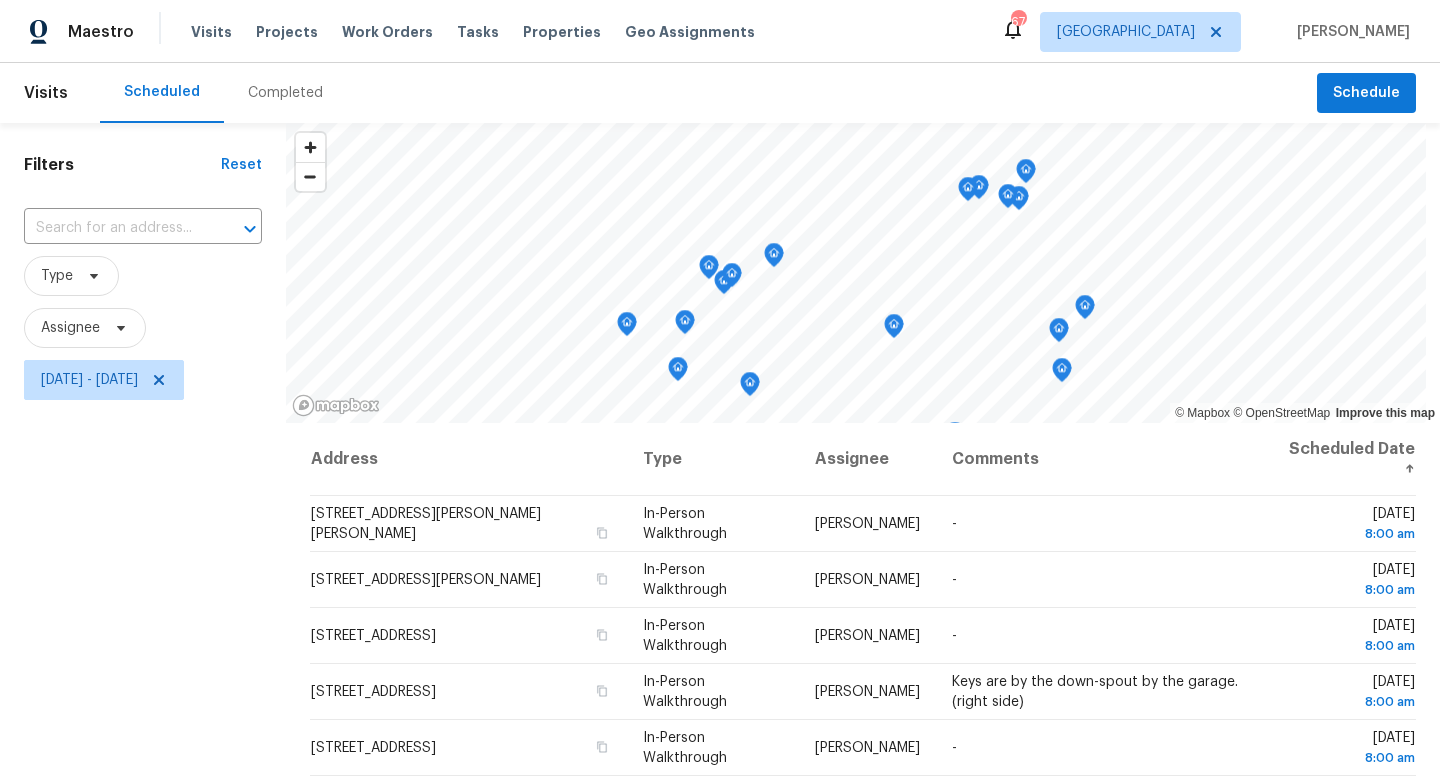 scroll, scrollTop: 0, scrollLeft: 0, axis: both 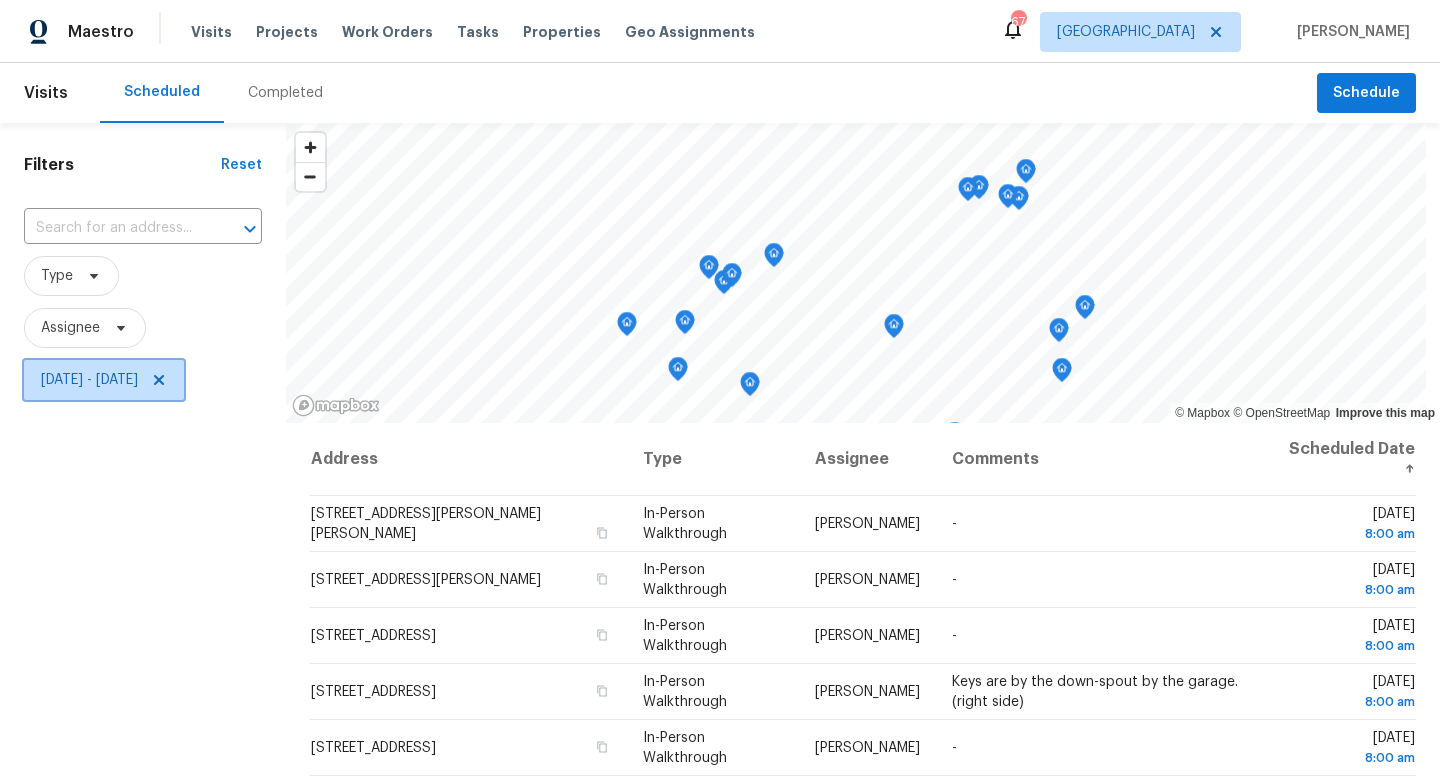 click on "Wed, Jul 16 - Wed, Jul 16" at bounding box center (104, 380) 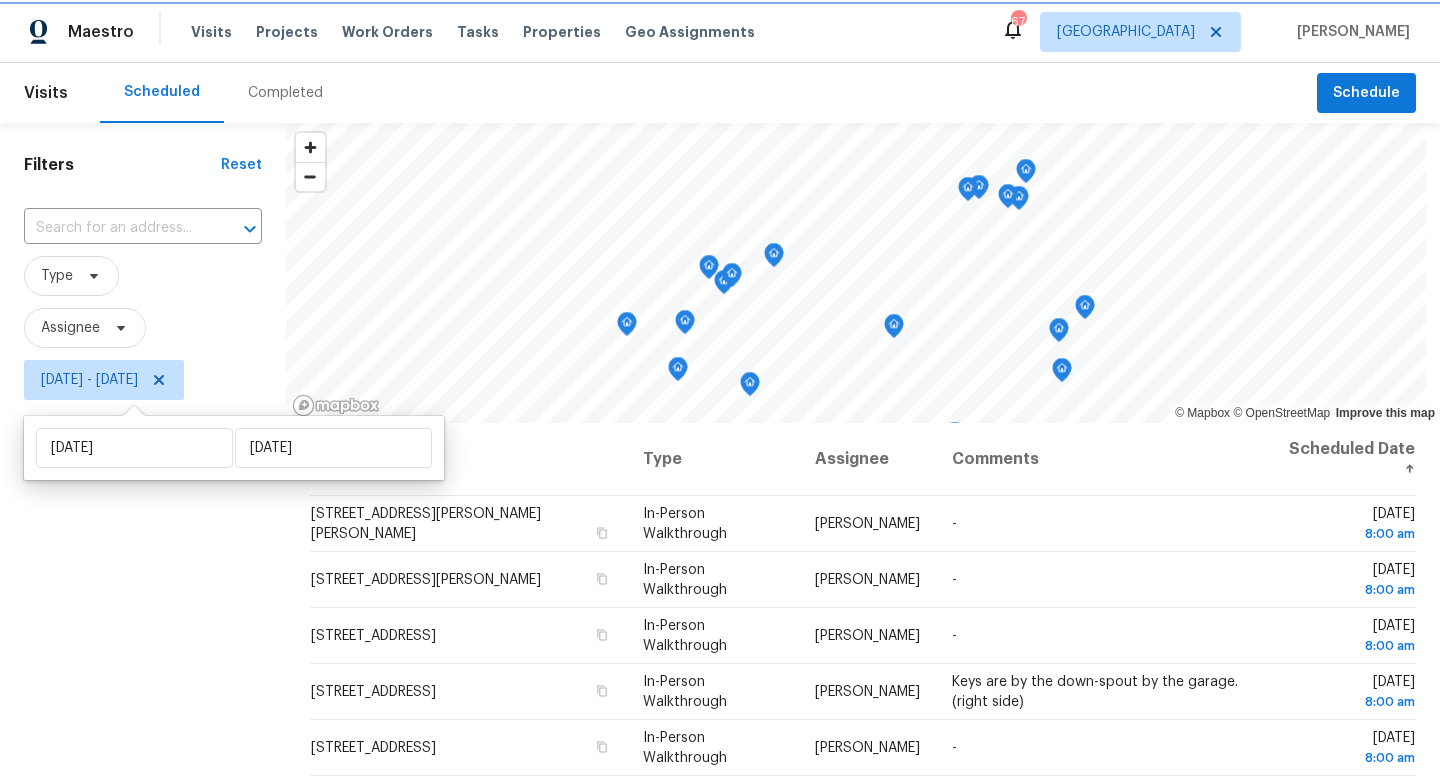 click 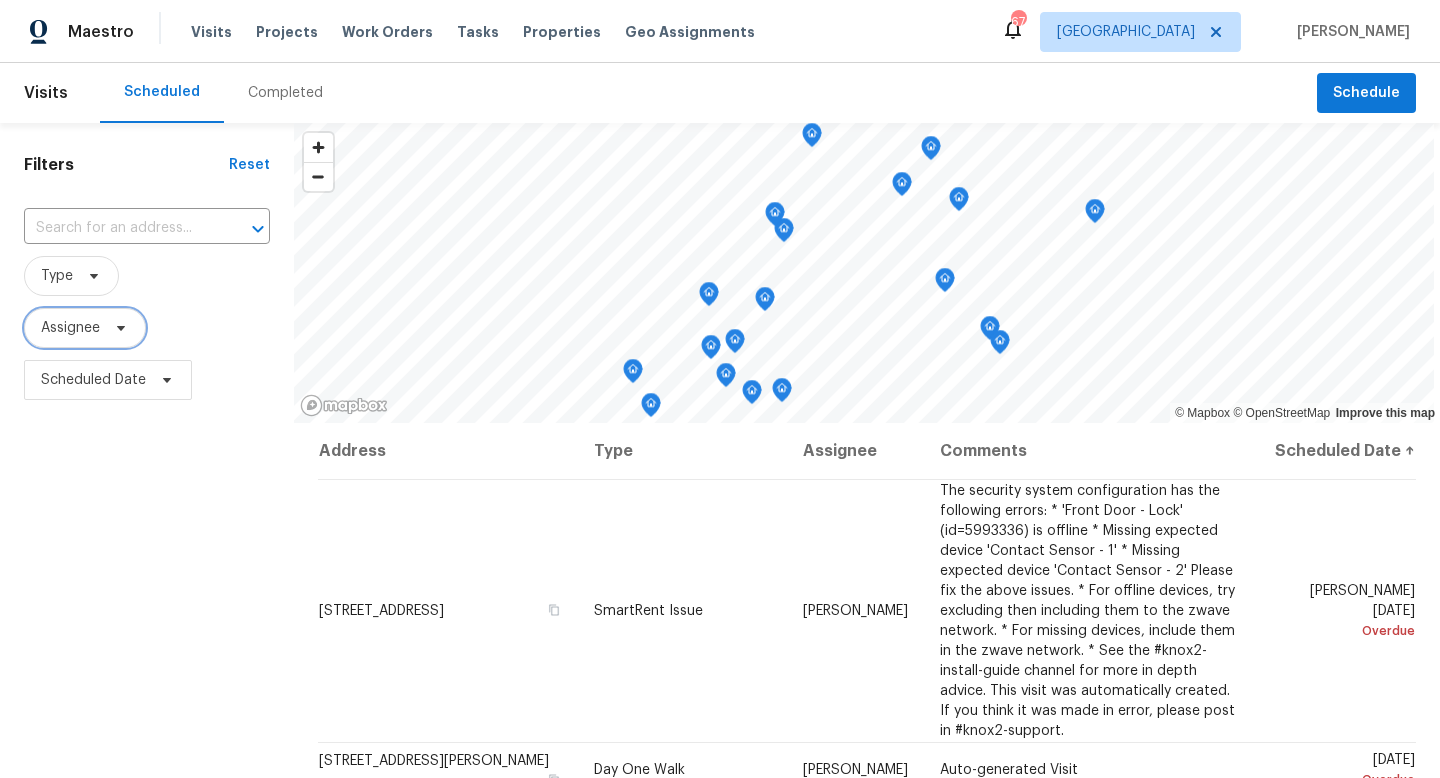 click on "Assignee" at bounding box center [70, 328] 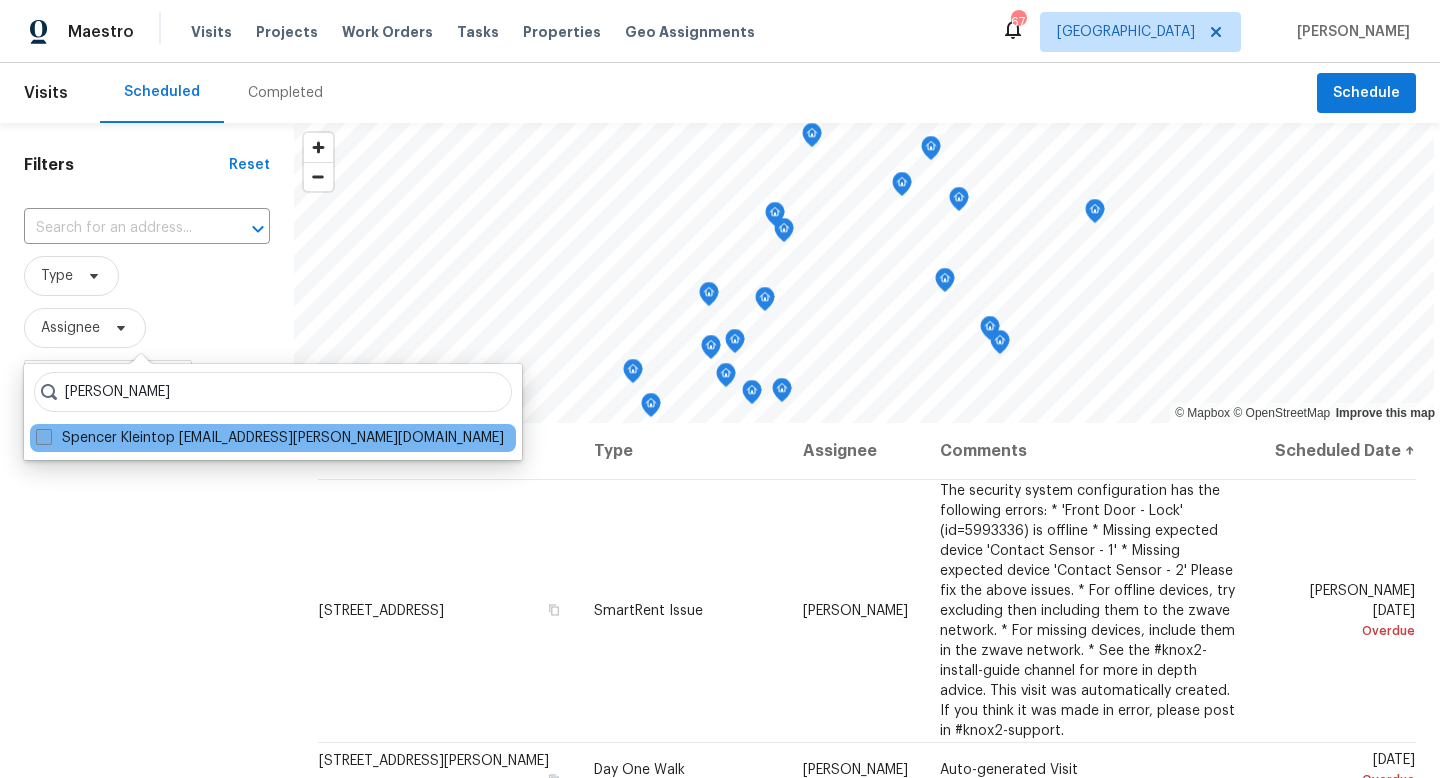 type on "[PERSON_NAME]" 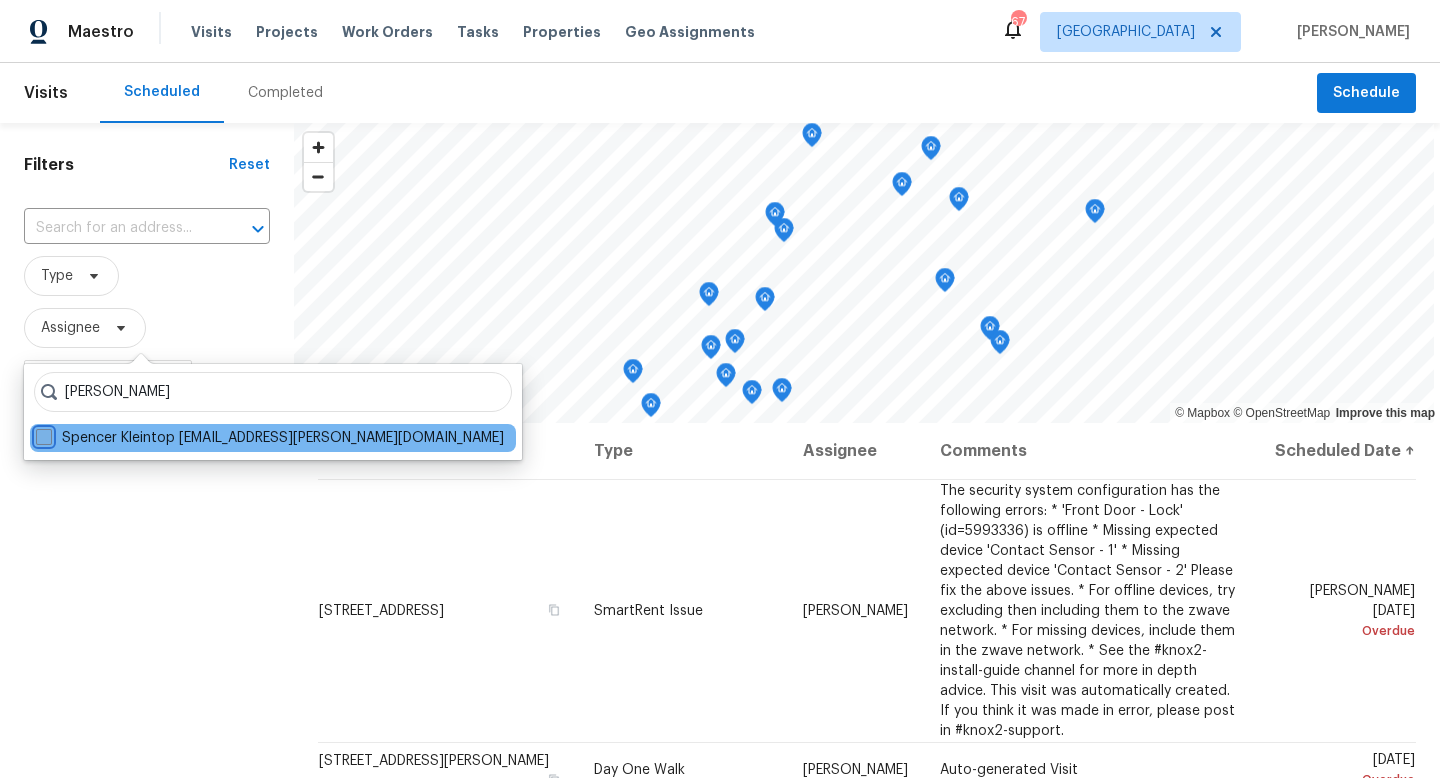 click on "Spencer Kleintop
spencer.kleintop@opendoor.com" at bounding box center [42, 434] 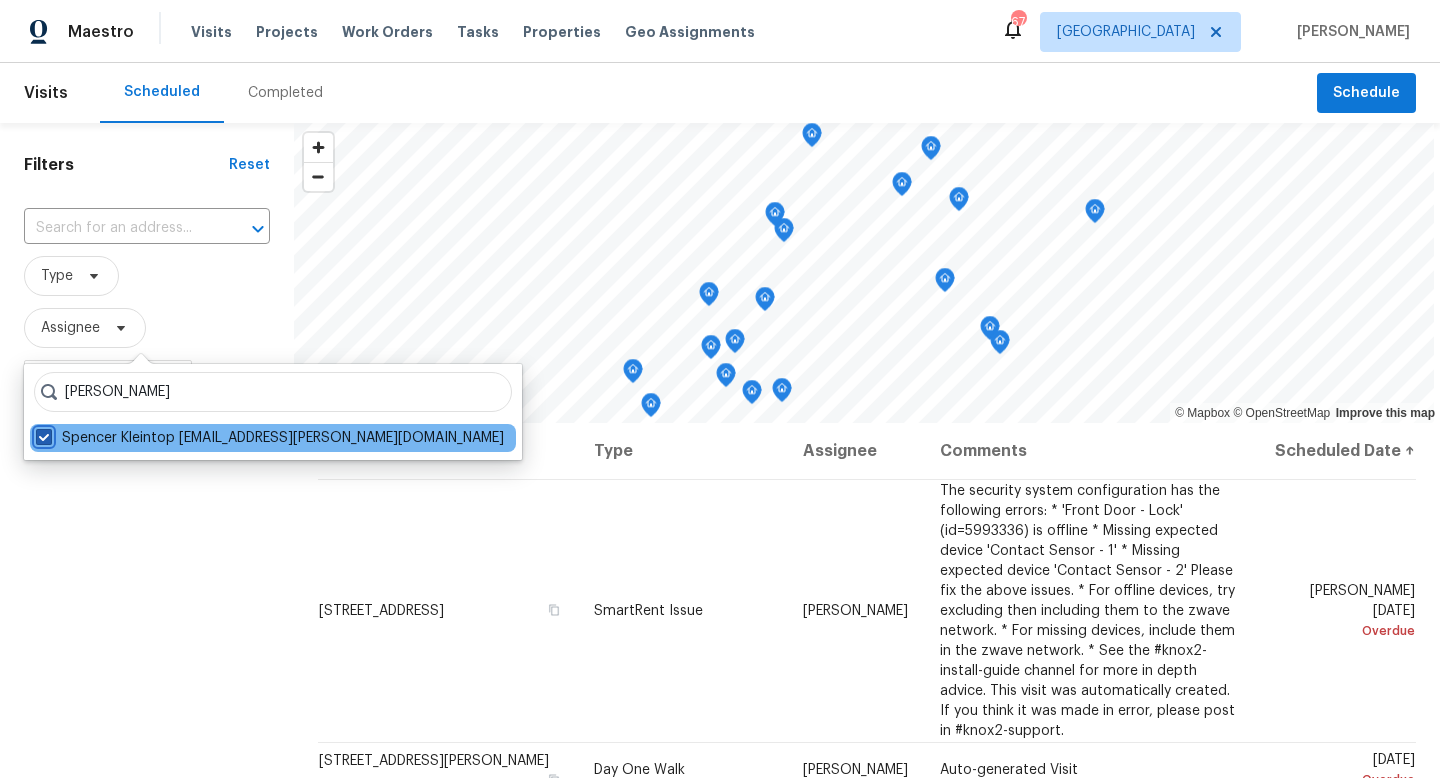 checkbox on "true" 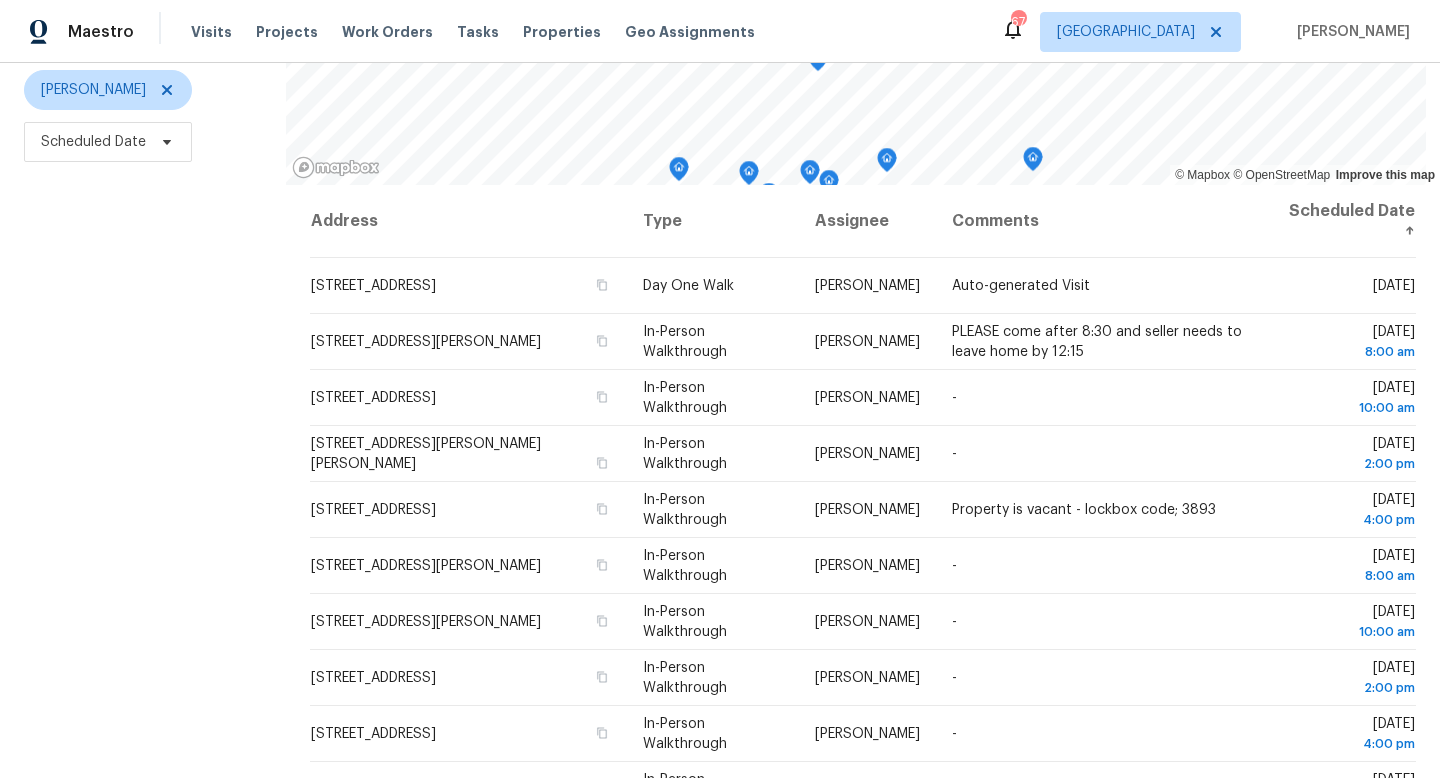 scroll, scrollTop: 267, scrollLeft: 0, axis: vertical 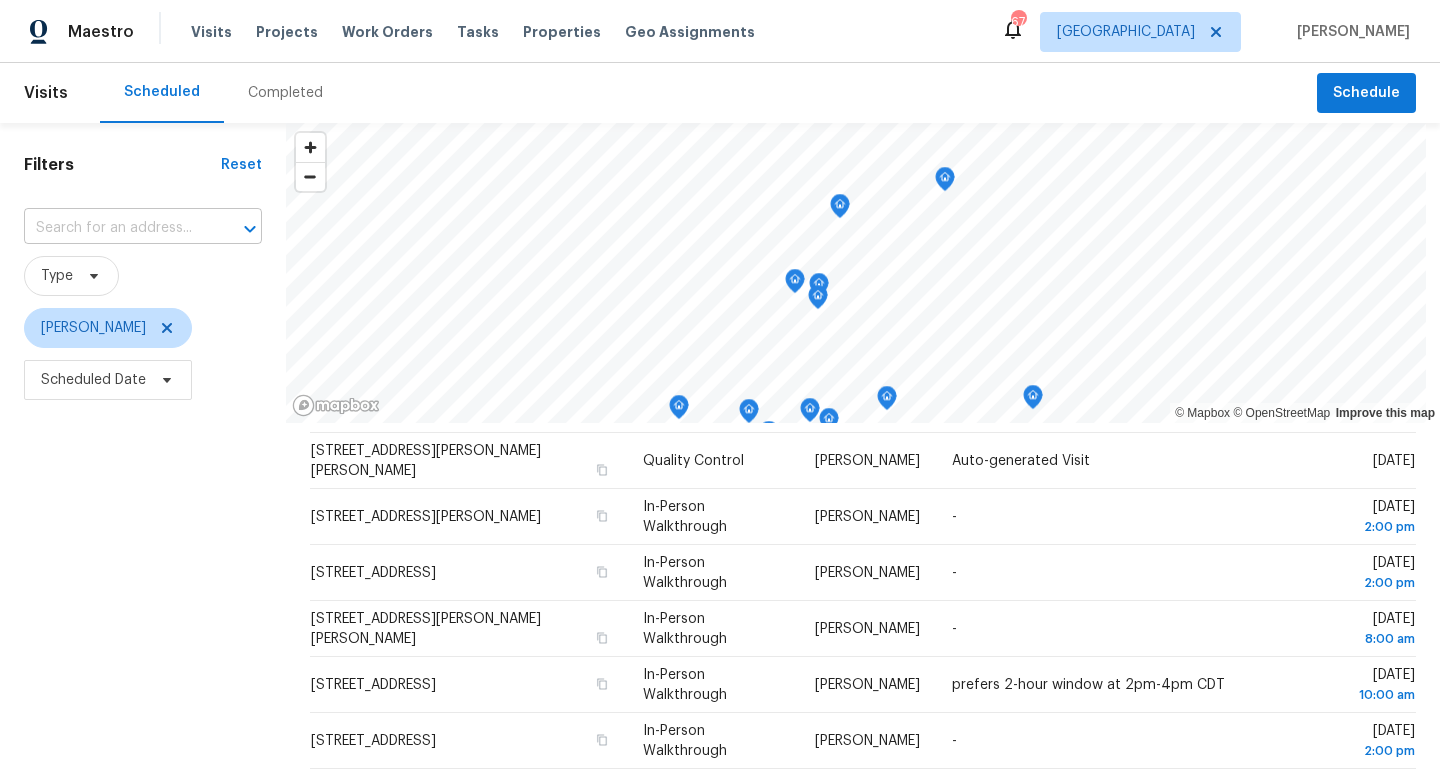 click at bounding box center (115, 228) 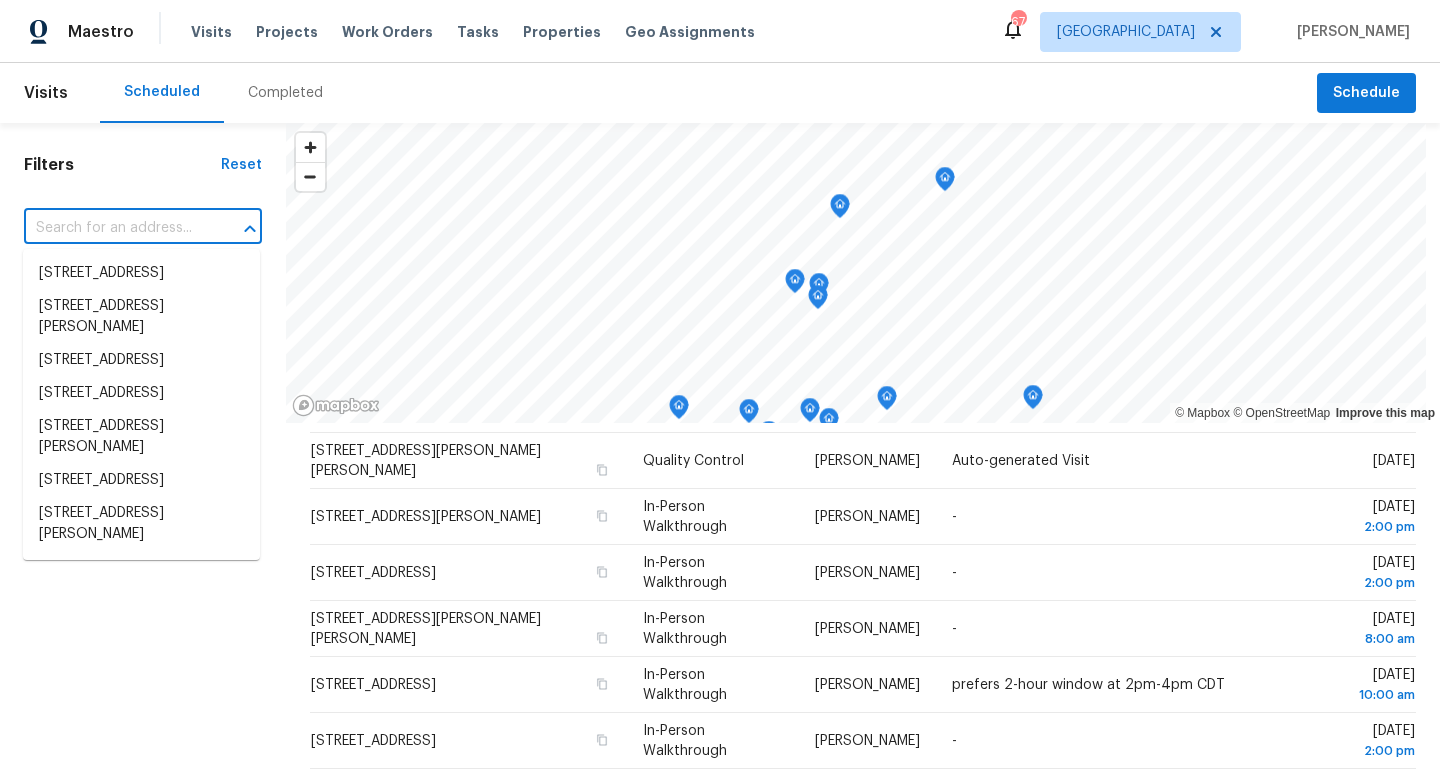 paste on "2825 Desert Dr, Denton, TX 76210" 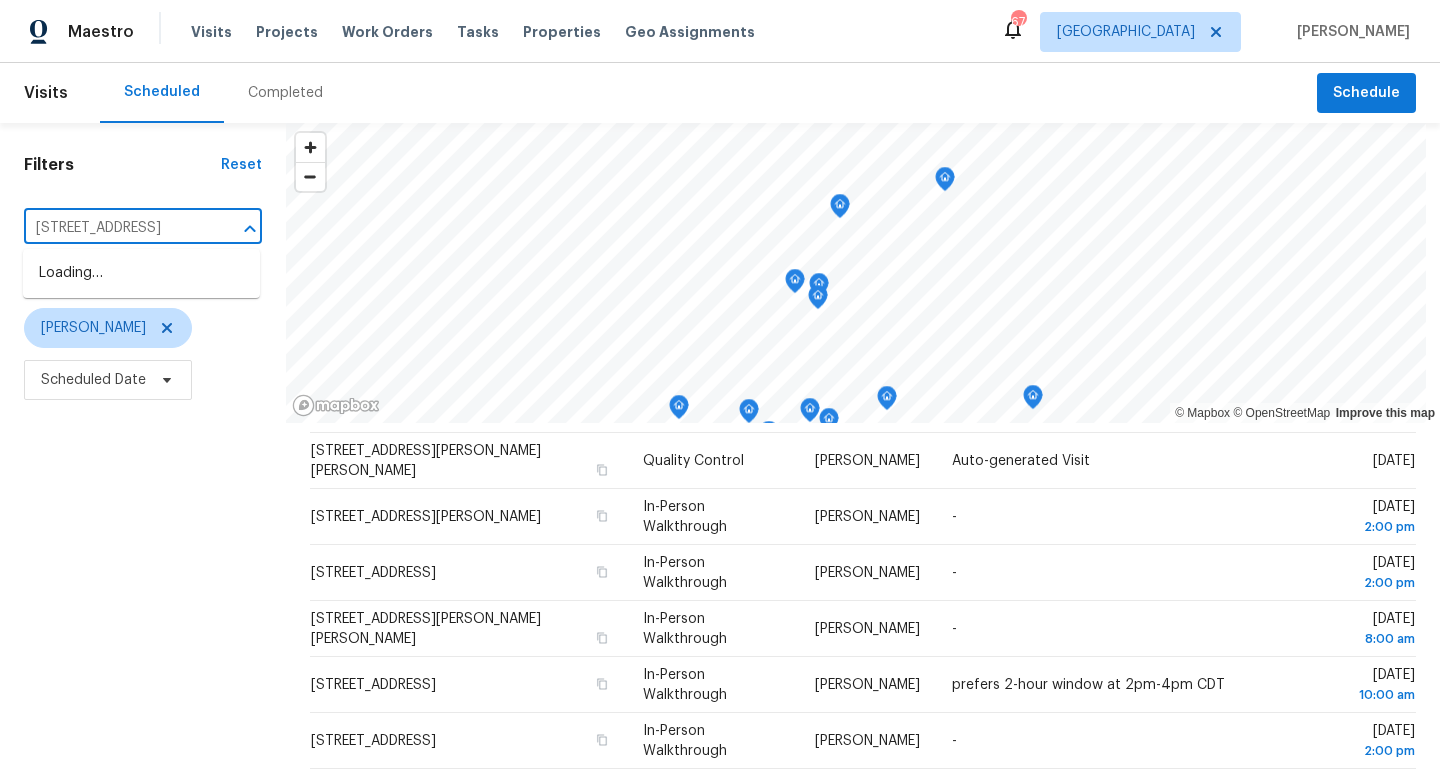 scroll, scrollTop: 0, scrollLeft: 49, axis: horizontal 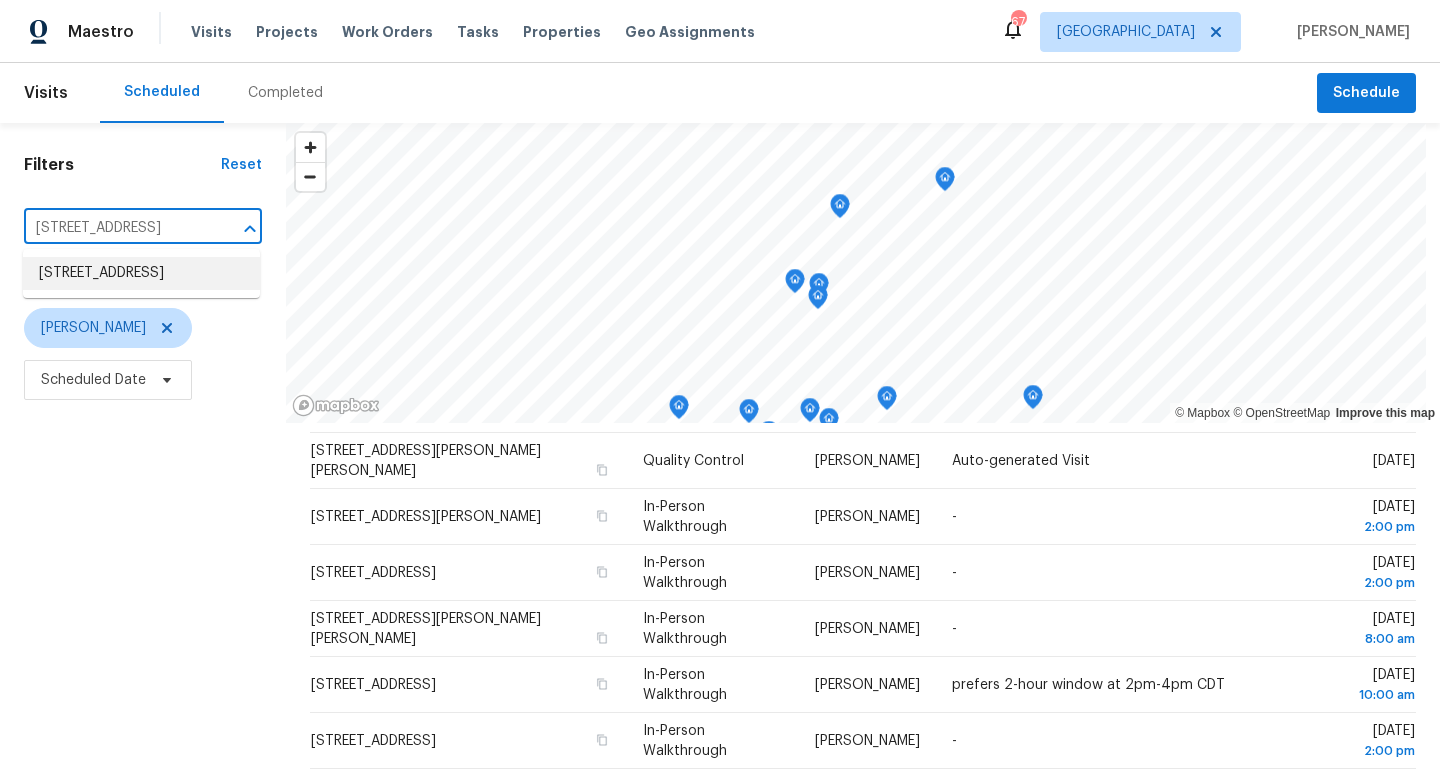 click on "2825 Desert Dr, Denton, TX 76210" at bounding box center [141, 273] 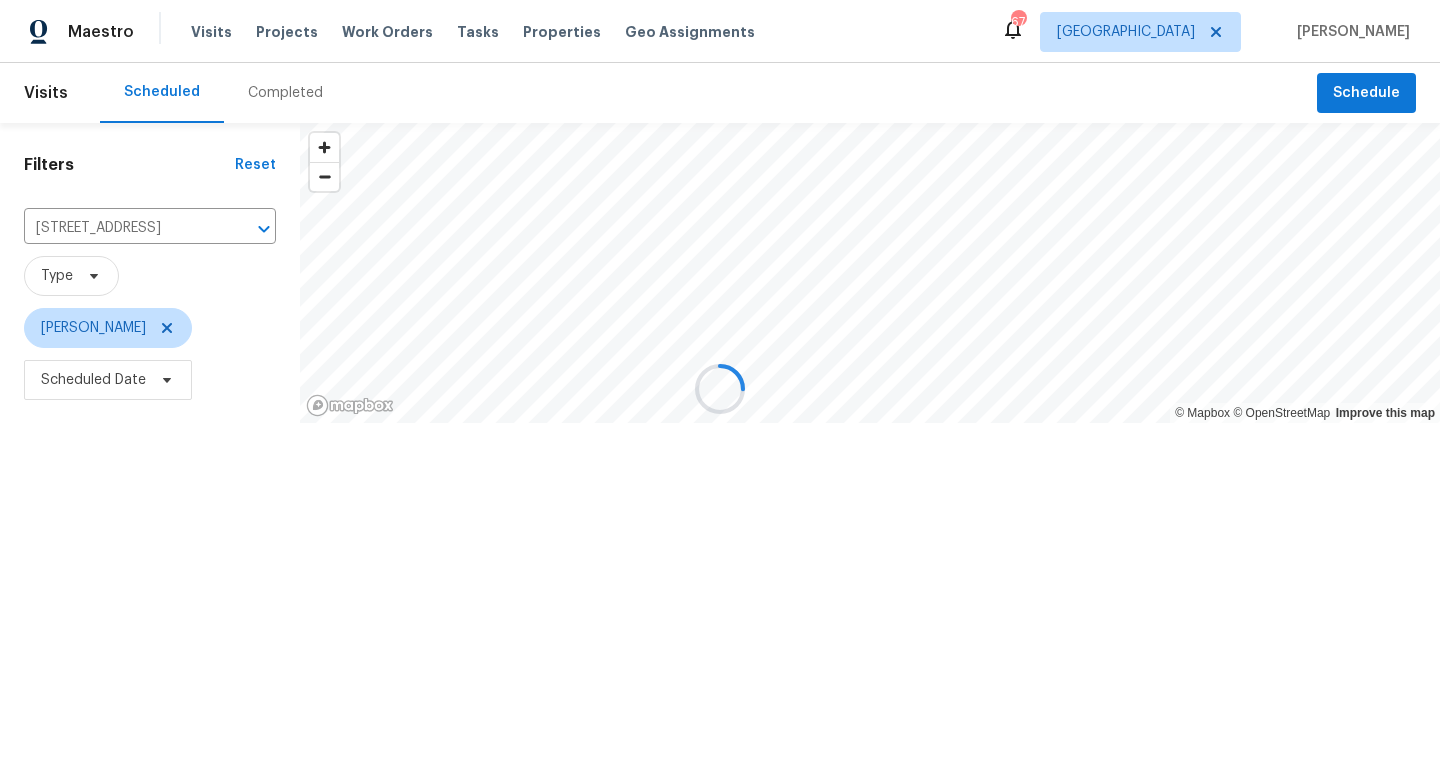 scroll, scrollTop: 0, scrollLeft: 0, axis: both 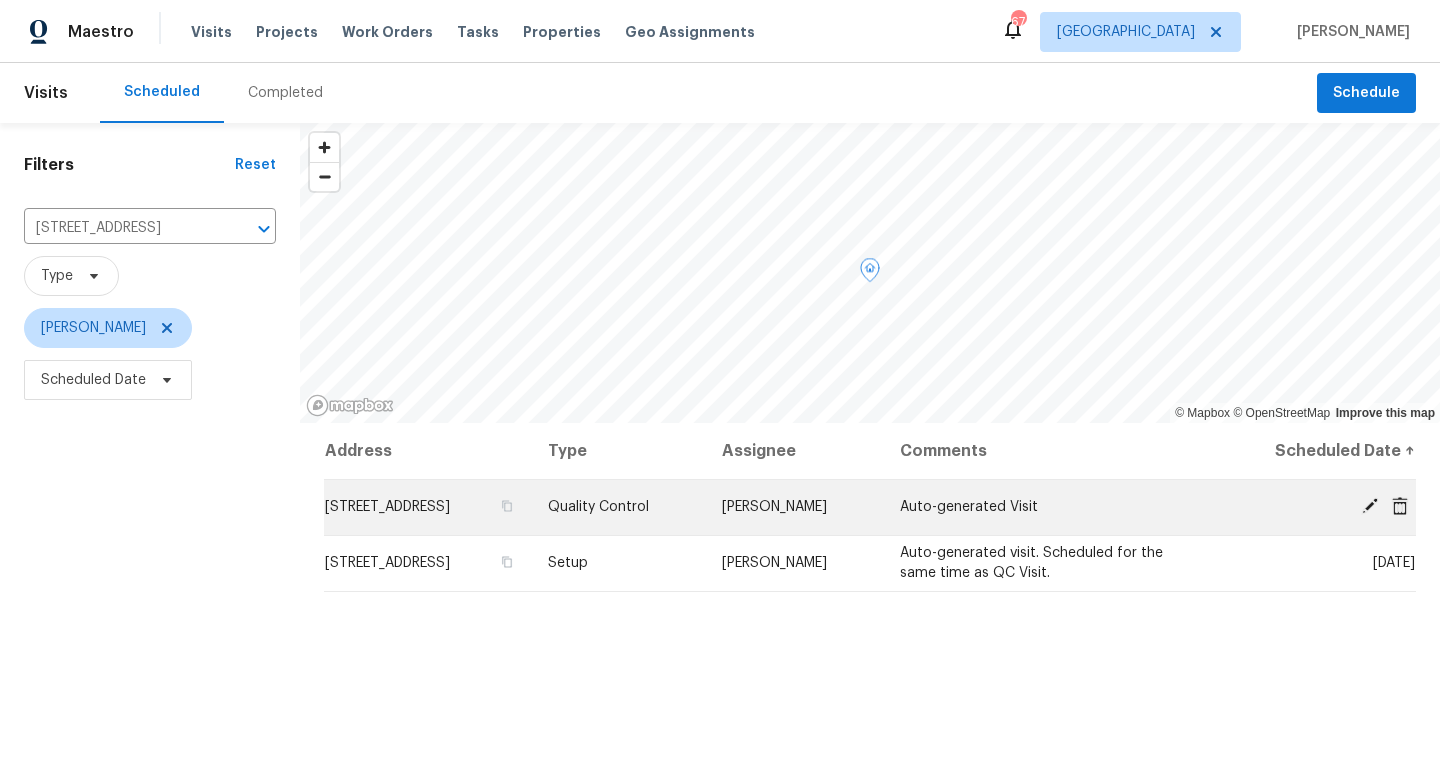 click 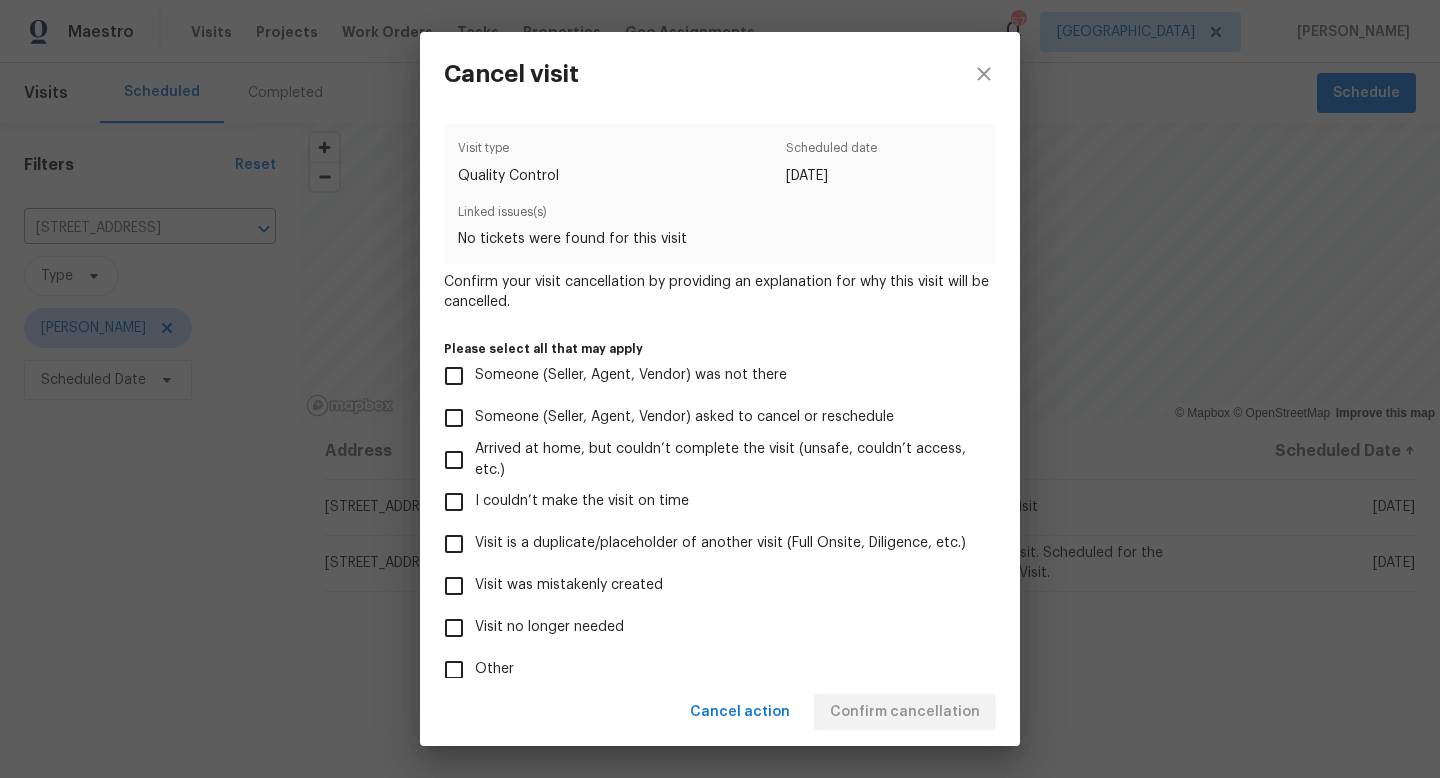 click on "Visit was mistakenly created" at bounding box center [454, 586] 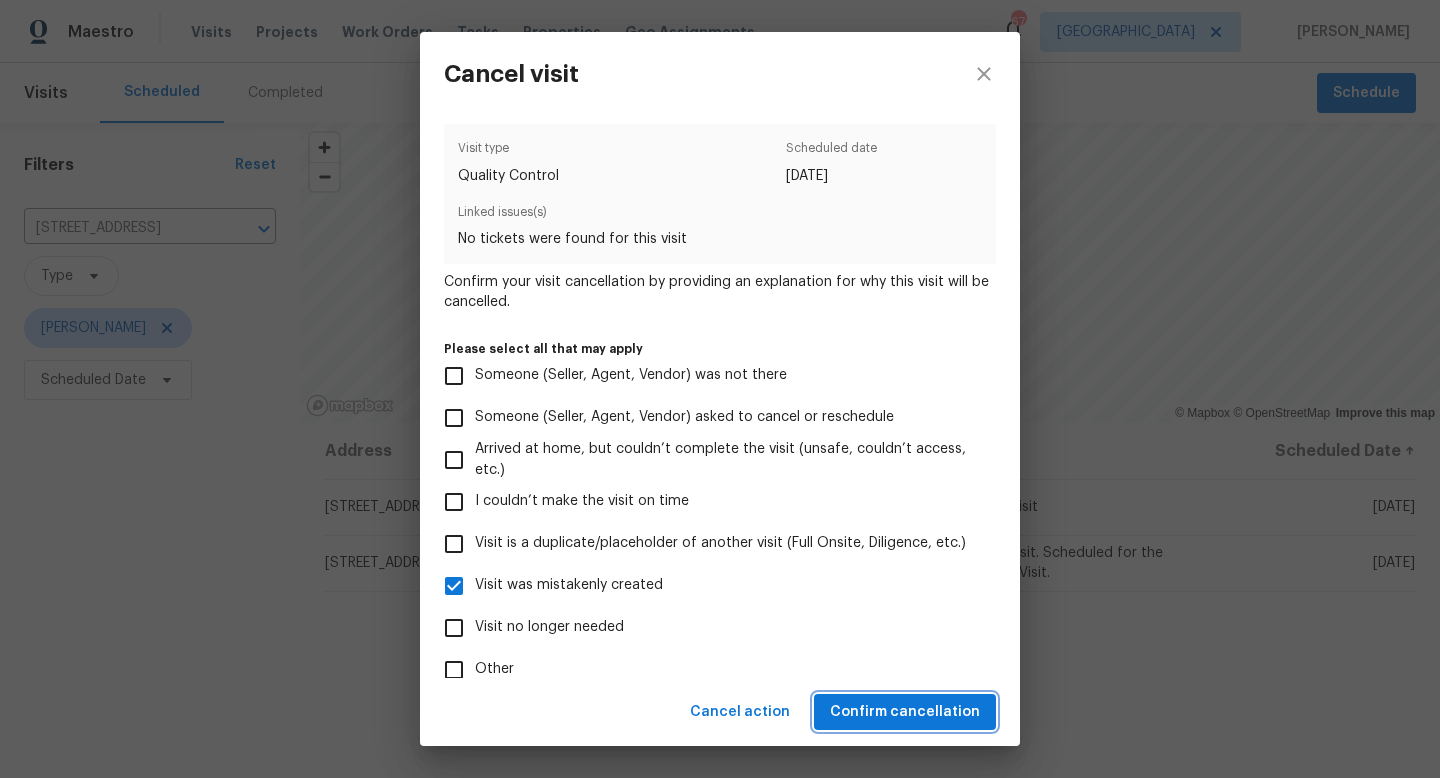 click on "Confirm cancellation" at bounding box center (905, 712) 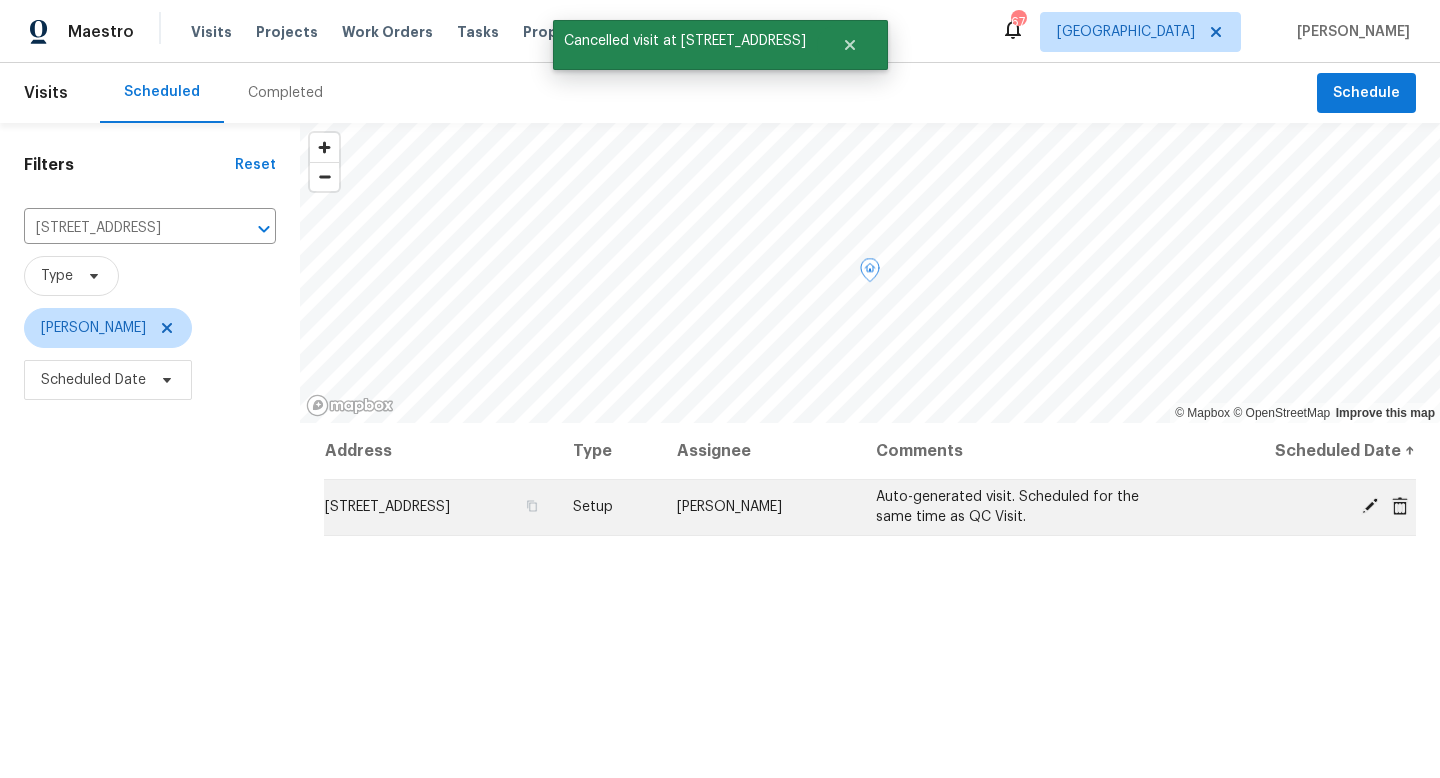 click 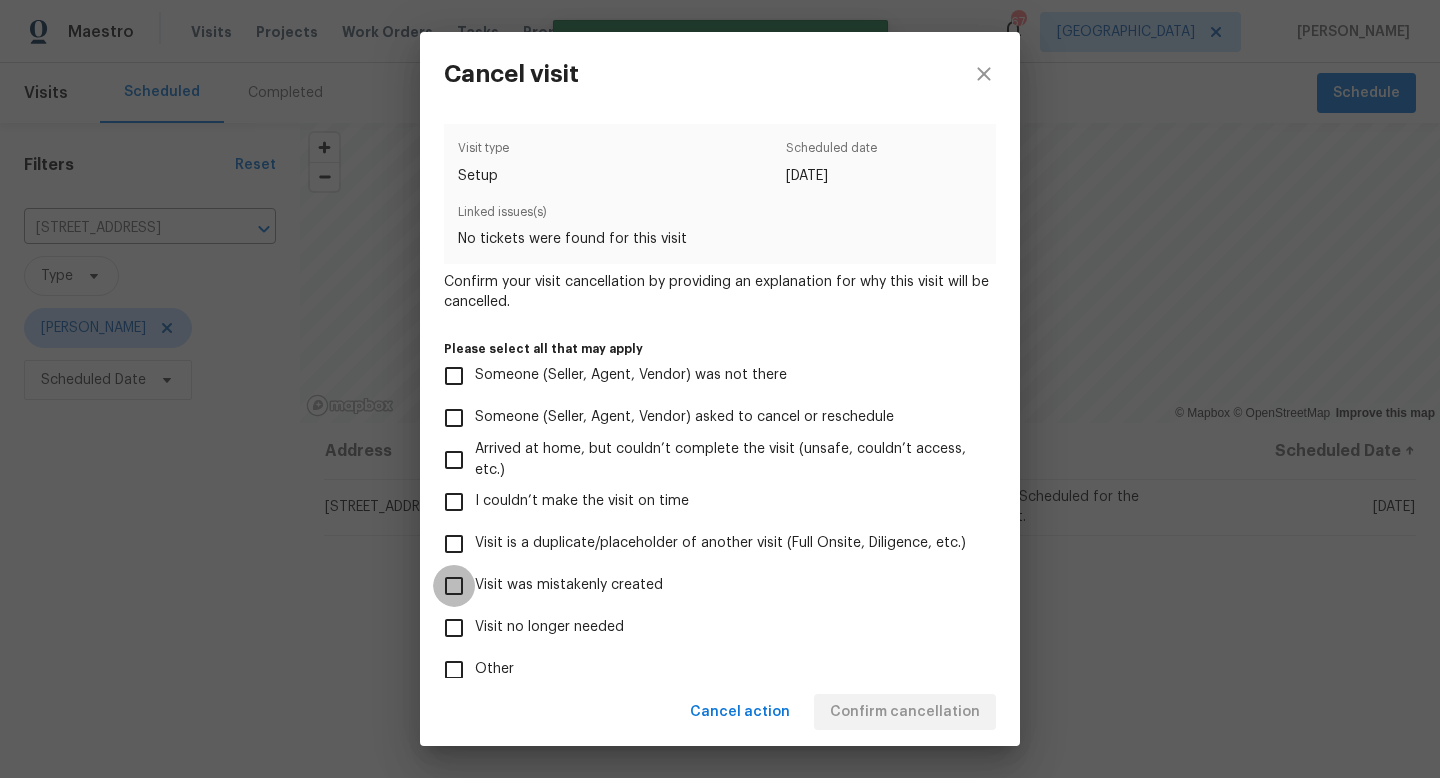 click on "Visit was mistakenly created" at bounding box center (454, 586) 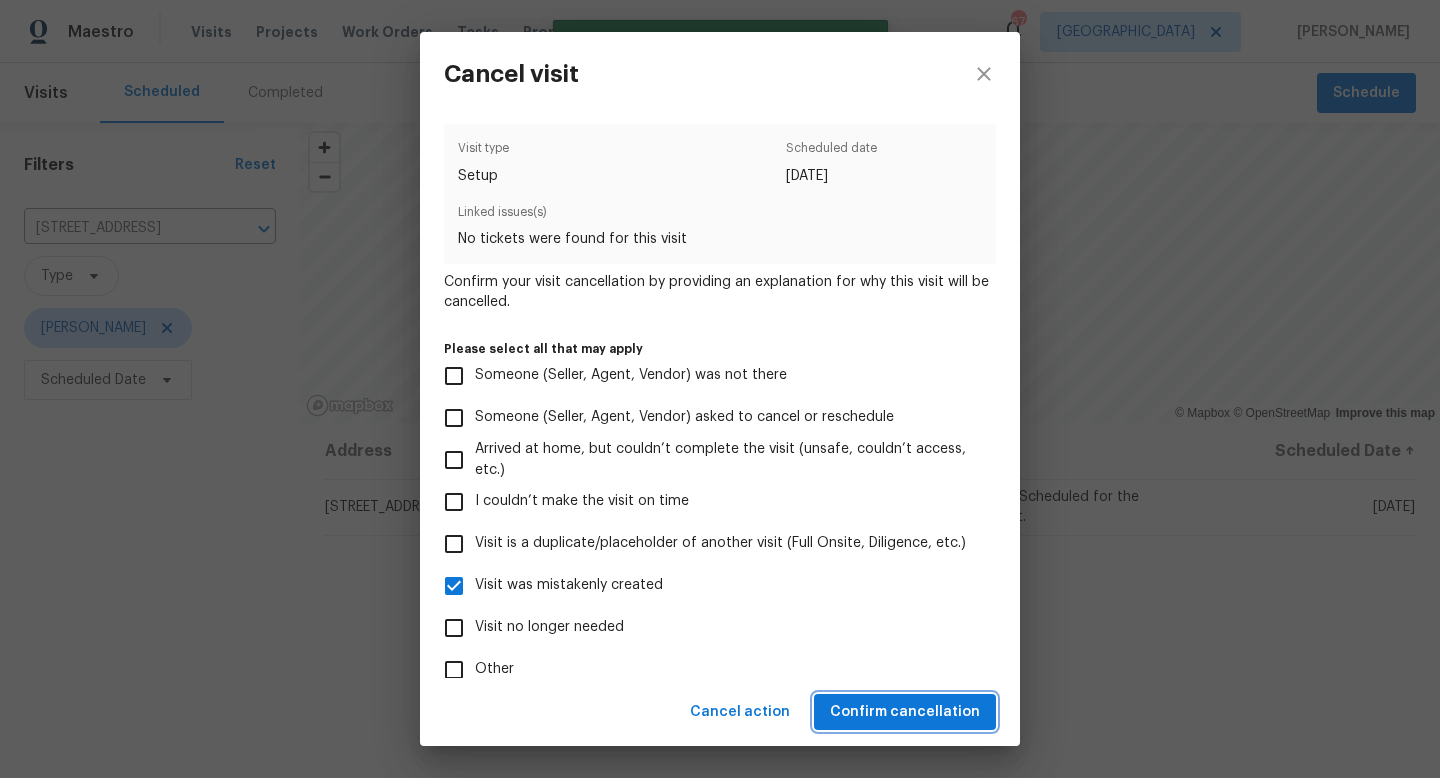 click on "Confirm cancellation" at bounding box center [905, 712] 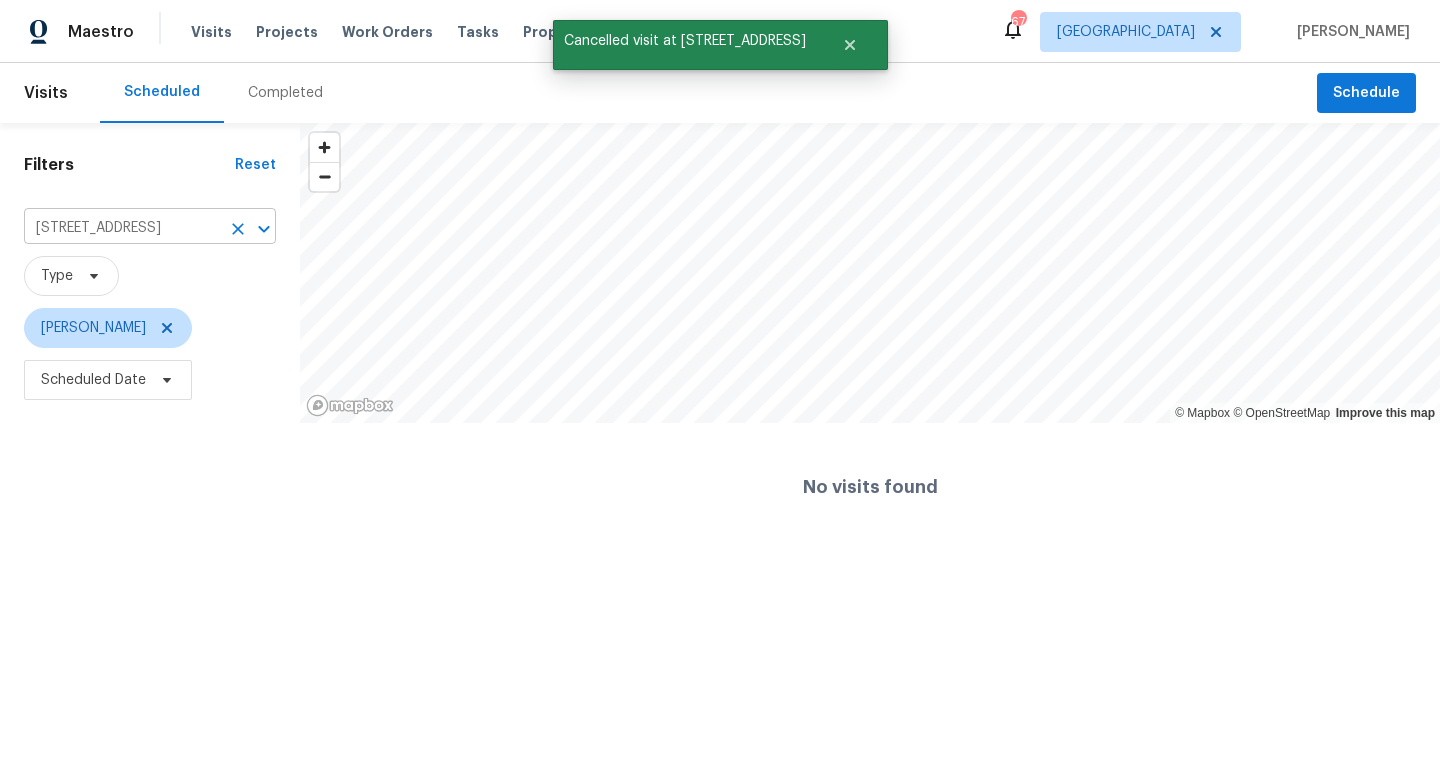 click 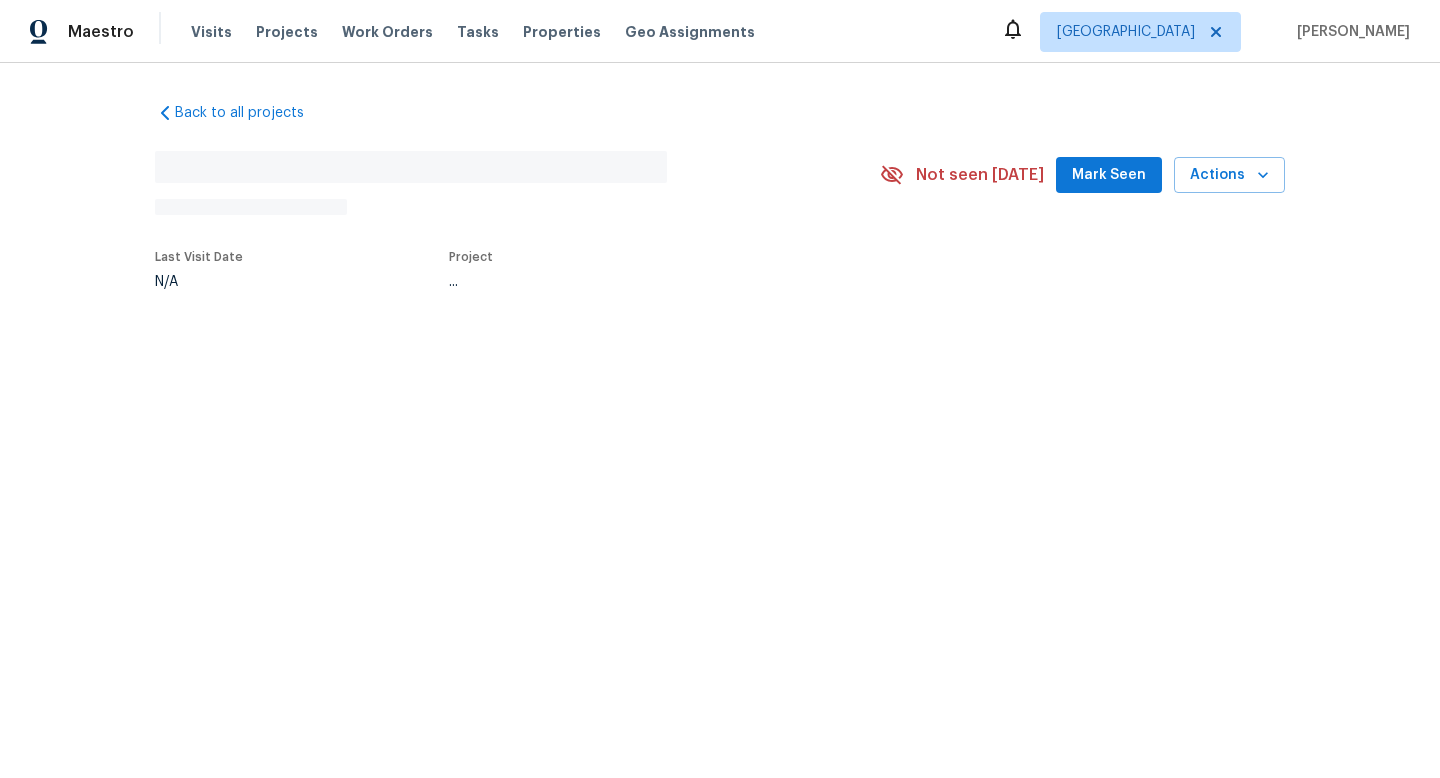 scroll, scrollTop: 0, scrollLeft: 0, axis: both 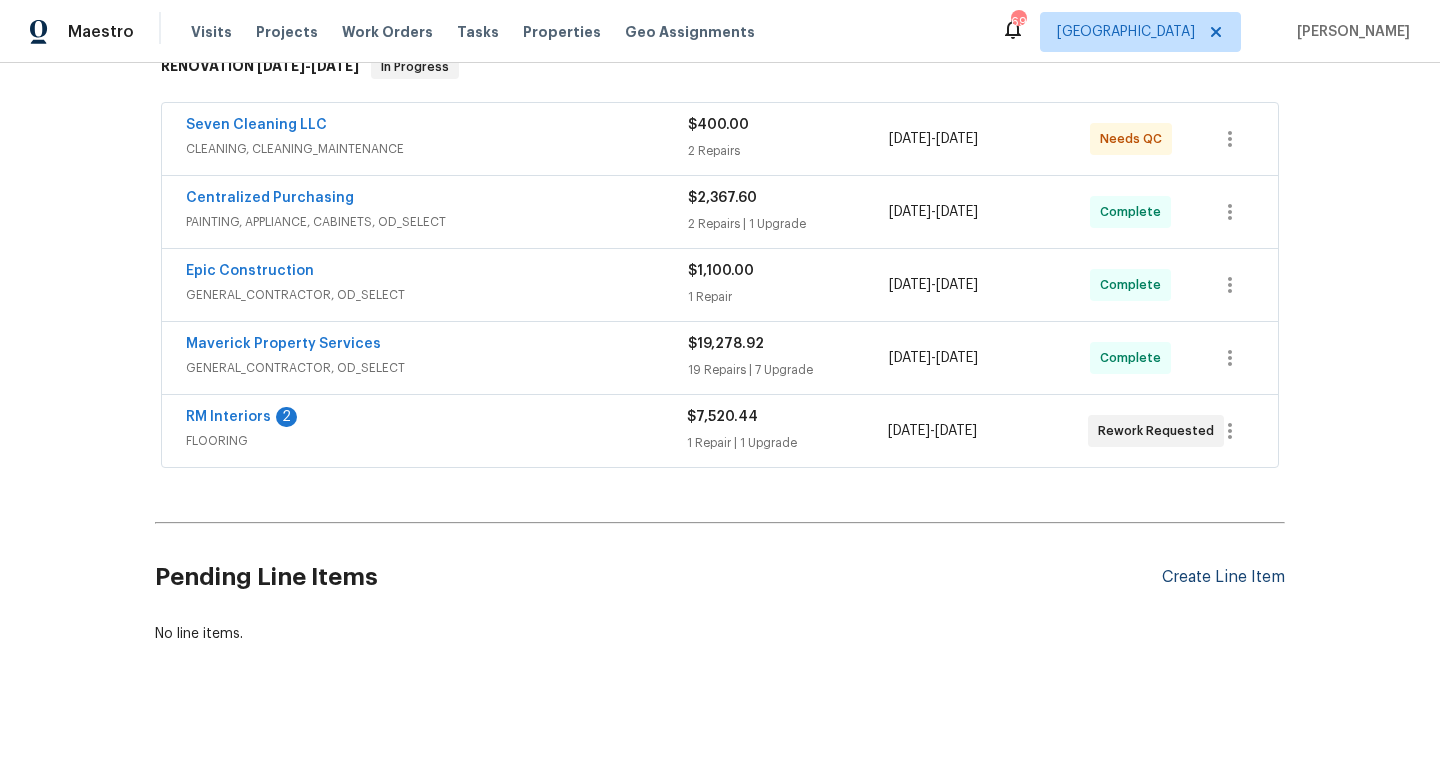 click on "Create Line Item" at bounding box center [1223, 577] 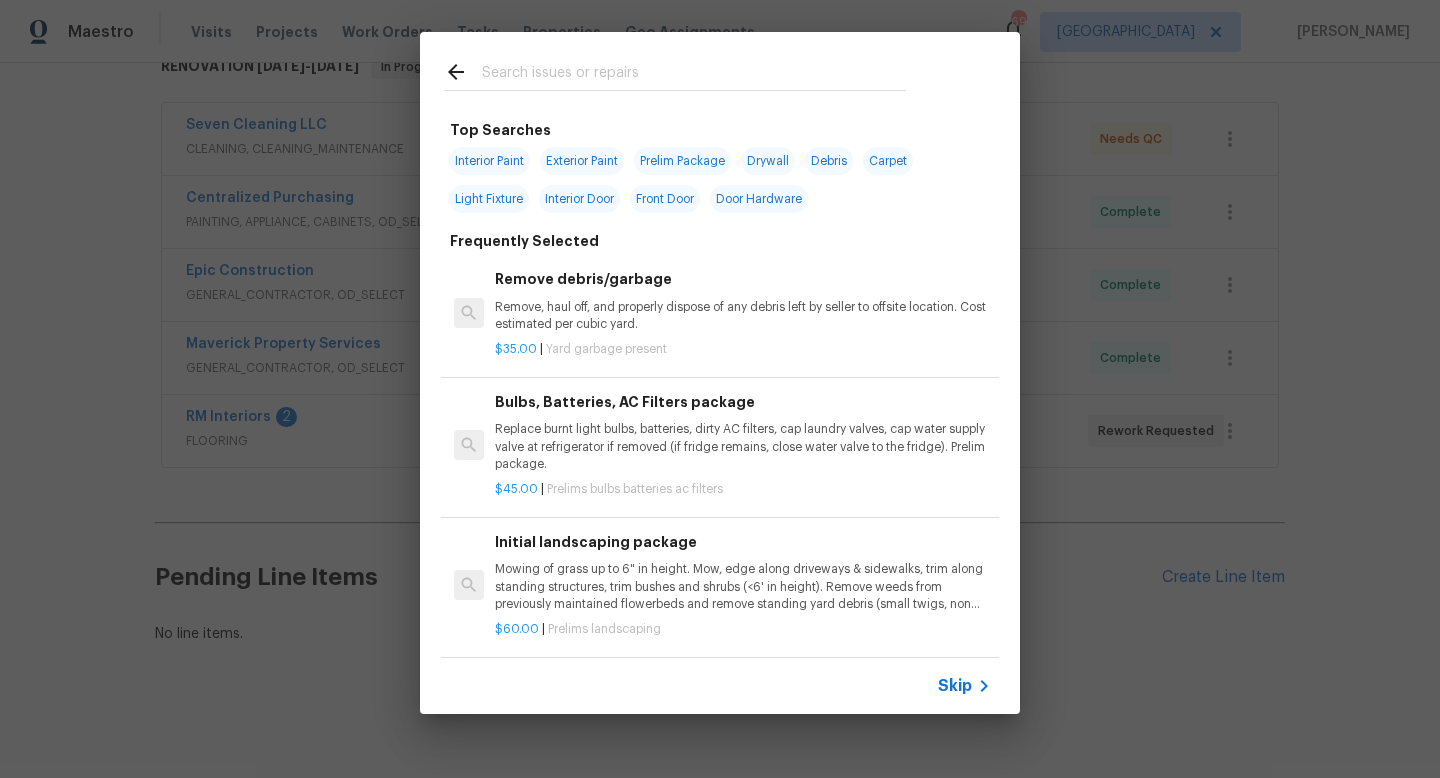 click at bounding box center (694, 75) 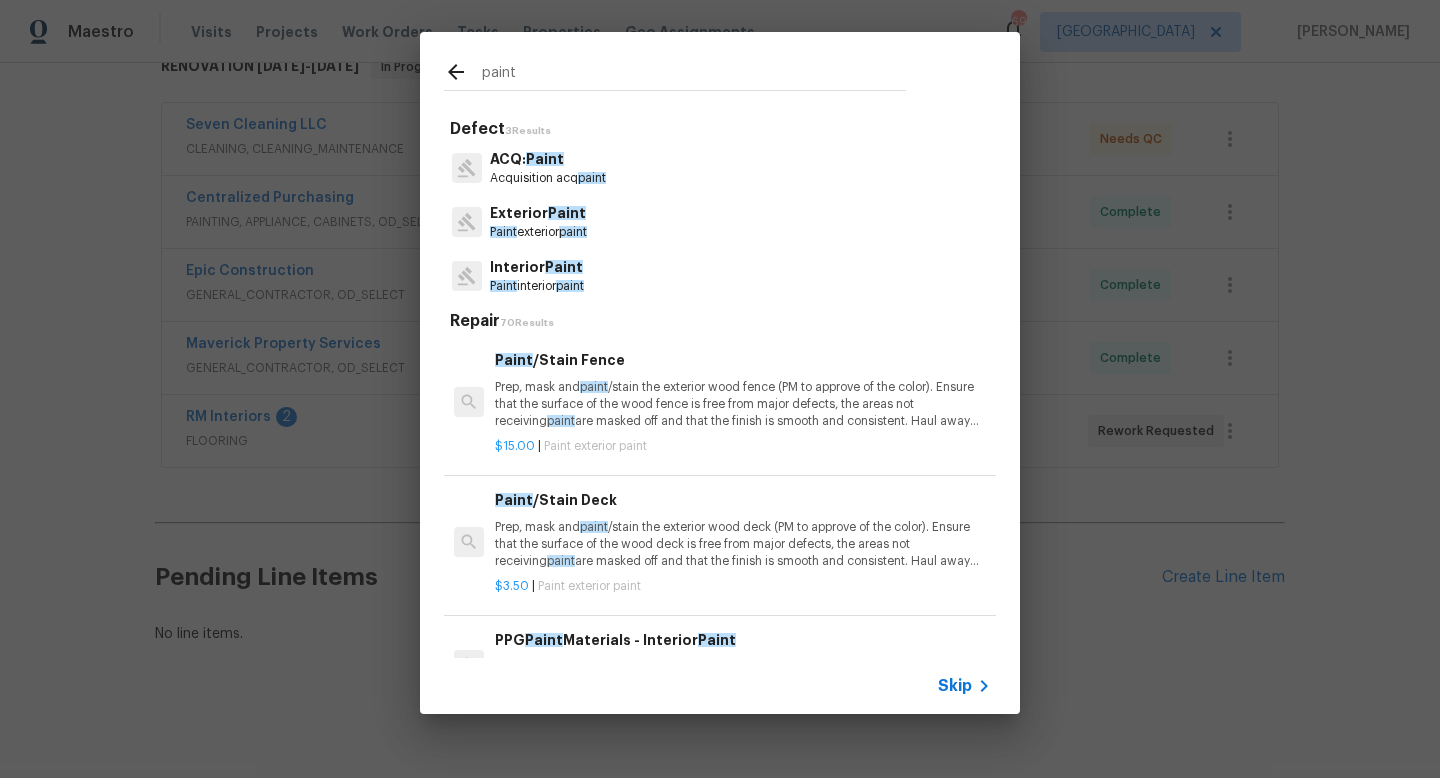 type on "paint" 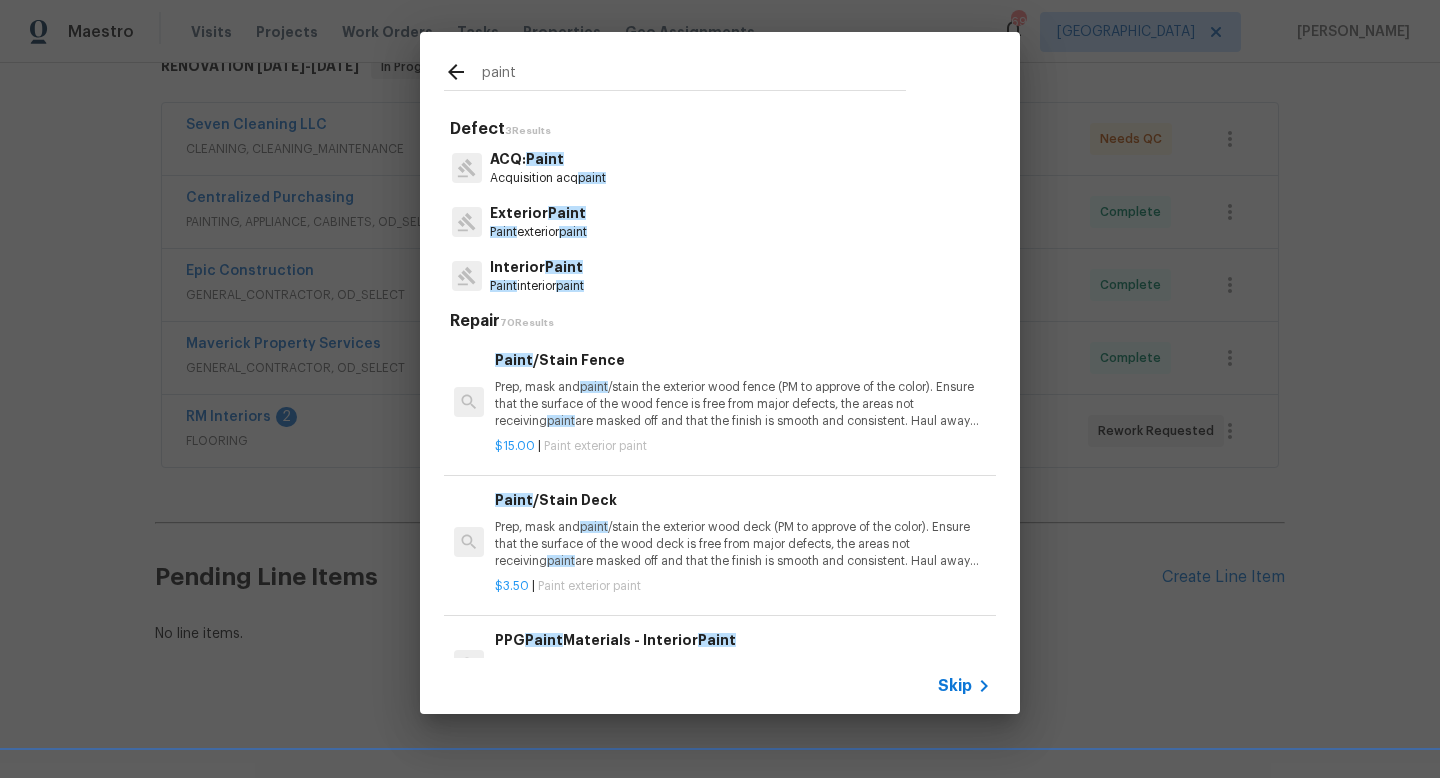 click on "Interior  Paint" at bounding box center [537, 267] 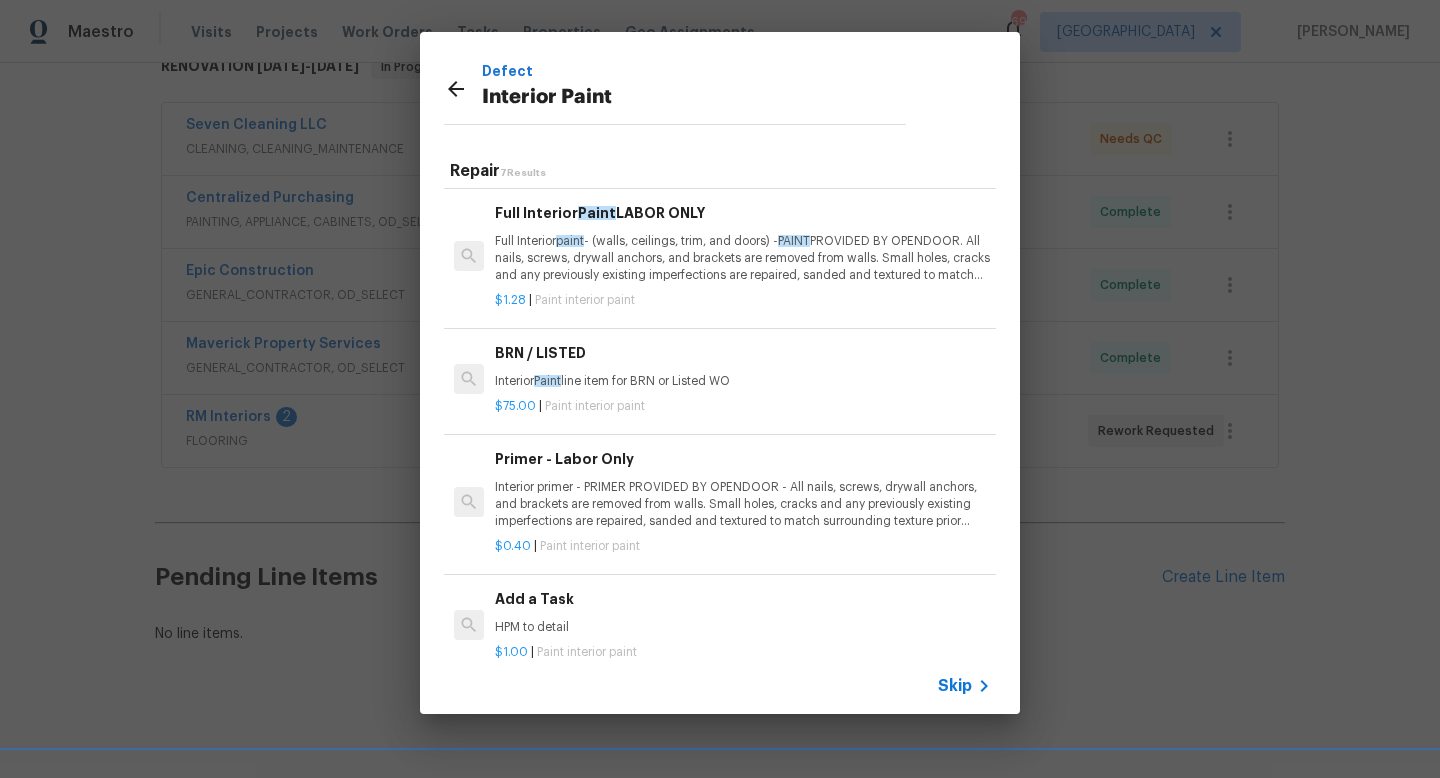 scroll, scrollTop: 346, scrollLeft: 0, axis: vertical 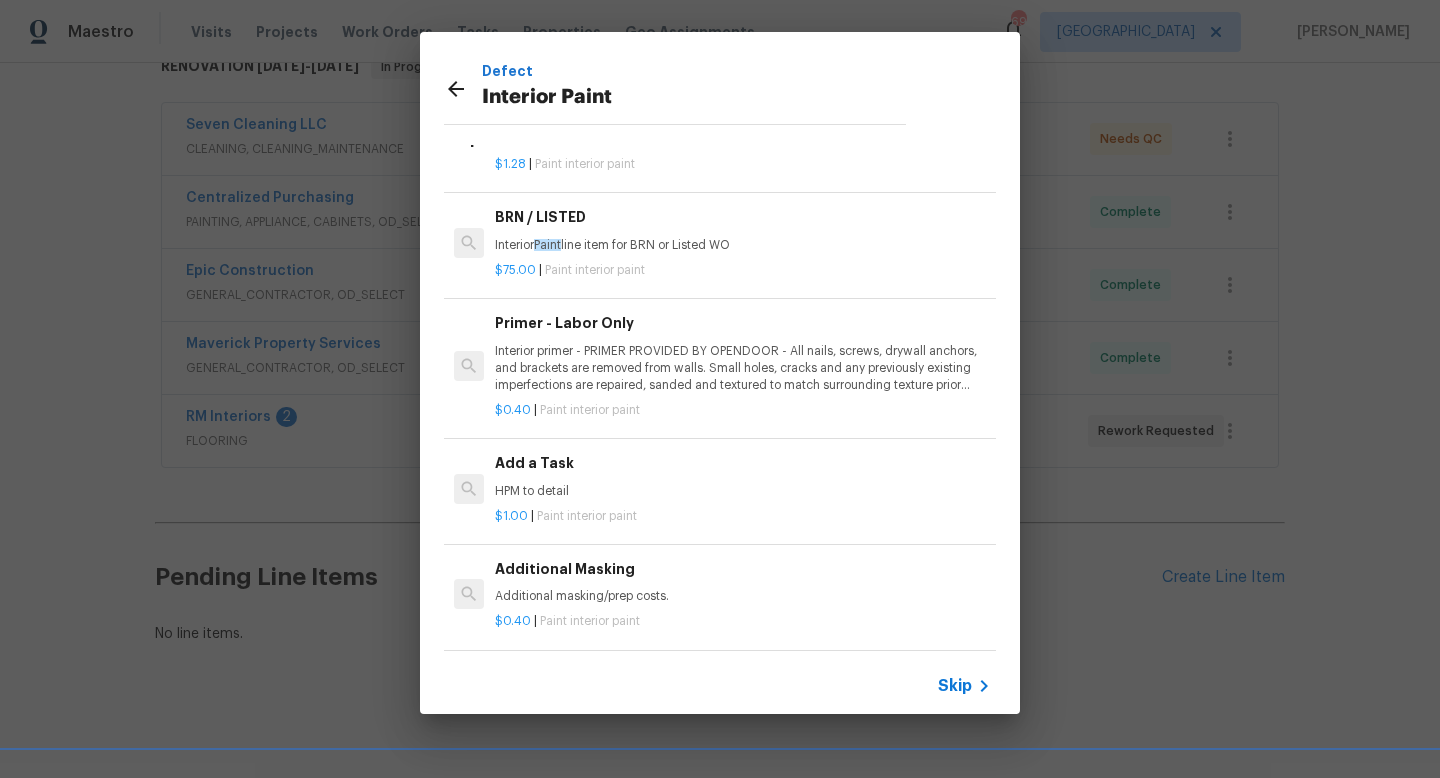click on "Add a Task" at bounding box center [743, 463] 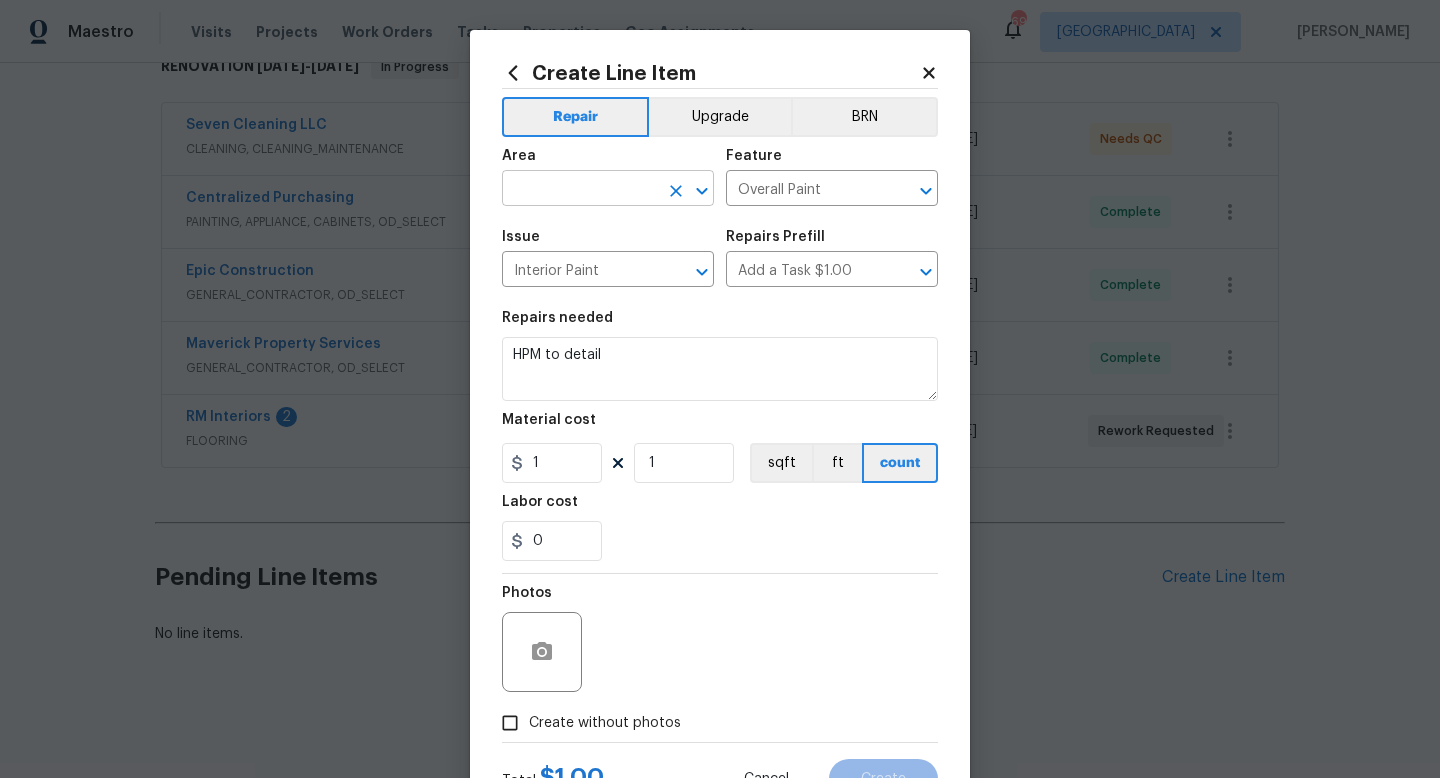 click at bounding box center [580, 190] 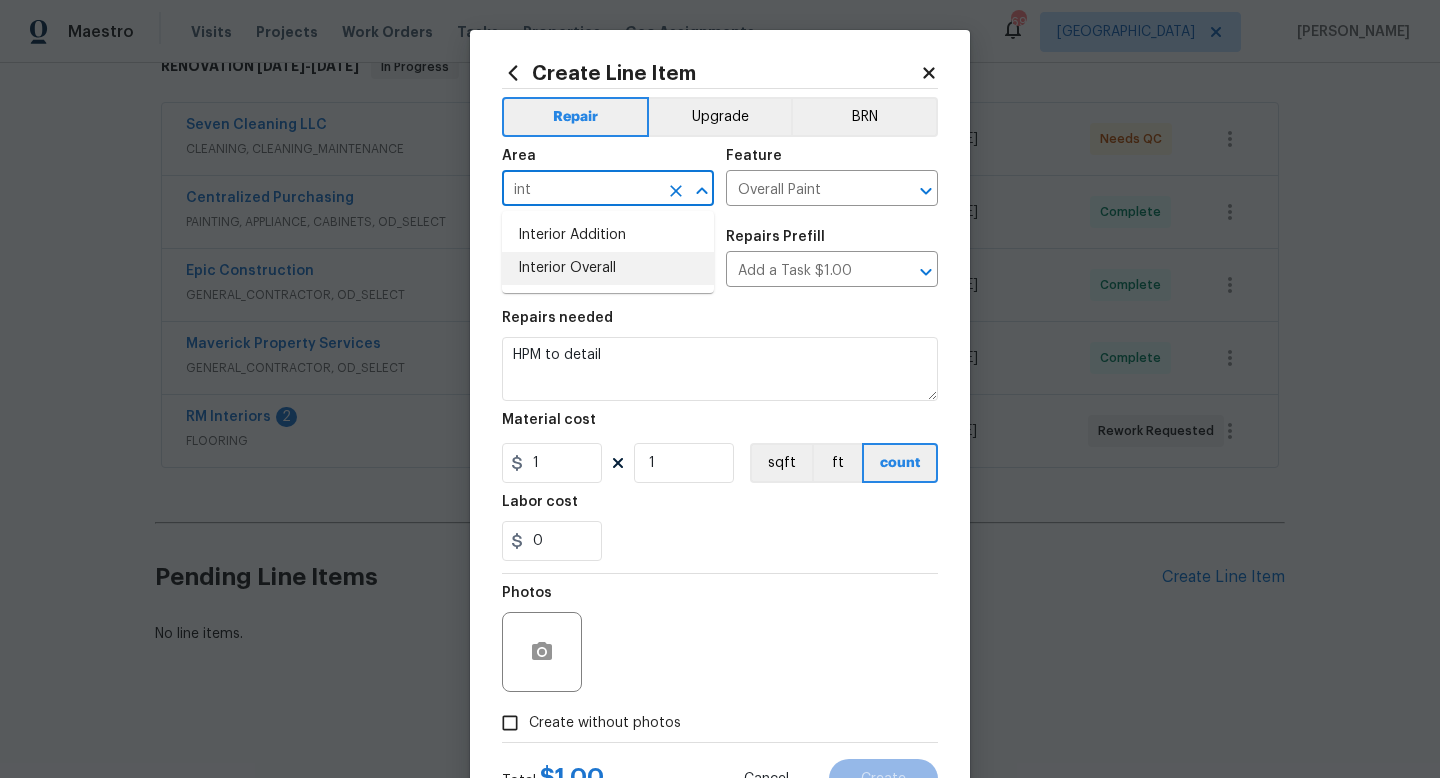 click on "Interior Overall" at bounding box center (608, 268) 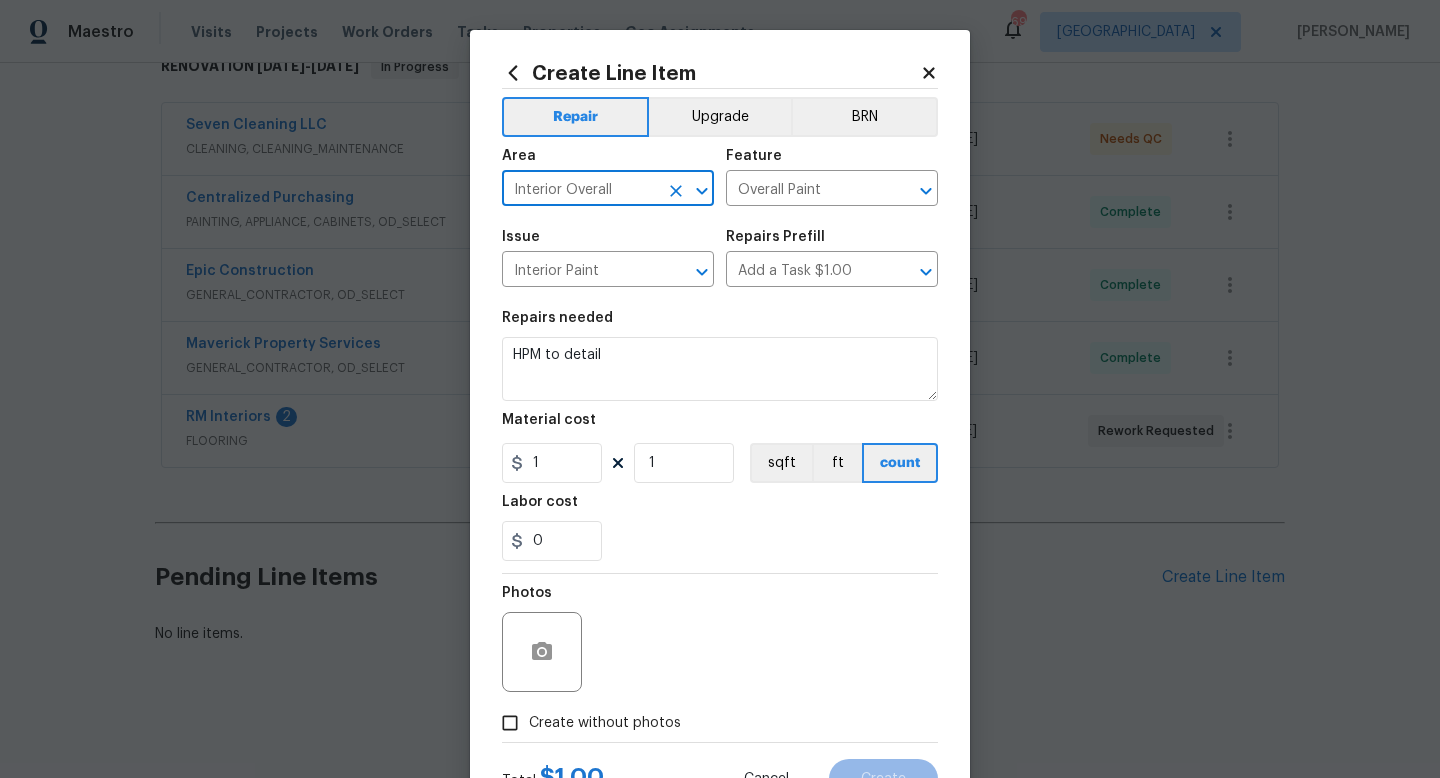 type on "Interior Overall" 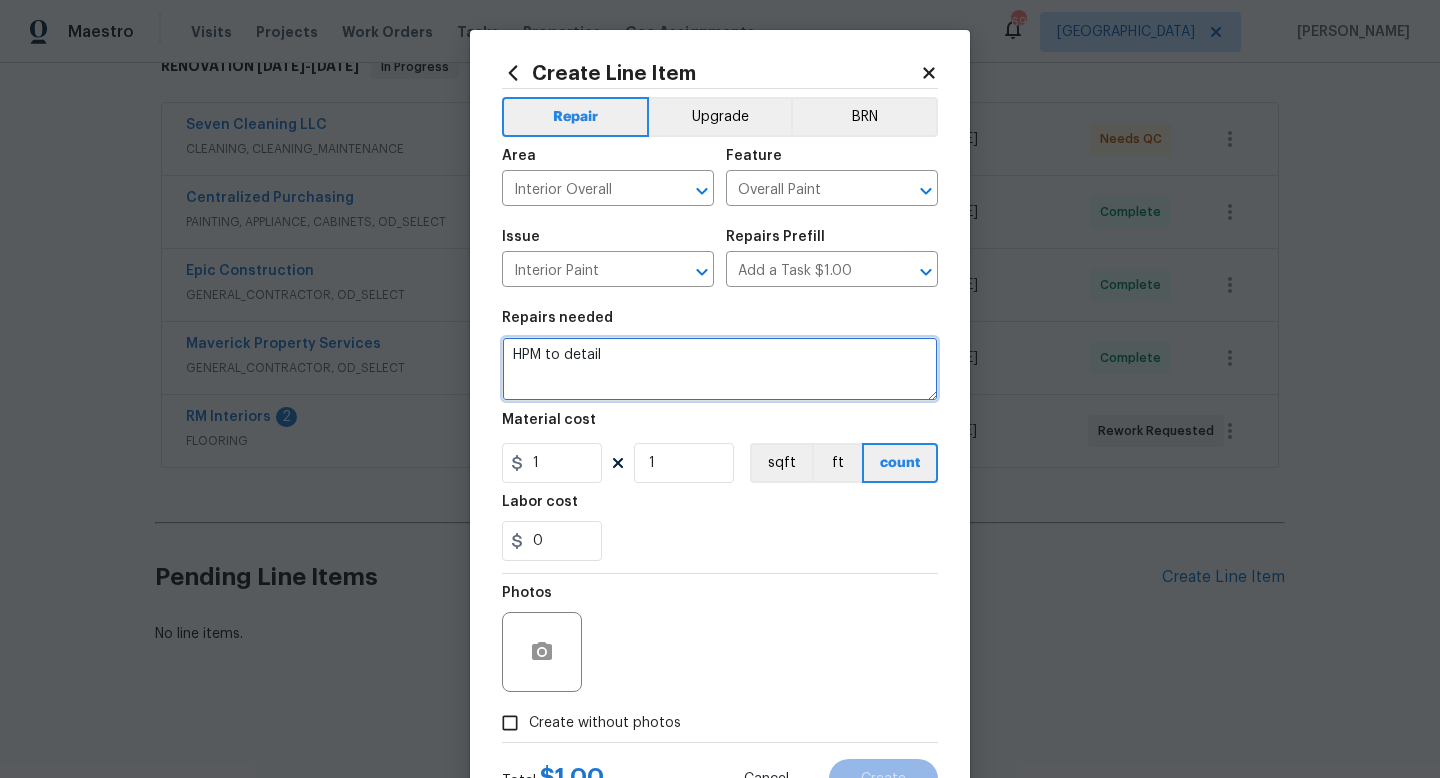 drag, startPoint x: 614, startPoint y: 357, endPoint x: 183, endPoint y: 316, distance: 432.9457 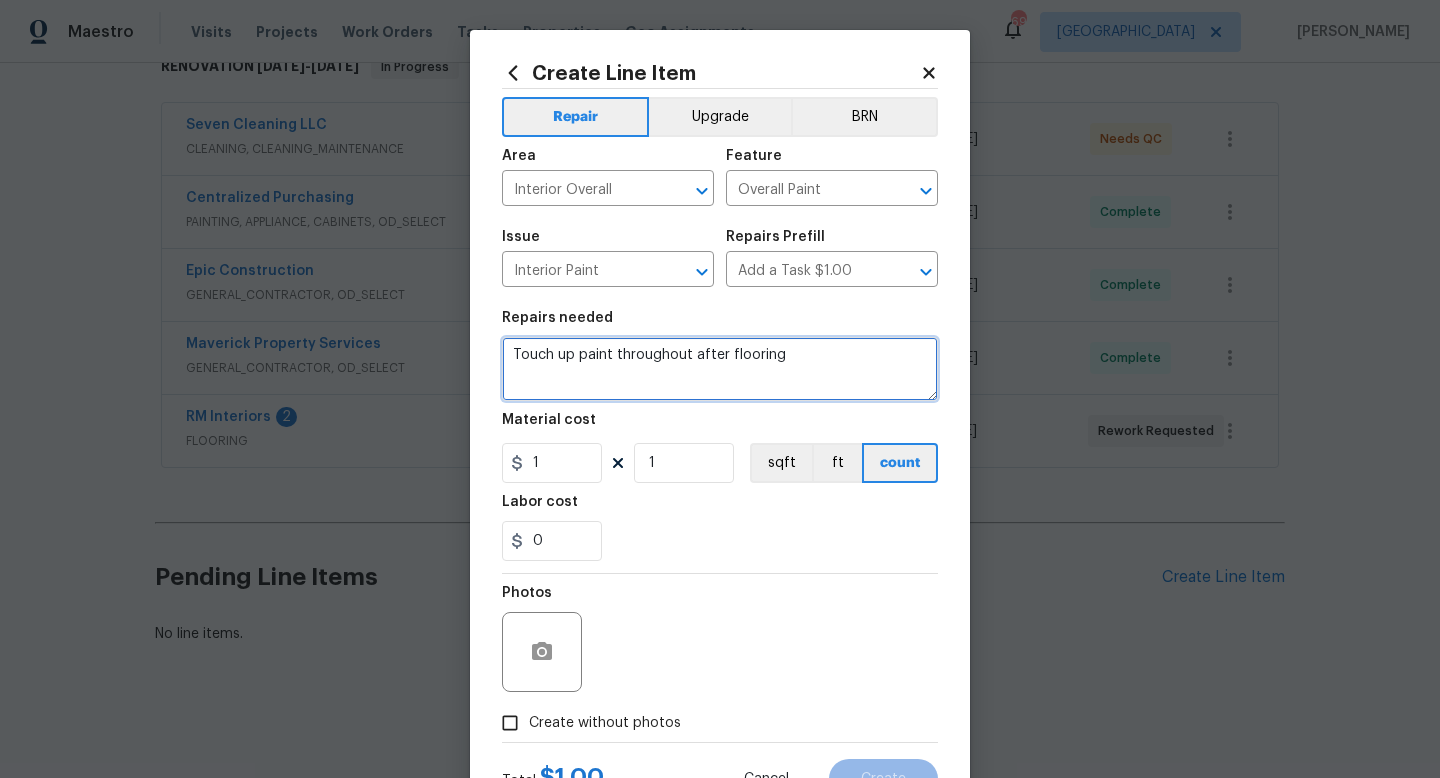 type on "Touch up paint throughout after flooring" 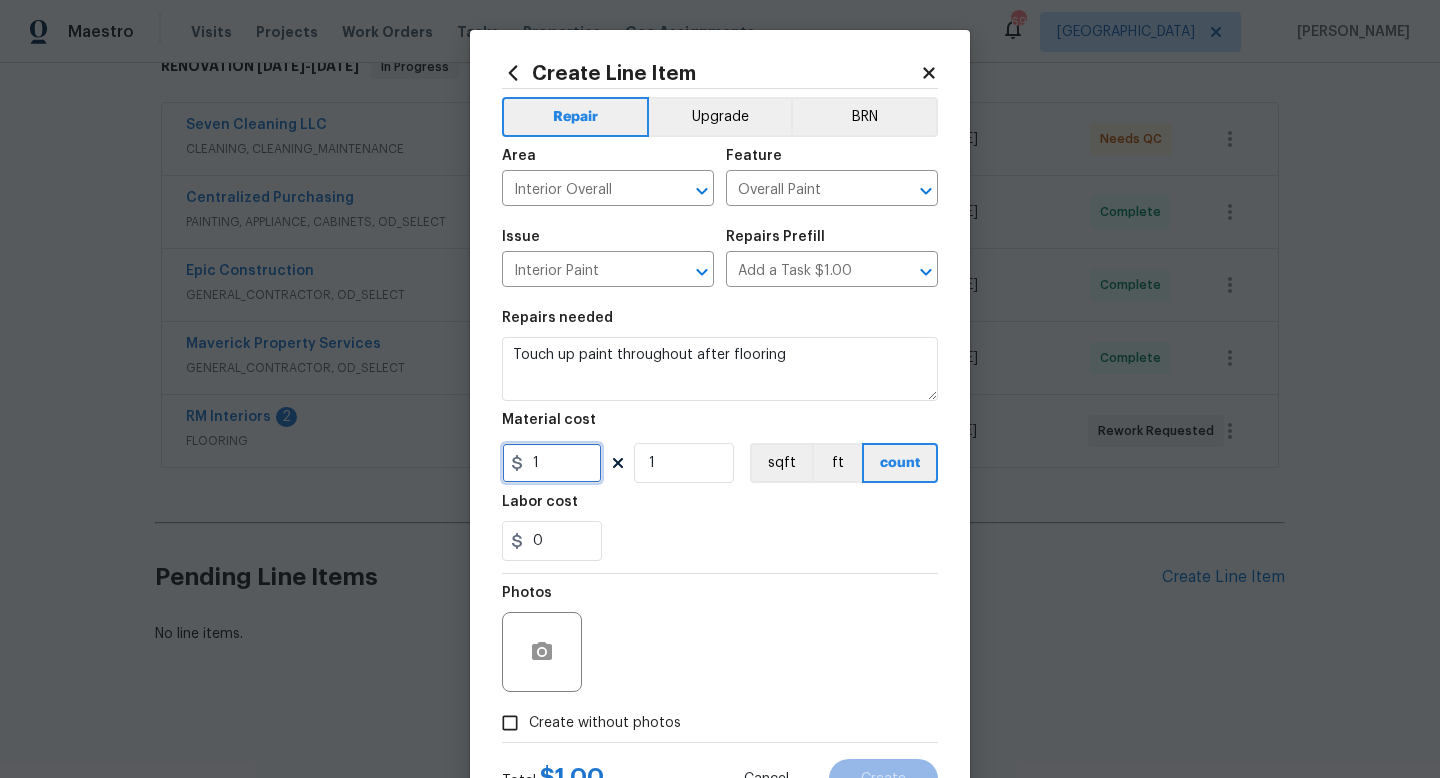 click on "1" at bounding box center (552, 463) 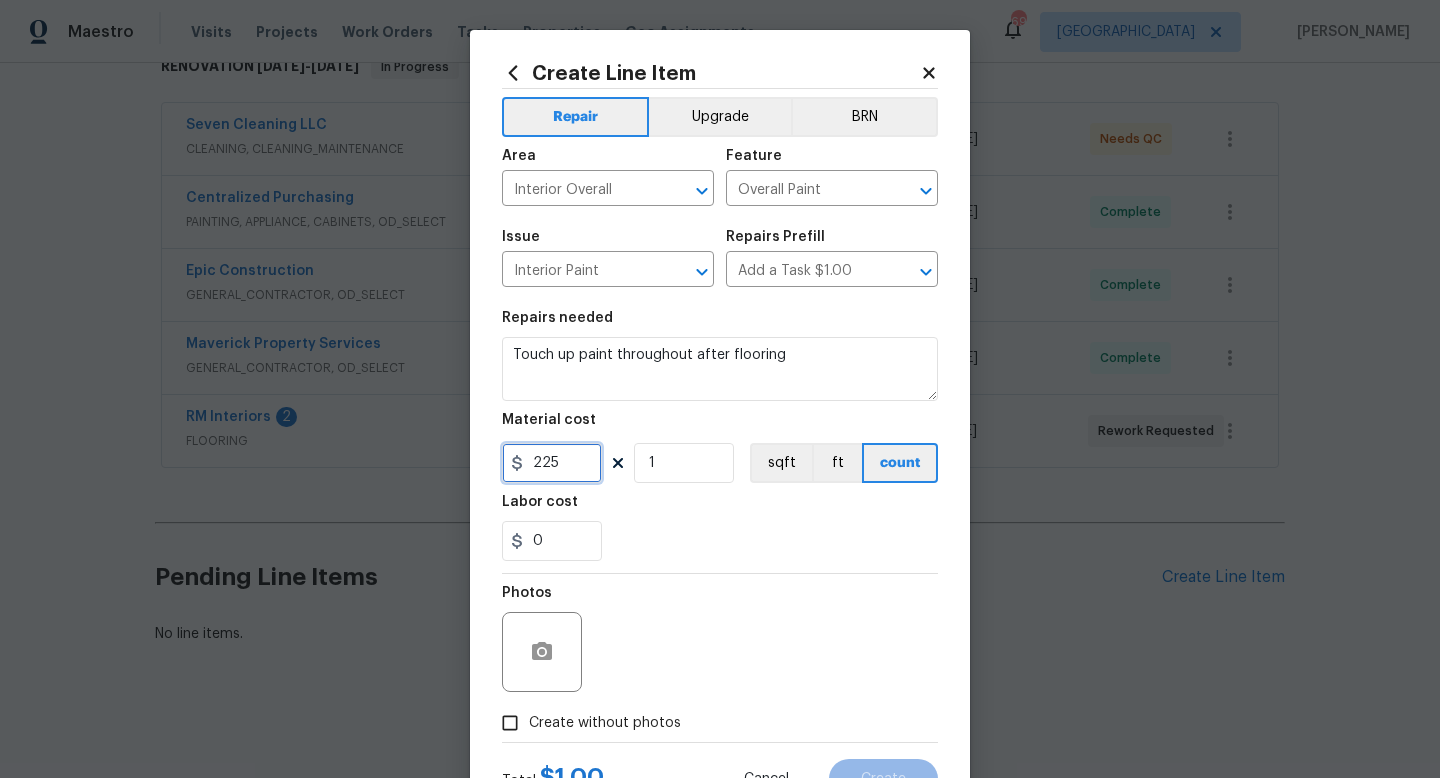 type on "225" 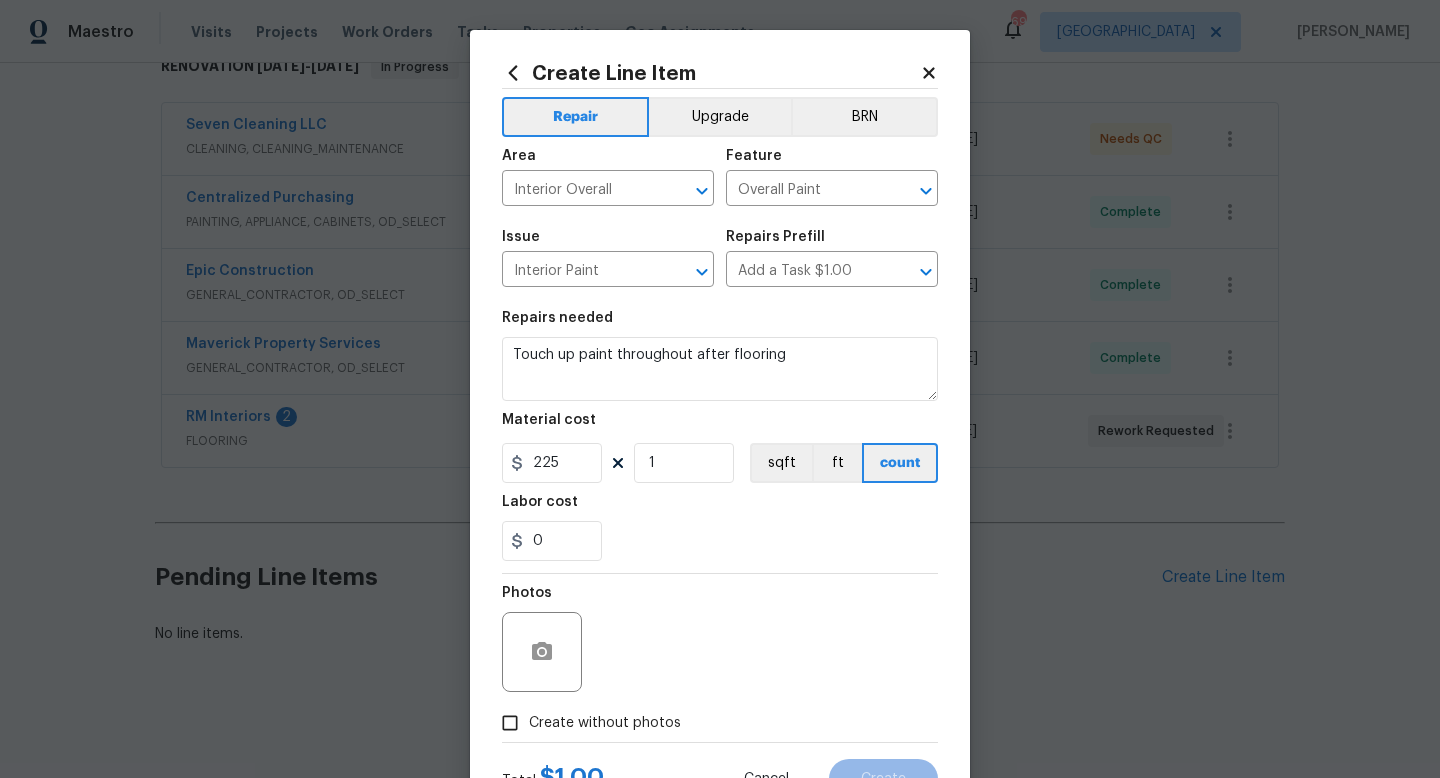 click on "Create without photos" at bounding box center (510, 723) 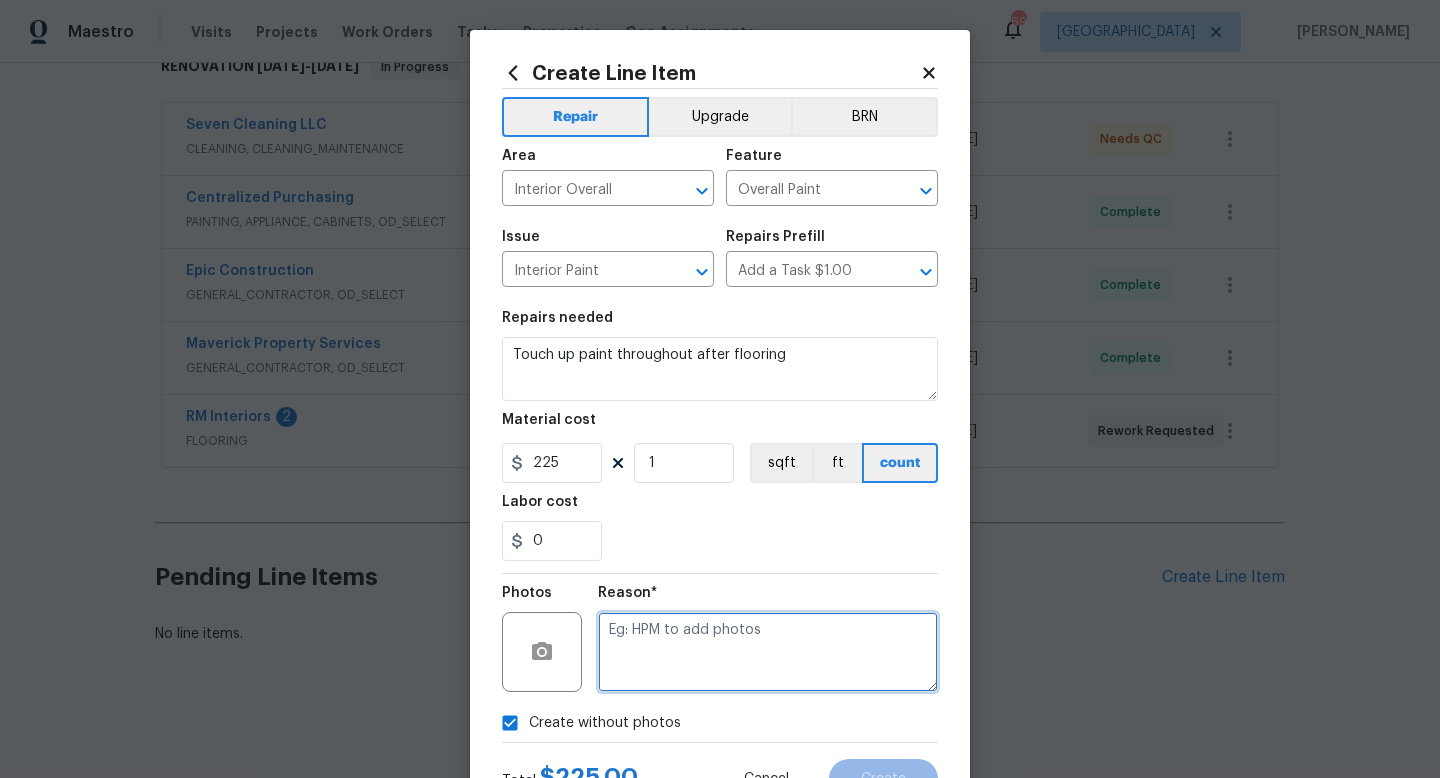 click at bounding box center [768, 652] 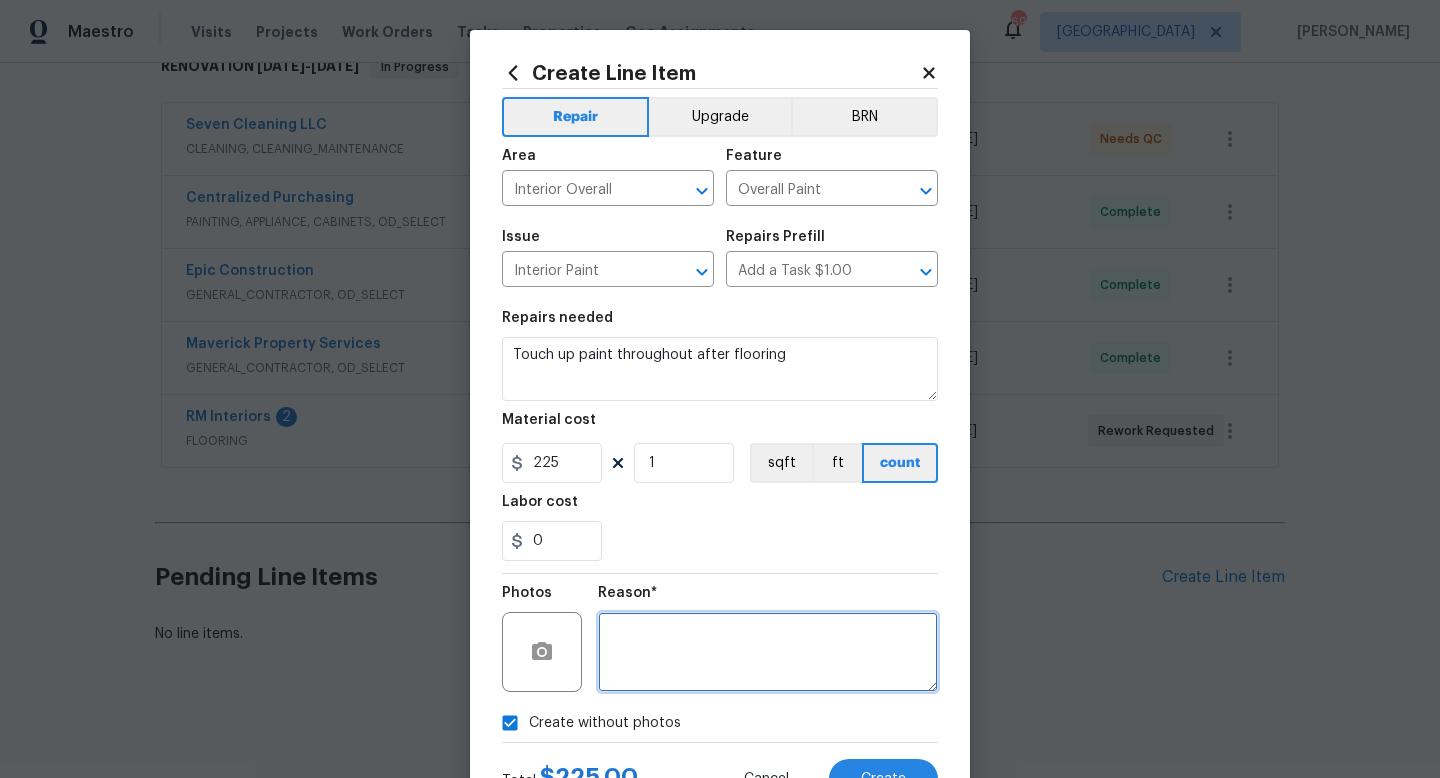 scroll, scrollTop: 84, scrollLeft: 0, axis: vertical 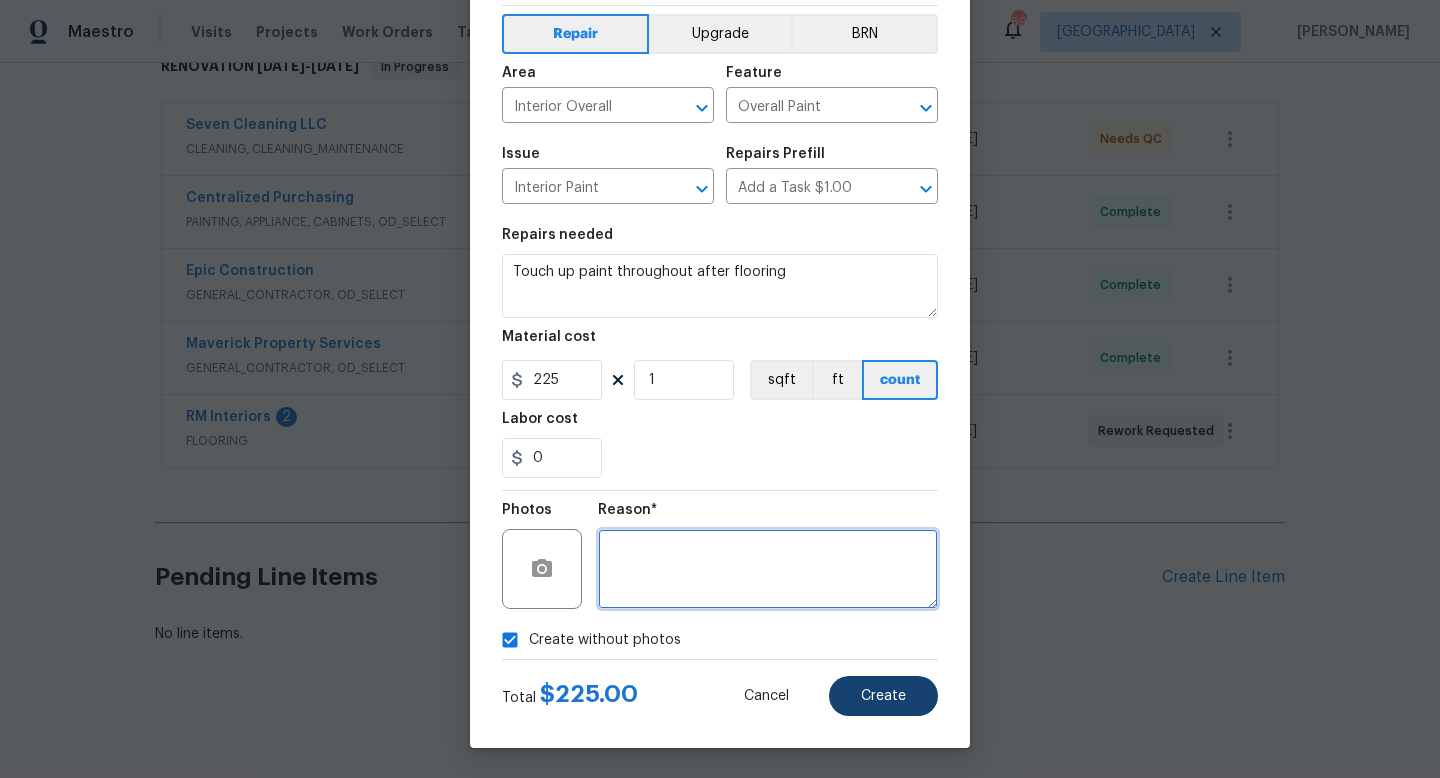 type 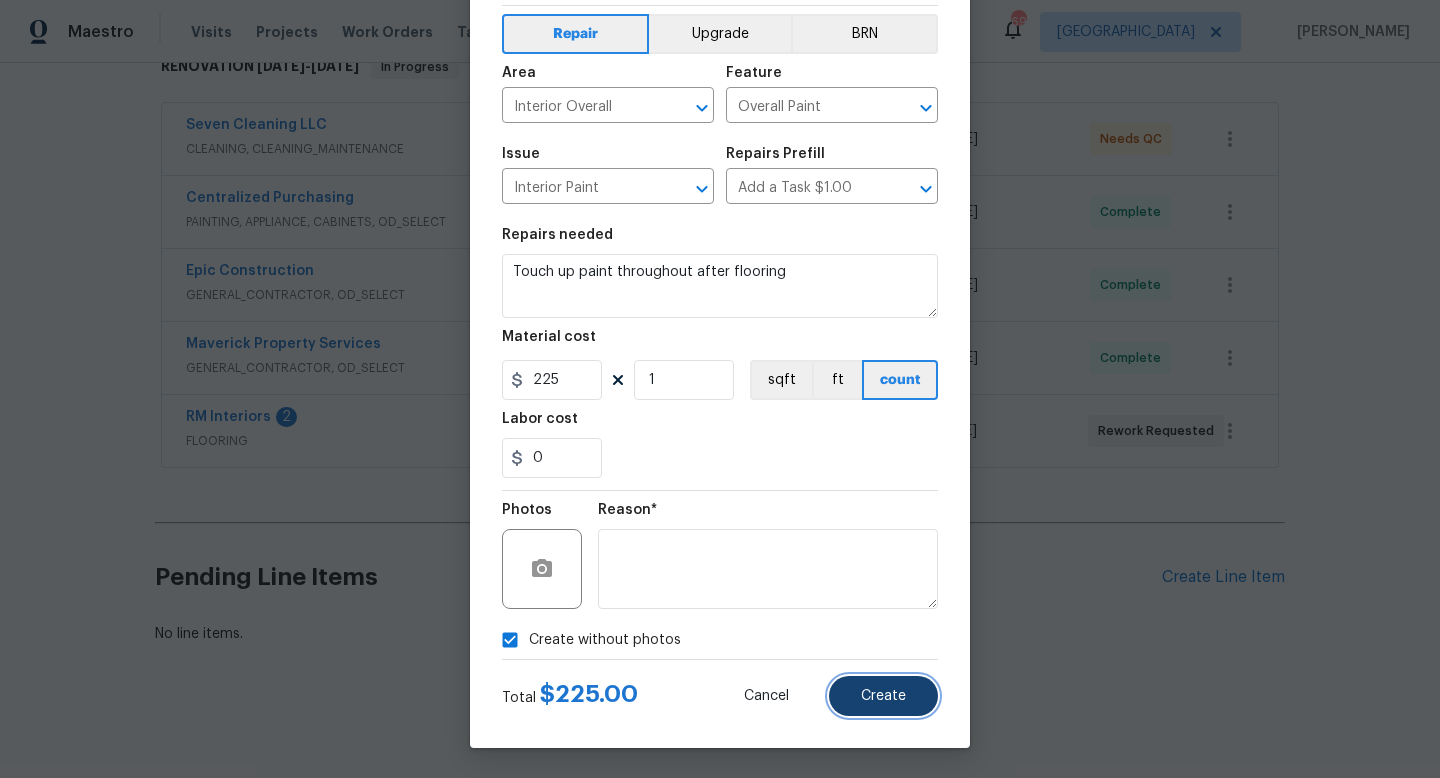 click on "Create" at bounding box center (883, 696) 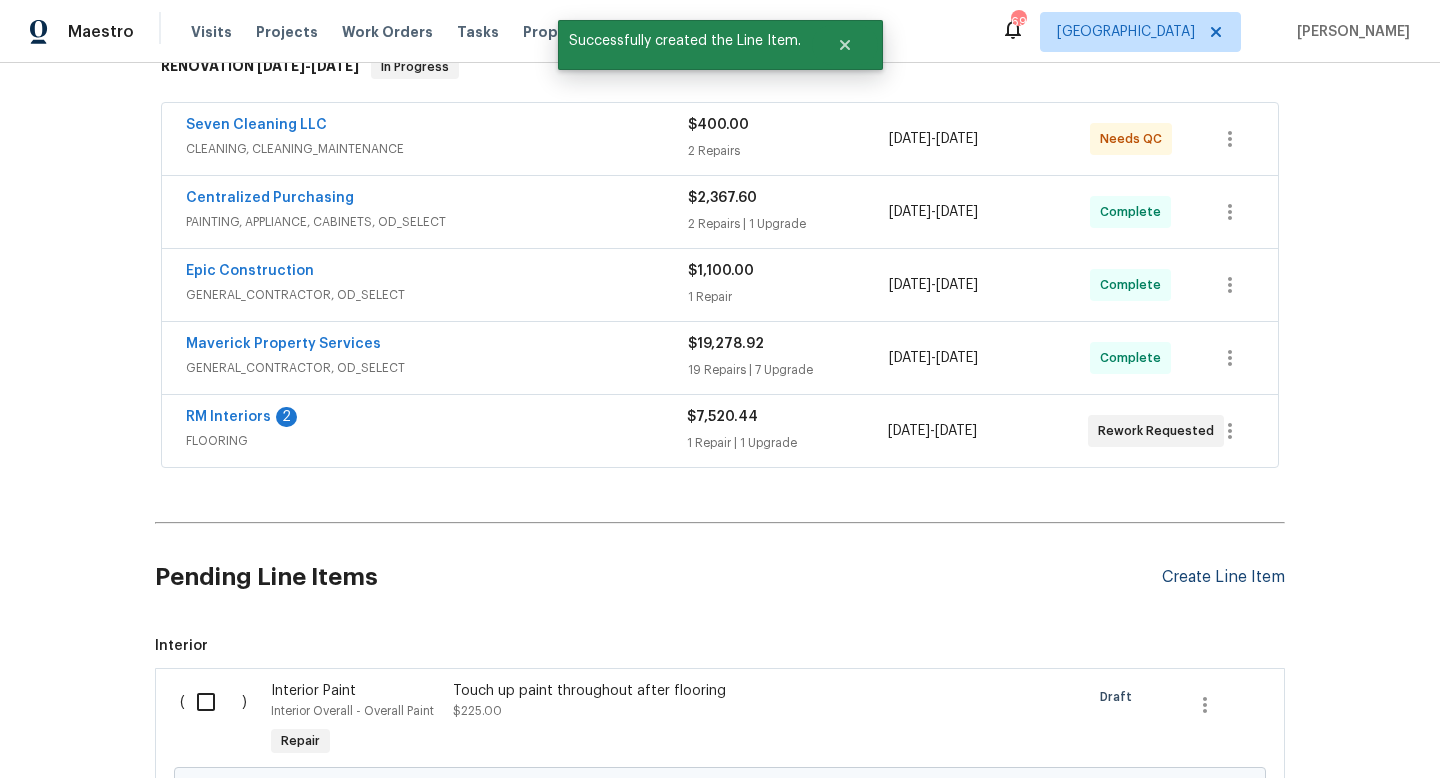 click on "Create Line Item" at bounding box center [1223, 577] 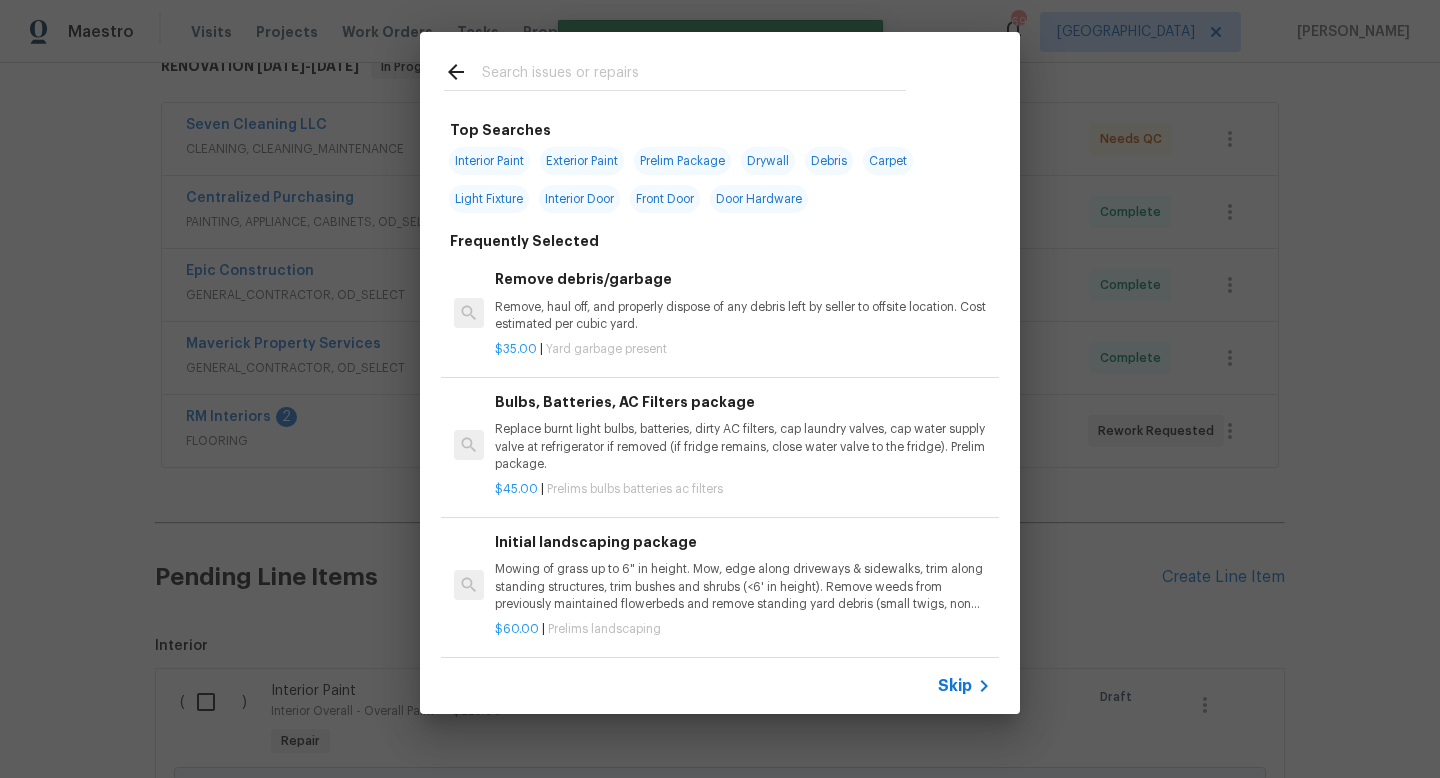 click at bounding box center [694, 75] 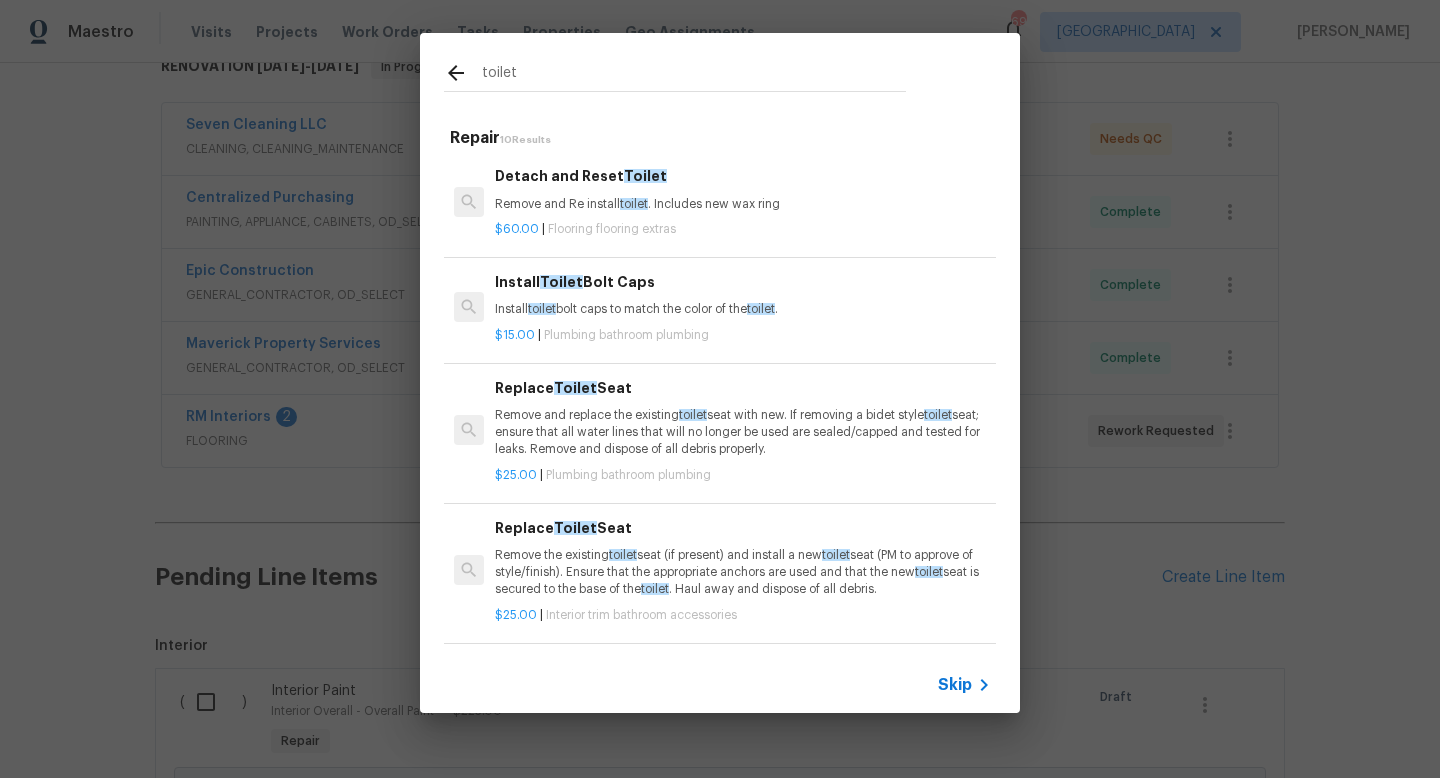 type on "toilet" 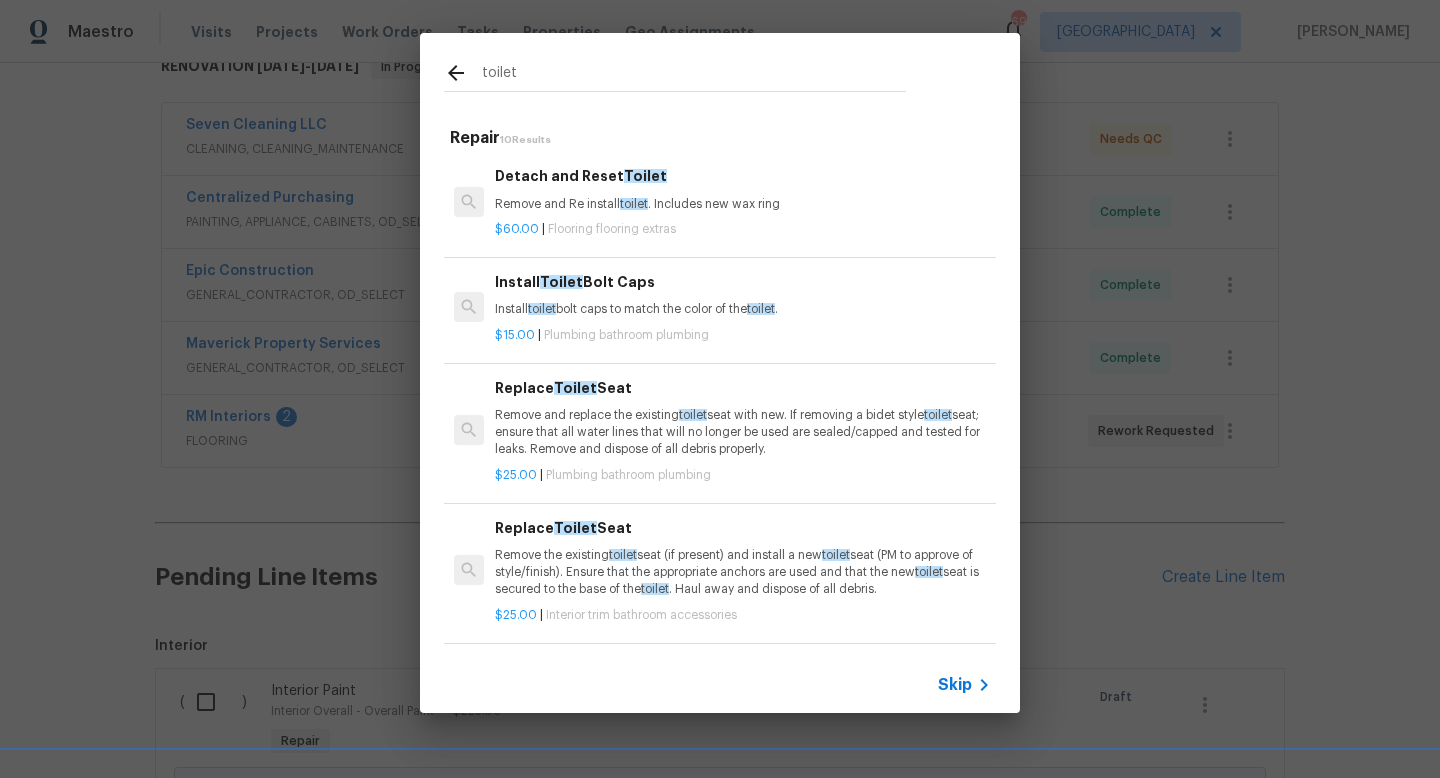click on "Remove and Re install  toilet . Includes new wax ring" at bounding box center [743, 204] 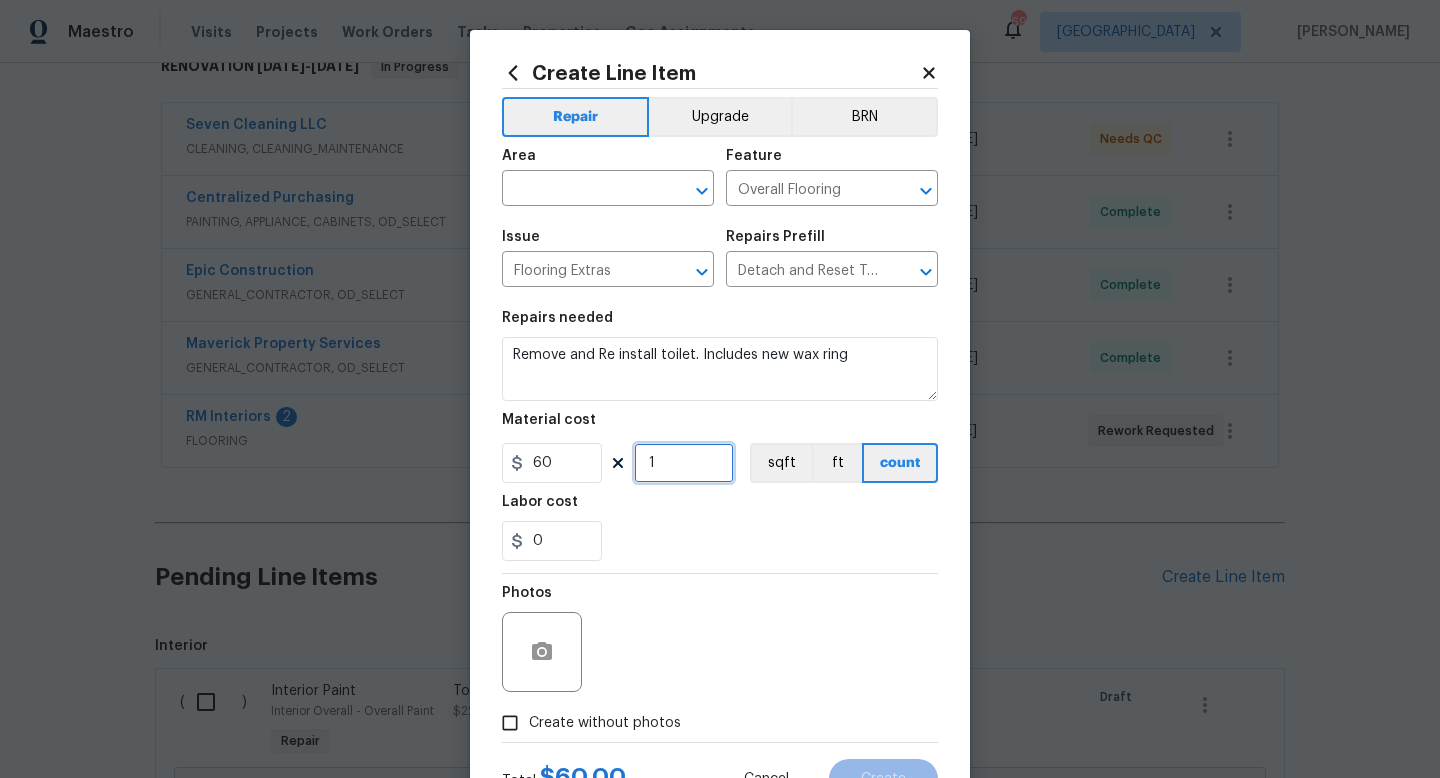 click on "1" at bounding box center [684, 463] 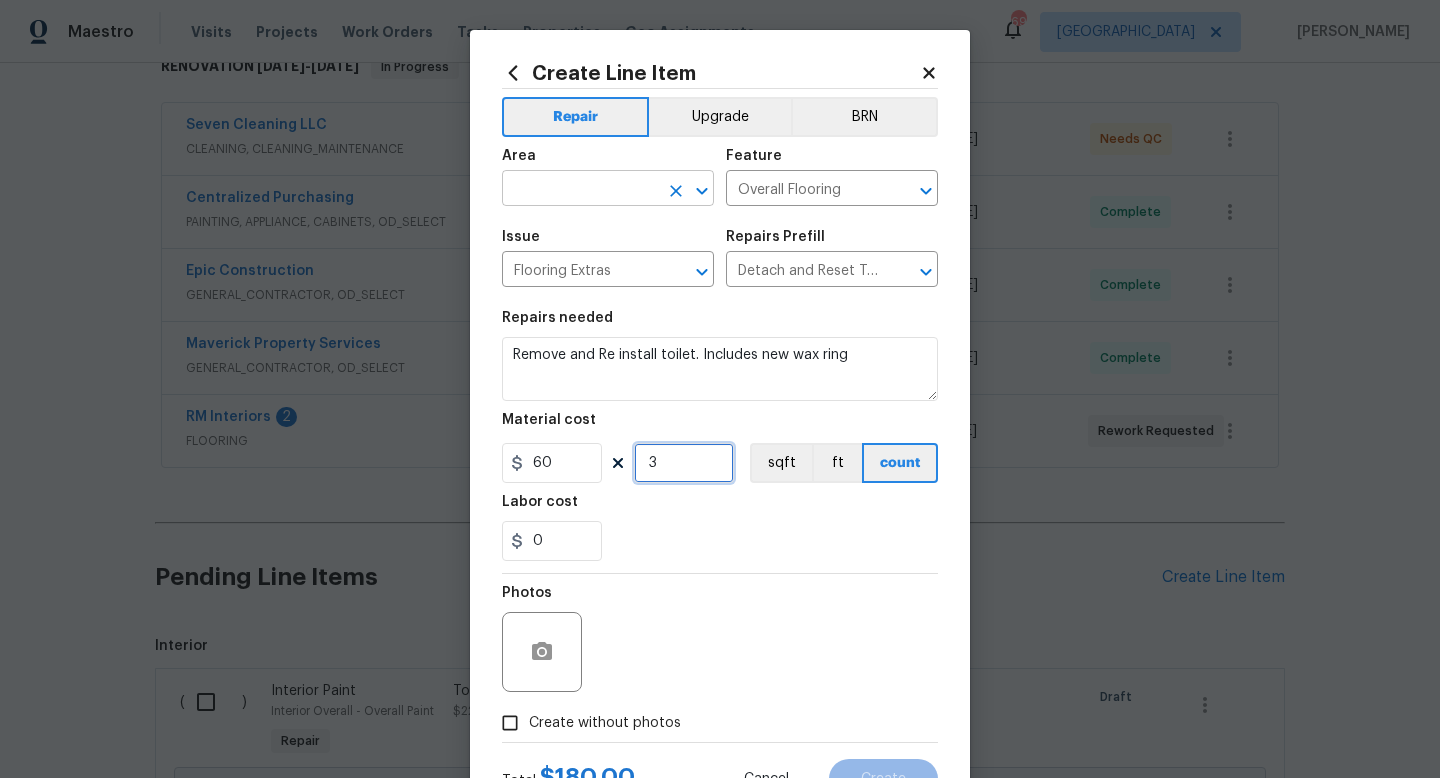 type on "3" 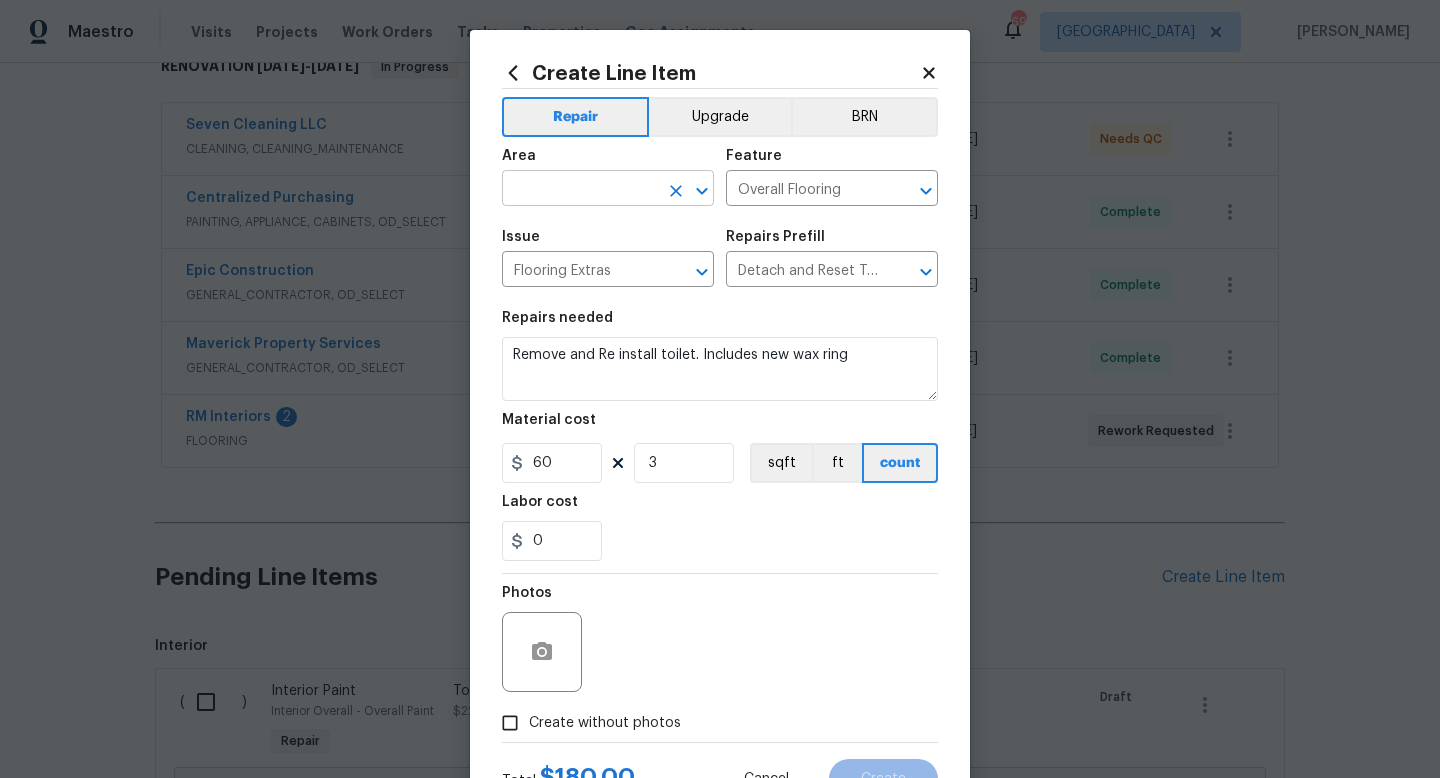 click at bounding box center [580, 190] 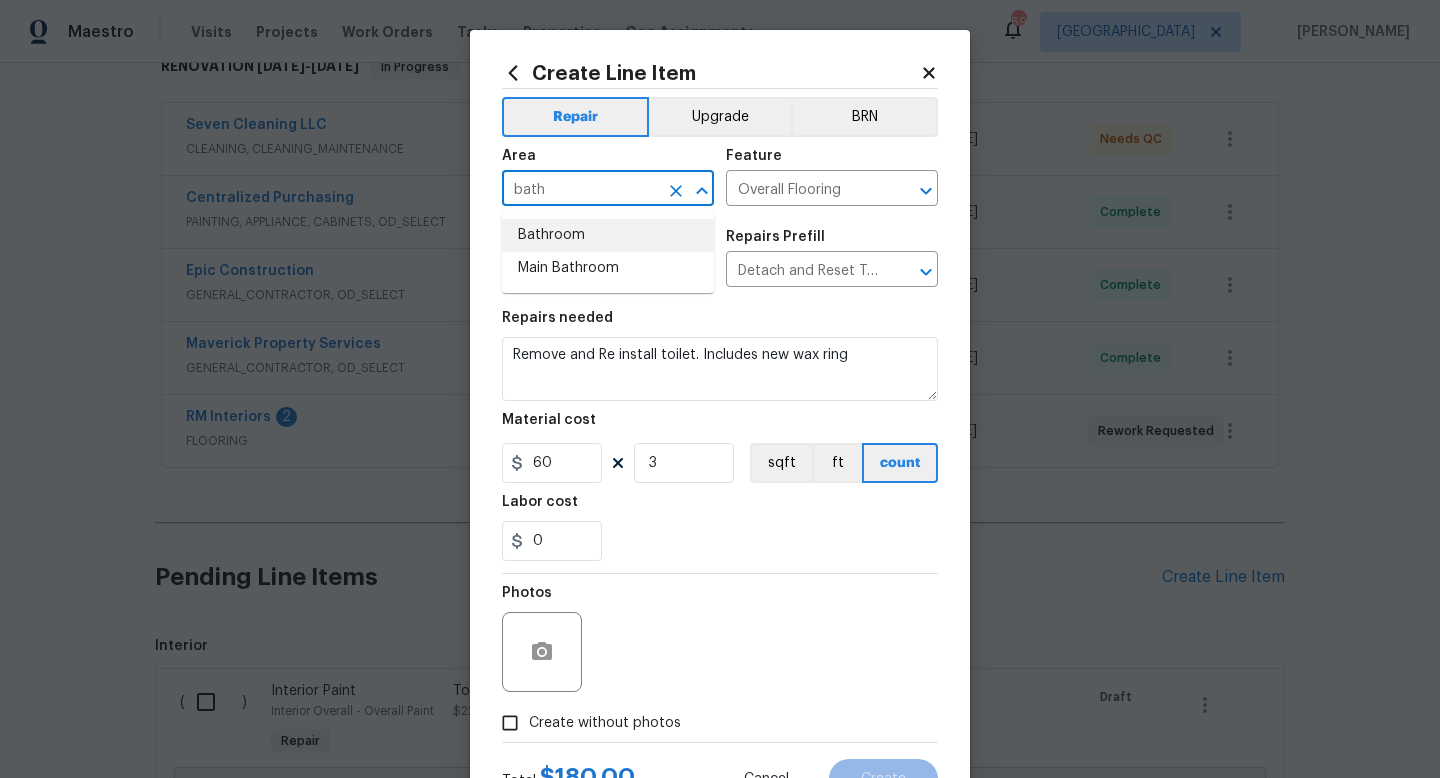 click on "Bathroom" at bounding box center [608, 235] 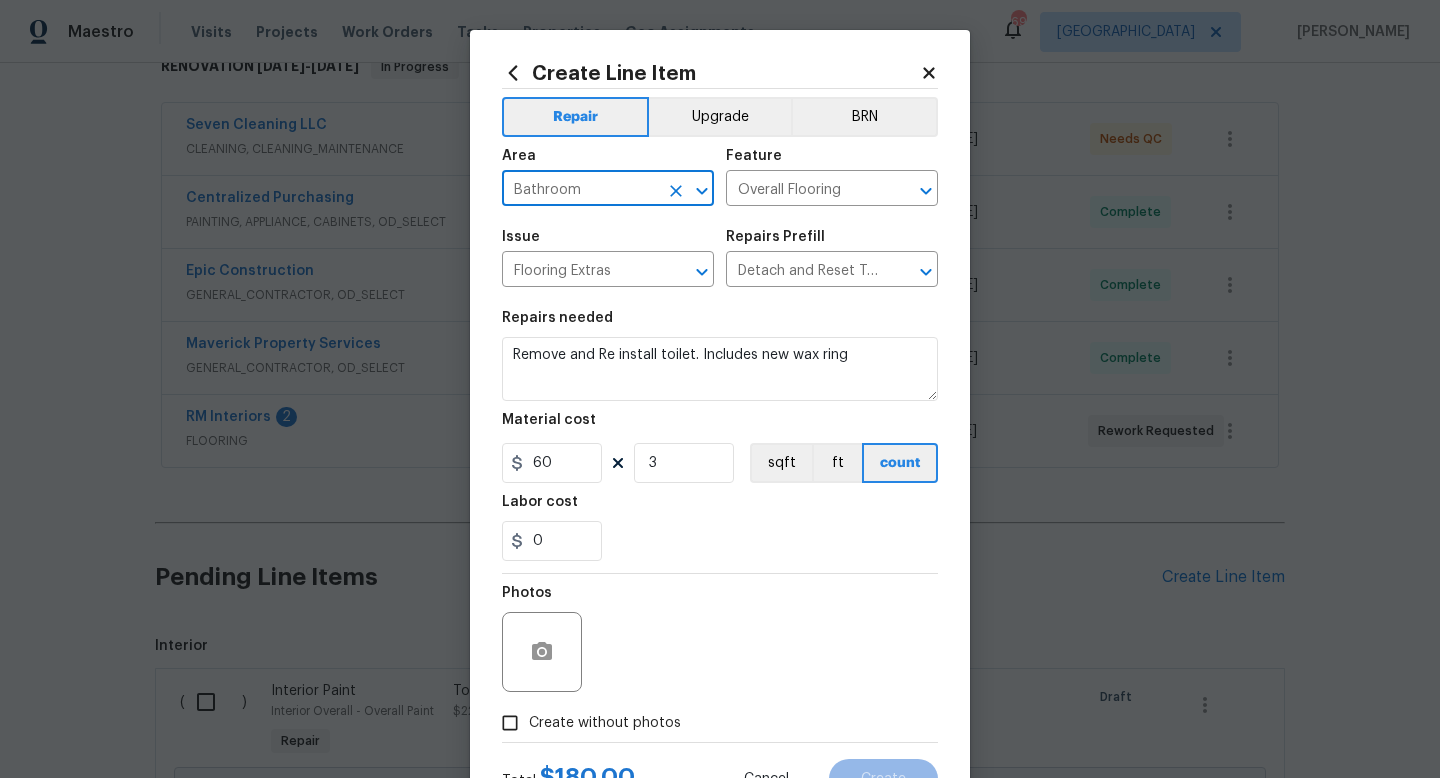 scroll, scrollTop: 84, scrollLeft: 0, axis: vertical 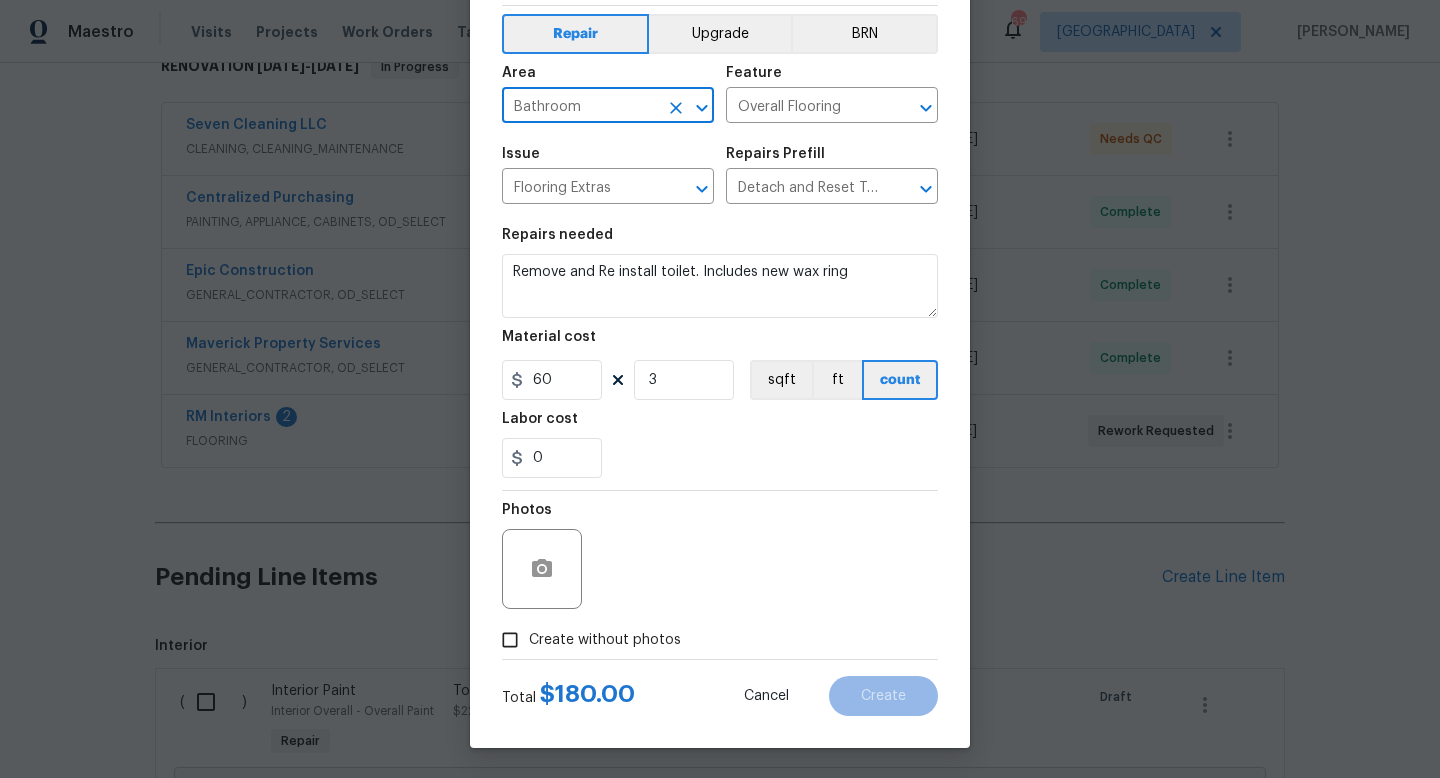type on "Bathroom" 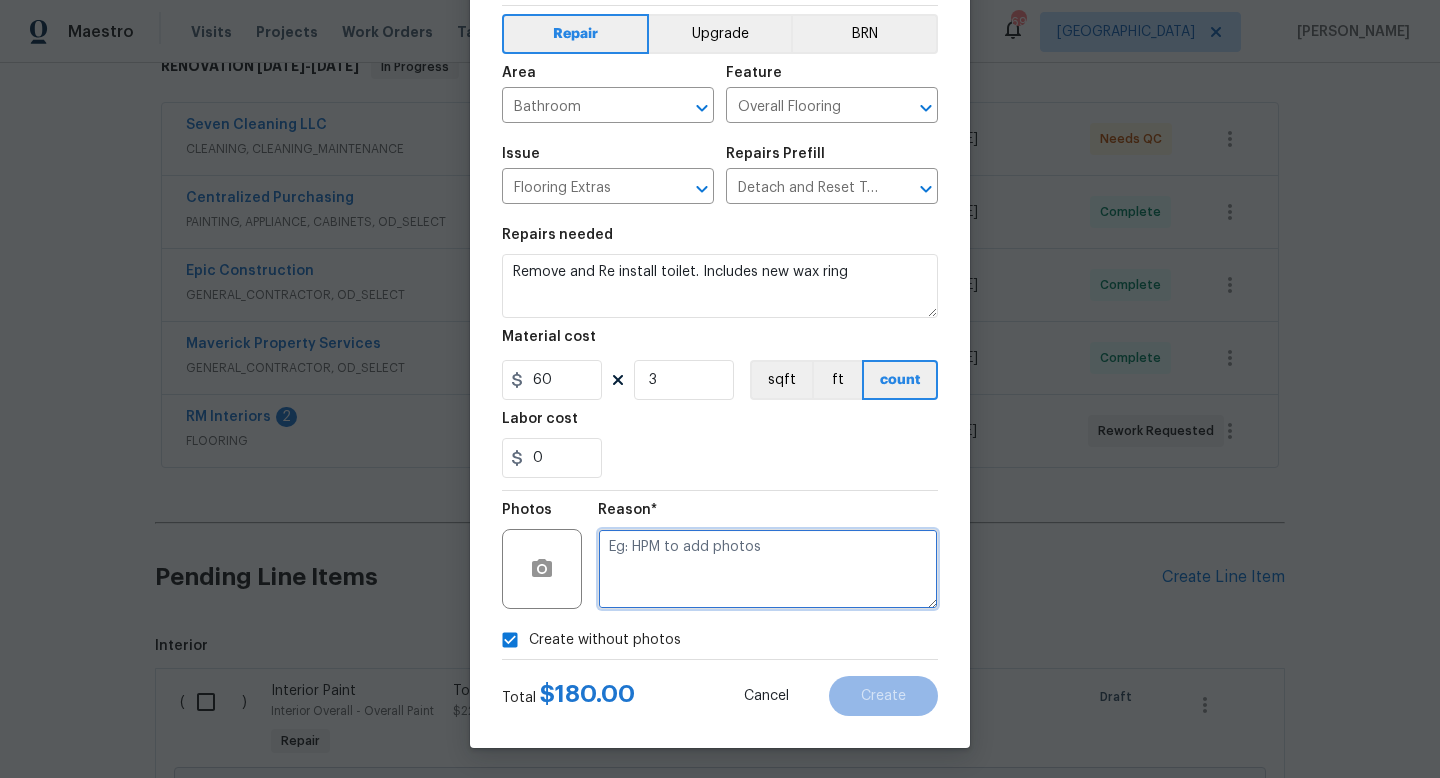 click at bounding box center [768, 569] 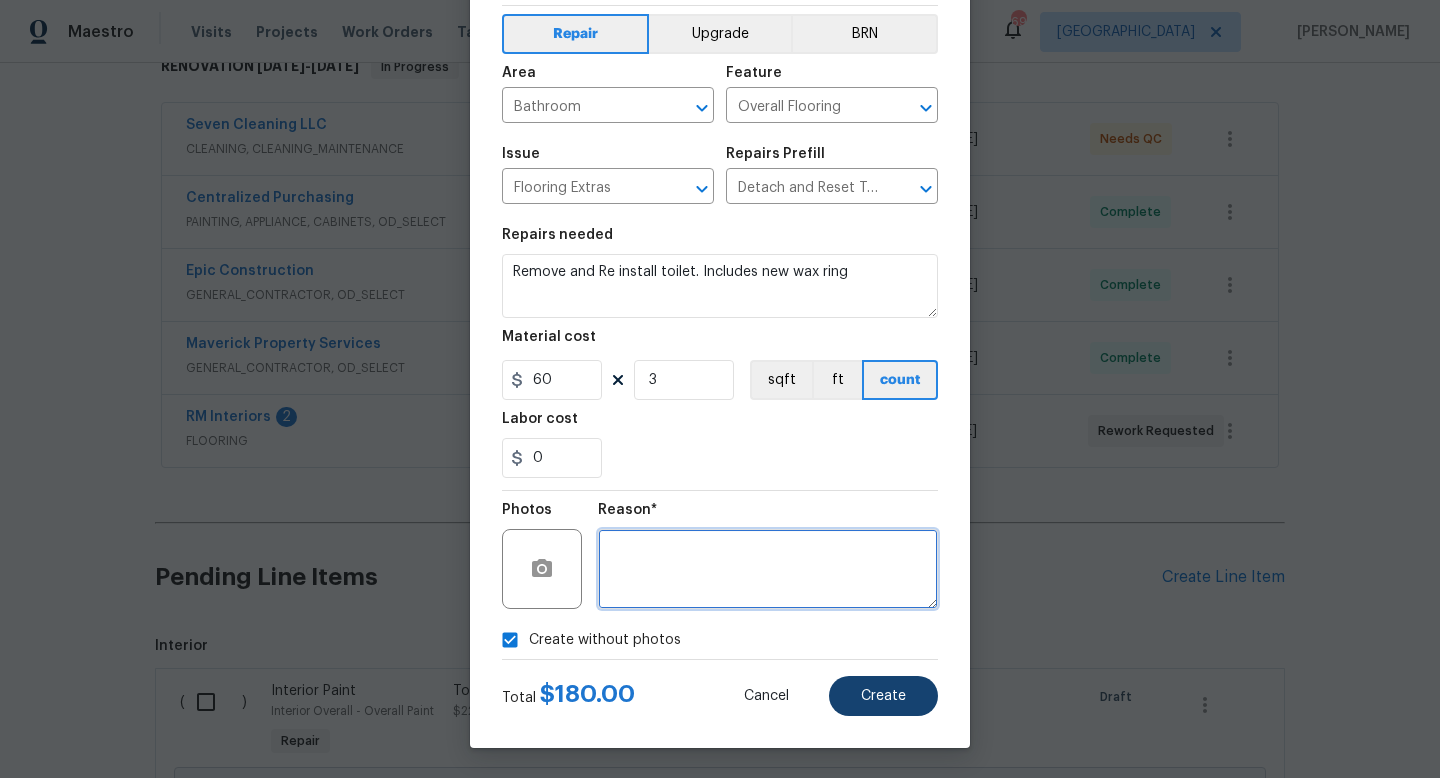 type 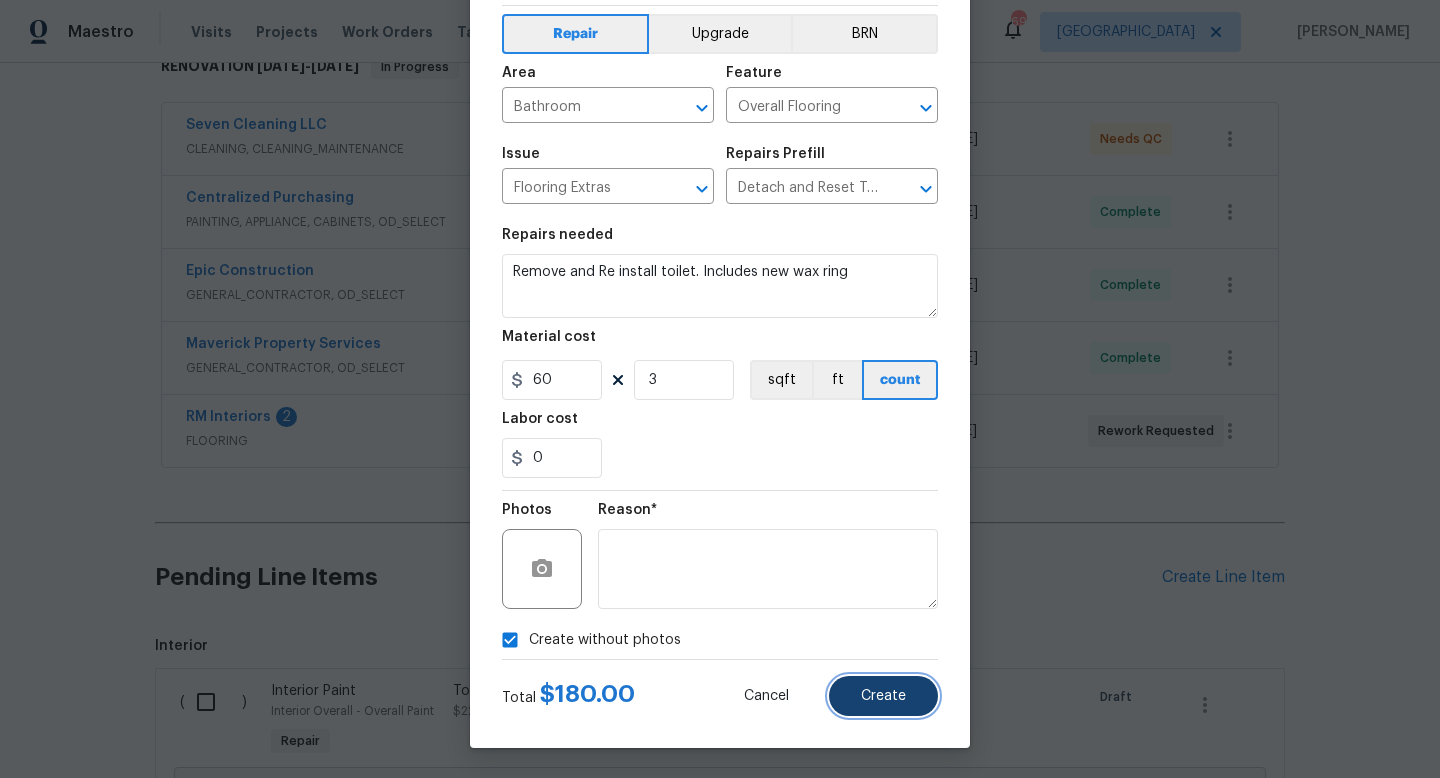 click on "Create" at bounding box center (883, 696) 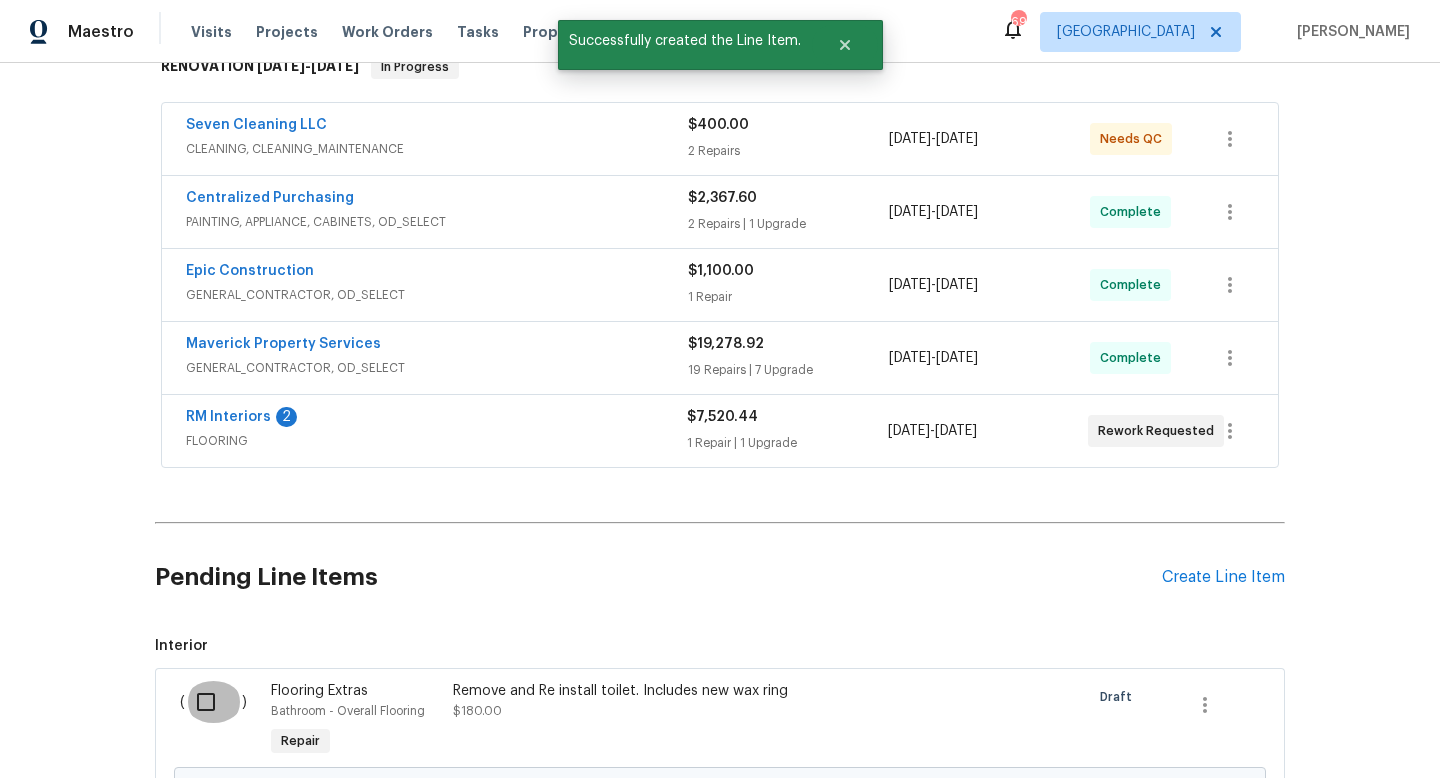 click at bounding box center [213, 702] 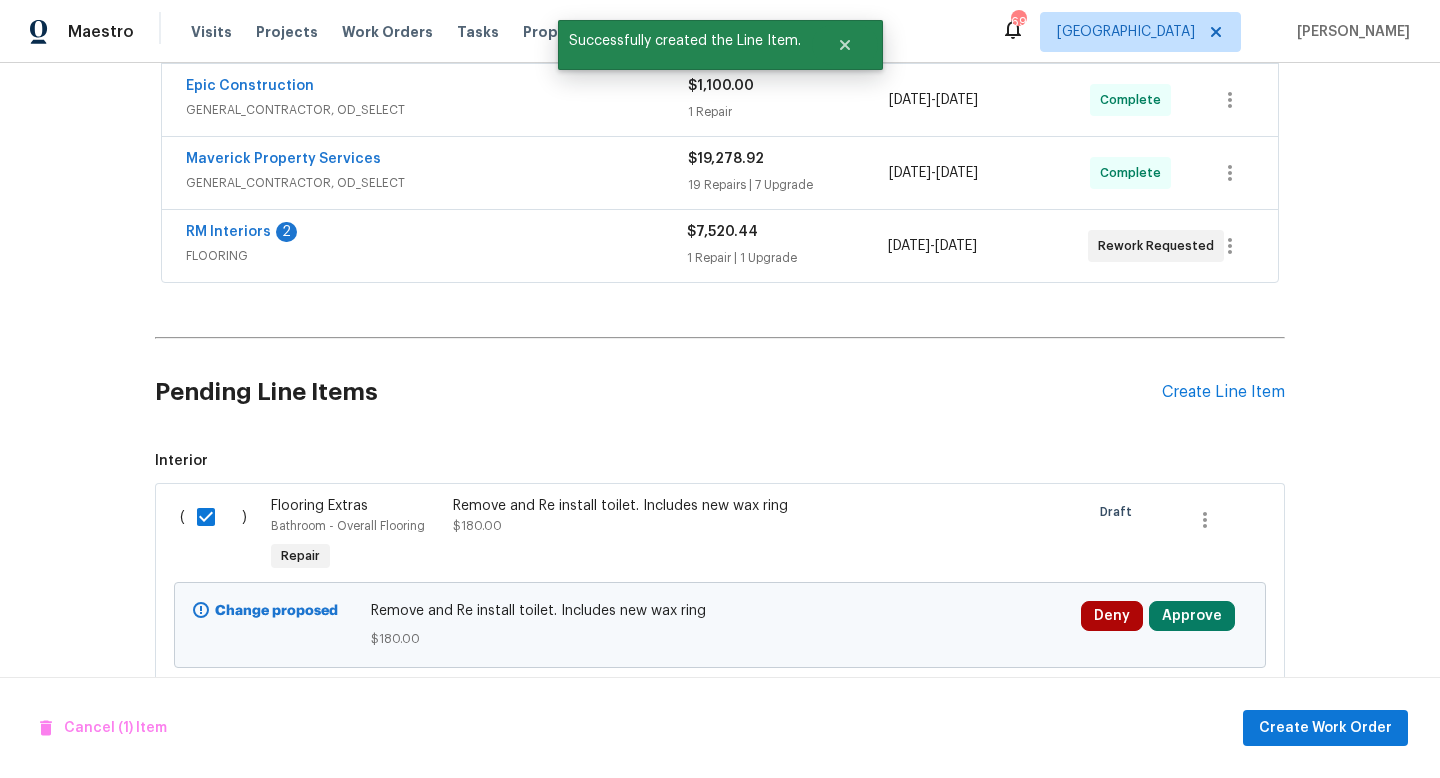 scroll, scrollTop: 597, scrollLeft: 0, axis: vertical 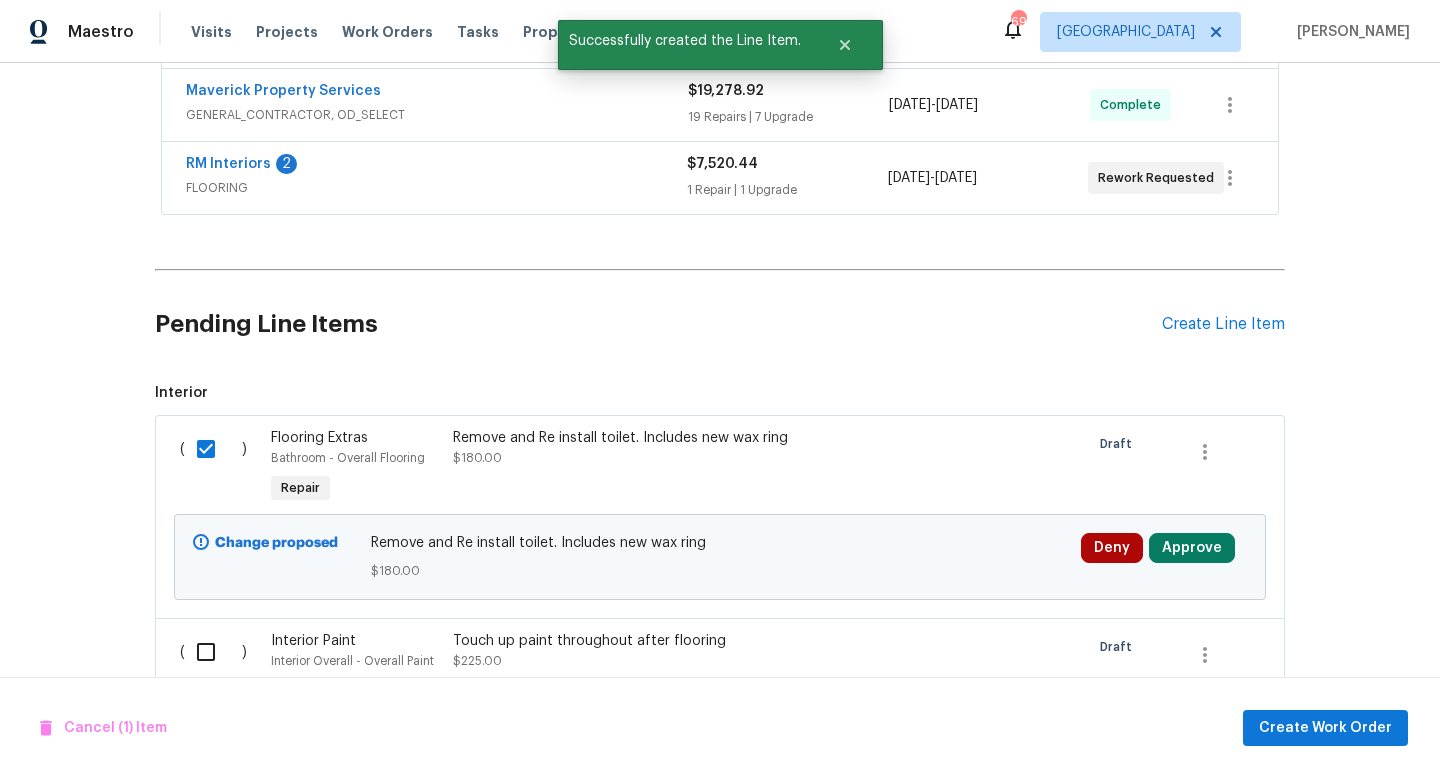 click at bounding box center (213, 652) 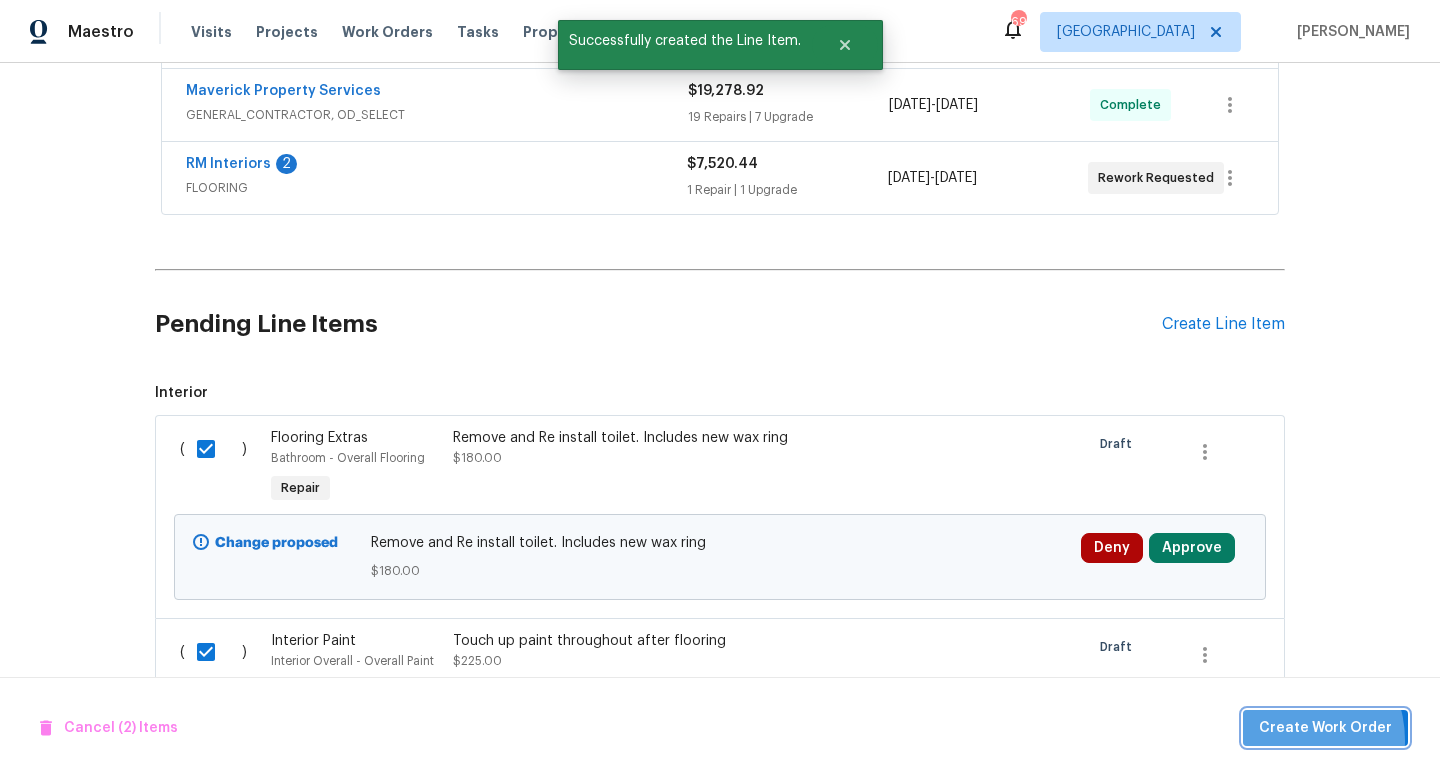 click on "Create Work Order" at bounding box center (1325, 728) 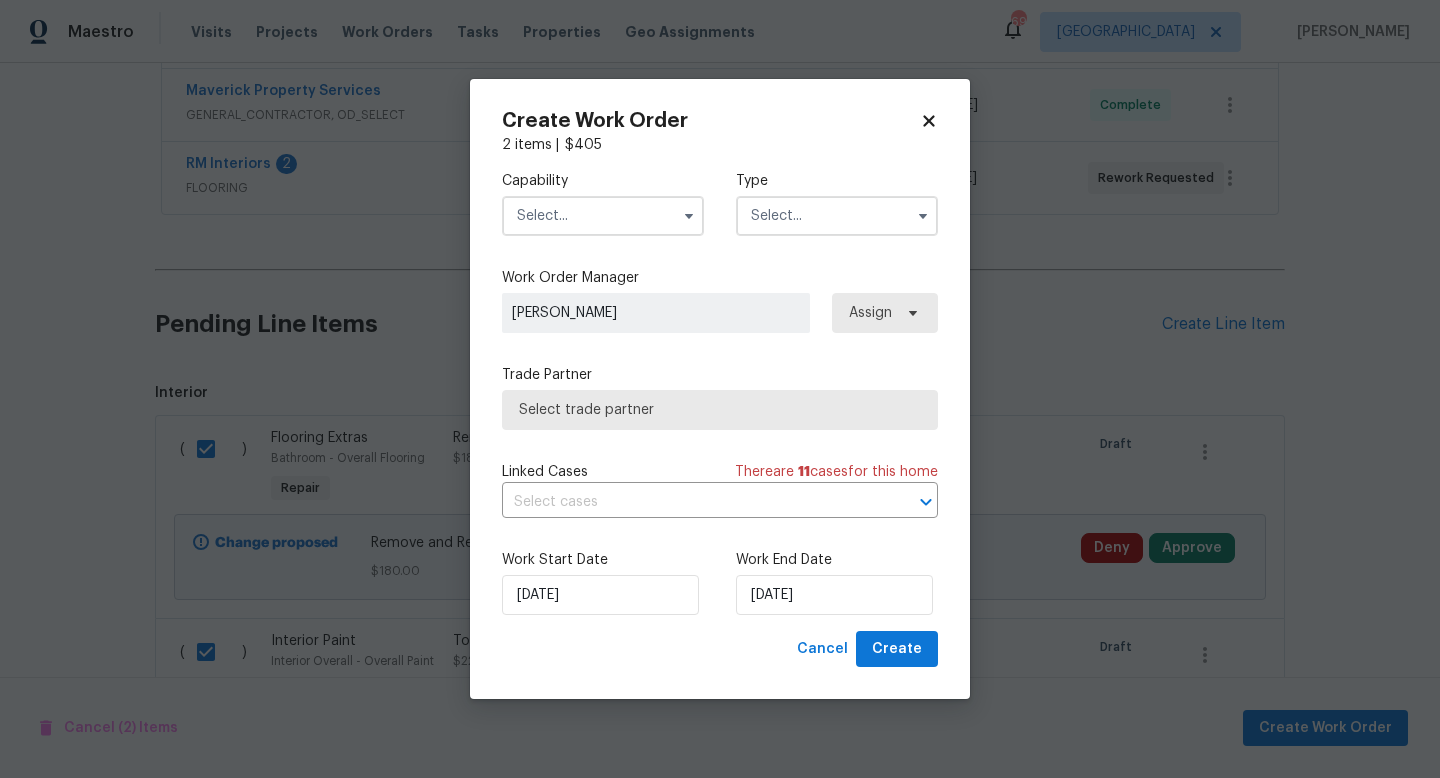click at bounding box center (603, 216) 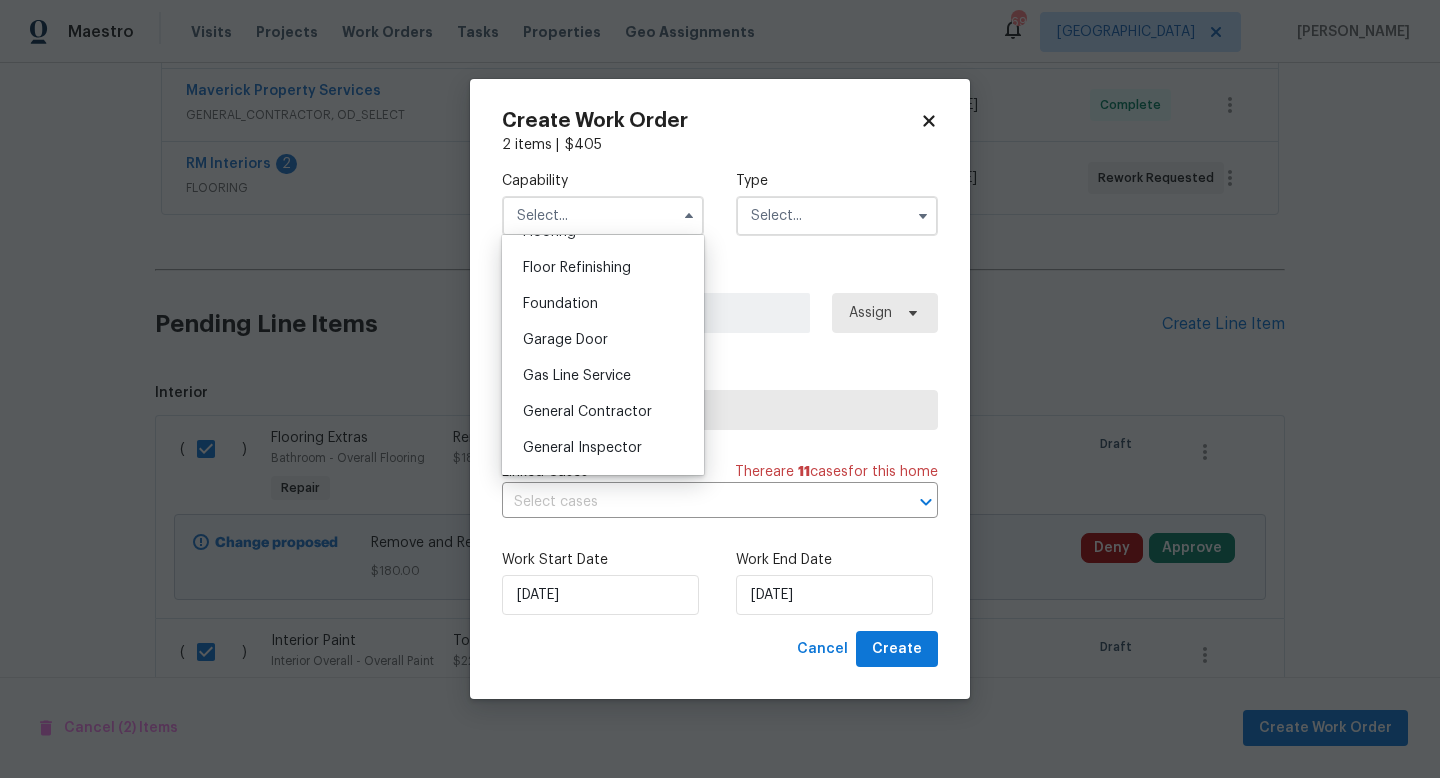 scroll, scrollTop: 840, scrollLeft: 0, axis: vertical 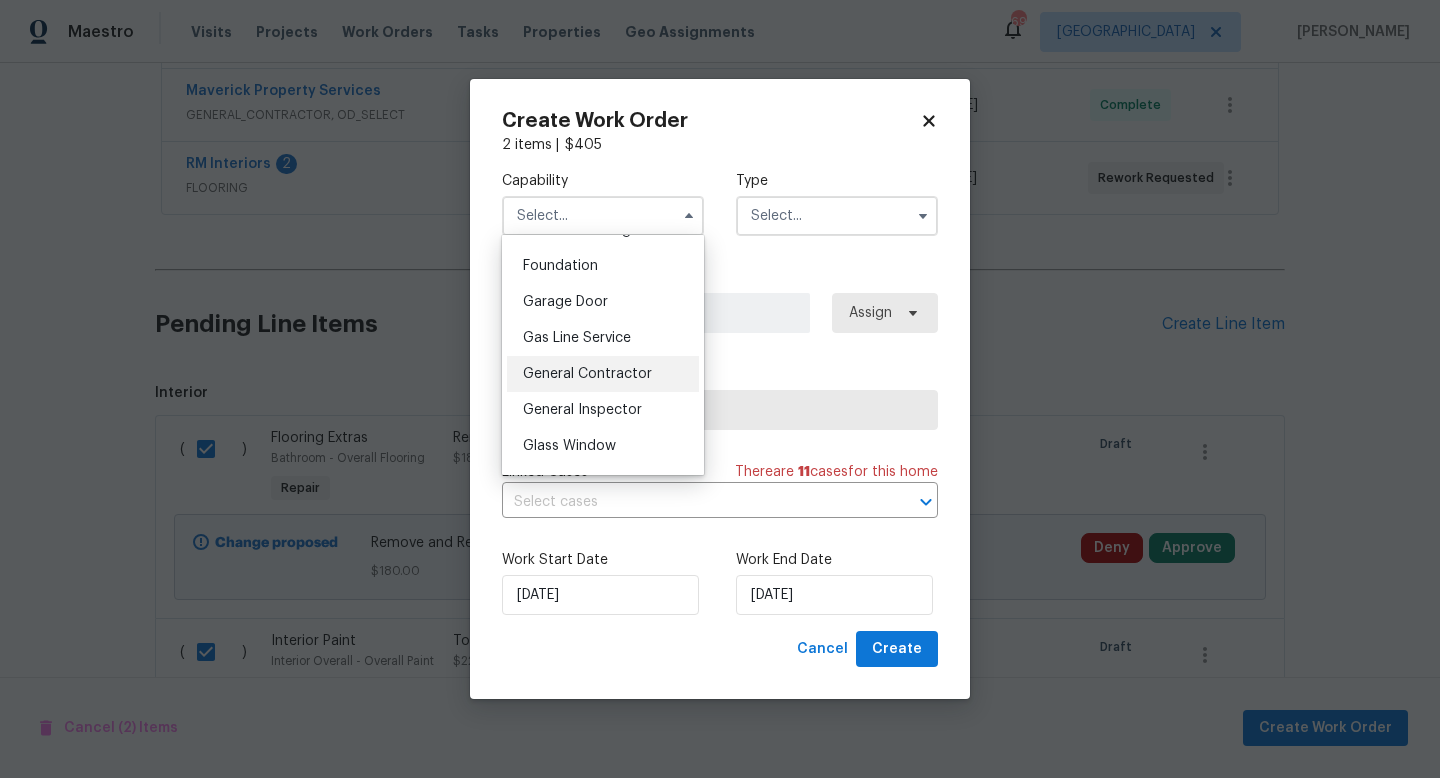 click on "General Contractor" at bounding box center [587, 374] 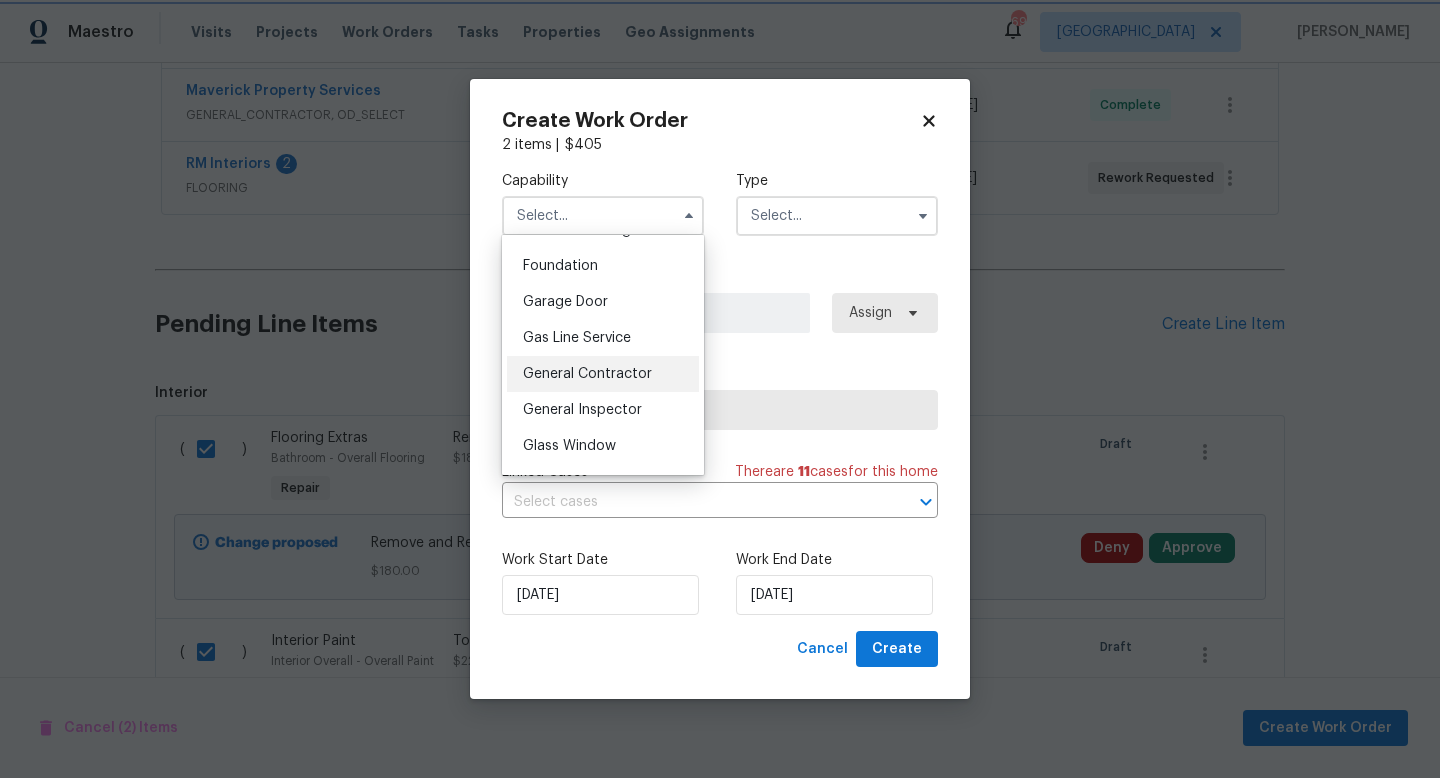 type on "General Contractor" 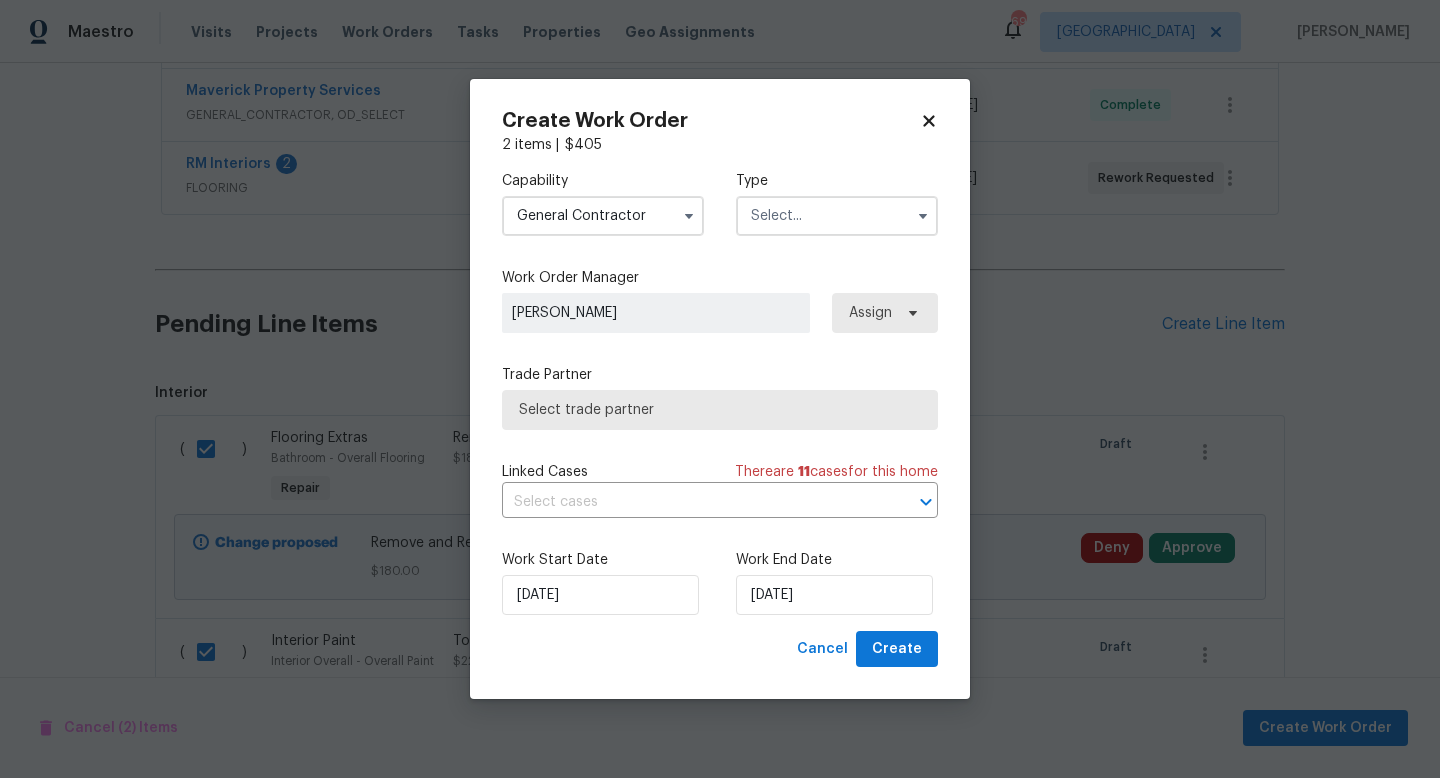 click at bounding box center (837, 216) 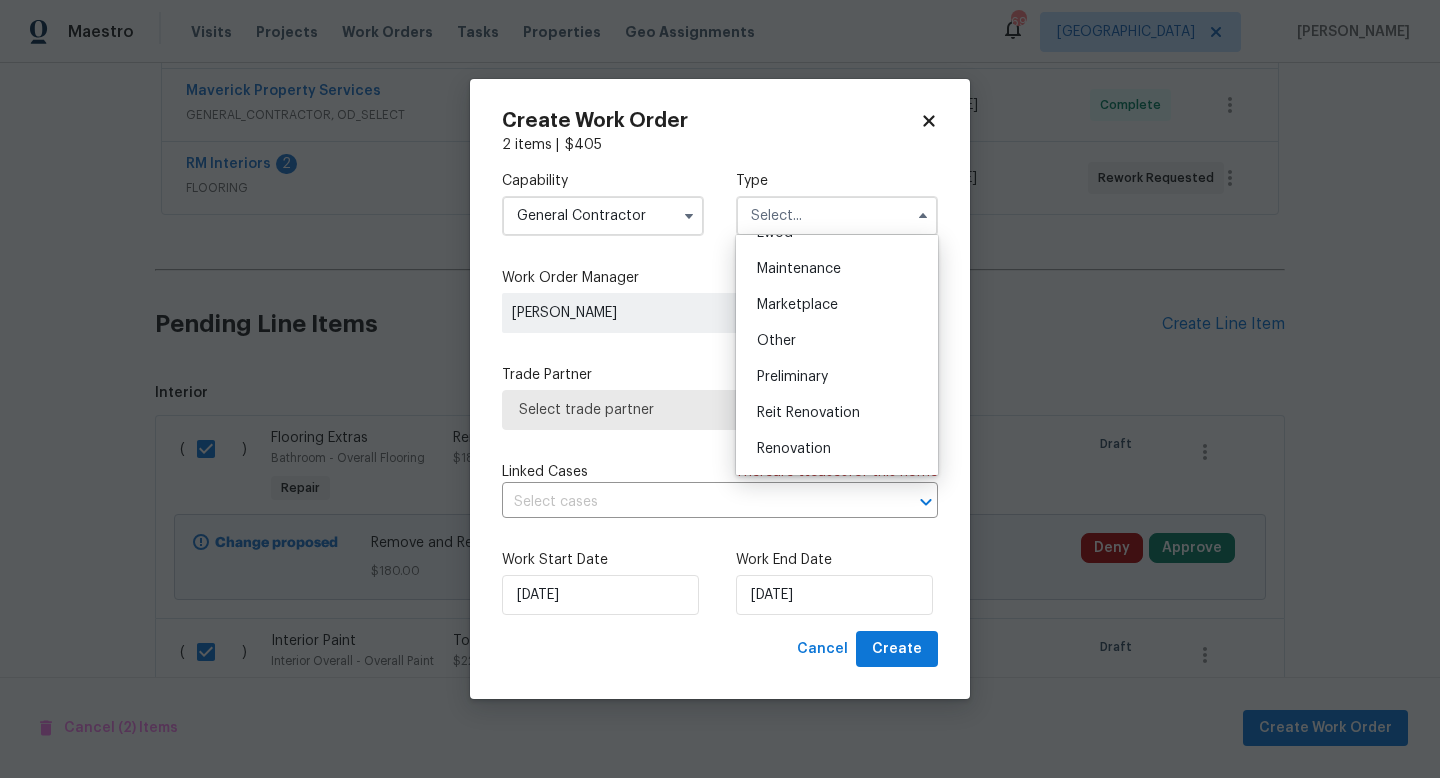 scroll, scrollTop: 317, scrollLeft: 0, axis: vertical 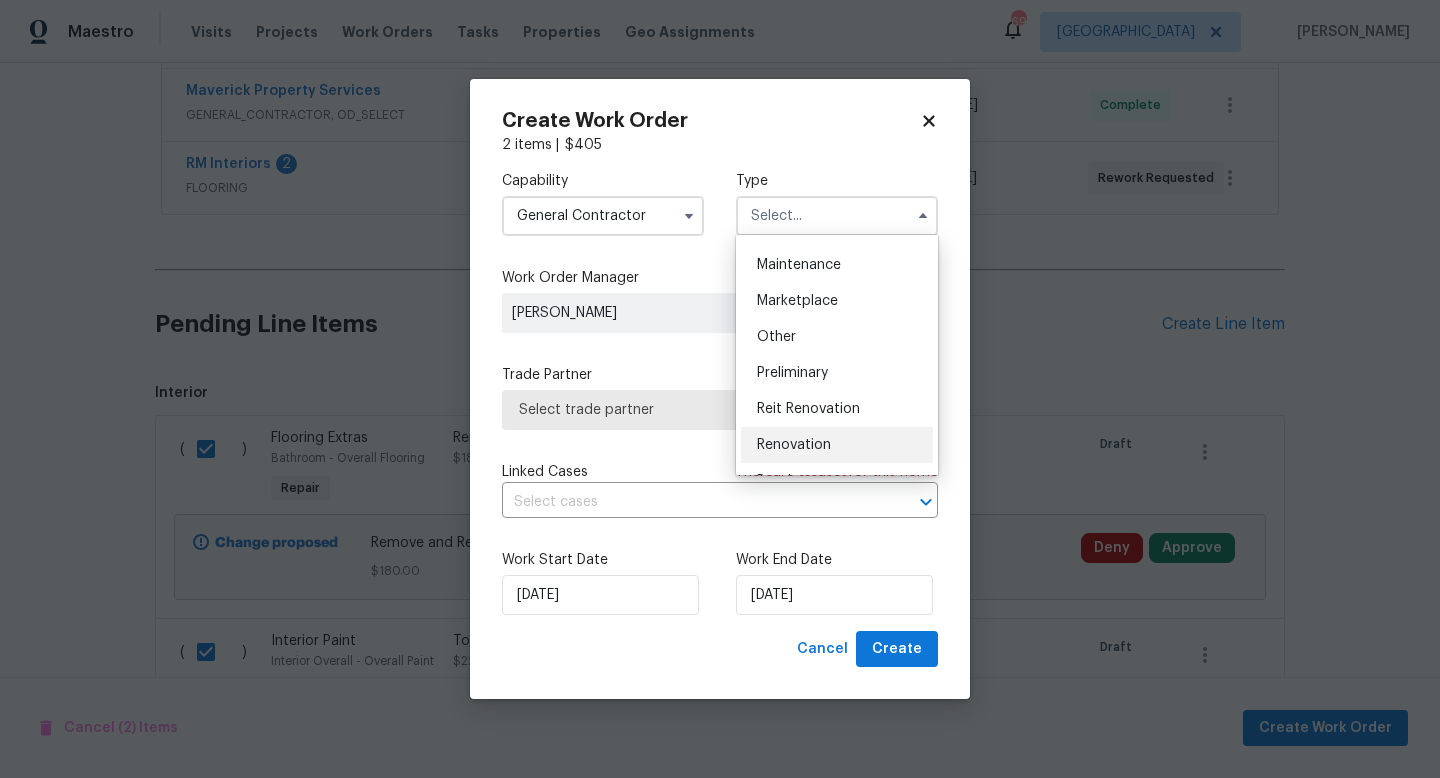 click on "Renovation" at bounding box center [794, 445] 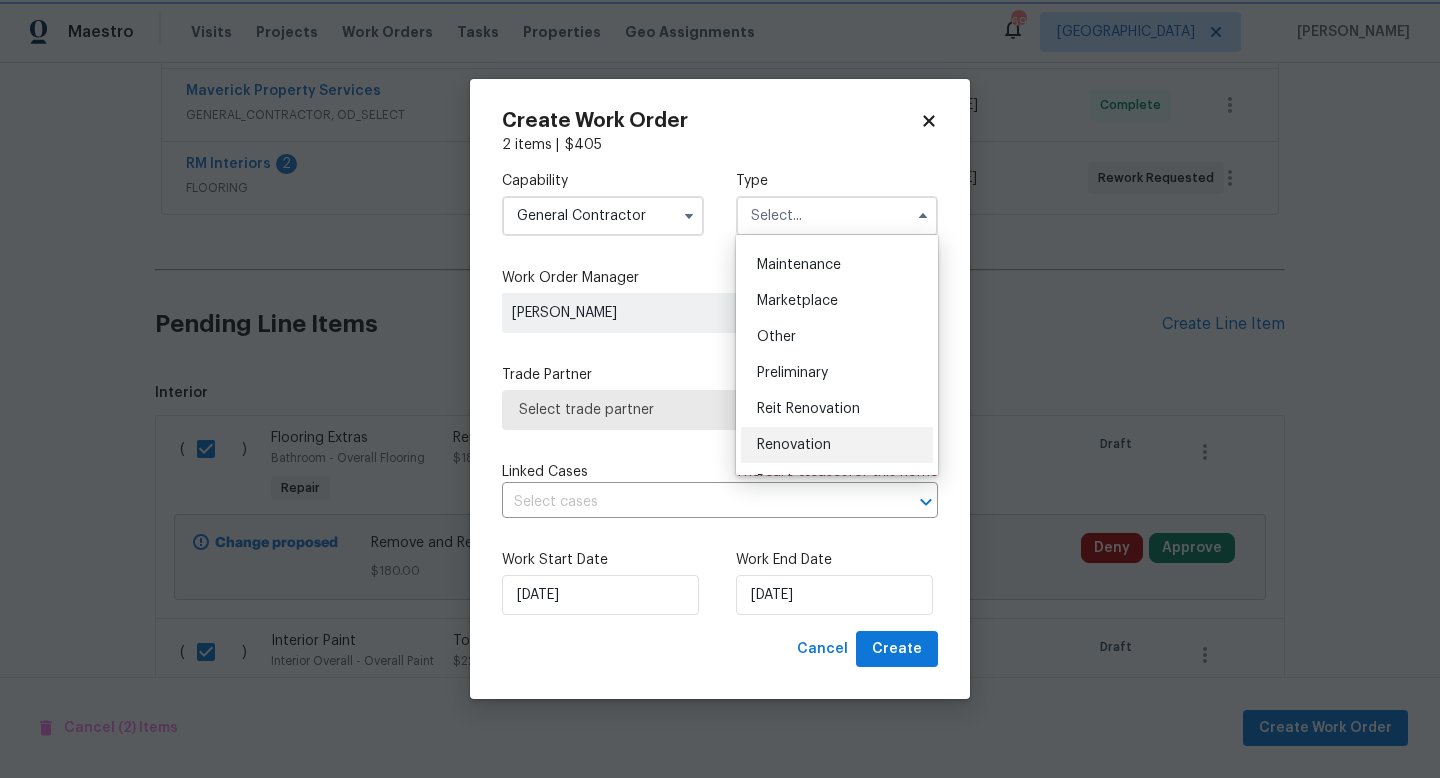 type on "Renovation" 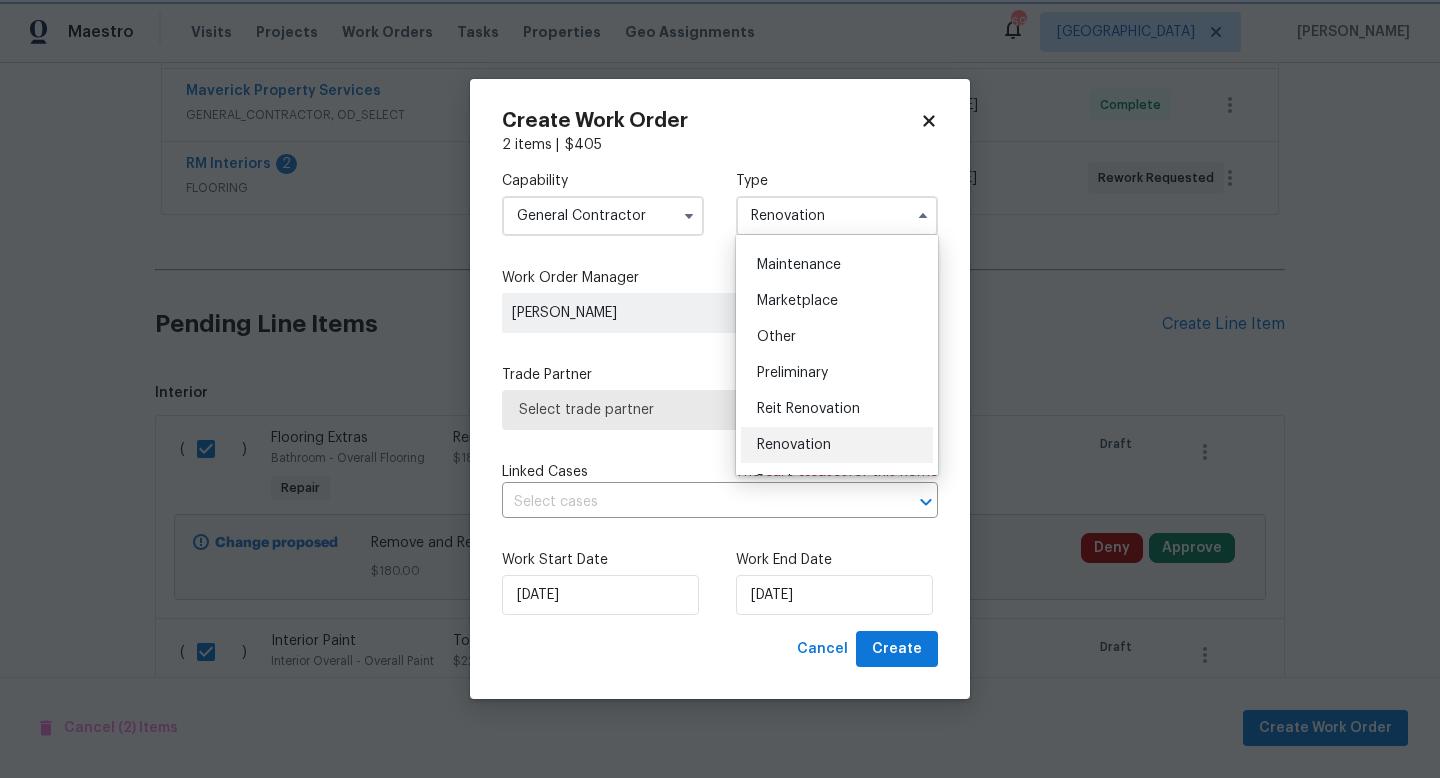 scroll, scrollTop: 0, scrollLeft: 0, axis: both 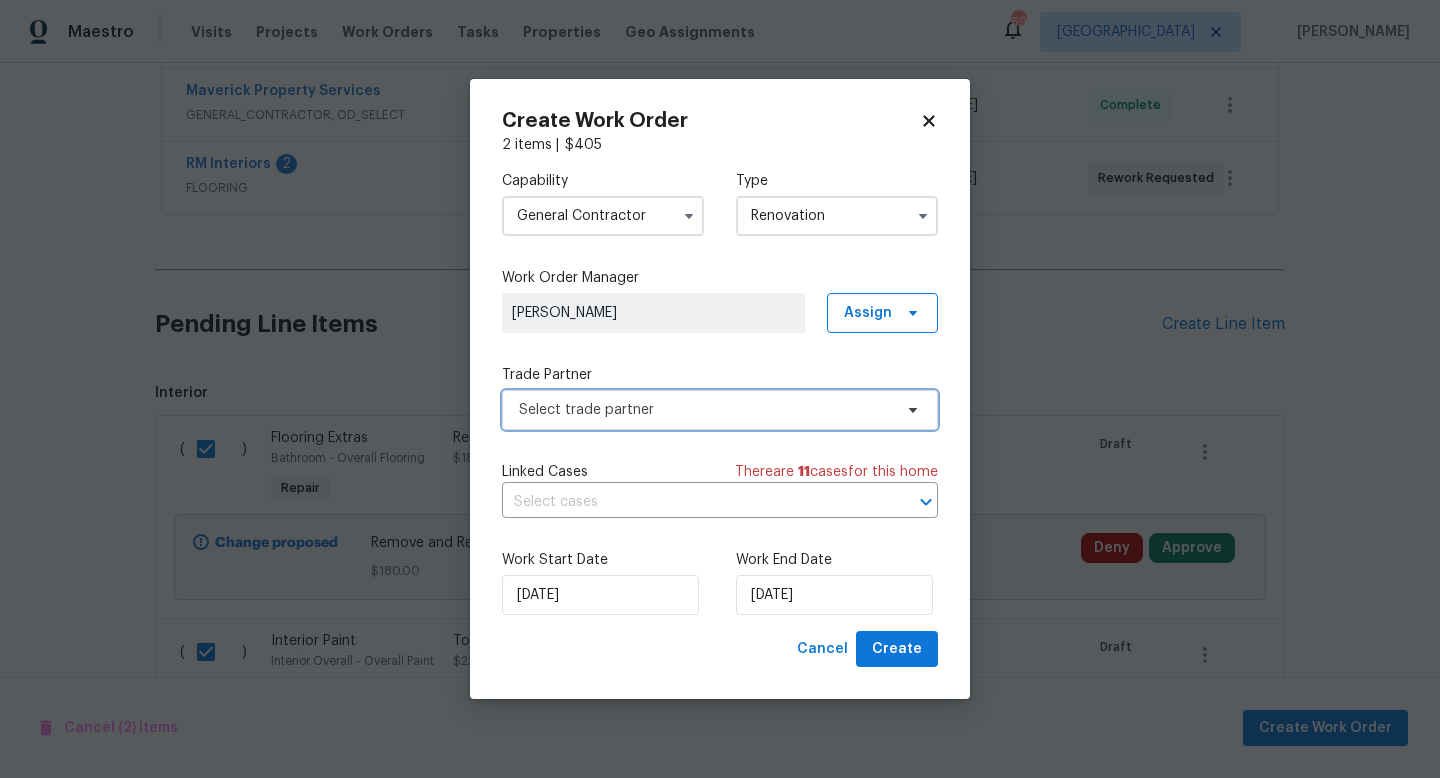 click on "Select trade partner" at bounding box center (705, 410) 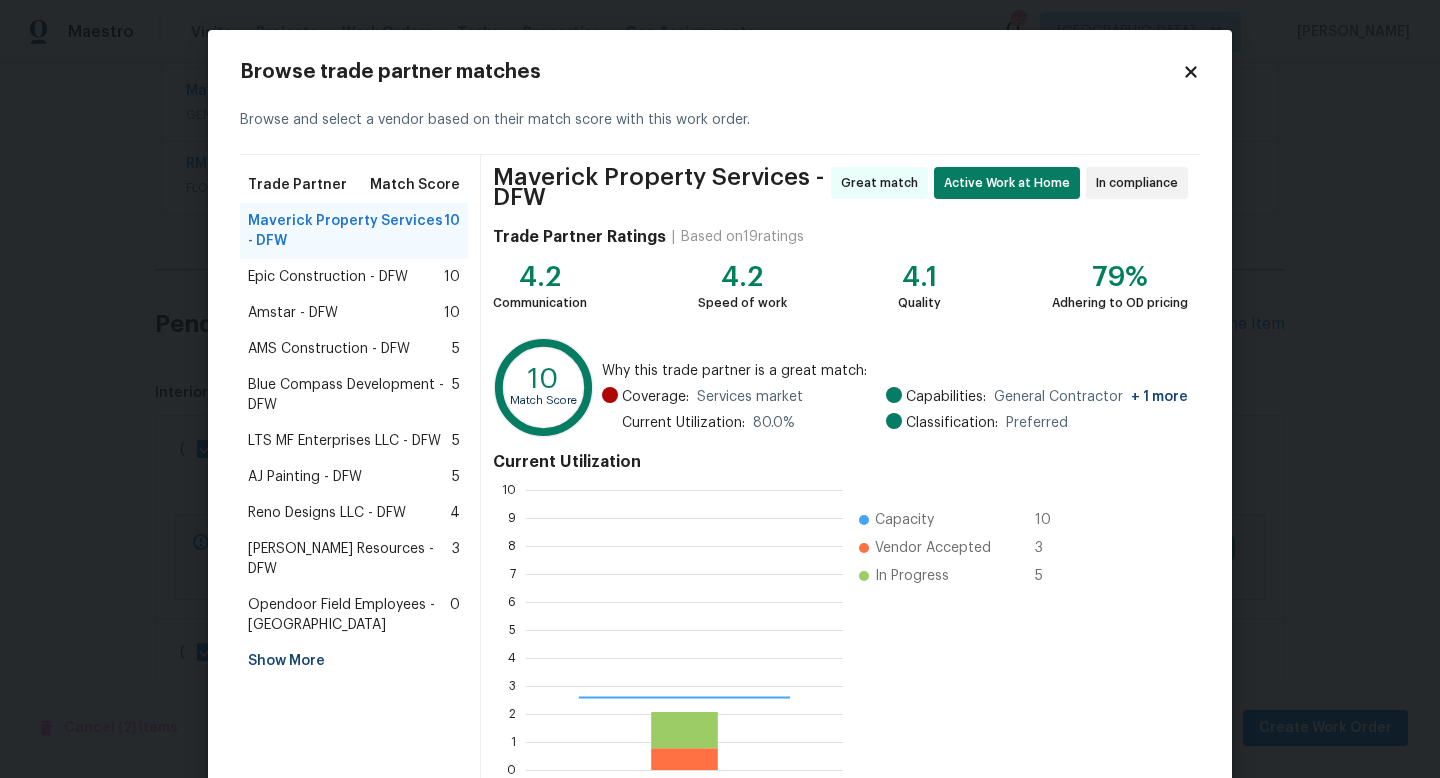 scroll, scrollTop: 2, scrollLeft: 2, axis: both 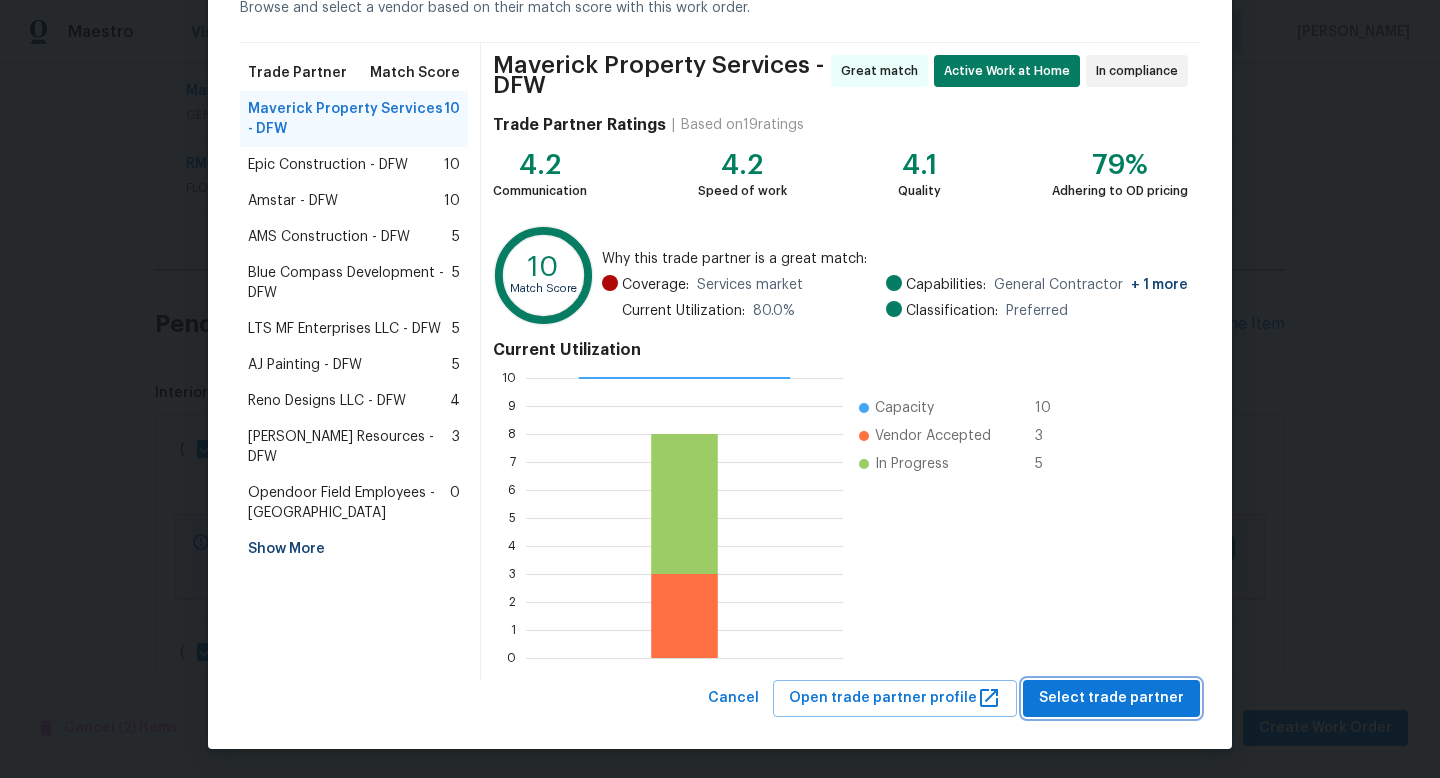 click on "Select trade partner" at bounding box center (1111, 698) 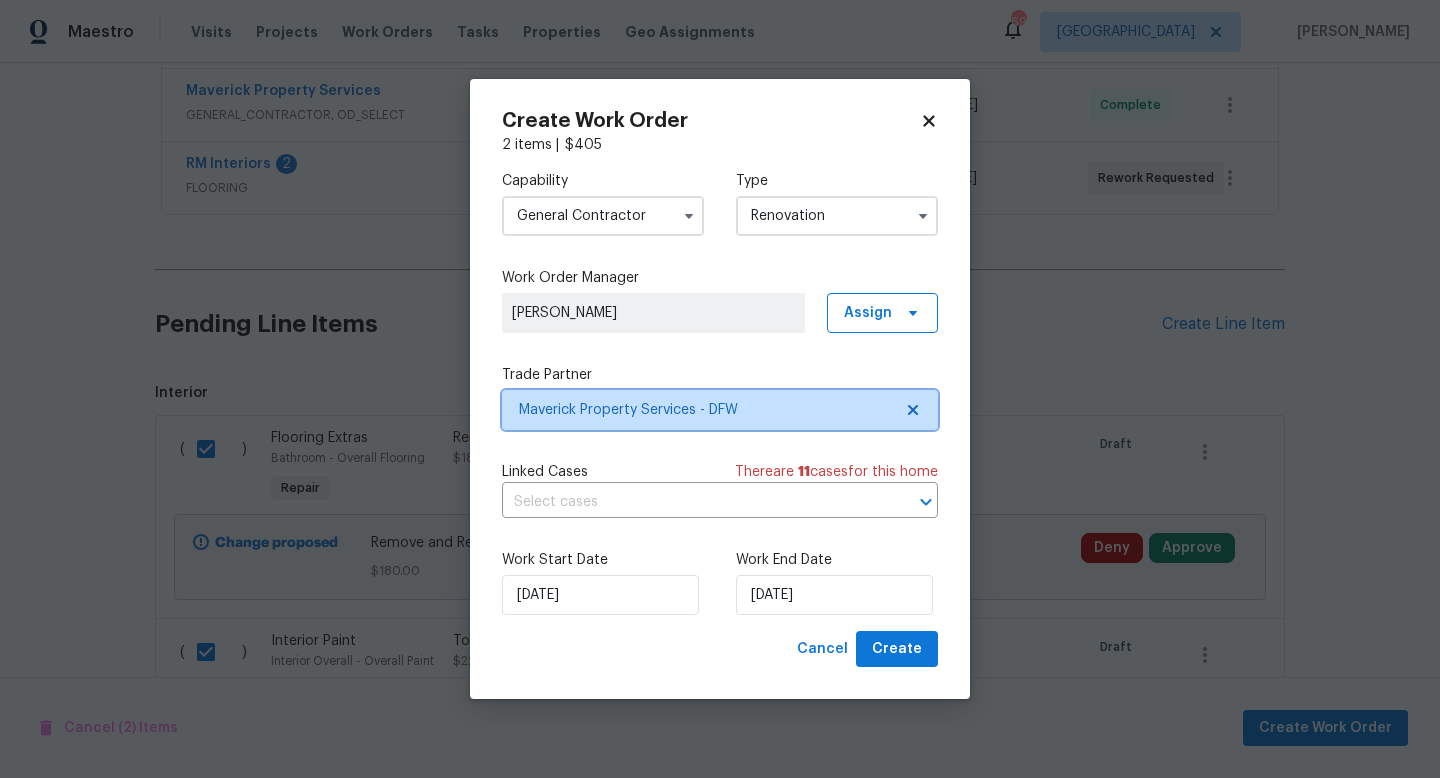 scroll, scrollTop: 0, scrollLeft: 0, axis: both 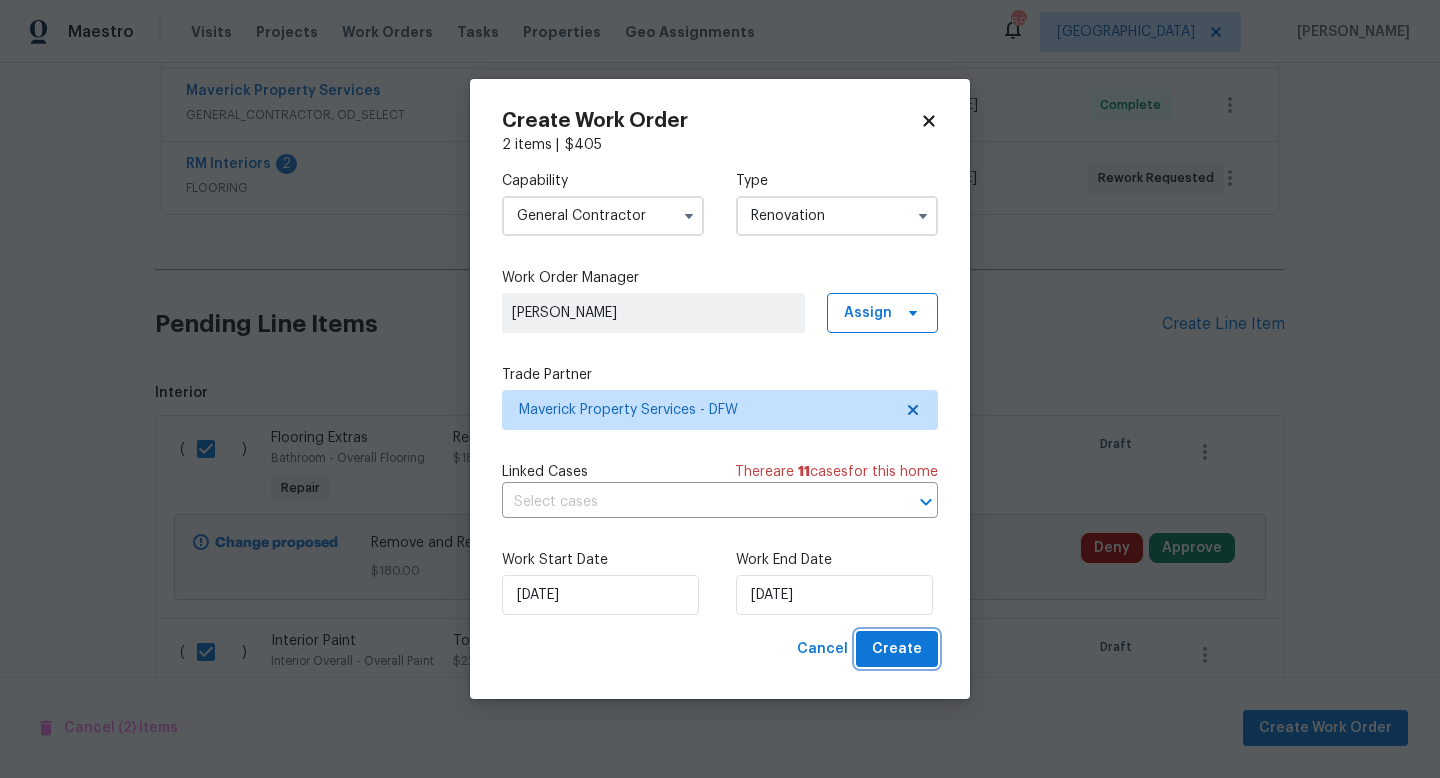 click on "Create" at bounding box center [897, 649] 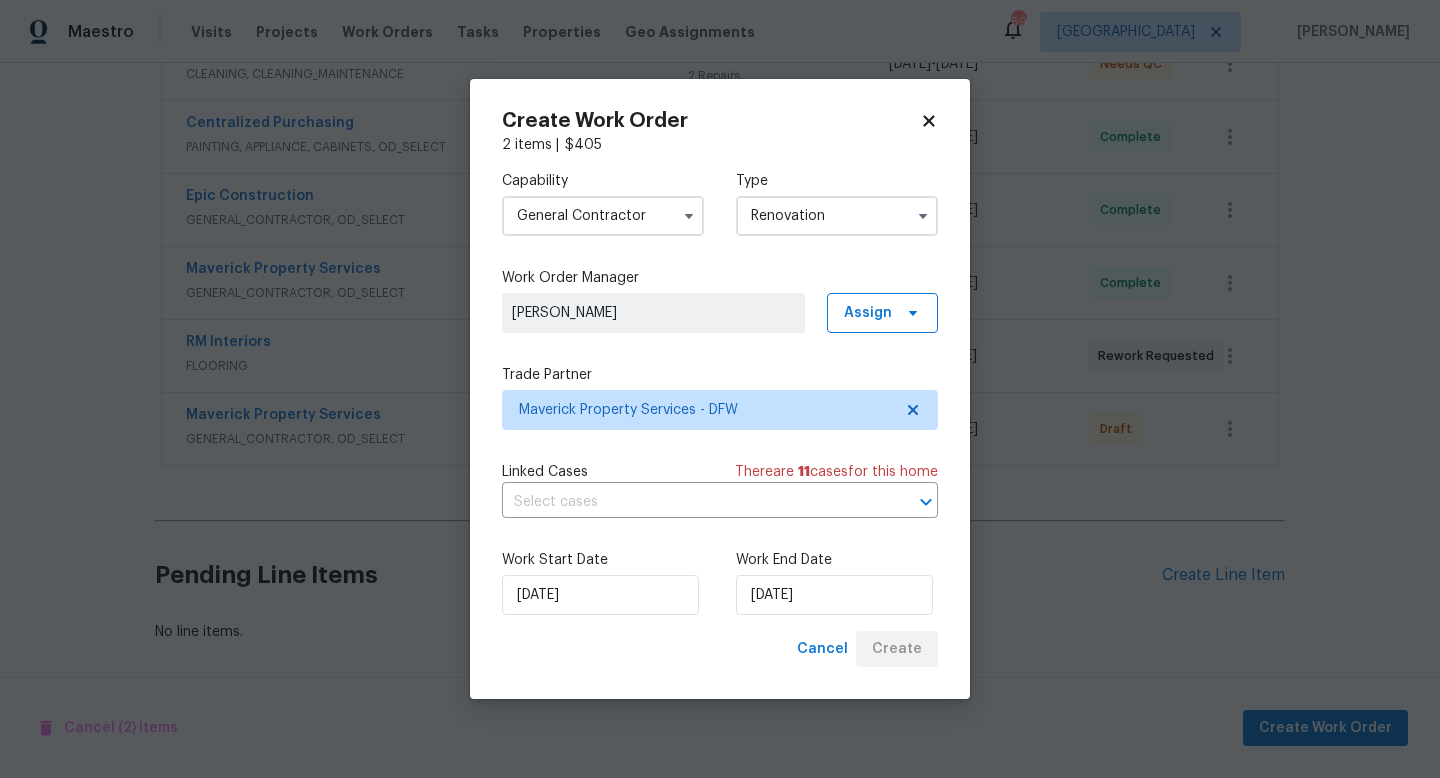 scroll, scrollTop: 419, scrollLeft: 0, axis: vertical 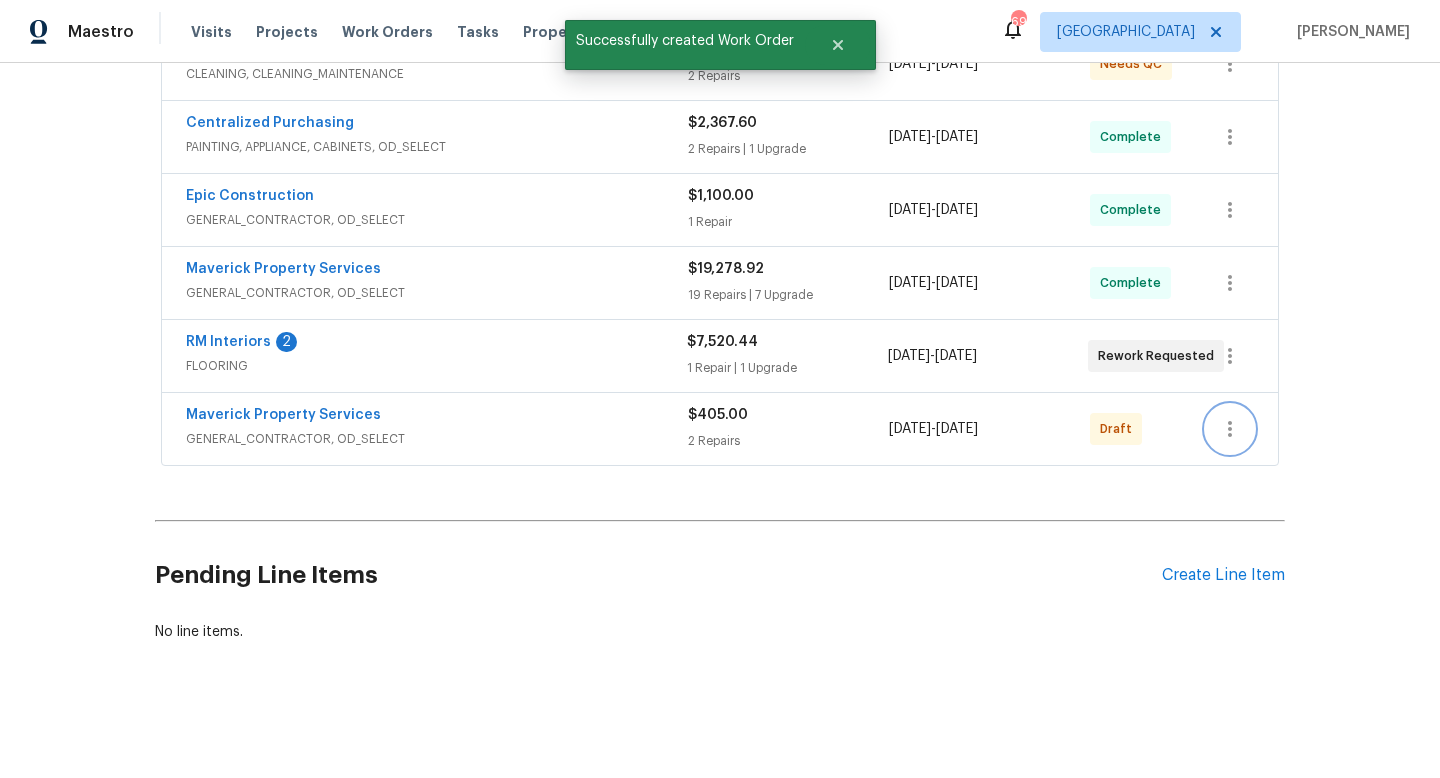 click 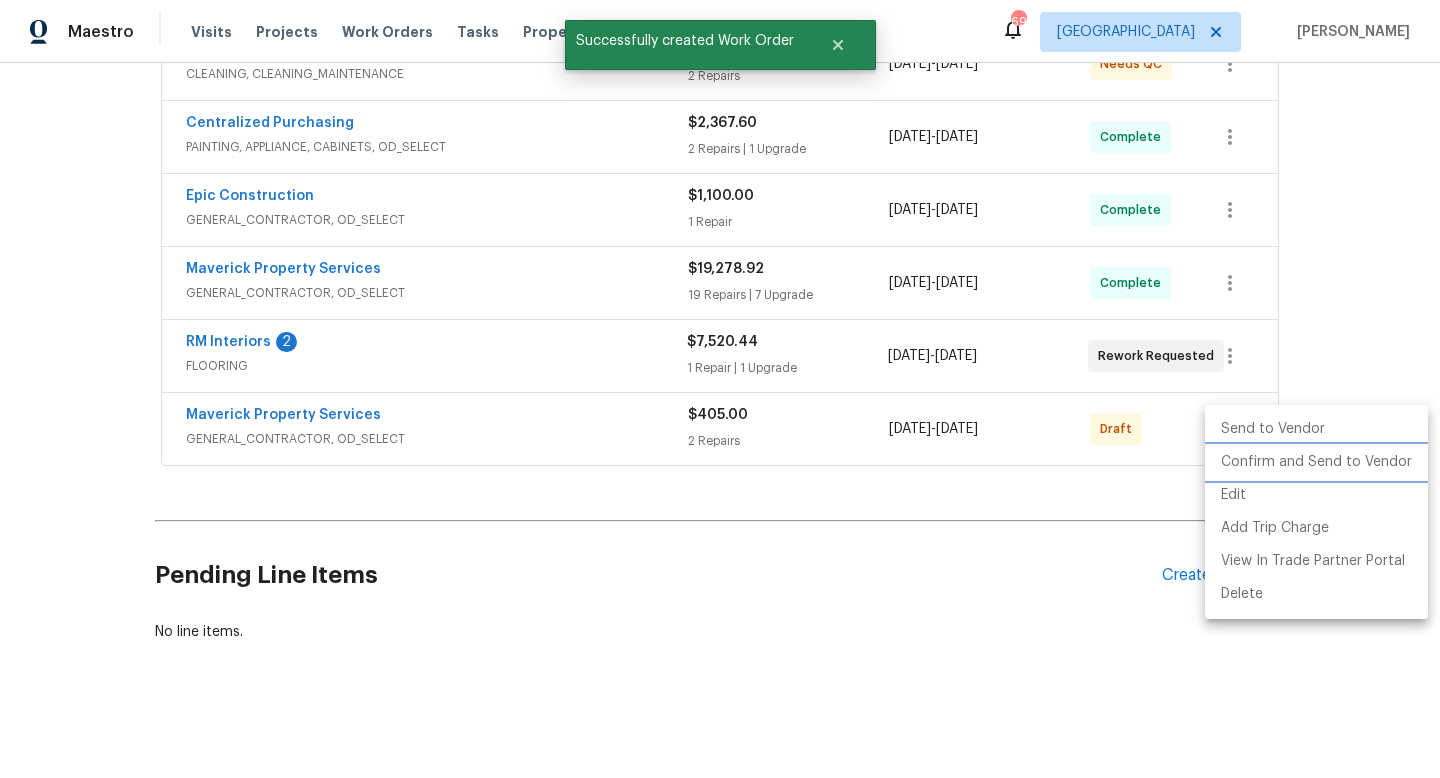 click on "Confirm and Send to Vendor" at bounding box center [1316, 462] 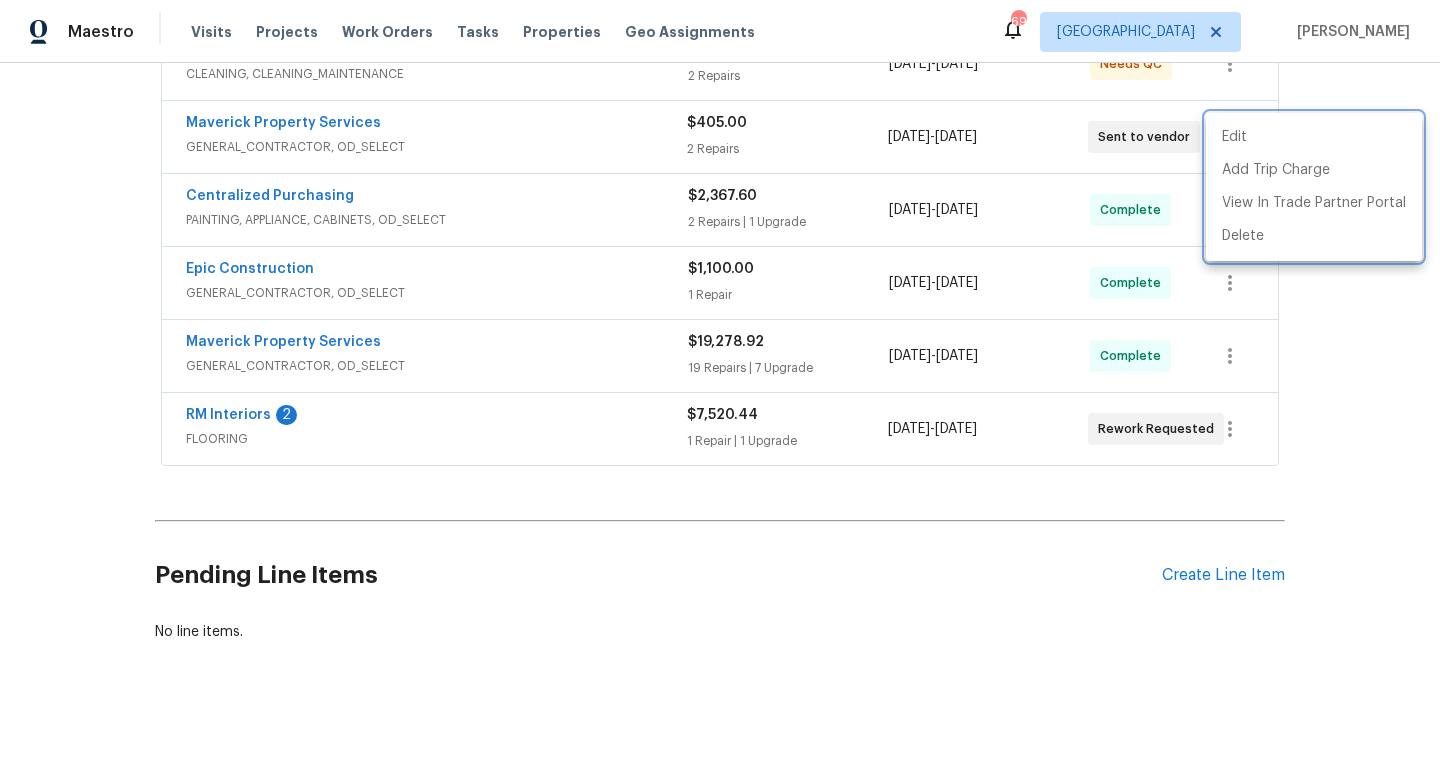 click at bounding box center (720, 389) 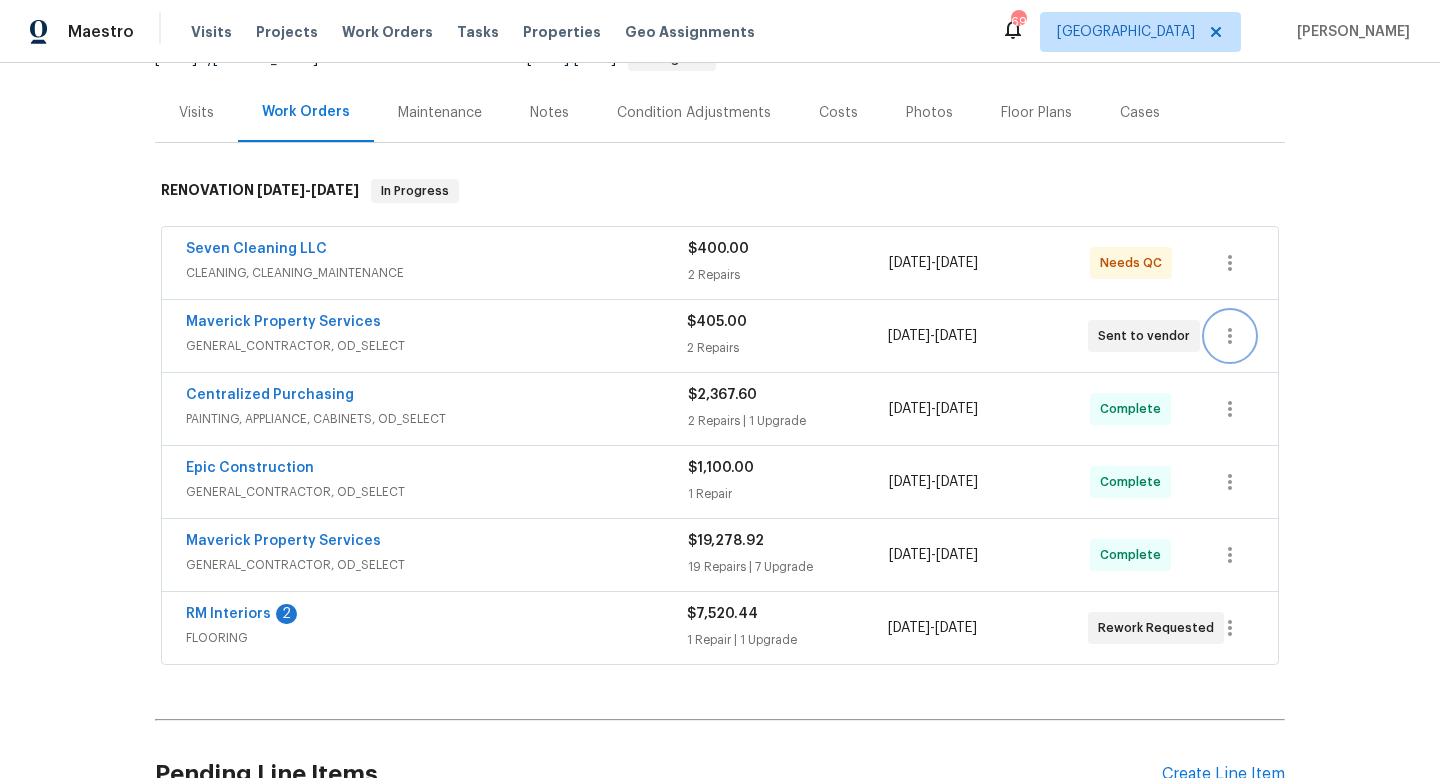 scroll, scrollTop: 202, scrollLeft: 0, axis: vertical 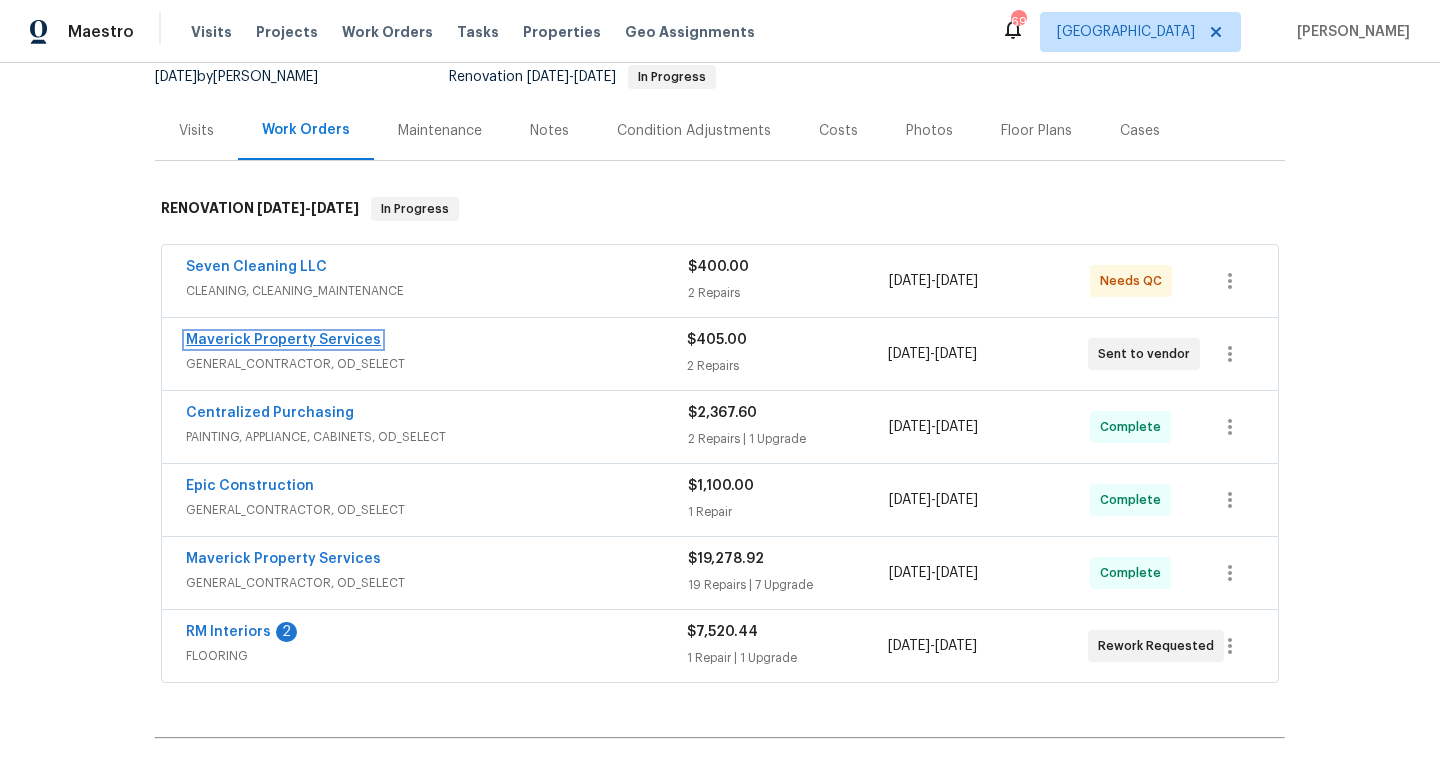 click on "Maverick Property Services" at bounding box center [283, 340] 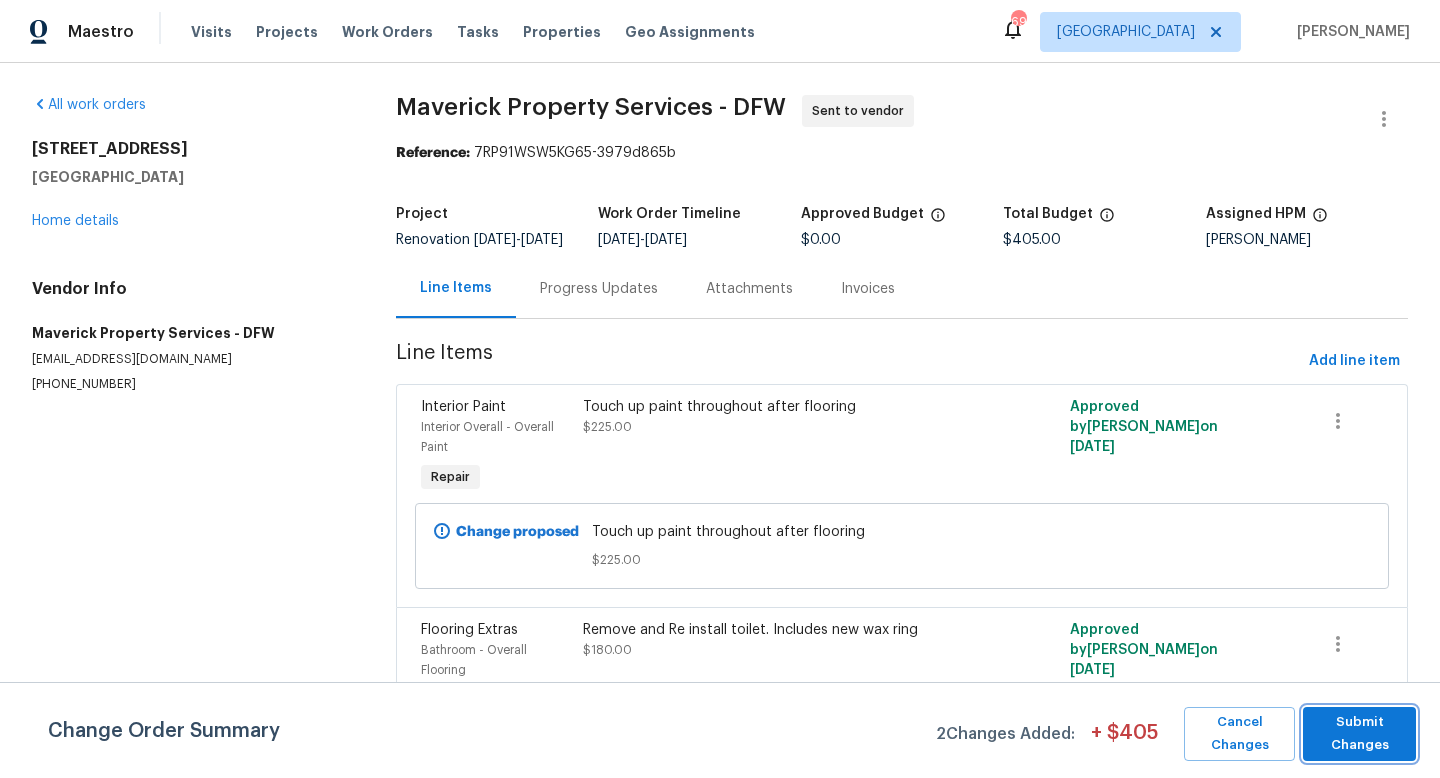 click on "Submit Changes" at bounding box center [1359, 734] 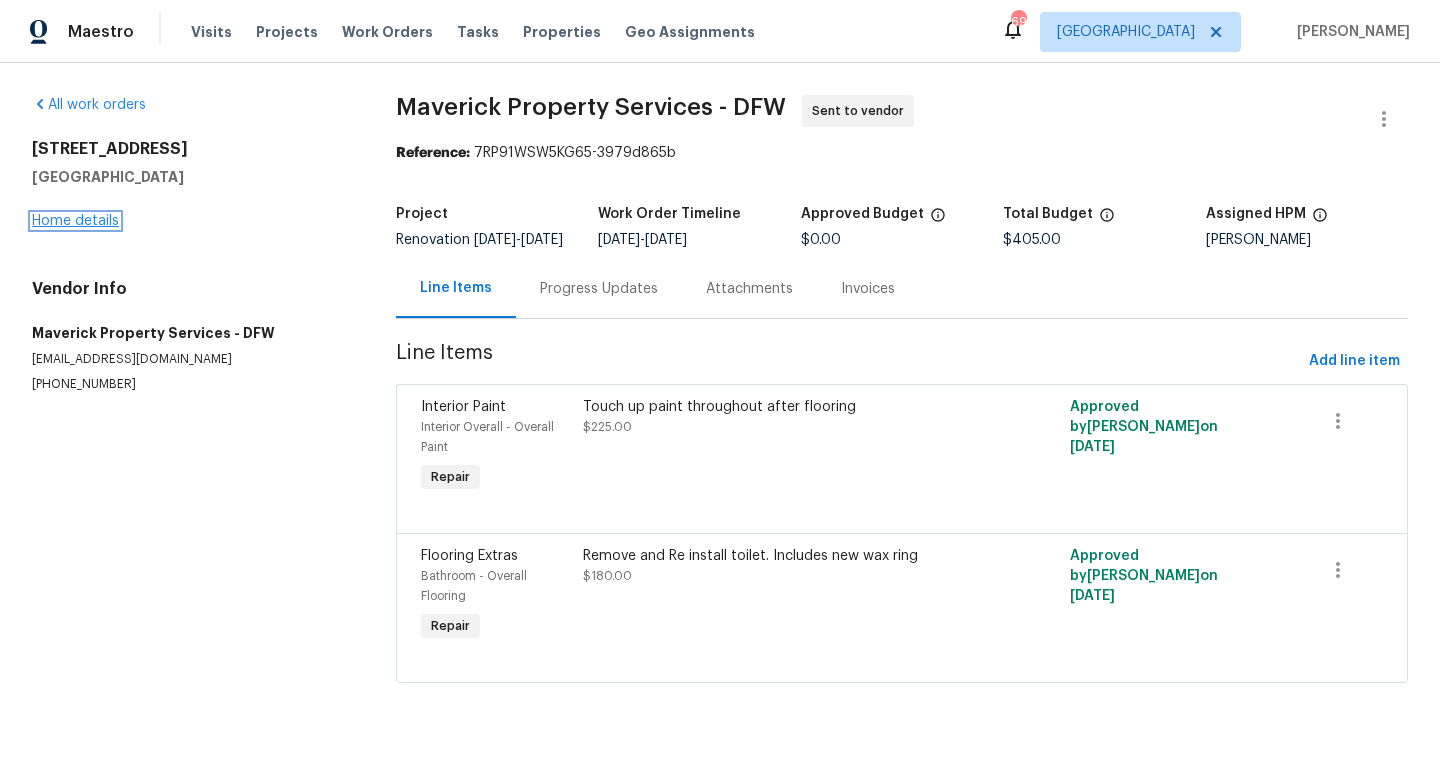 click on "Home details" at bounding box center [75, 221] 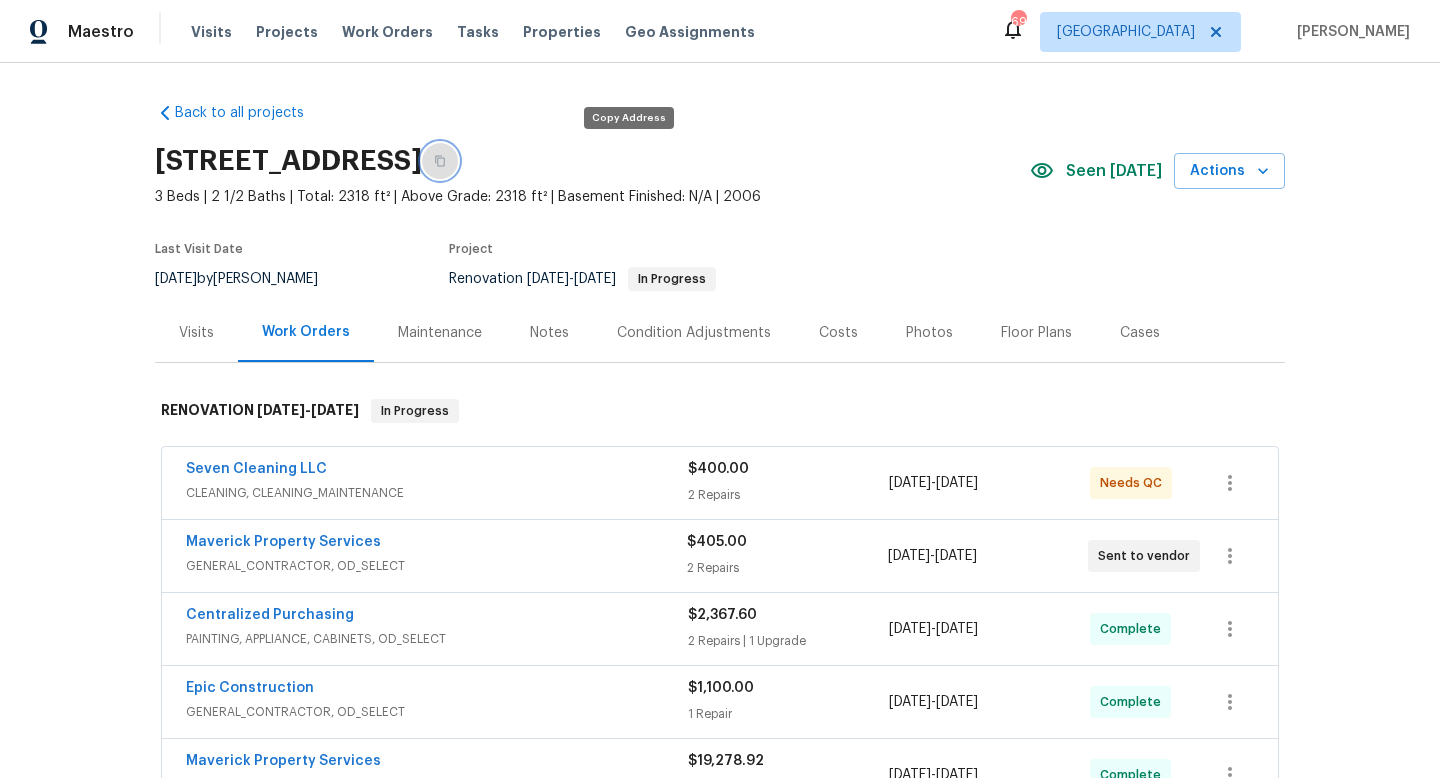 click 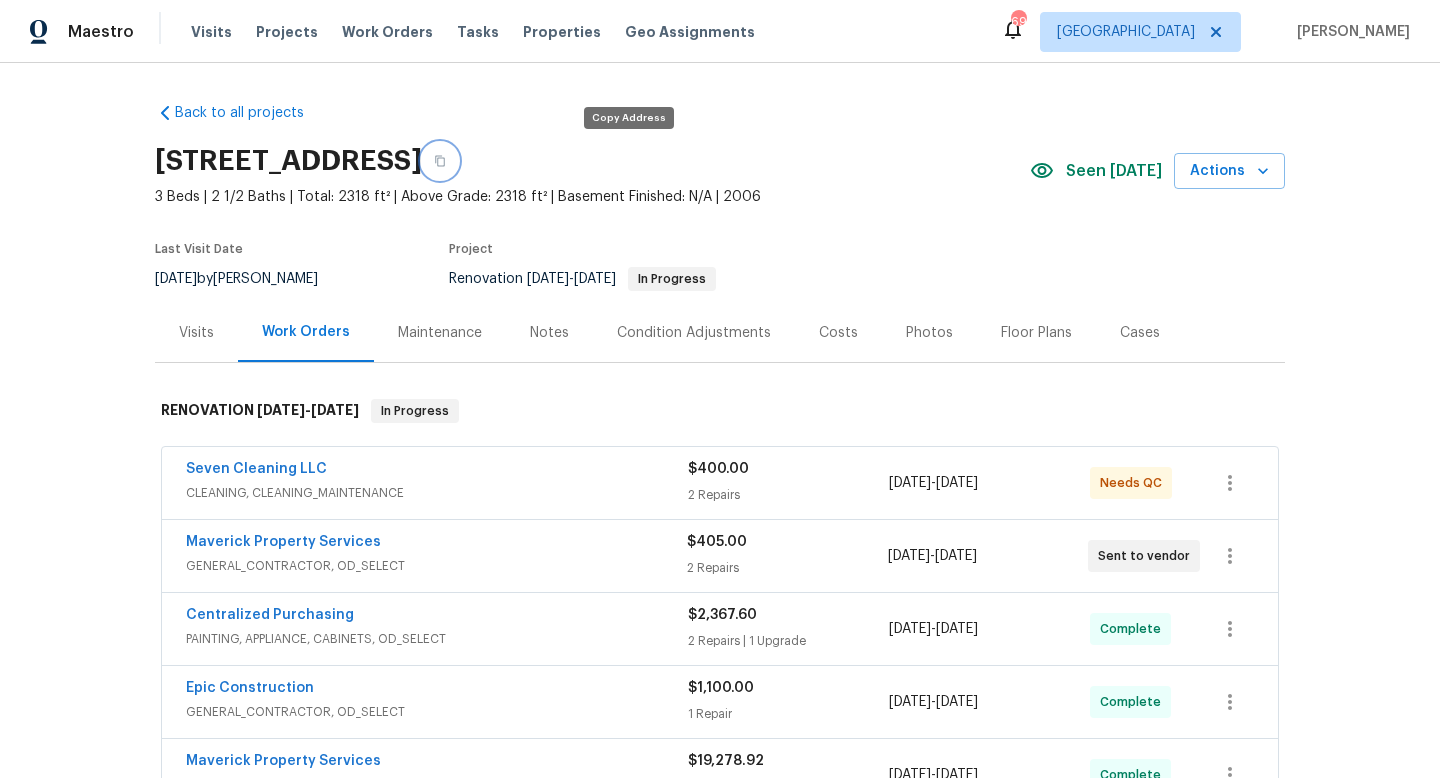 type 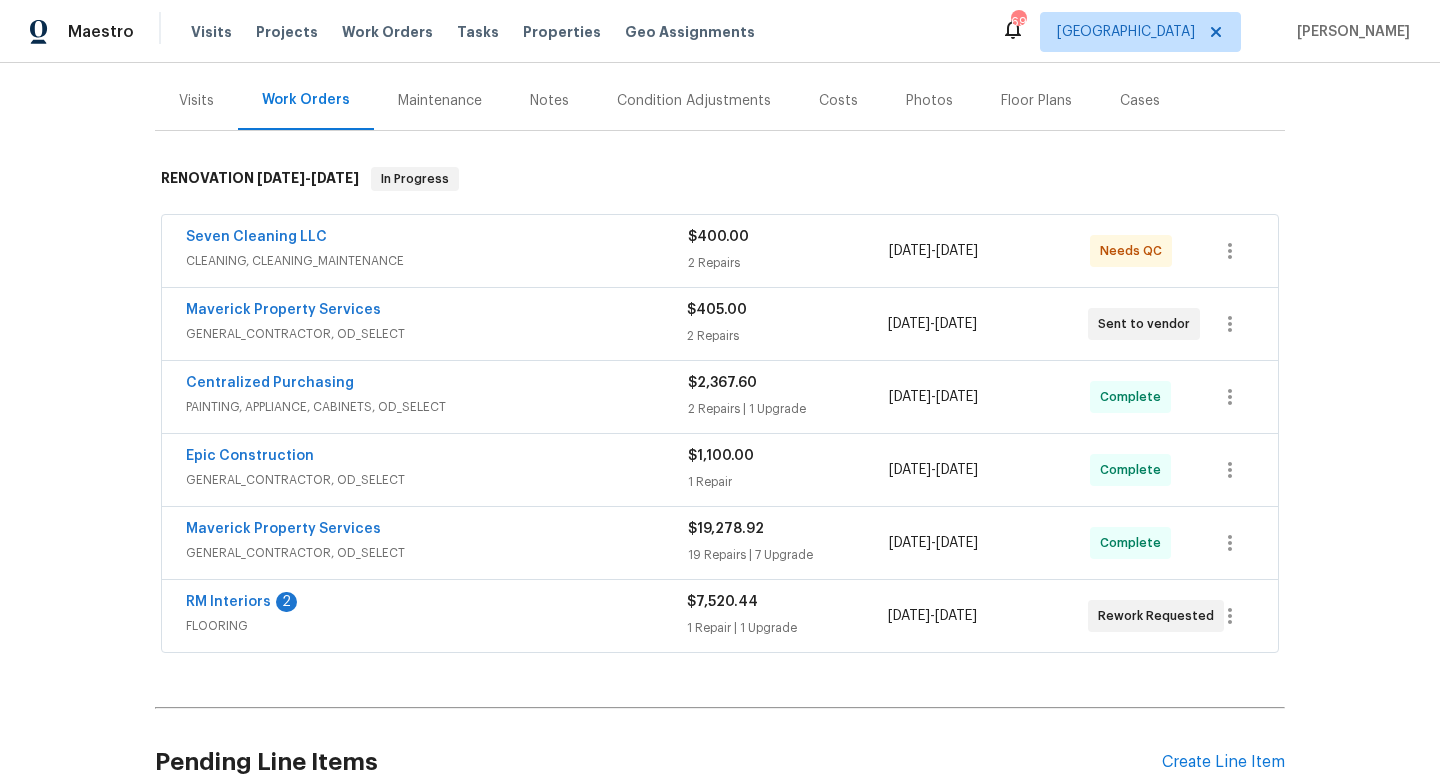scroll, scrollTop: 230, scrollLeft: 0, axis: vertical 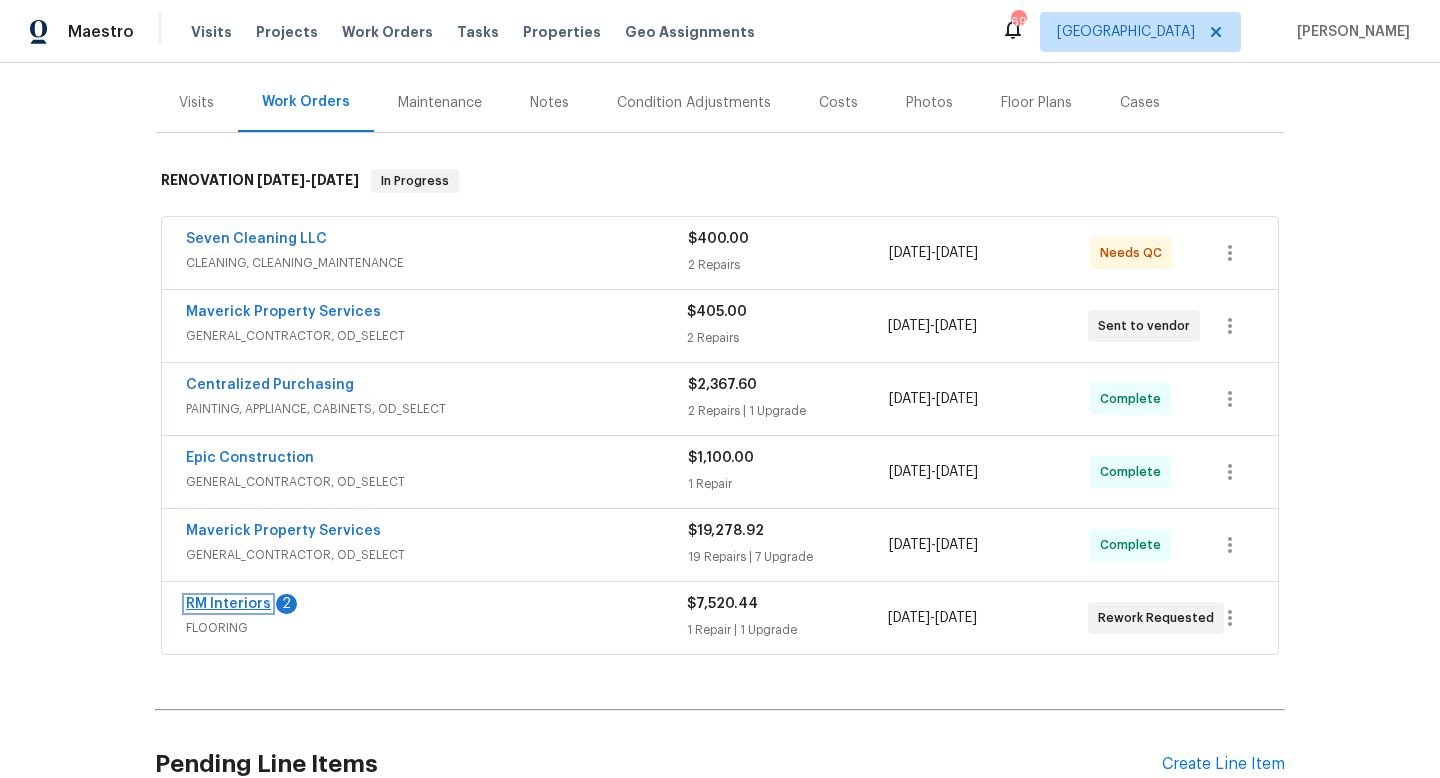 click on "RM Interiors" at bounding box center (228, 604) 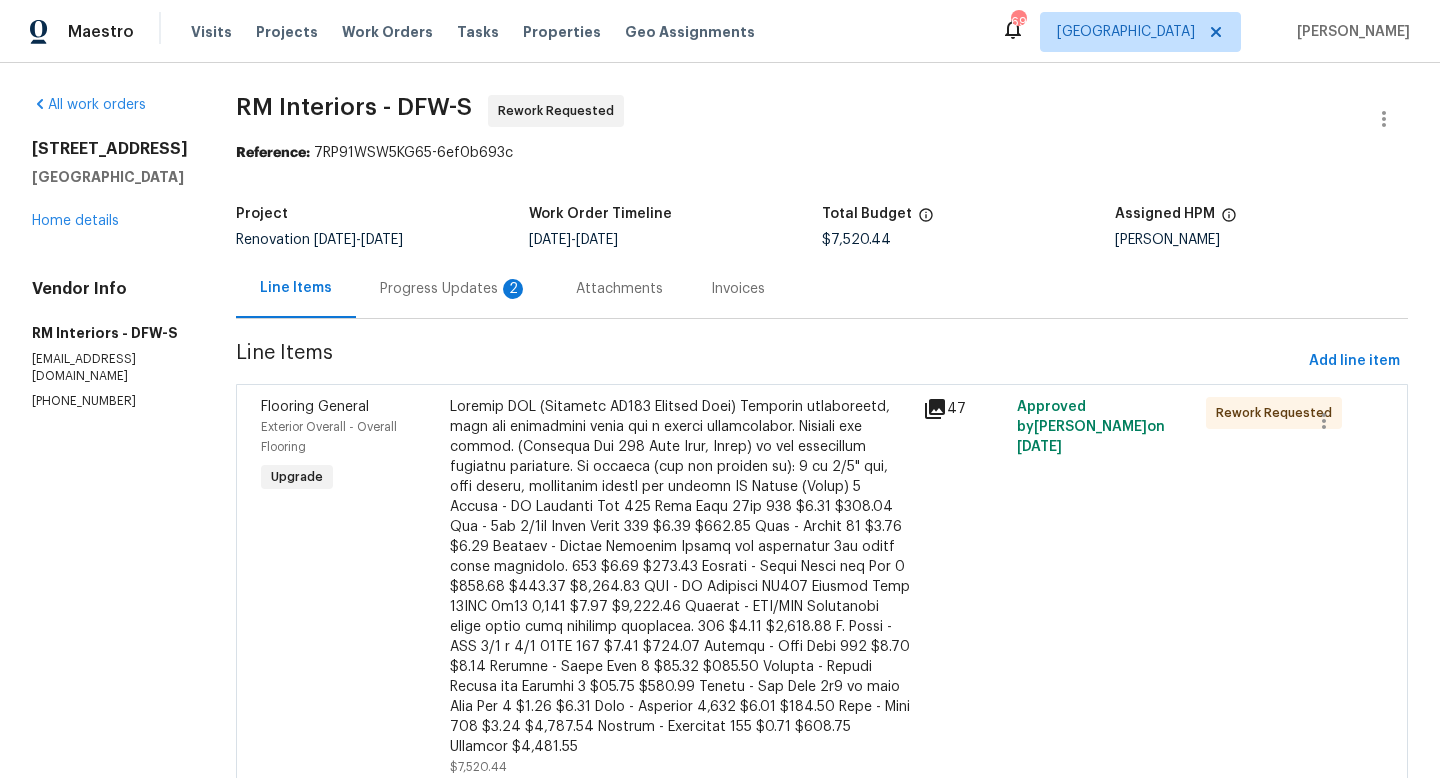 click on "Progress Updates 2" at bounding box center [454, 289] 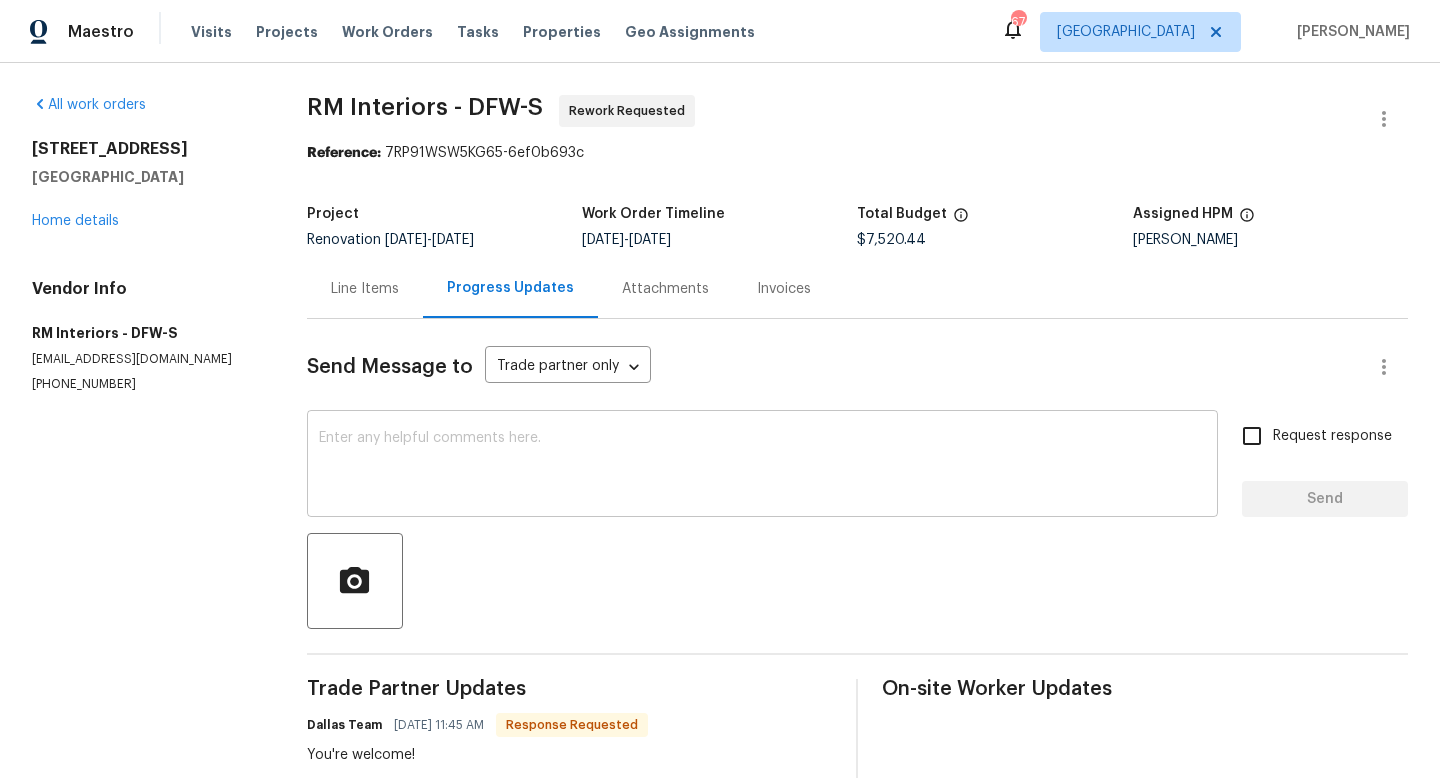 click on "x ​" at bounding box center (762, 466) 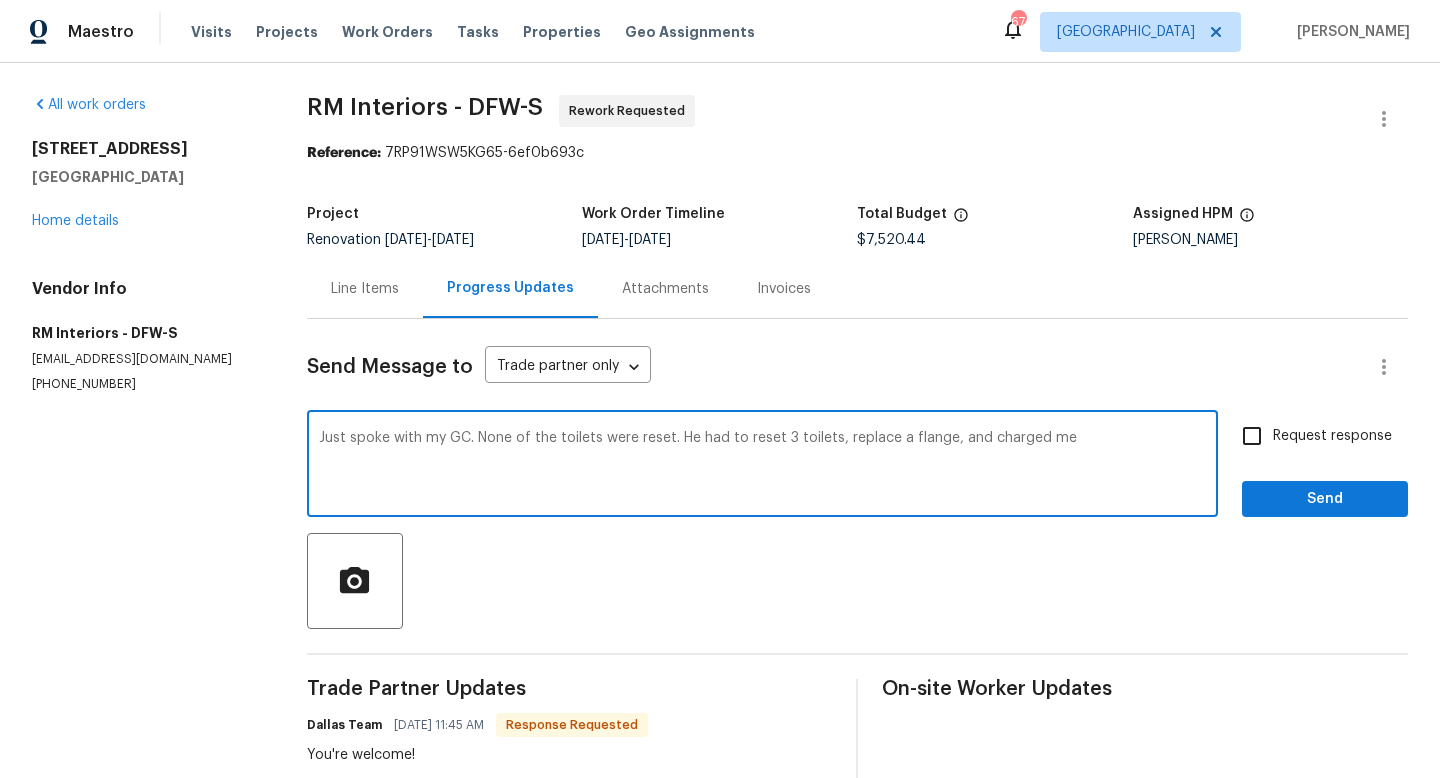 drag, startPoint x: 944, startPoint y: 438, endPoint x: 1064, endPoint y: 445, distance: 120.203995 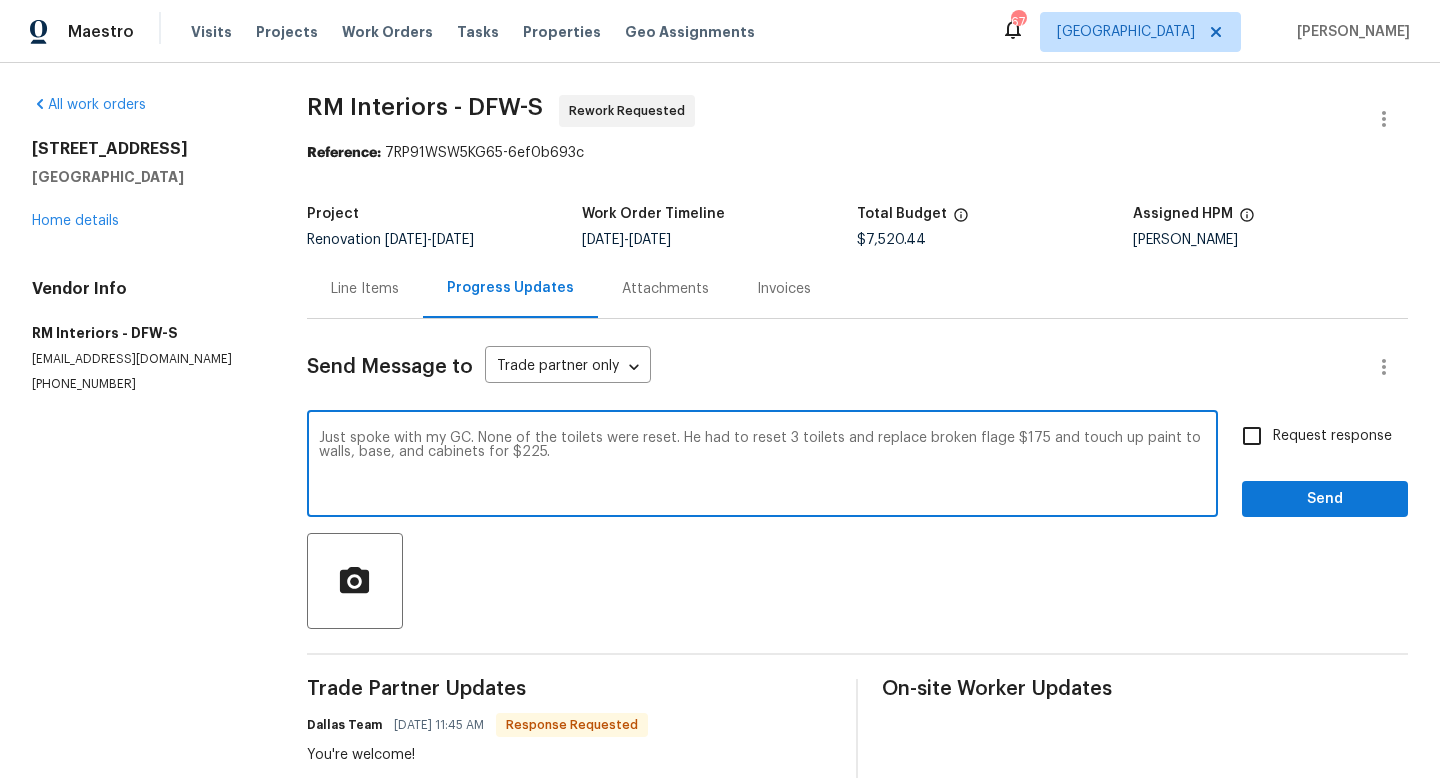 click on "Just spoke with my GC. None of the toilets were reset. He had to reset 3 toilets and replace broken flage $175 and touch up paint to walls, base, and cabinets for $225." at bounding box center [762, 466] 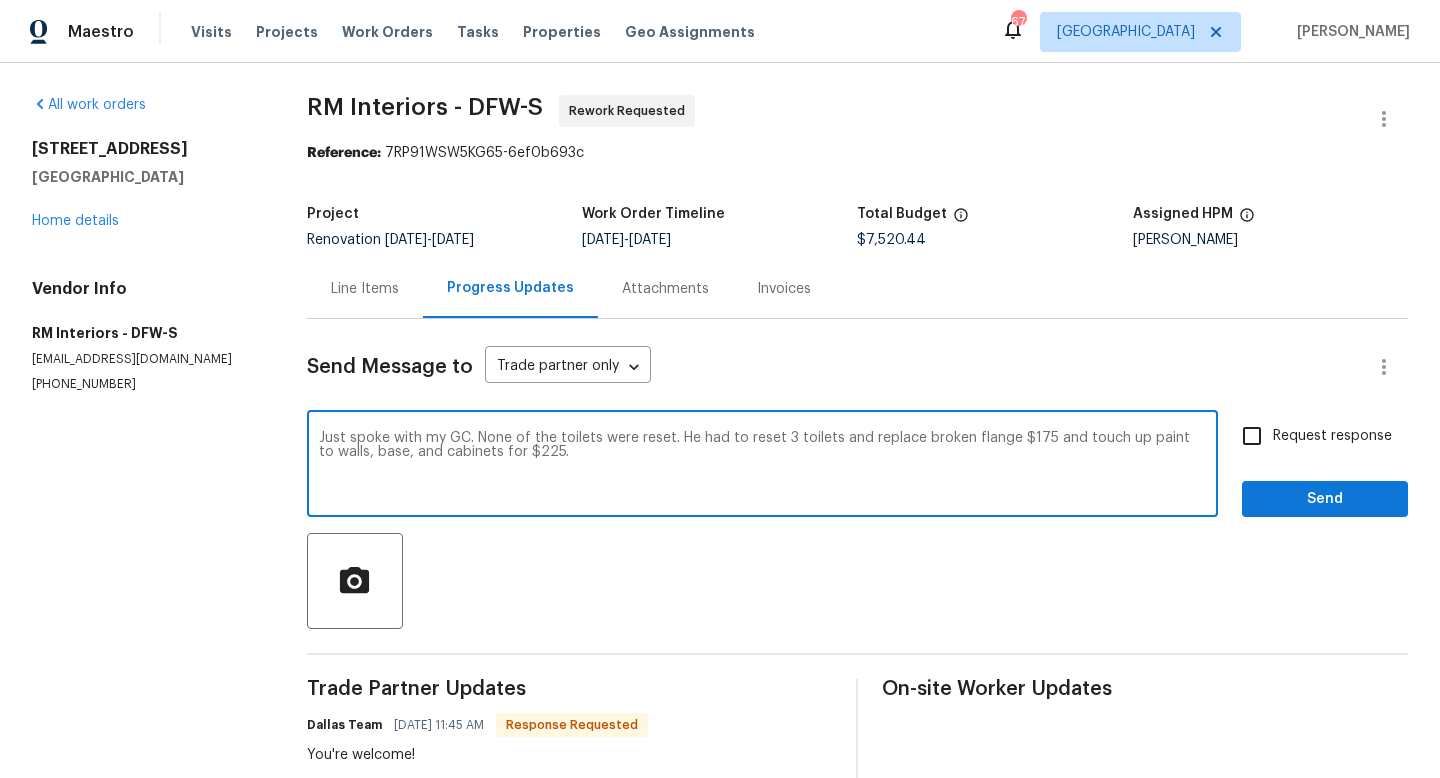 click on "Just spoke with my GC. None of the toilets were reset. He had to reset 3 toilets and replace broken flange $175 and touch up paint to walls, base, and cabinets for $225." at bounding box center (762, 466) 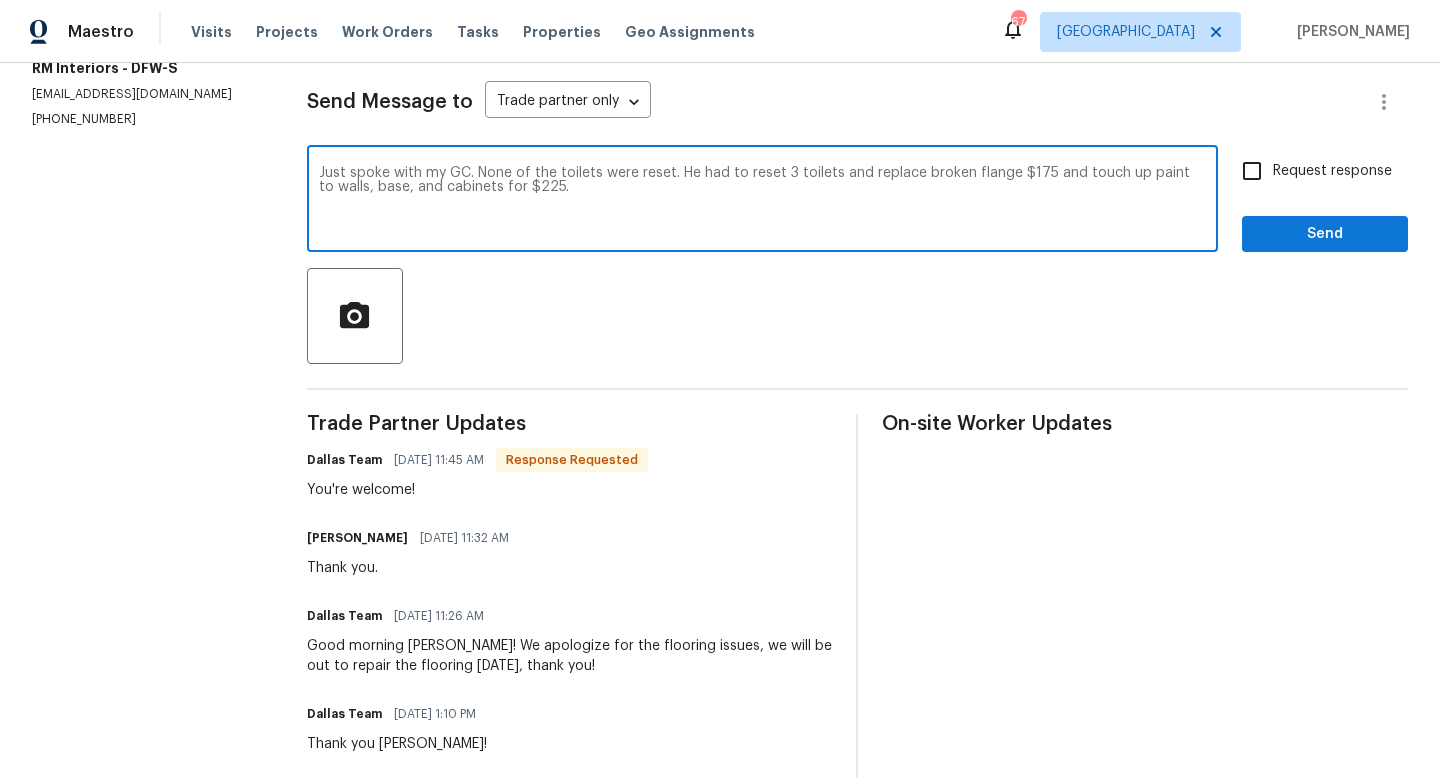 scroll, scrollTop: 0, scrollLeft: 0, axis: both 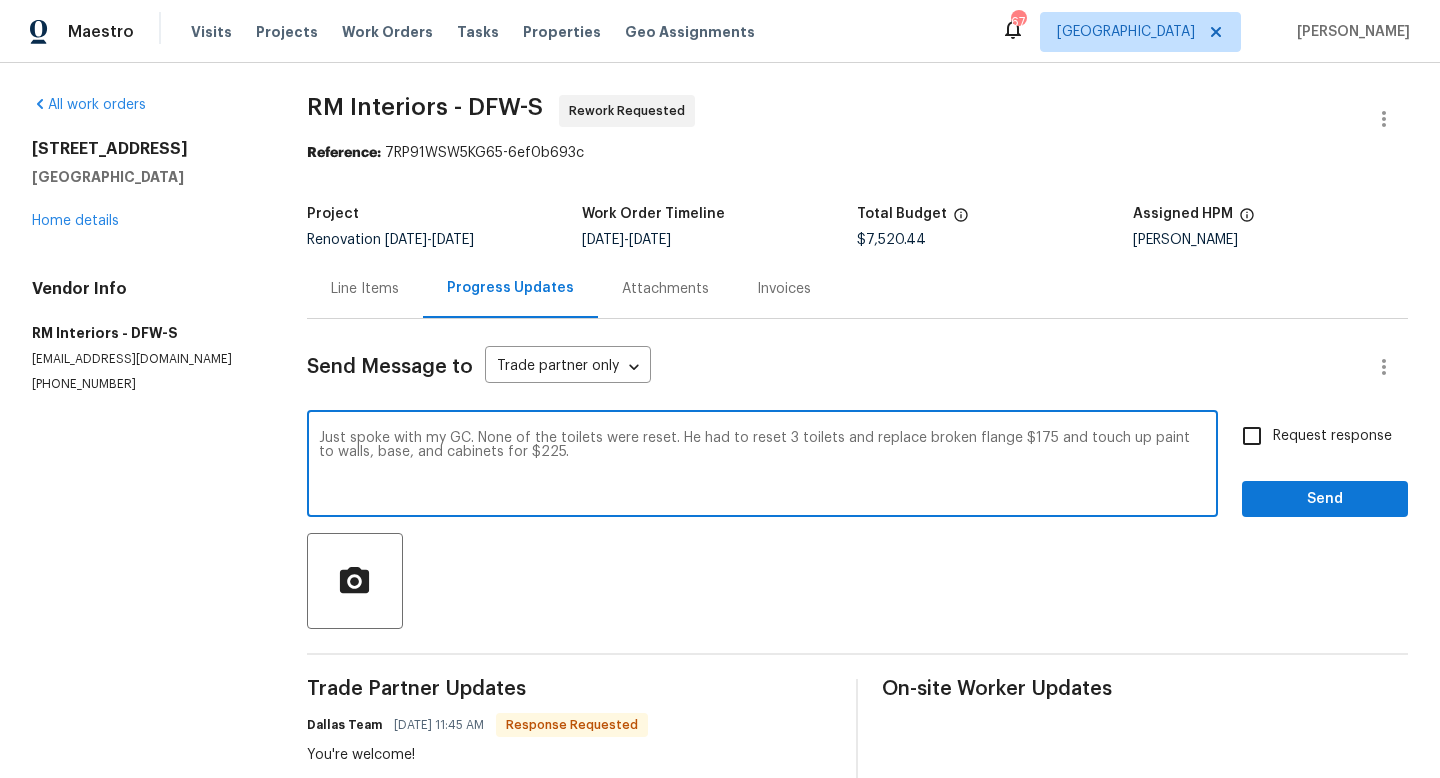 type on "Just spoke with my GC. None of the toilets were reset. He had to reset 3 toilets and replace broken flange $175 and touch up paint to walls, base, and cabinets for $225." 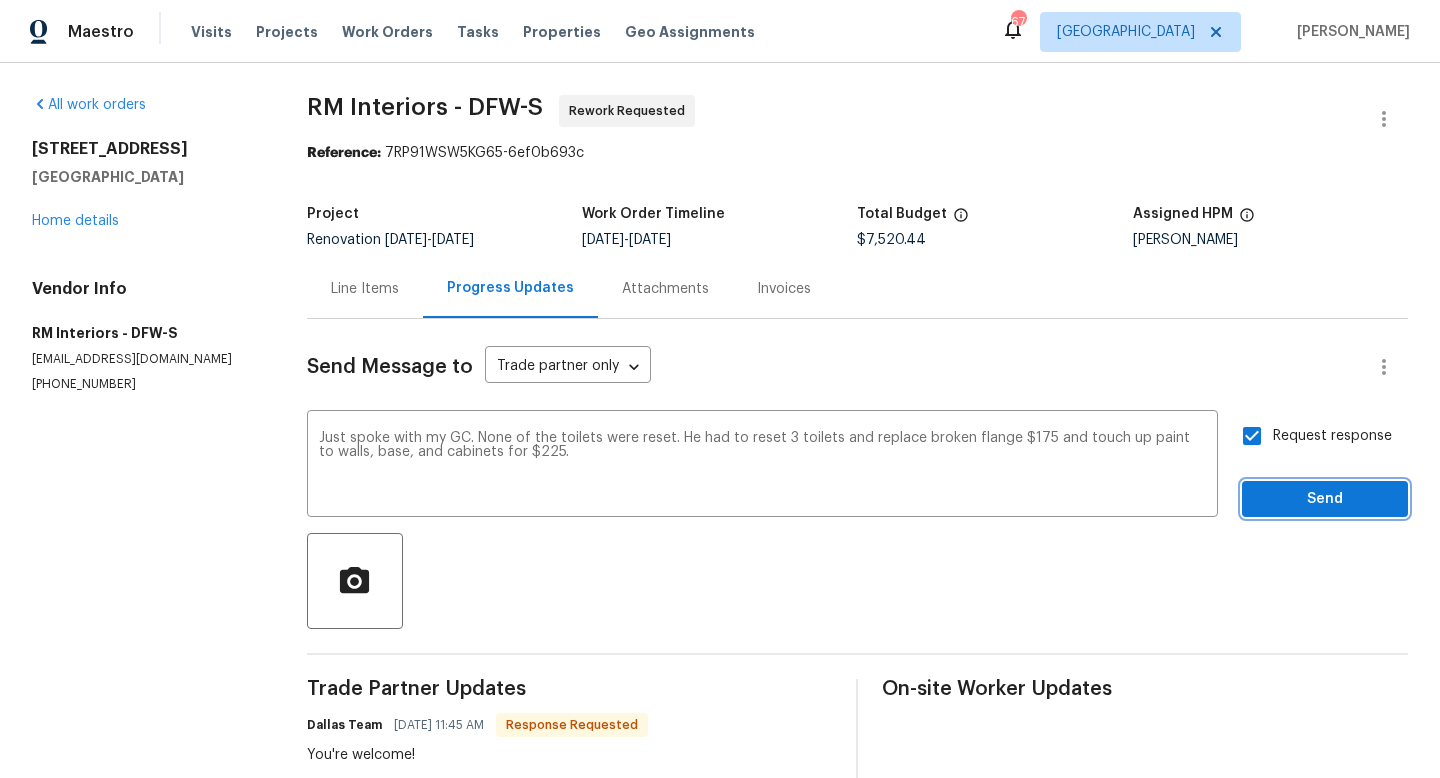 click on "Send" at bounding box center (1325, 499) 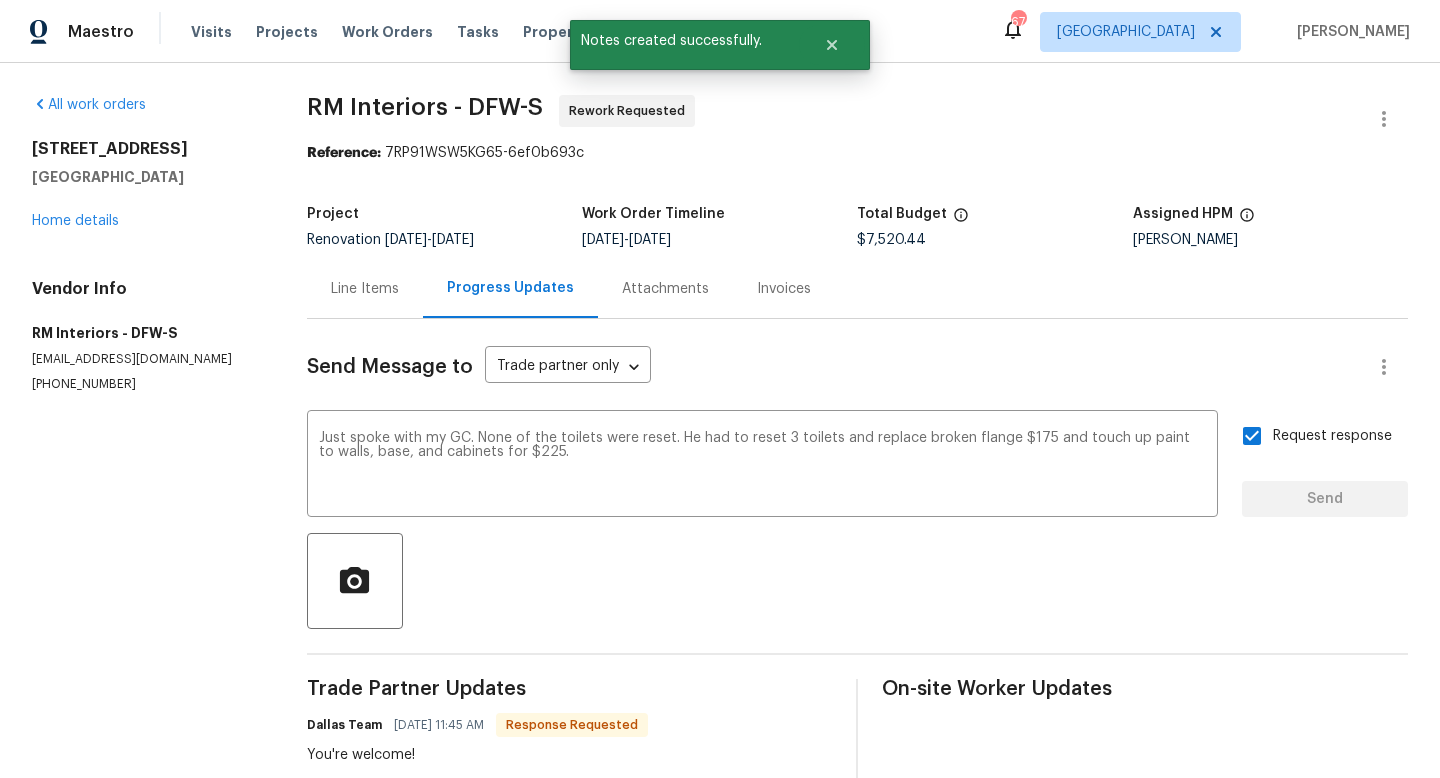 type 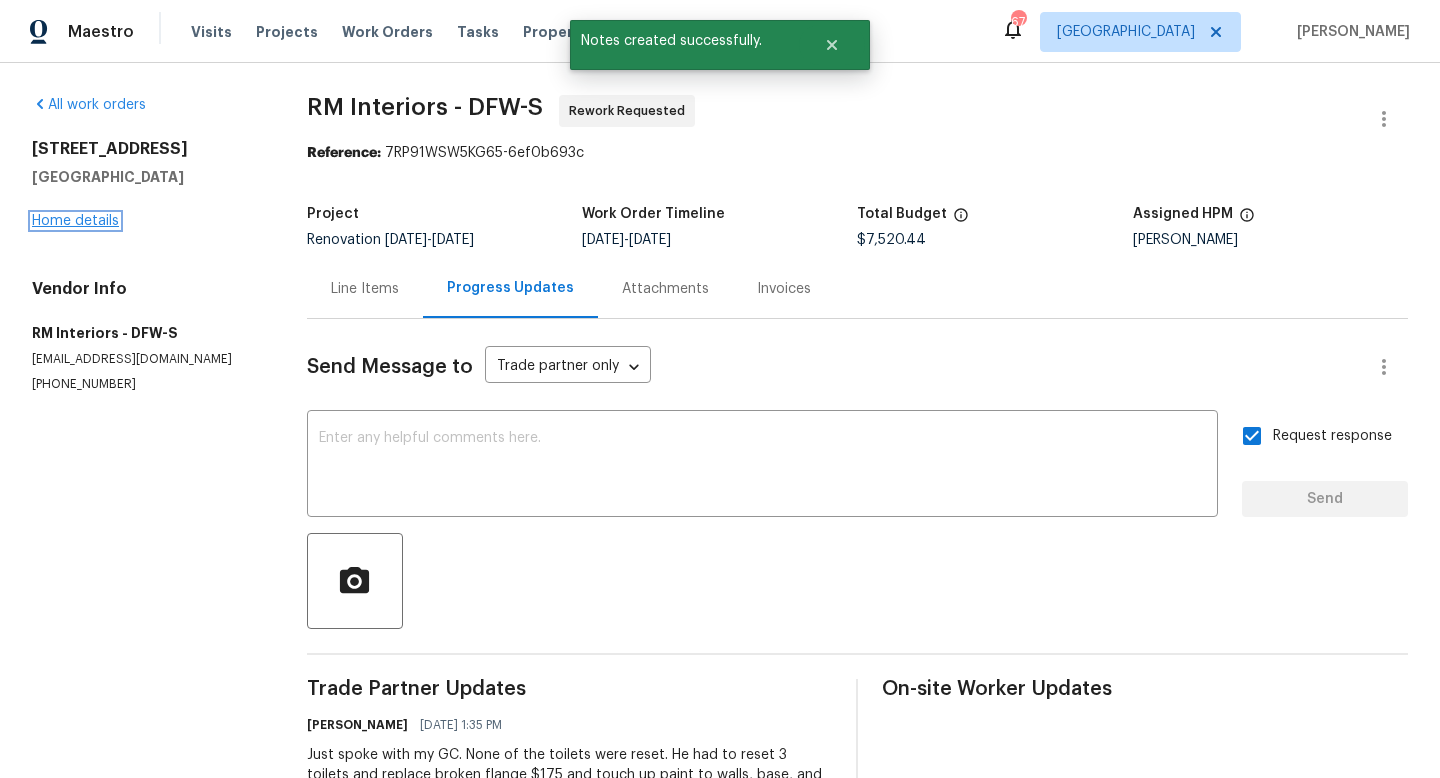 click on "Home details" at bounding box center [75, 221] 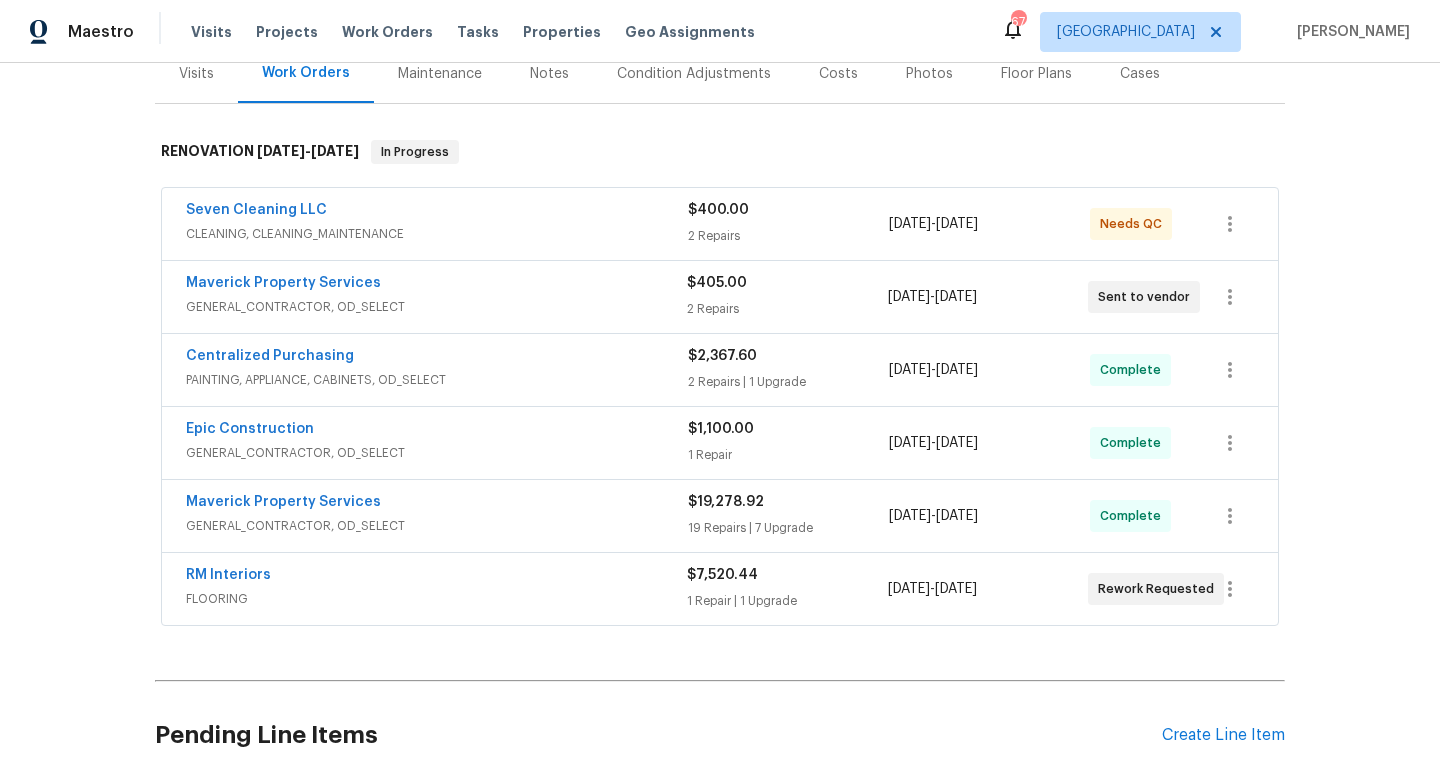 scroll, scrollTop: 0, scrollLeft: 0, axis: both 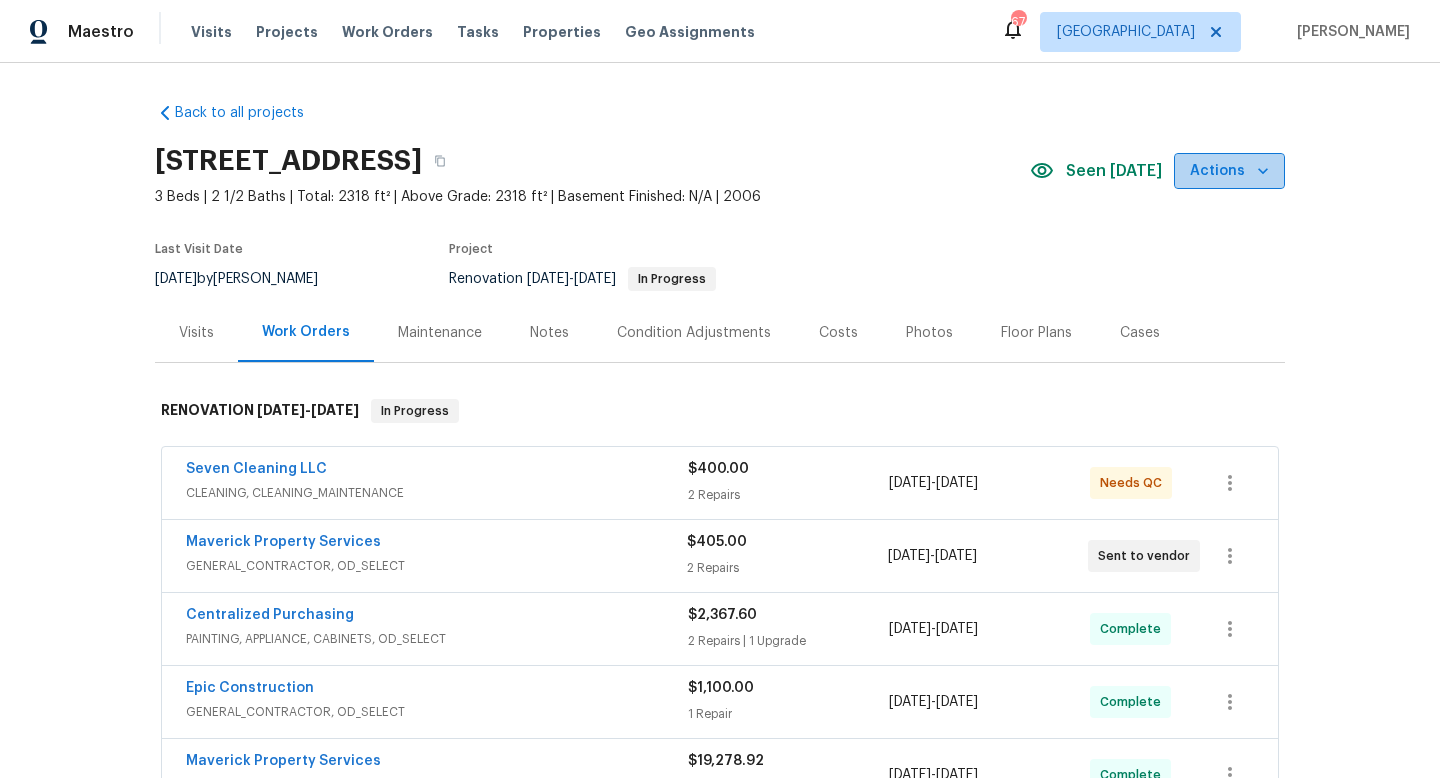 click 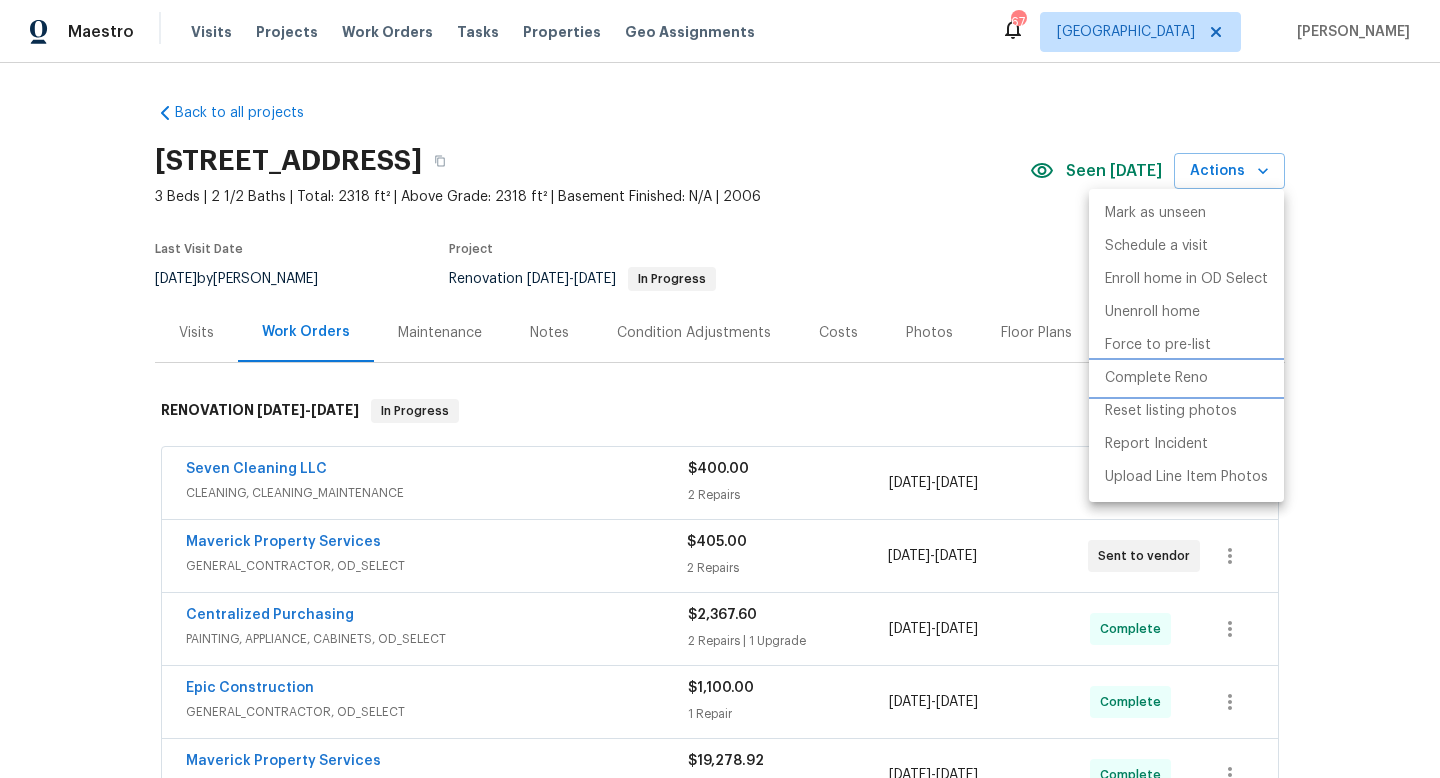 click on "Complete Reno" at bounding box center (1156, 378) 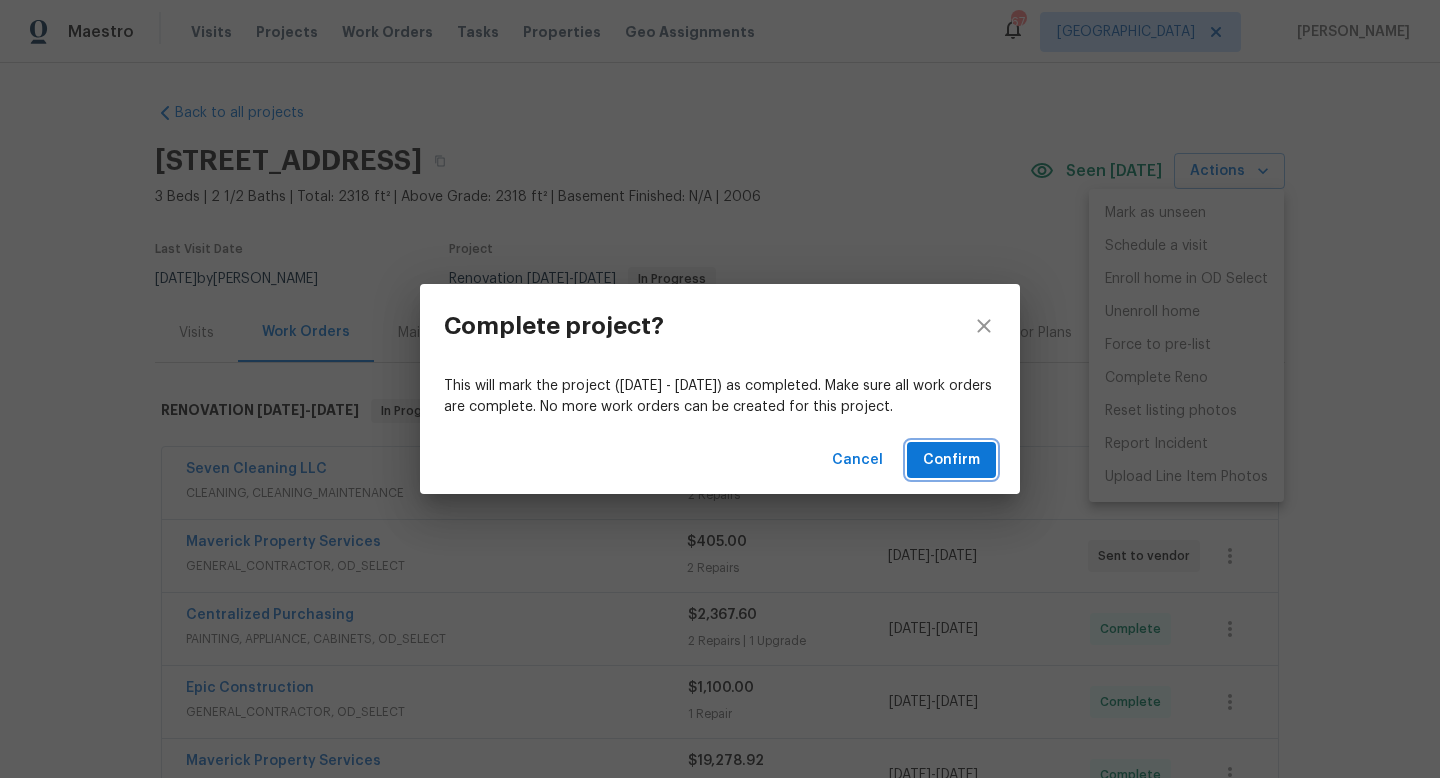 click on "Confirm" at bounding box center [951, 460] 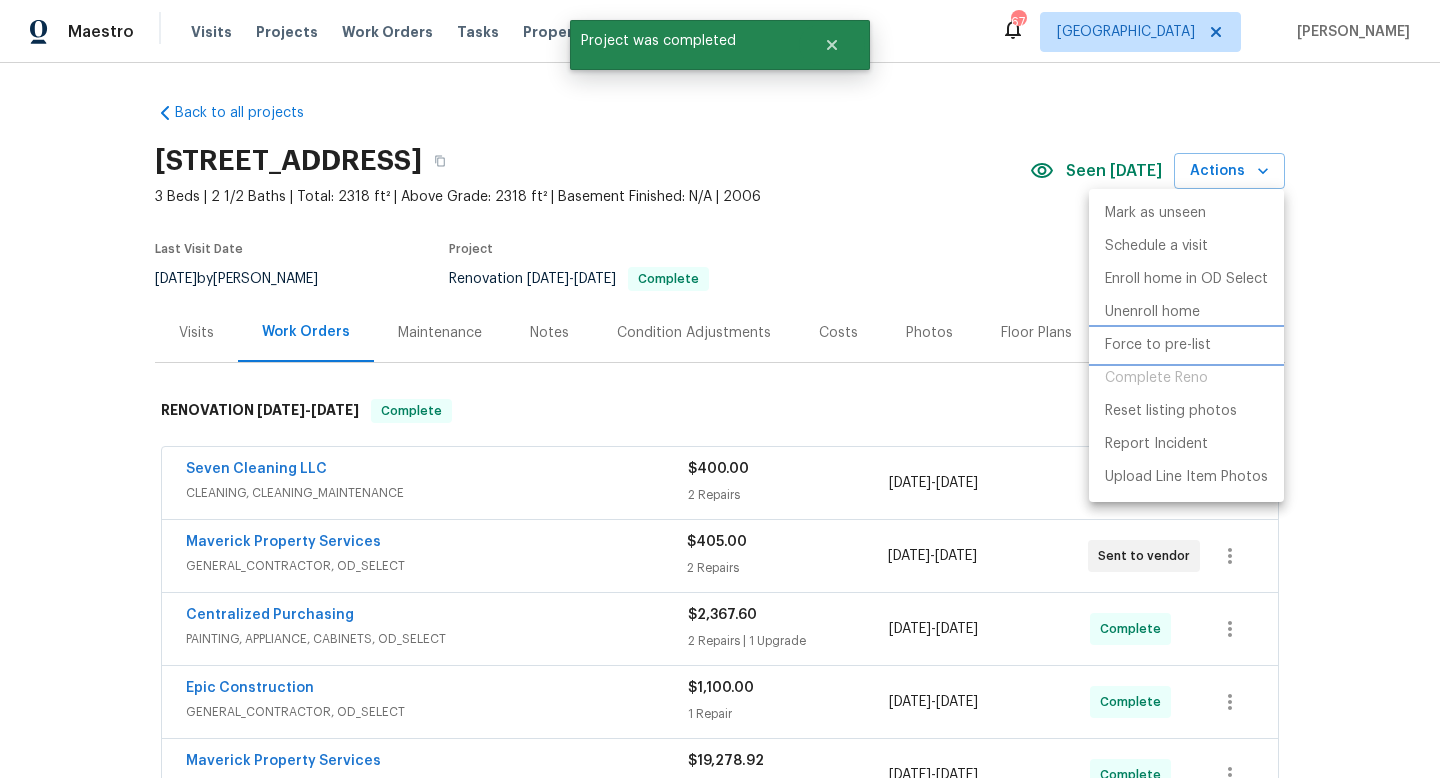 click on "Force to pre-list" at bounding box center (1158, 345) 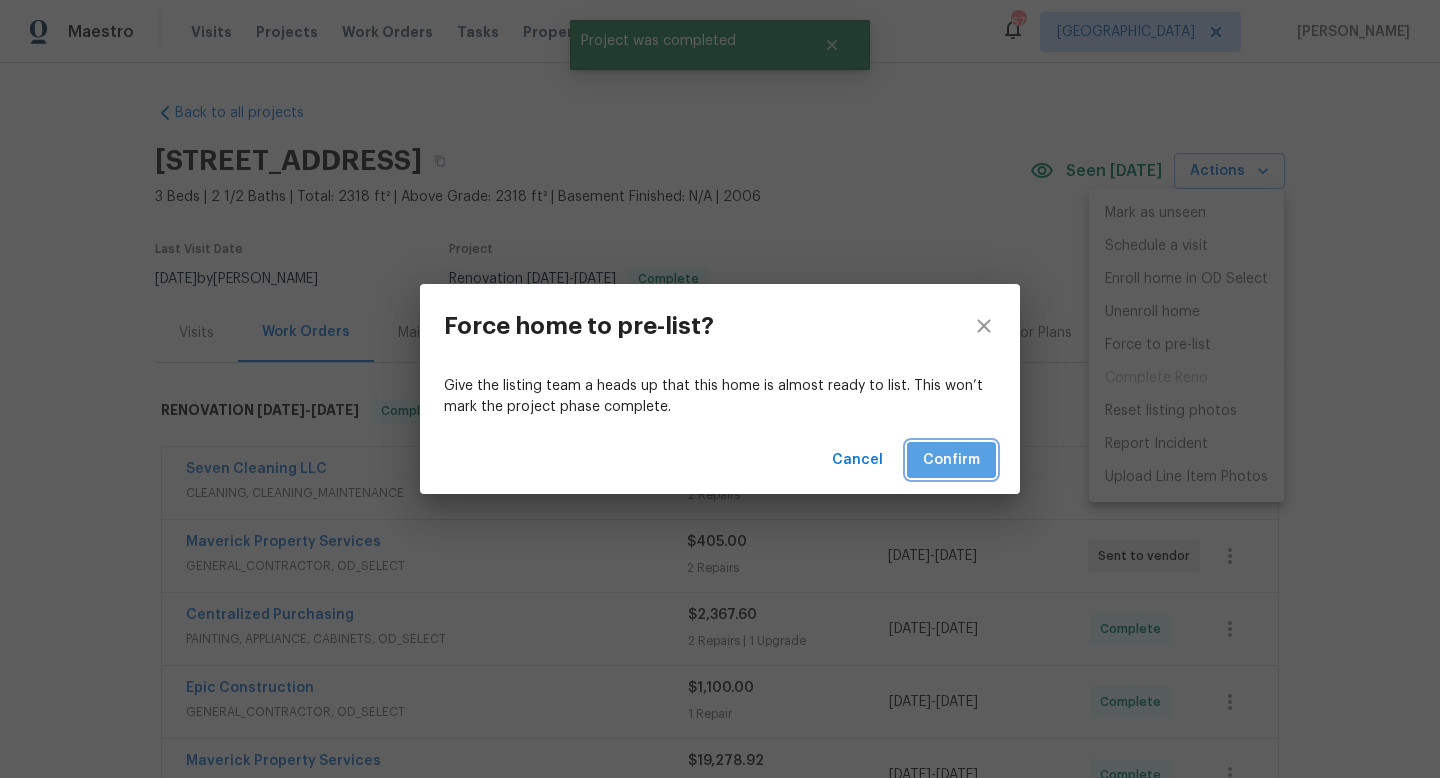 click on "Confirm" at bounding box center [951, 460] 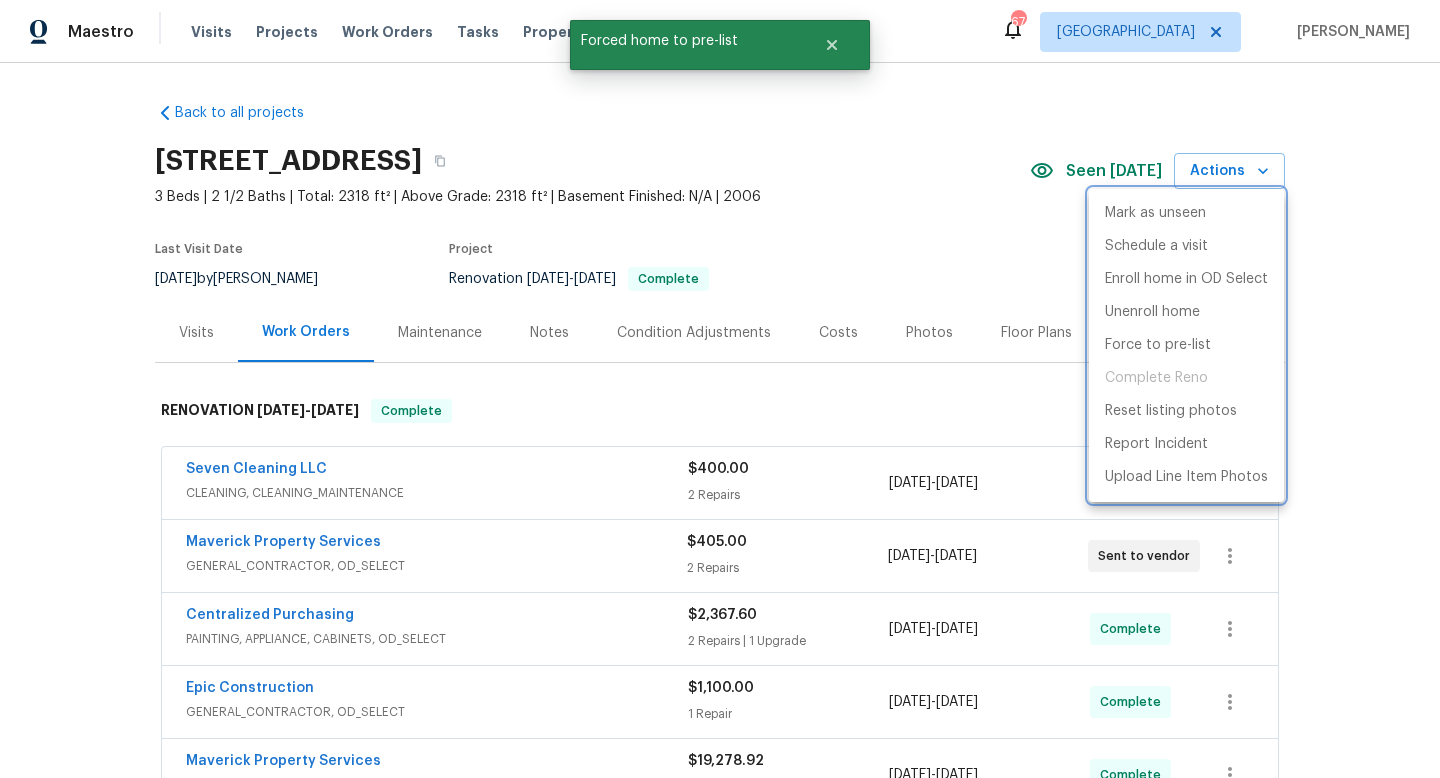 click at bounding box center (720, 389) 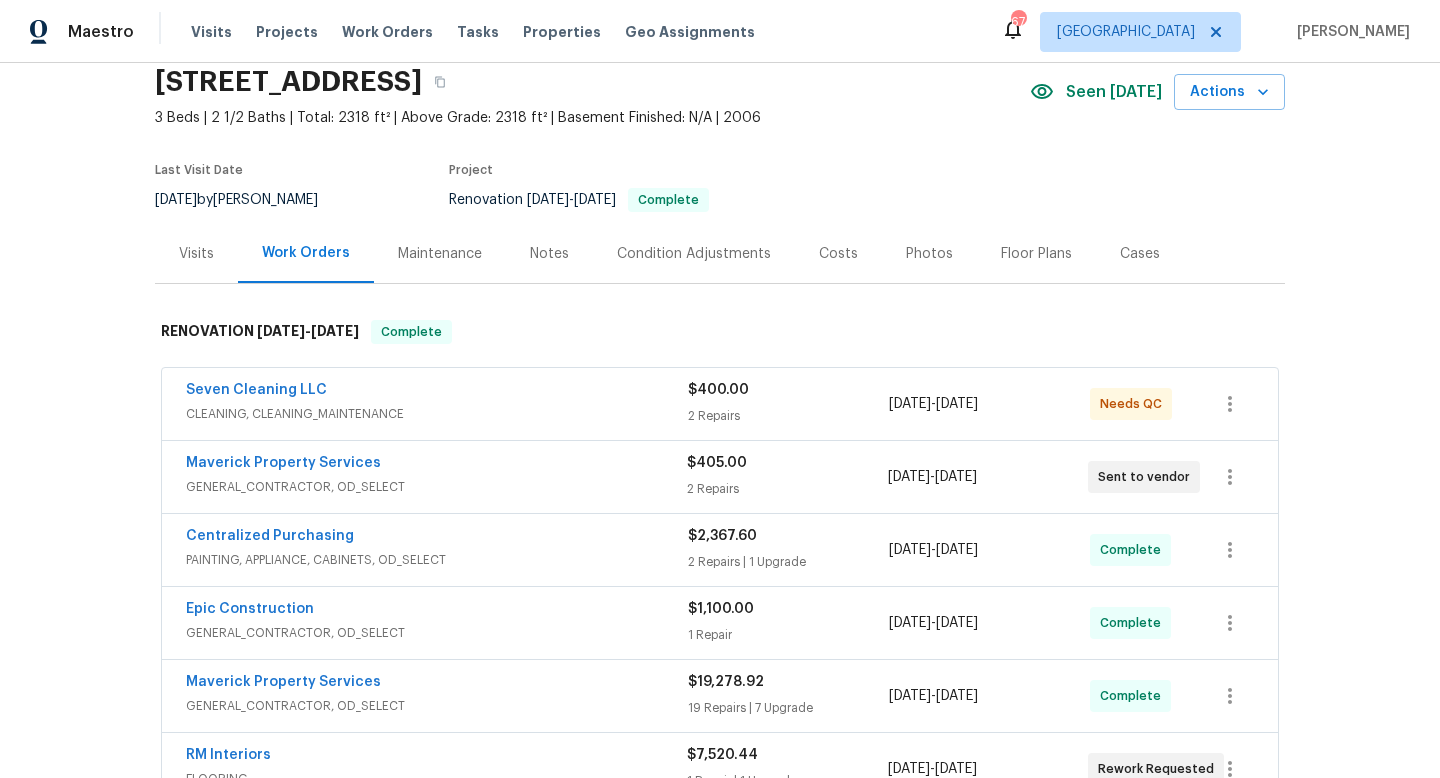scroll, scrollTop: 0, scrollLeft: 0, axis: both 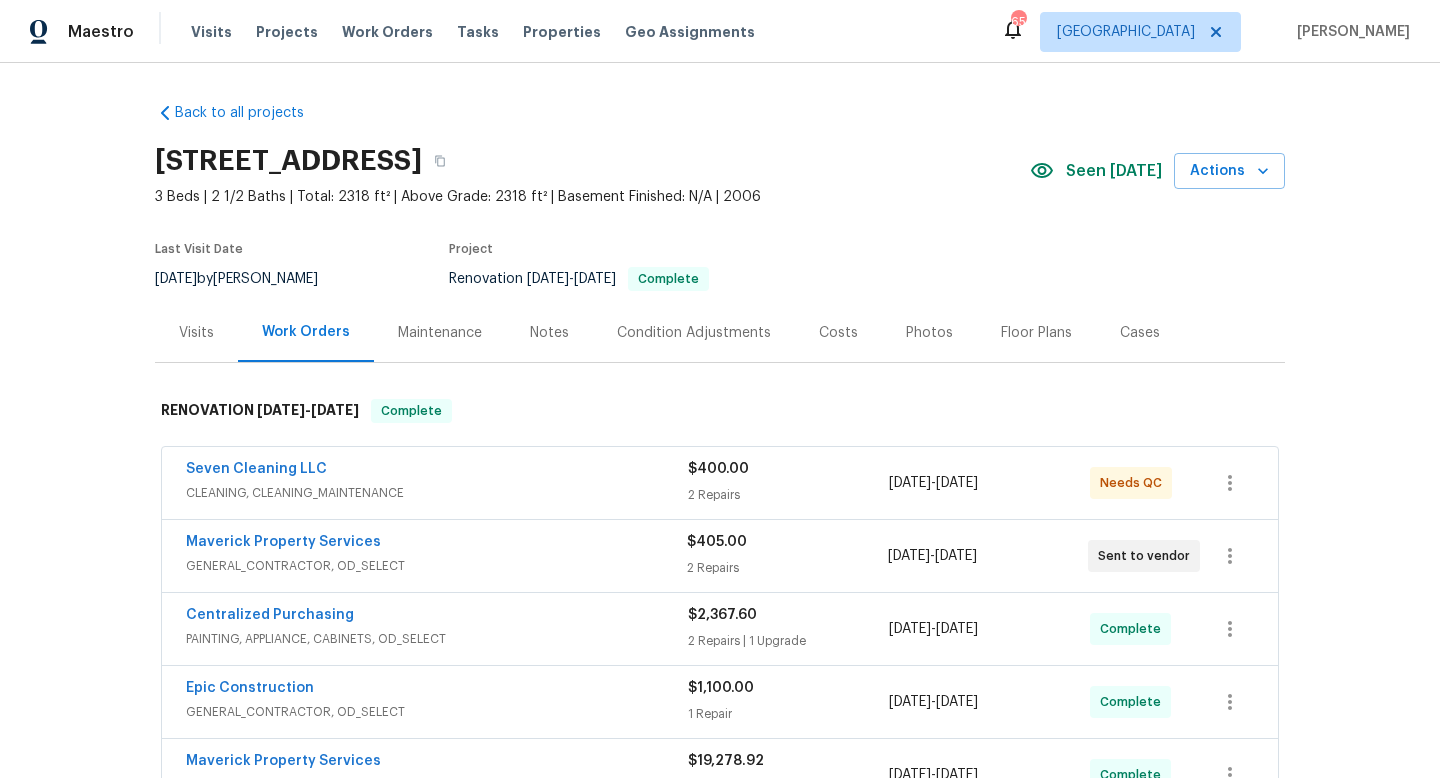 click on "Back to all projects 2825 Desert Dr, Denton, TX 76210 3 Beds | 2 1/2 Baths | Total: 2318 ft² | Above Grade: 2318 ft² | Basement Finished: N/A | 2006 Seen today Actions Last Visit Date 7/14/2025  by  Spencer Kleintop   Project Renovation   6/27/2025  -  7/14/2025 Complete Visits Work Orders Maintenance Notes Condition Adjustments Costs Photos Floor Plans Cases RENOVATION   6/27/25  -  7/14/25 Complete Seven Cleaning LLC CLEANING, CLEANING_MAINTENANCE $400.00 2 Repairs 6/27/2025  -  7/11/2025 Needs QC Maverick Property Services GENERAL_CONTRACTOR, OD_SELECT $405.00 2 Repairs 7/14/2025  -  7/14/2025 Sent to vendor Centralized Purchasing PAINTING, APPLIANCE, CABINETS, OD_SELECT $2,367.60 2 Repairs | 1 Upgrade 6/27/2025  -  7/8/2025 Complete Epic Construction GENERAL_CONTRACTOR, OD_SELECT $1,100.00 1 Repair 6/27/2025  -  7/4/2025 Complete Maverick Property Services GENERAL_CONTRACTOR, OD_SELECT $19,278.92 19 Repairs | 7 Upgrade 6/26/2025  -  7/11/2025 Complete RM Interiors FLOORING $7,520.44 1 Repair | 1 Upgrade" at bounding box center (720, 420) 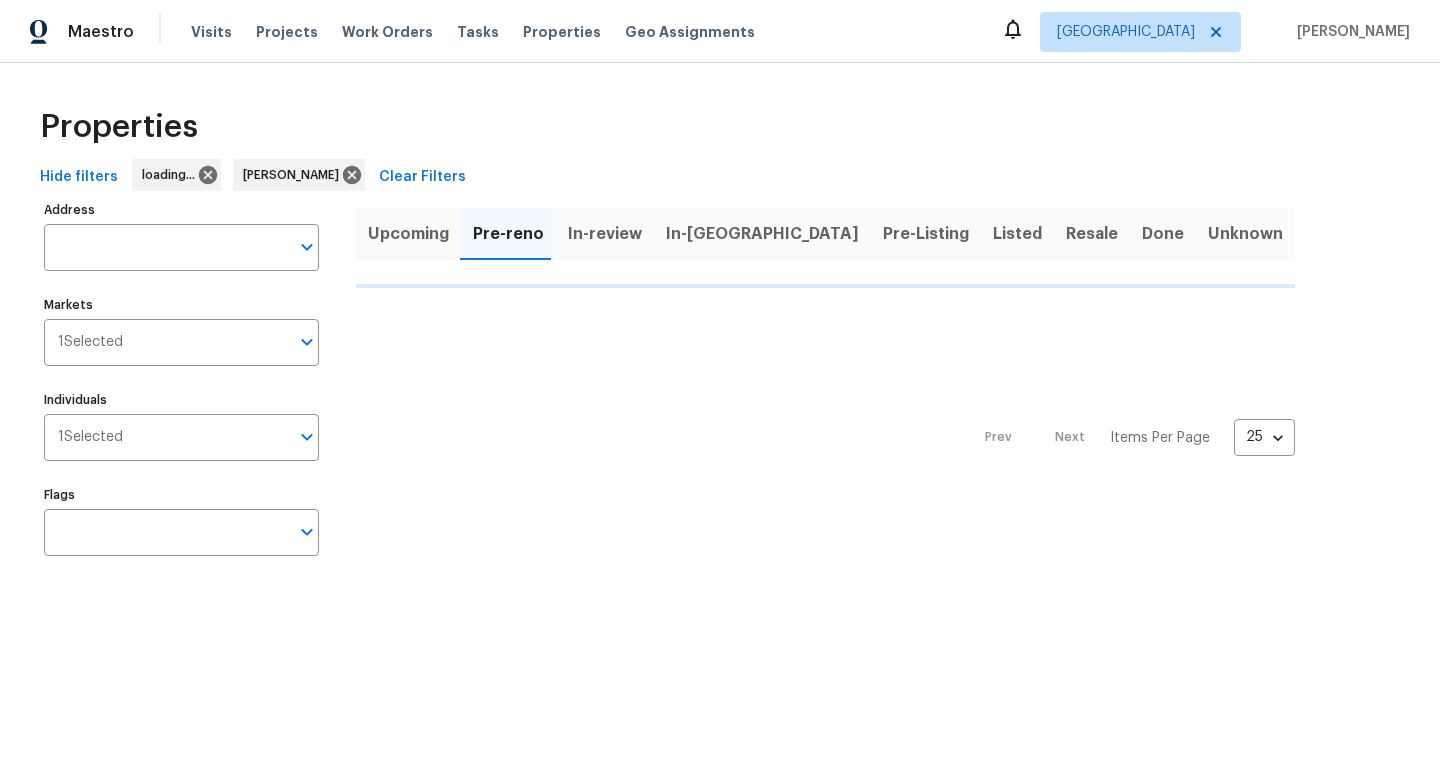 scroll, scrollTop: 0, scrollLeft: 0, axis: both 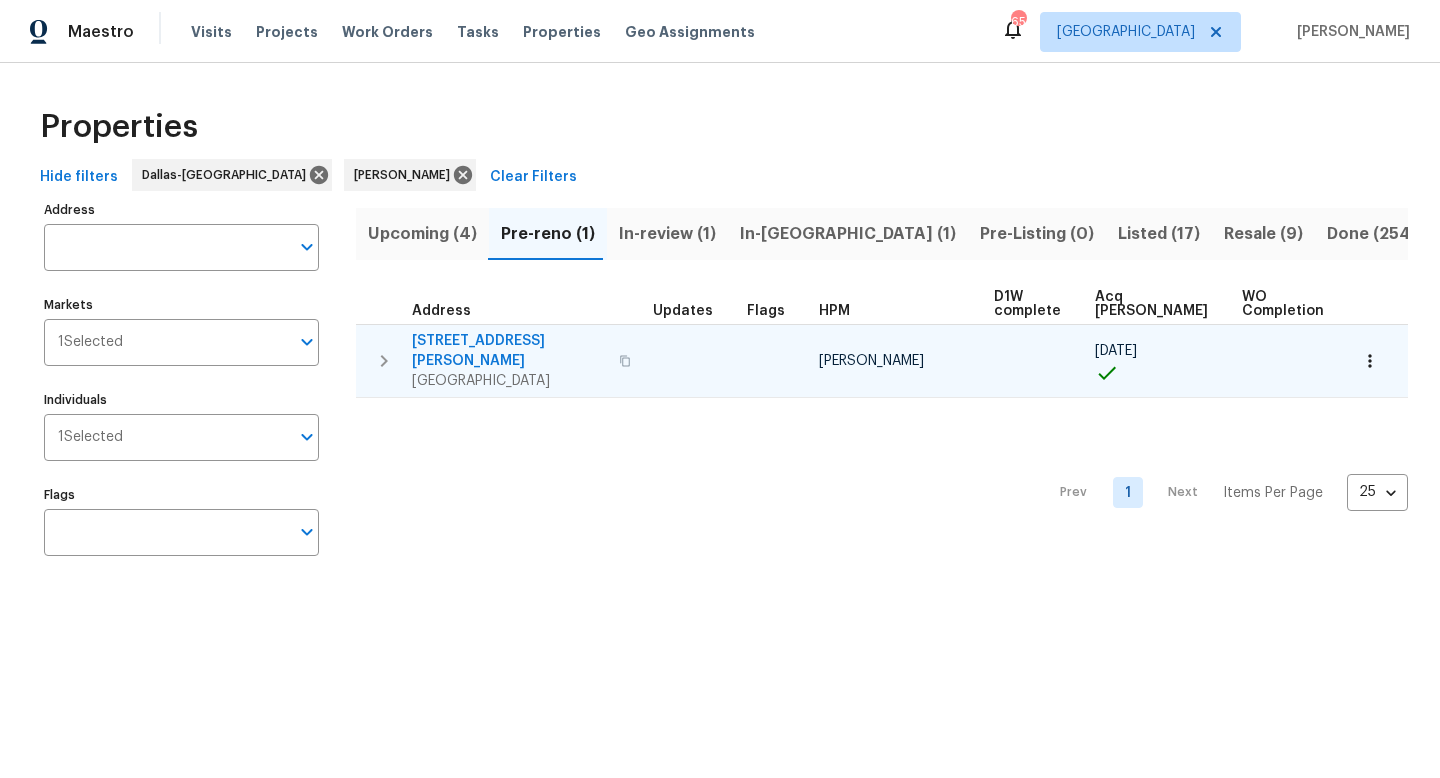 click on "[STREET_ADDRESS][PERSON_NAME]" at bounding box center (509, 351) 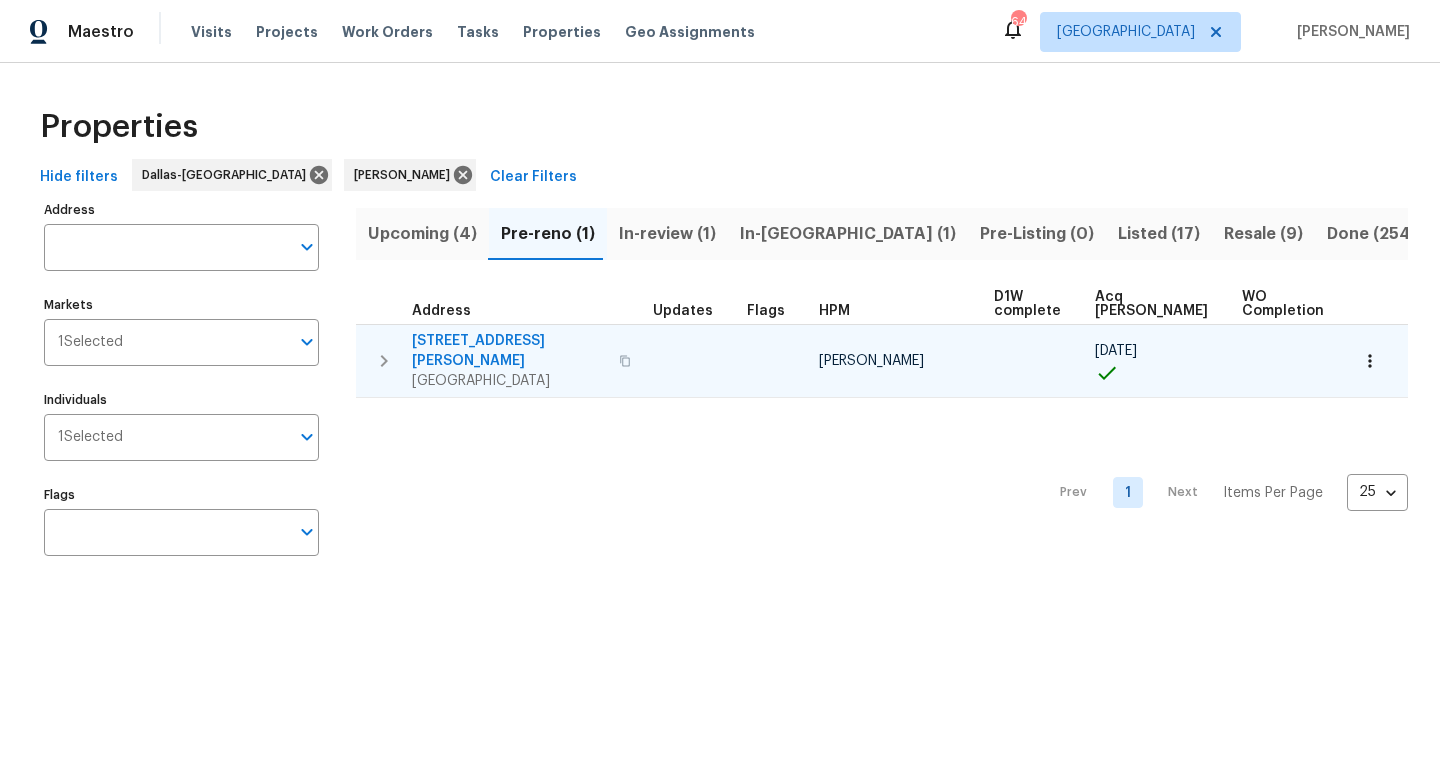 click 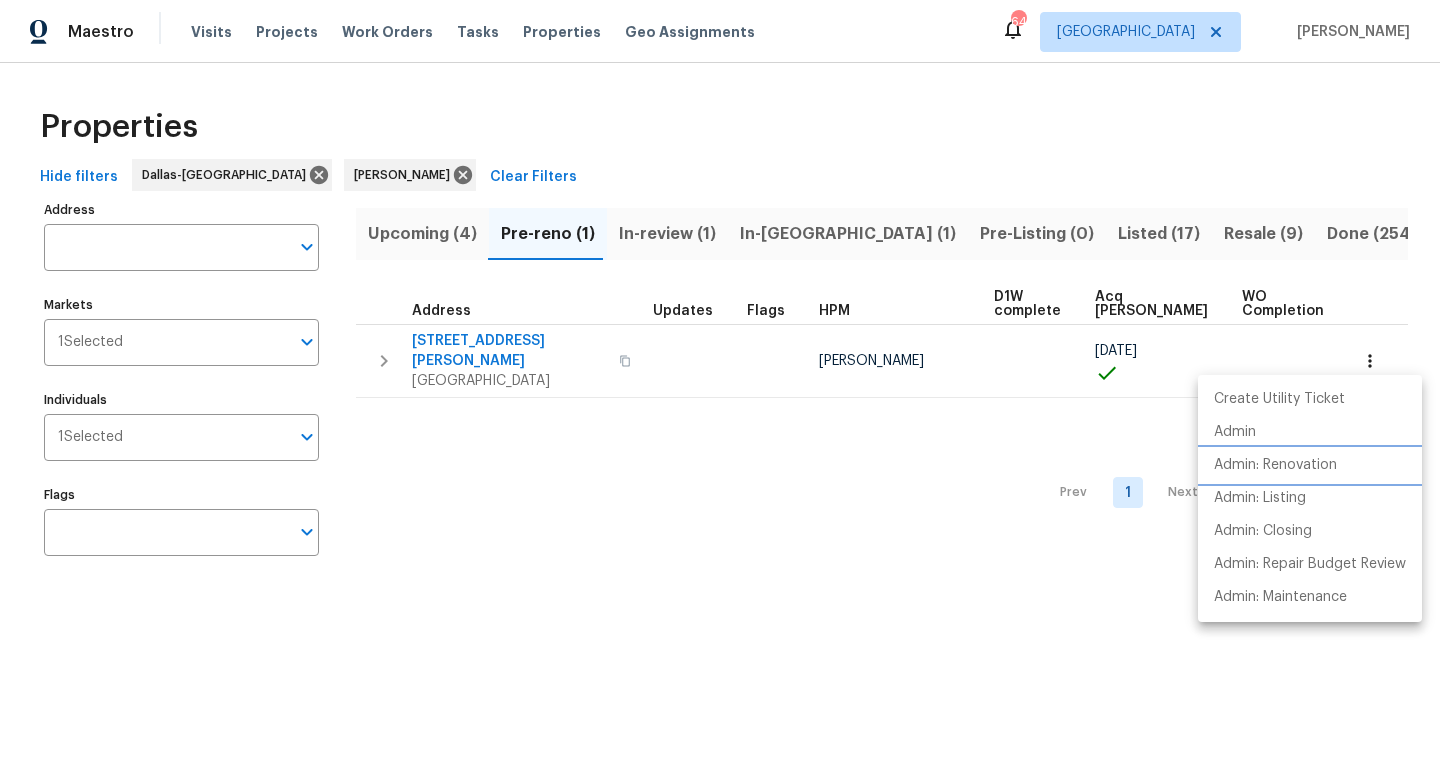 click on "Admin: Renovation" at bounding box center (1275, 465) 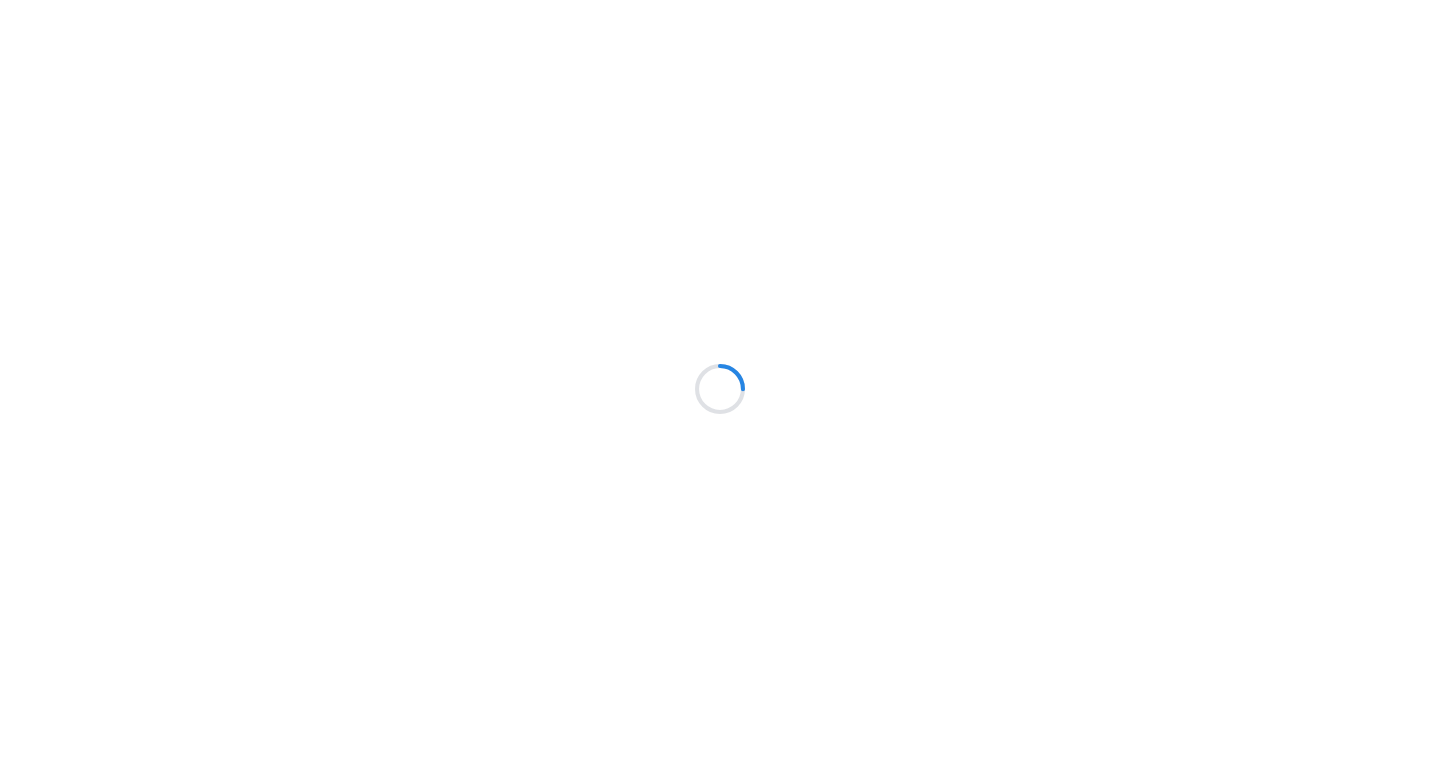 scroll, scrollTop: 0, scrollLeft: 0, axis: both 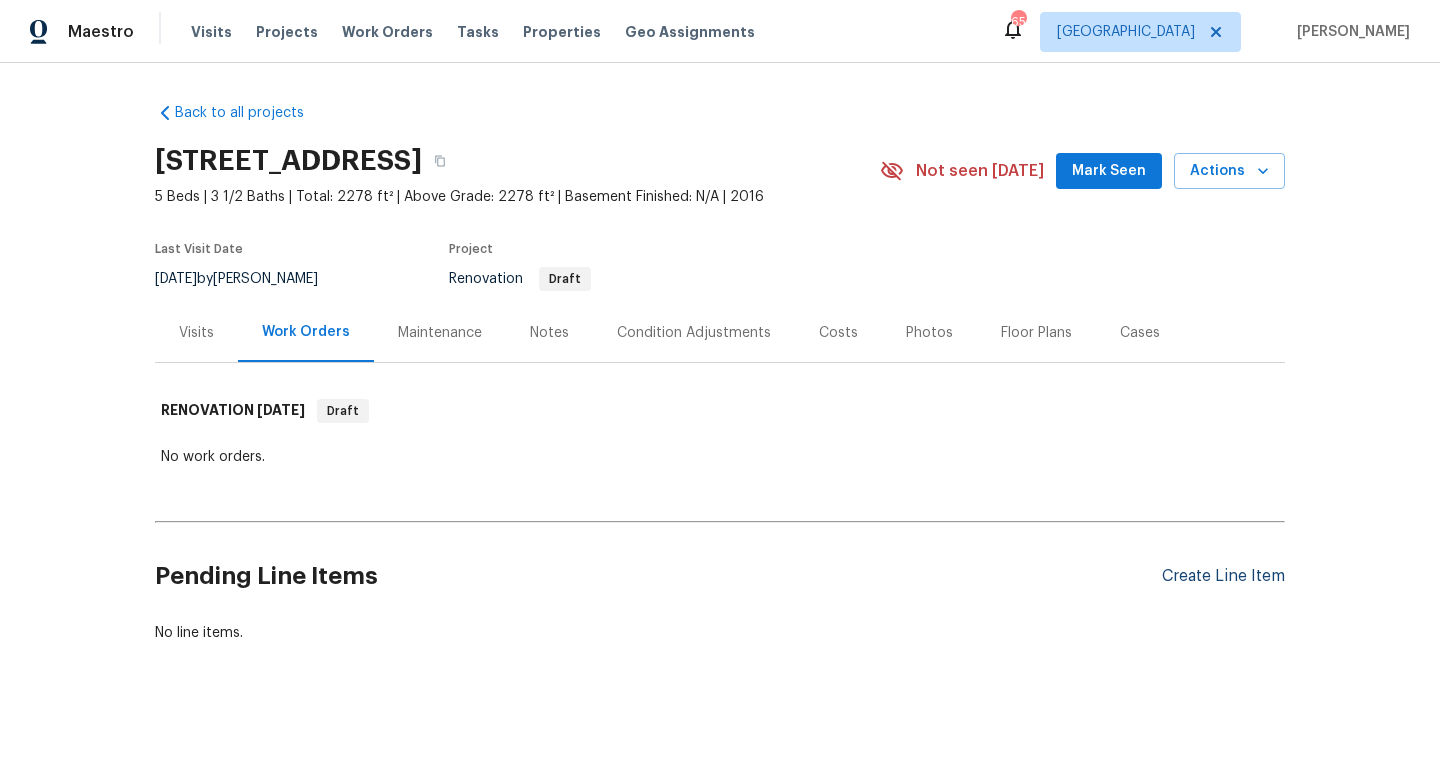 click on "Create Line Item" at bounding box center (1223, 576) 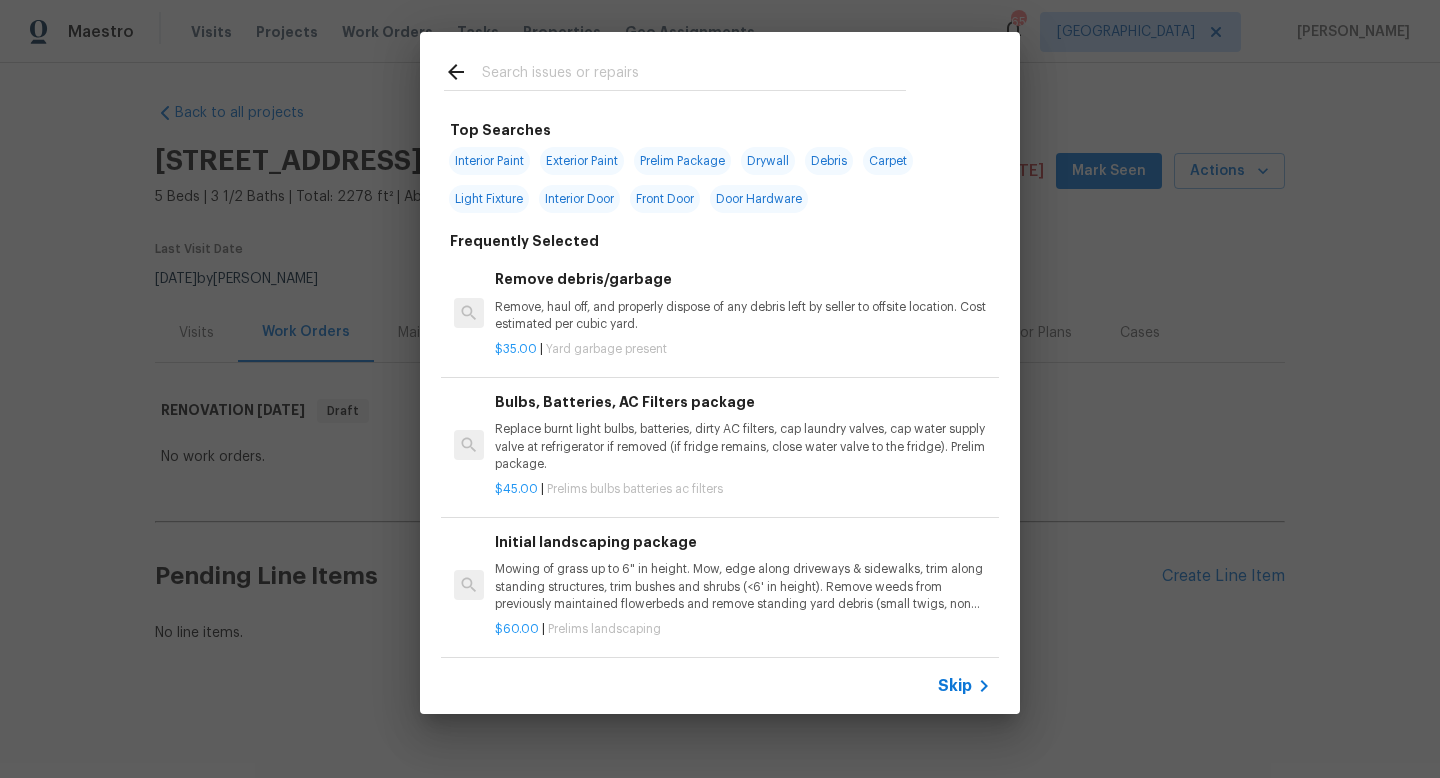 click on "Interior Paint" at bounding box center [489, 161] 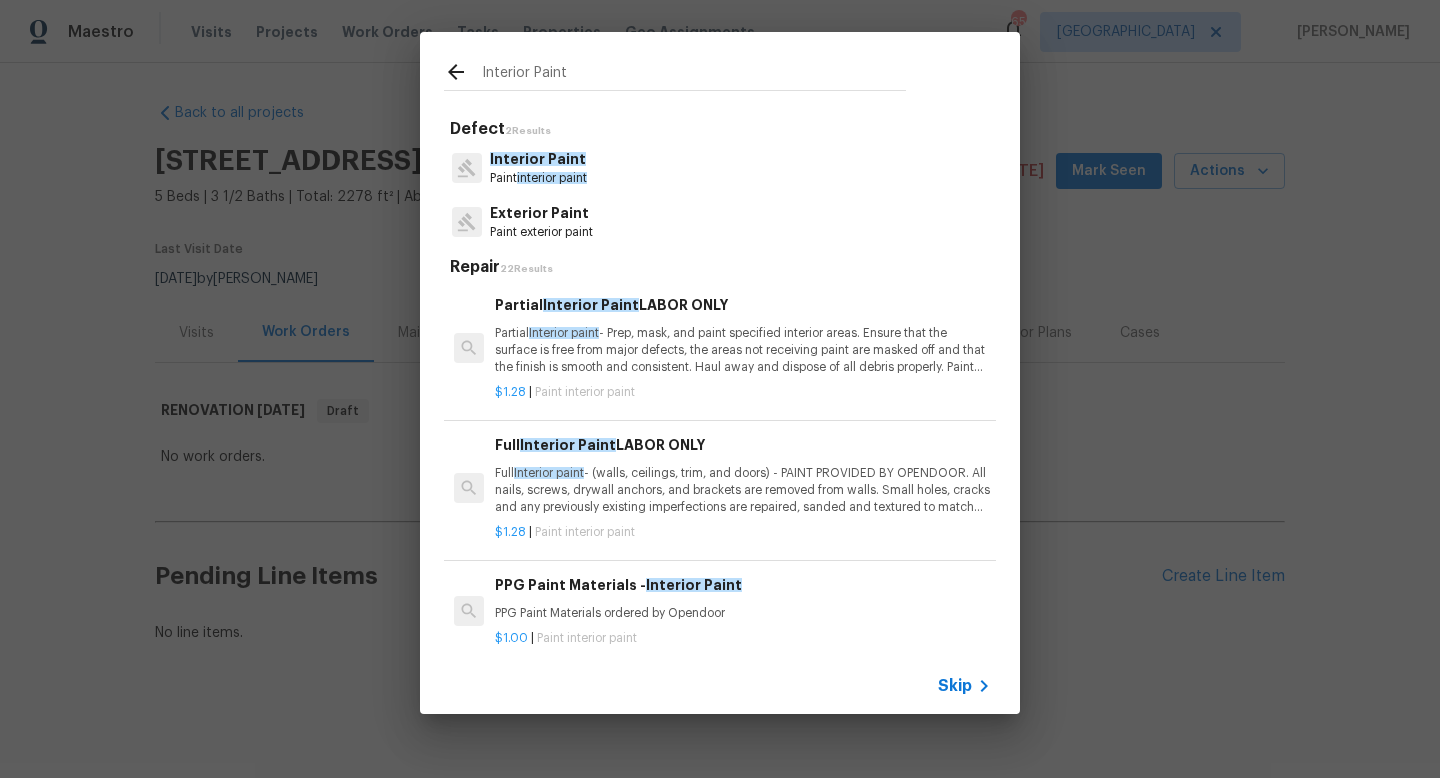click on "Interior Paint" at bounding box center (538, 159) 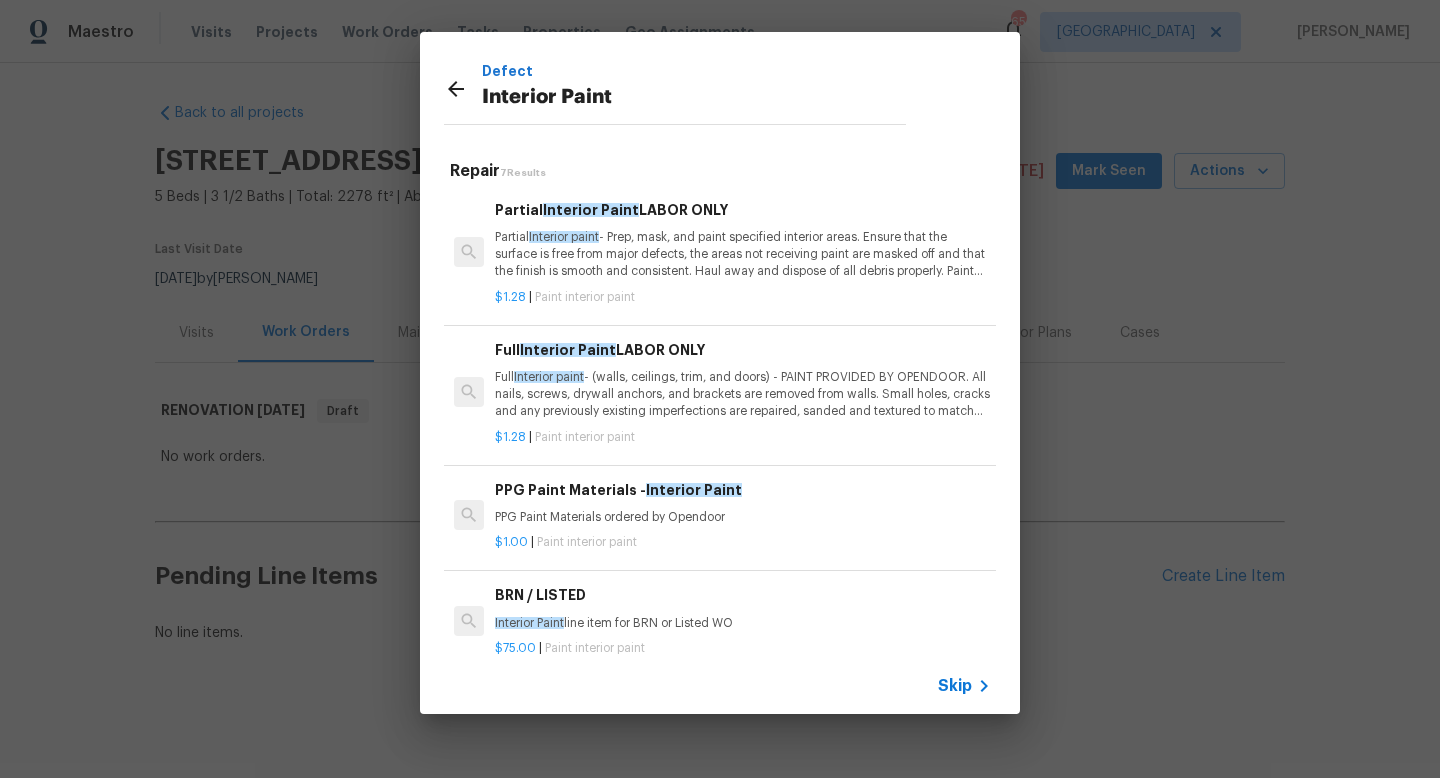 click on "Full  Interior paint  - (walls, ceilings, trim, and doors) - PAINT PROVIDED BY OPENDOOR. All nails, screws, drywall anchors, and brackets are removed from walls. Small holes, cracks and any previously existing imperfections are repaired, sanded and textured to match surrounding texture prior to painting. Caulk all edges/corners, windows, doors, counters, tubs/showers and baseboards; To include painting of all register vents (after proper preparation), all sides of doors, protection of floors, cabinets, hardware and hinges, windows with drop cloths, plastic sheeting and masking. Clean up and removal of prep debris and any paint overspray." at bounding box center (743, 394) 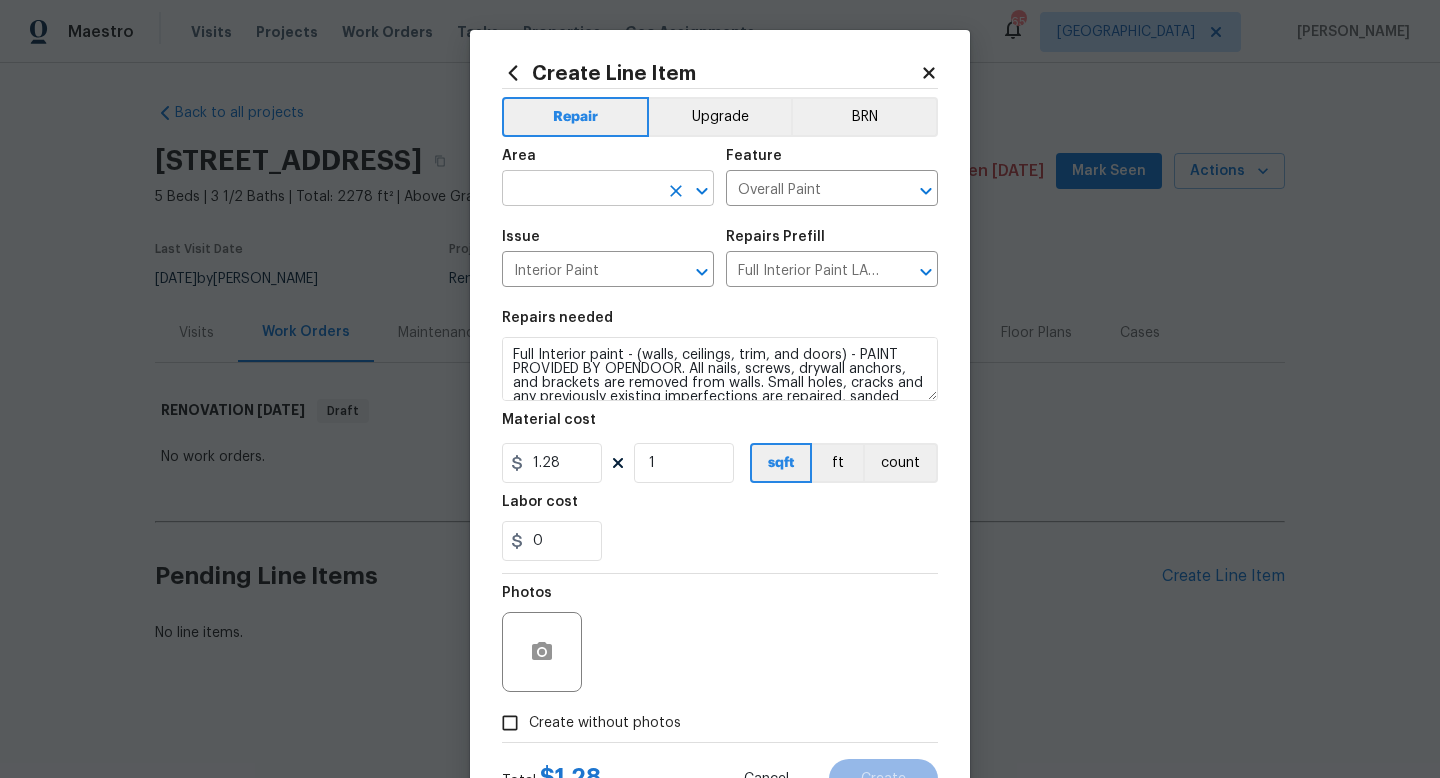 click at bounding box center (580, 190) 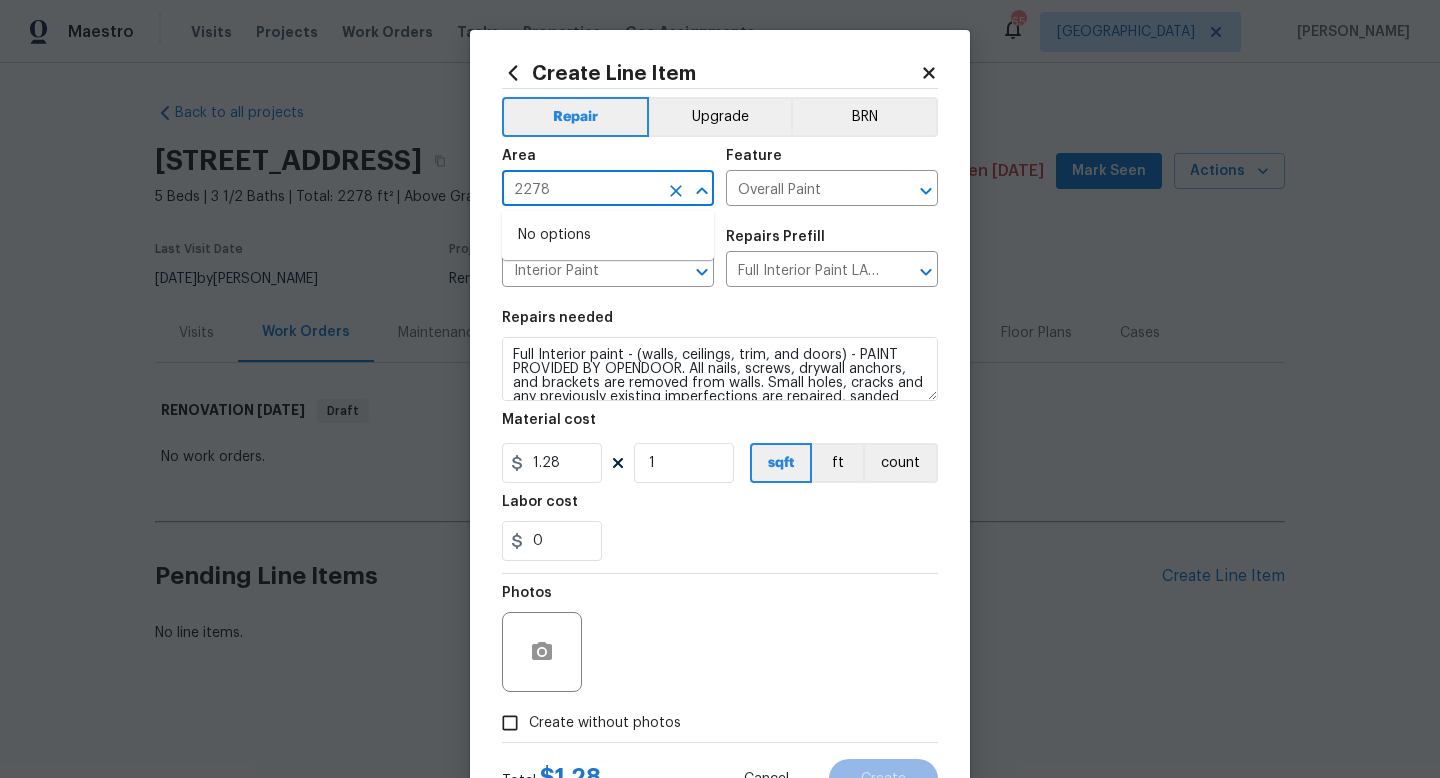 drag, startPoint x: 585, startPoint y: 201, endPoint x: 411, endPoint y: 195, distance: 174.10342 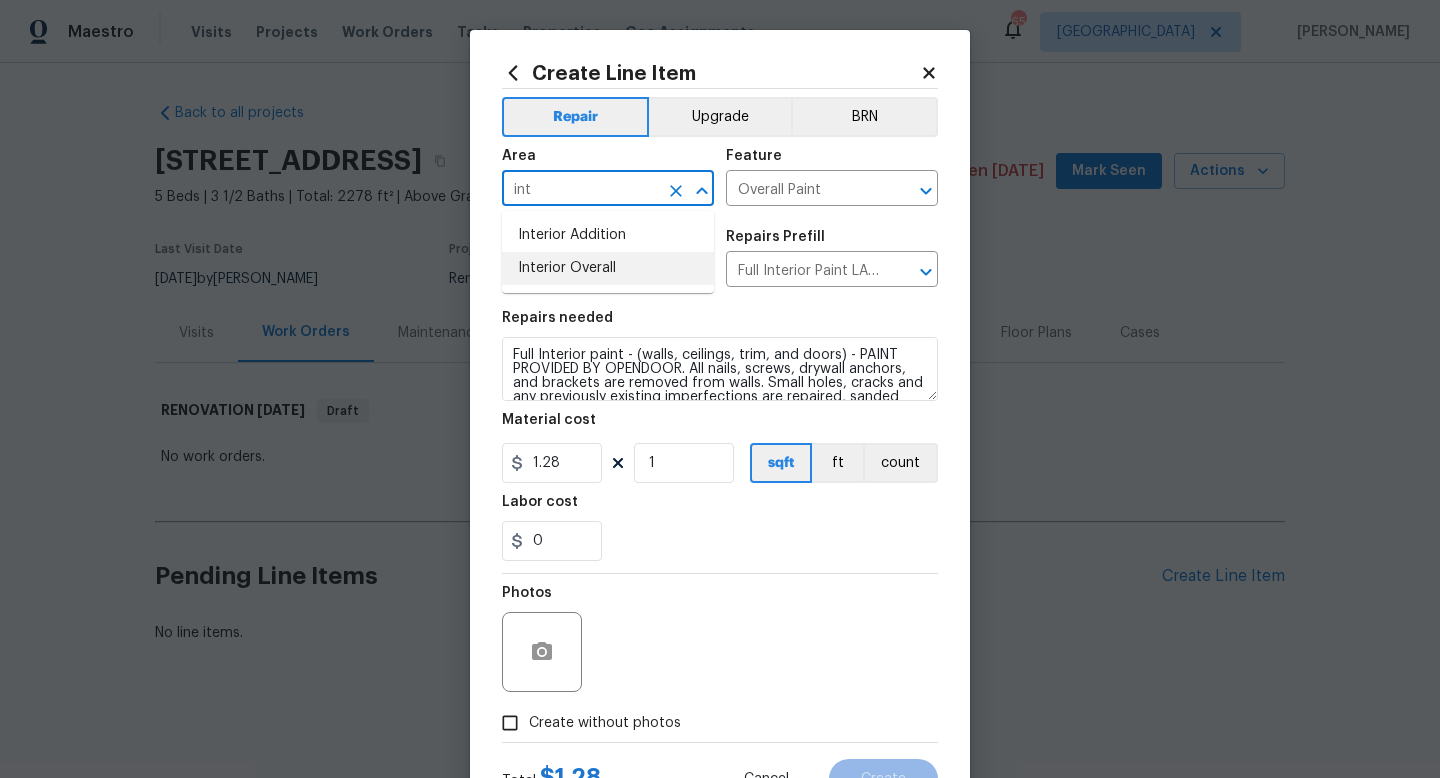 click on "Interior Overall" at bounding box center [608, 268] 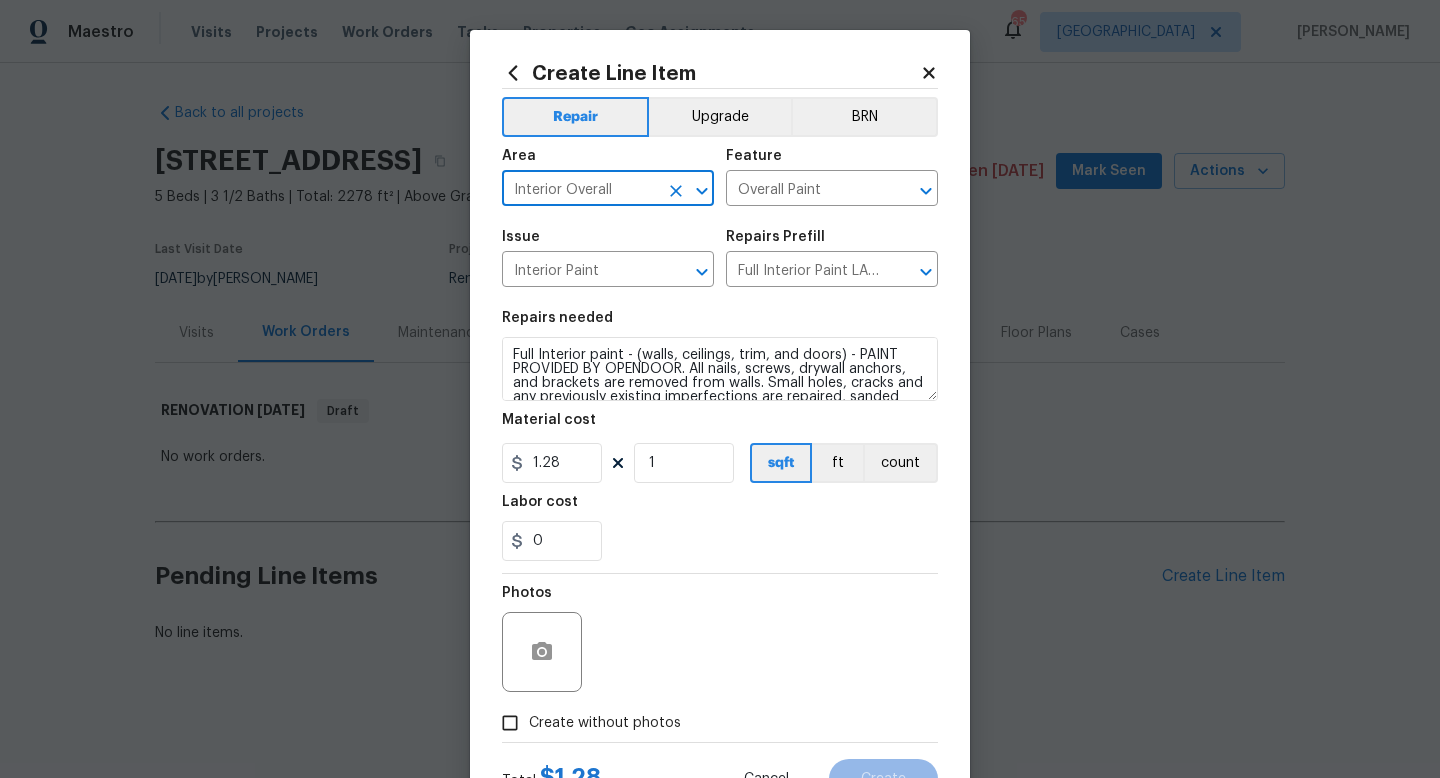 type on "Interior Overall" 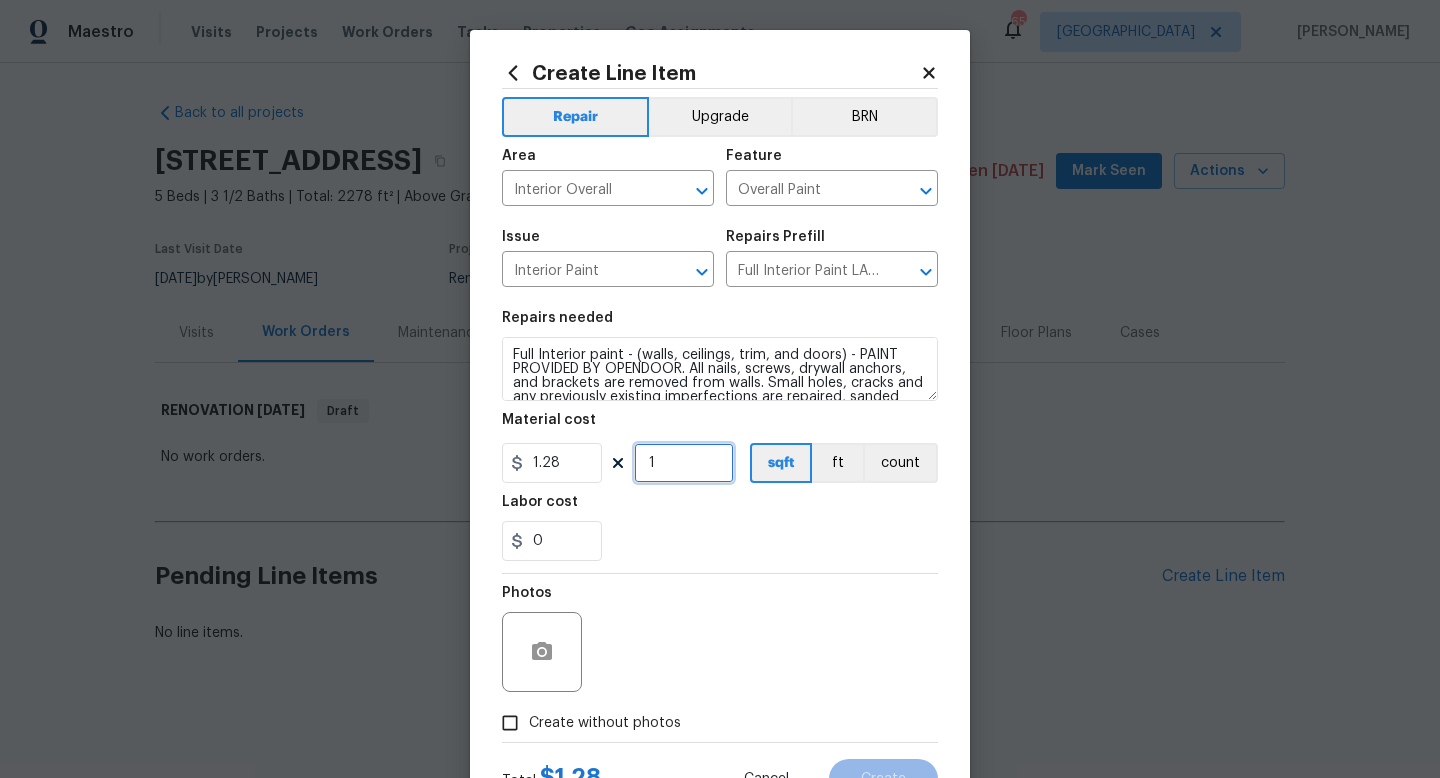 drag, startPoint x: 689, startPoint y: 474, endPoint x: 546, endPoint y: 460, distance: 143.68369 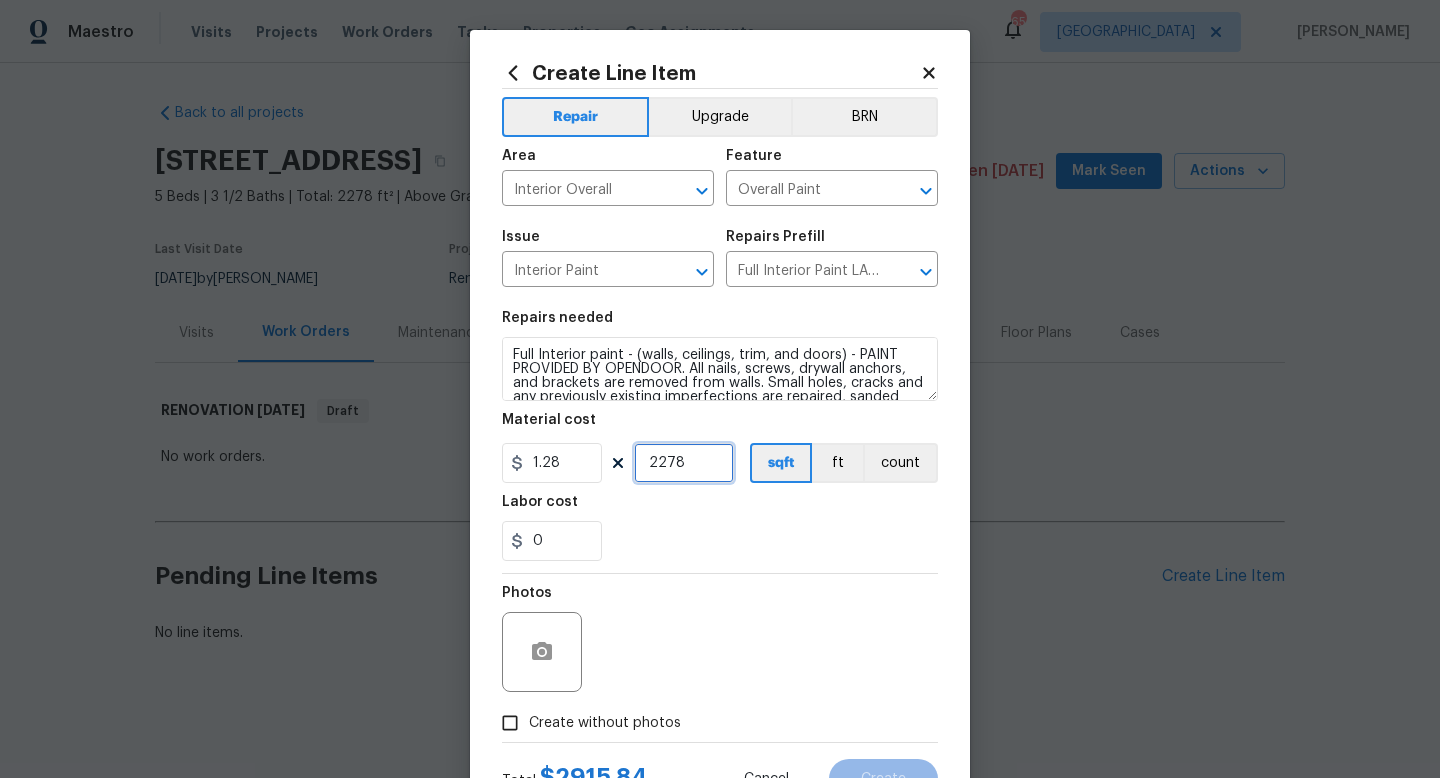 type on "2278" 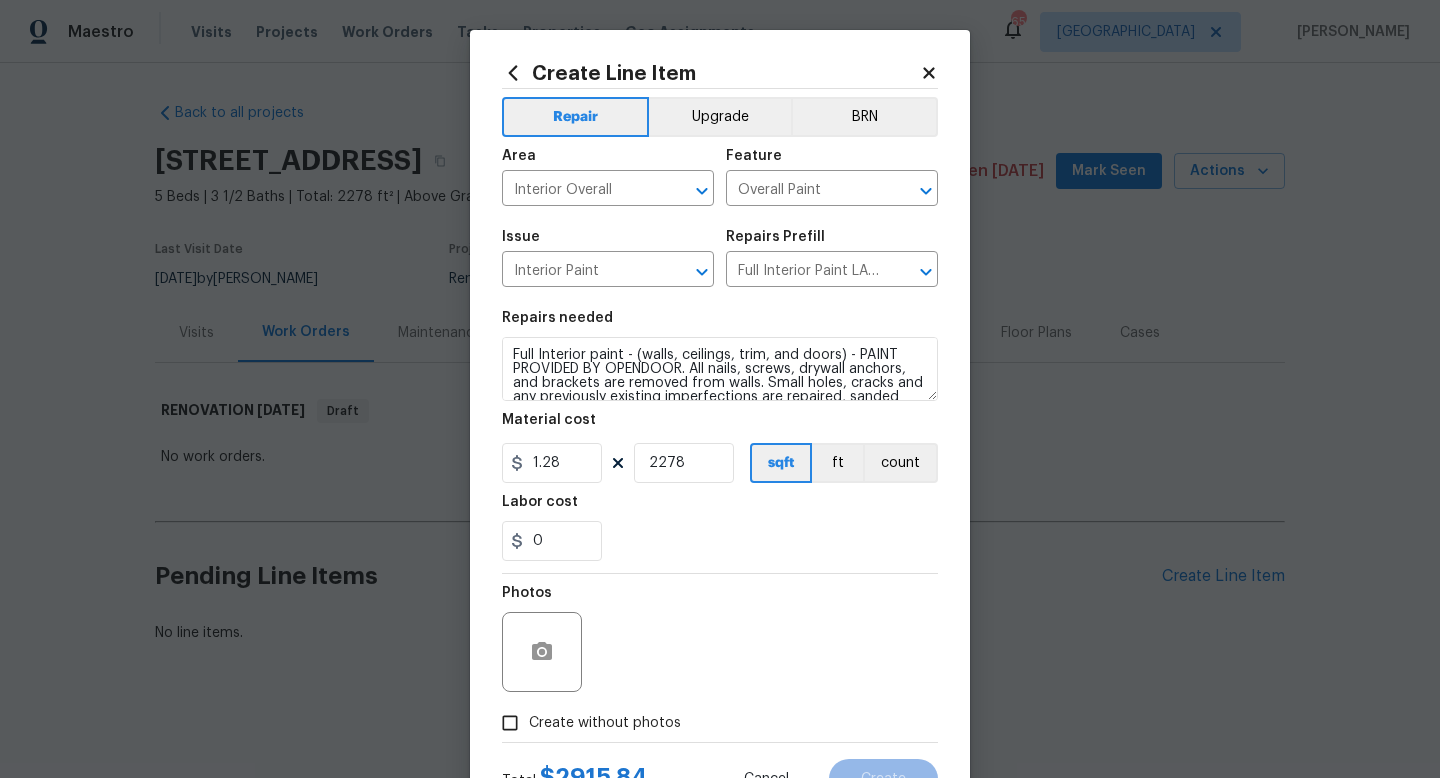 click on "Photos" at bounding box center [720, 639] 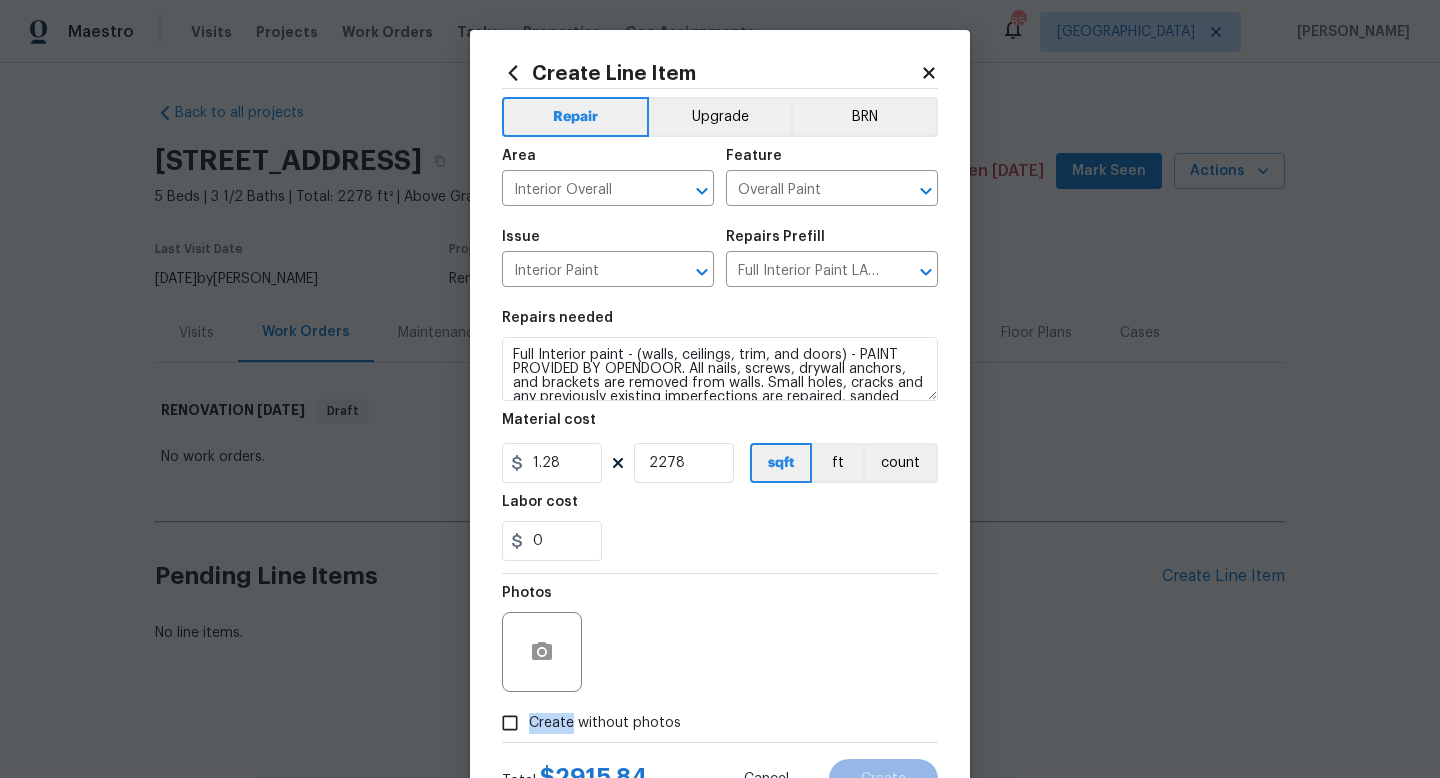 click on "Photos" at bounding box center [720, 639] 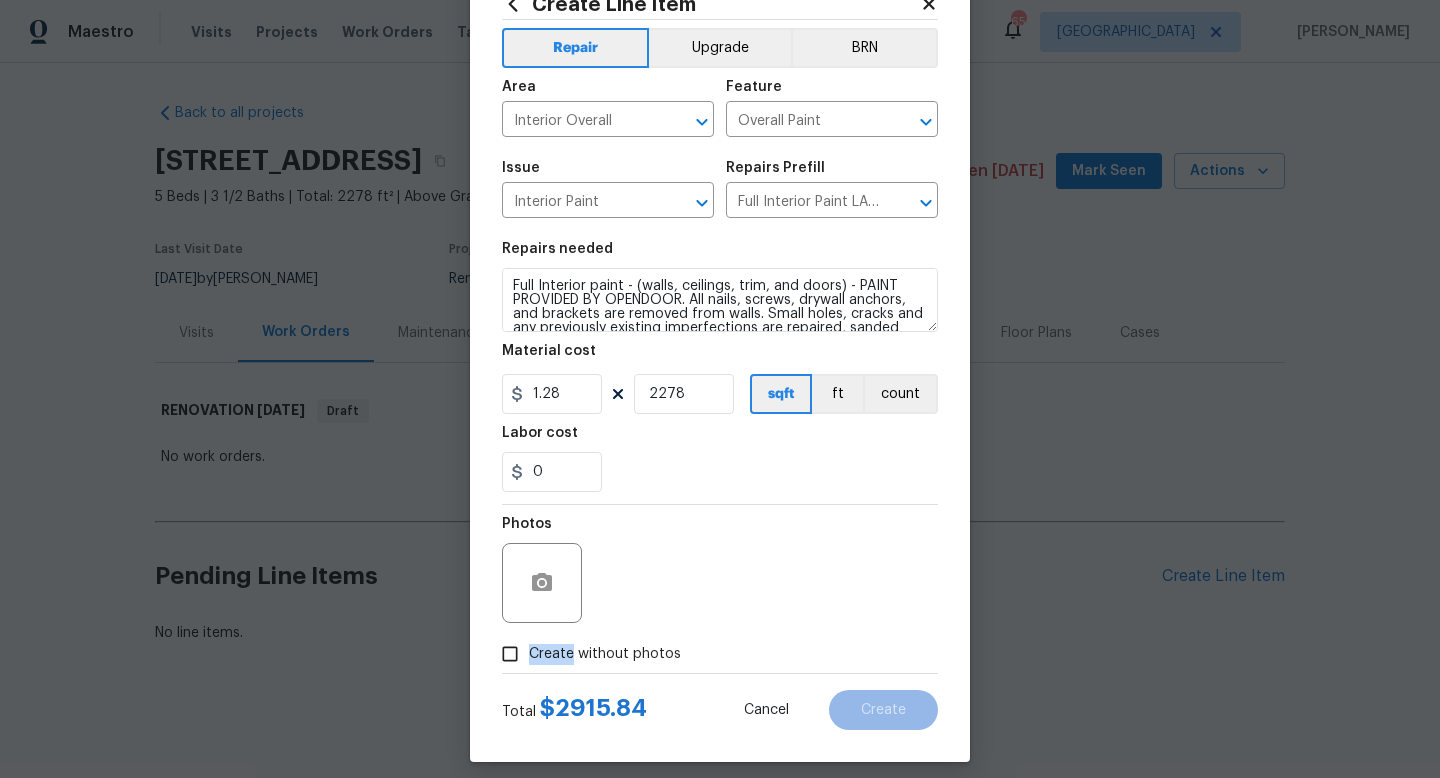 scroll, scrollTop: 84, scrollLeft: 0, axis: vertical 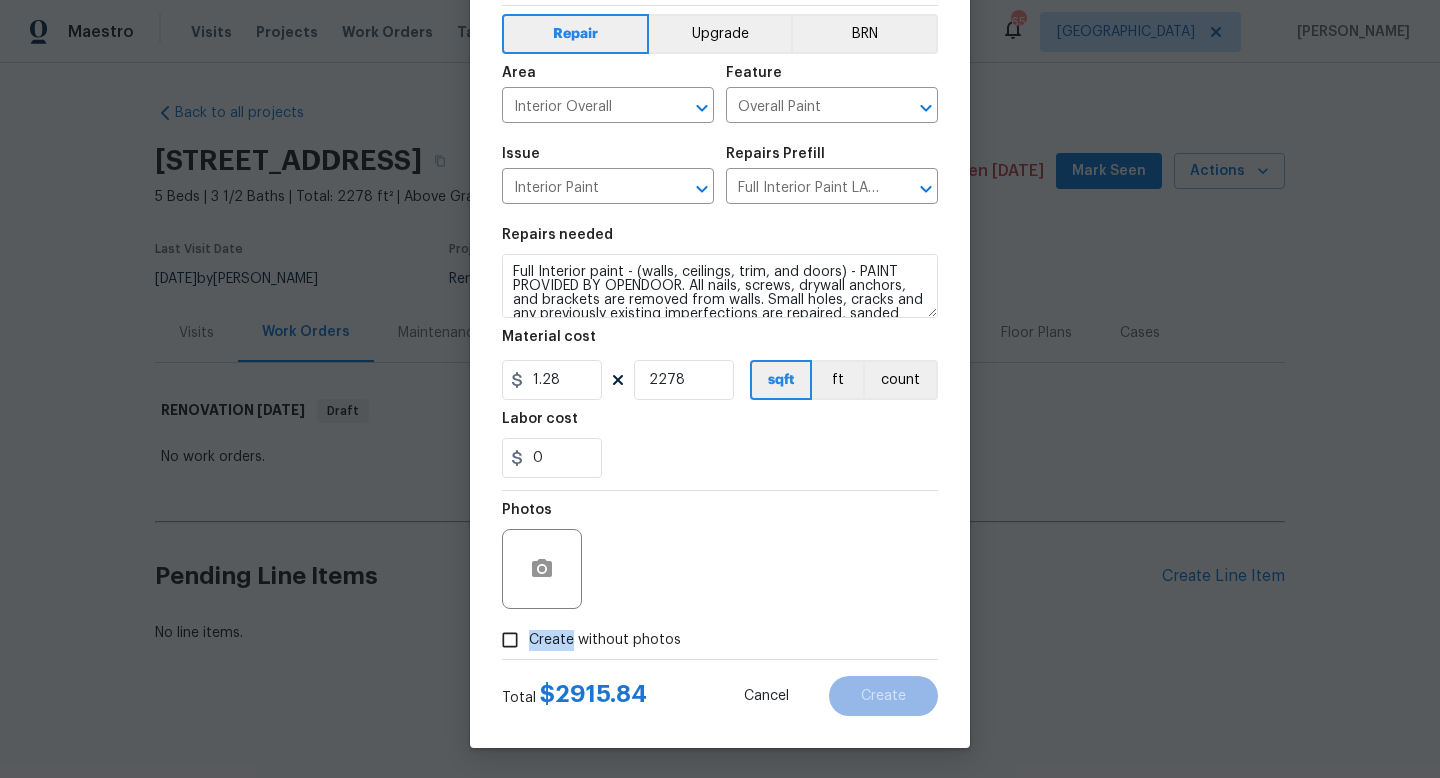 click on "Create without photos" at bounding box center (510, 640) 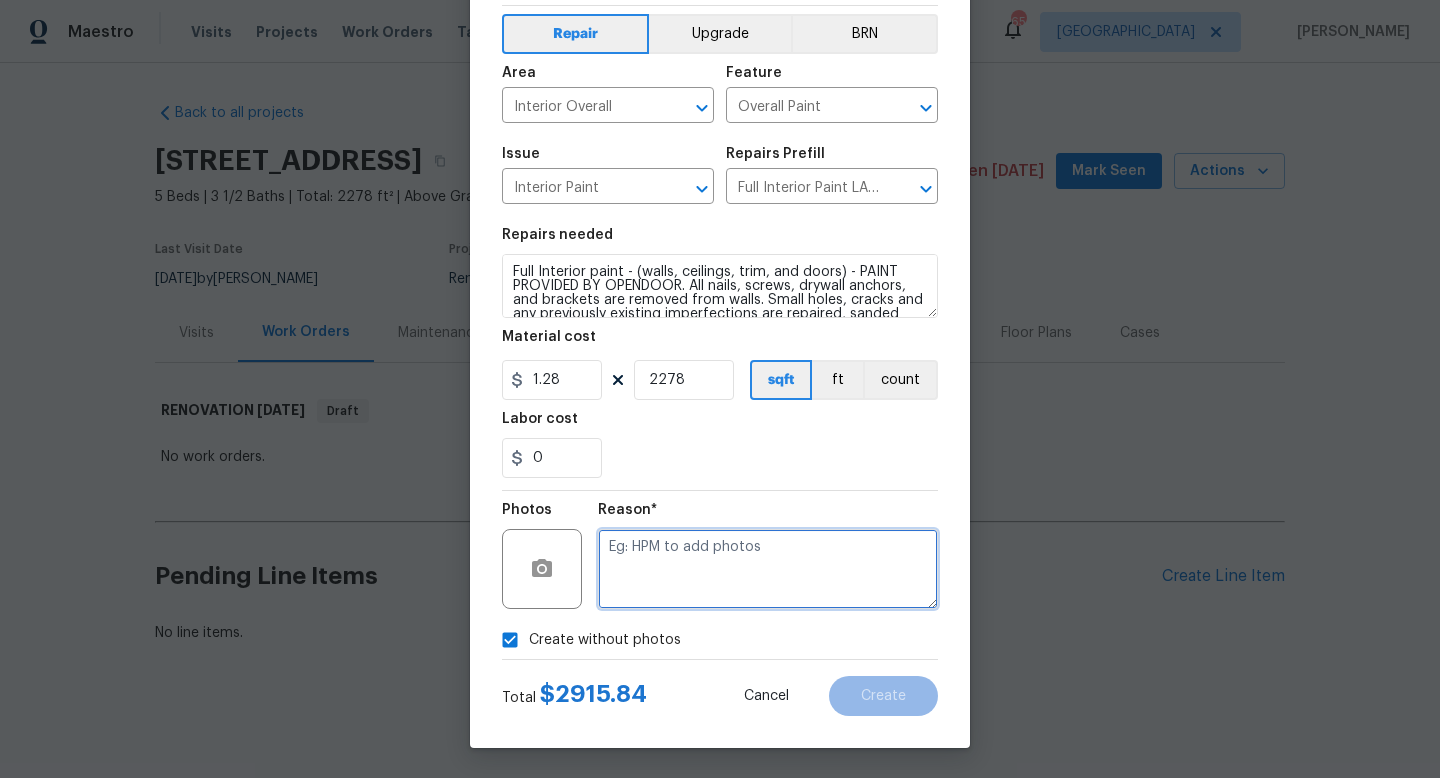 click at bounding box center (768, 569) 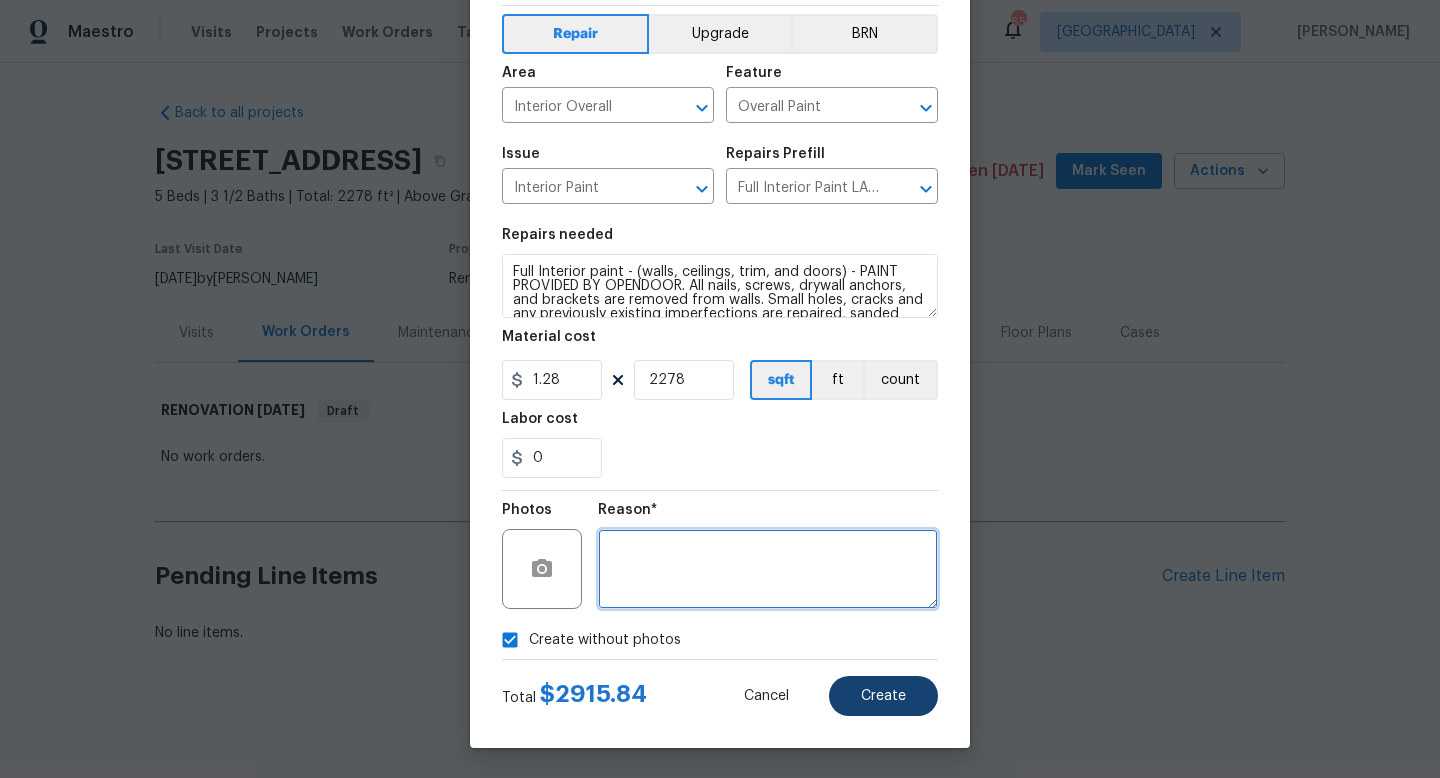 type 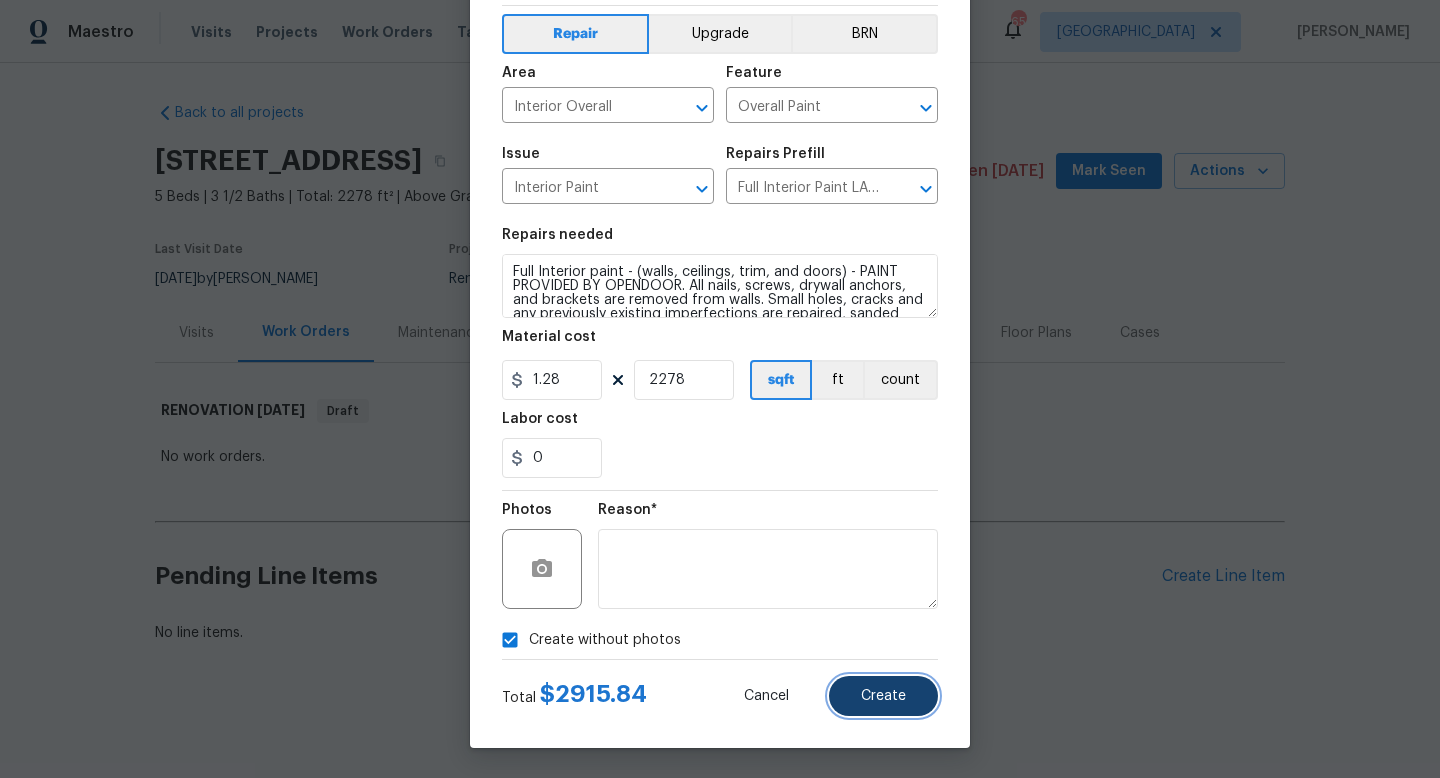 click on "Create" at bounding box center (883, 696) 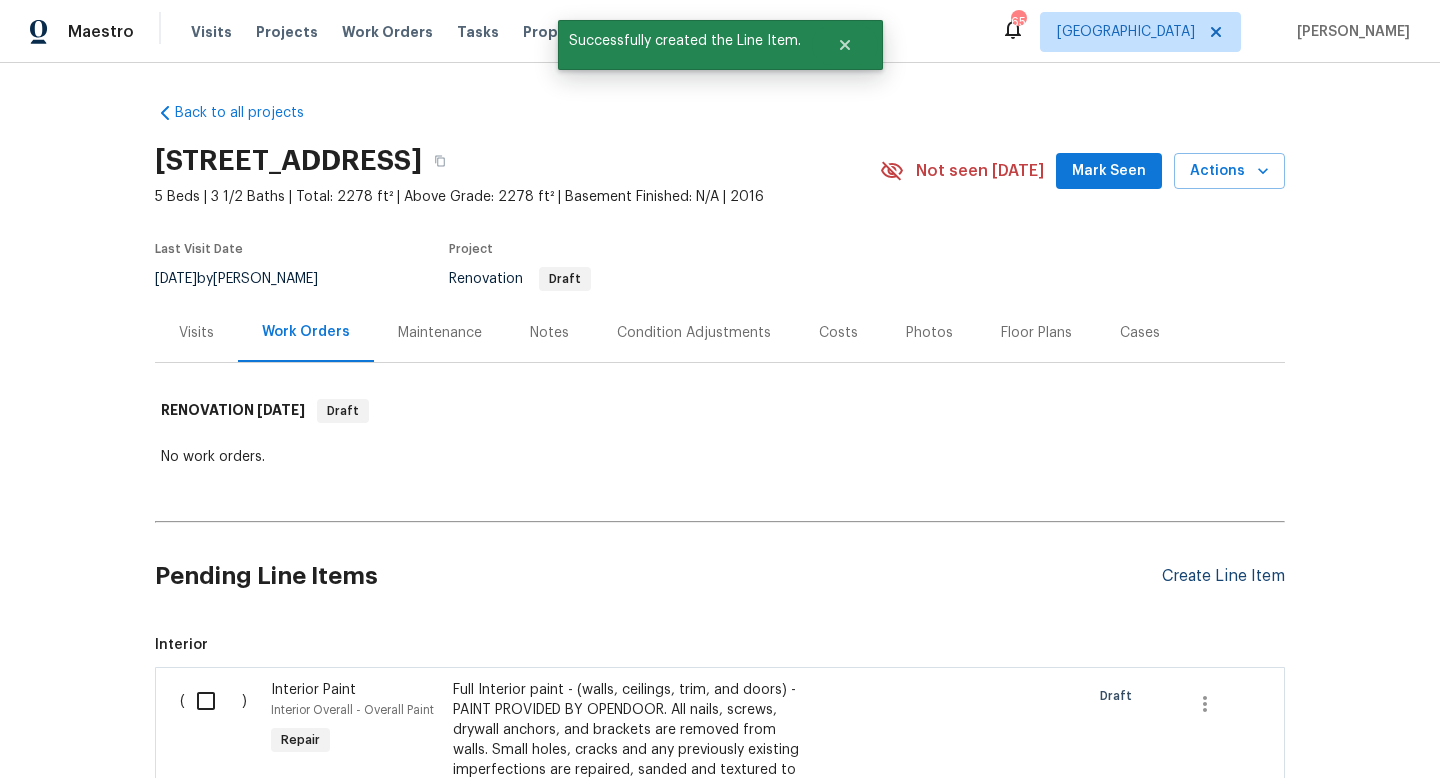 click on "Create Line Item" at bounding box center [1223, 576] 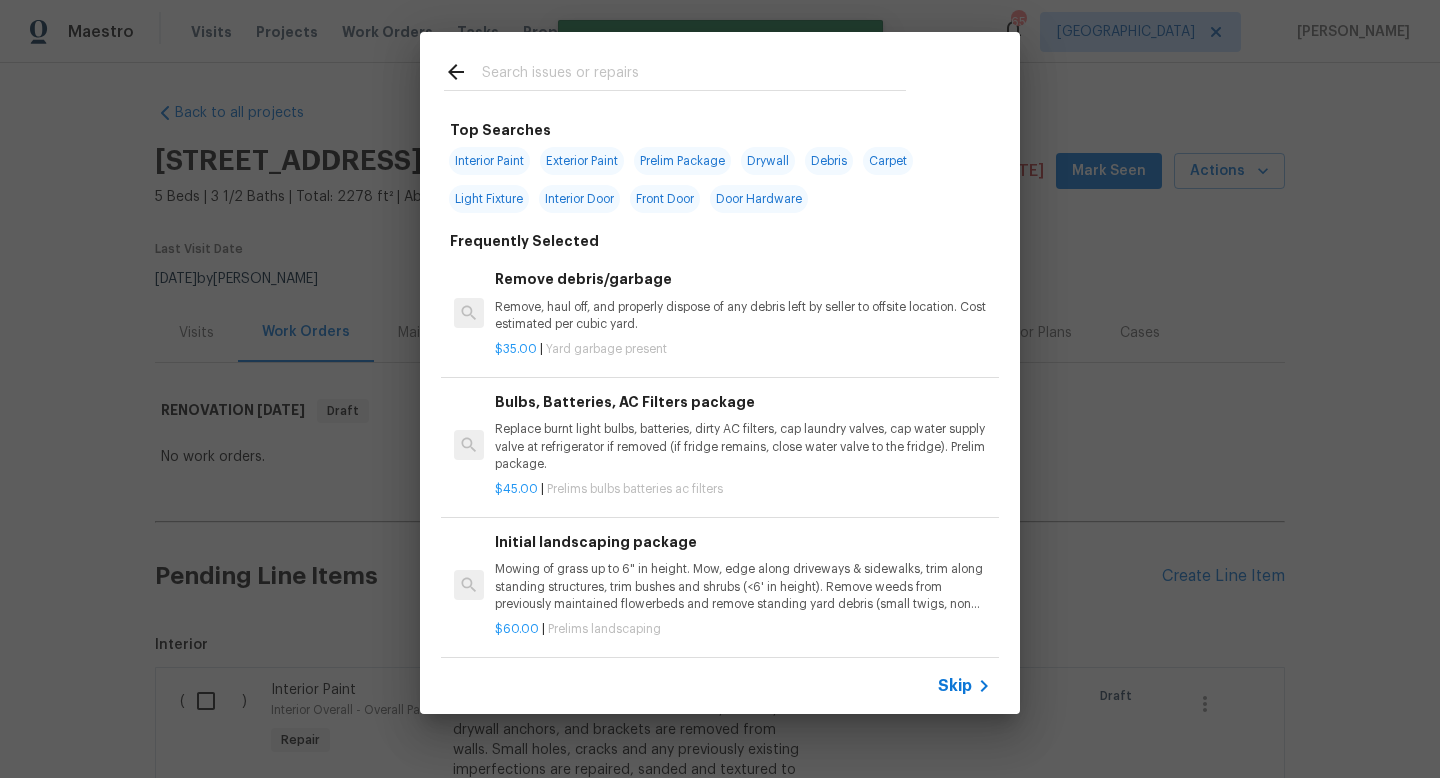 click at bounding box center (694, 75) 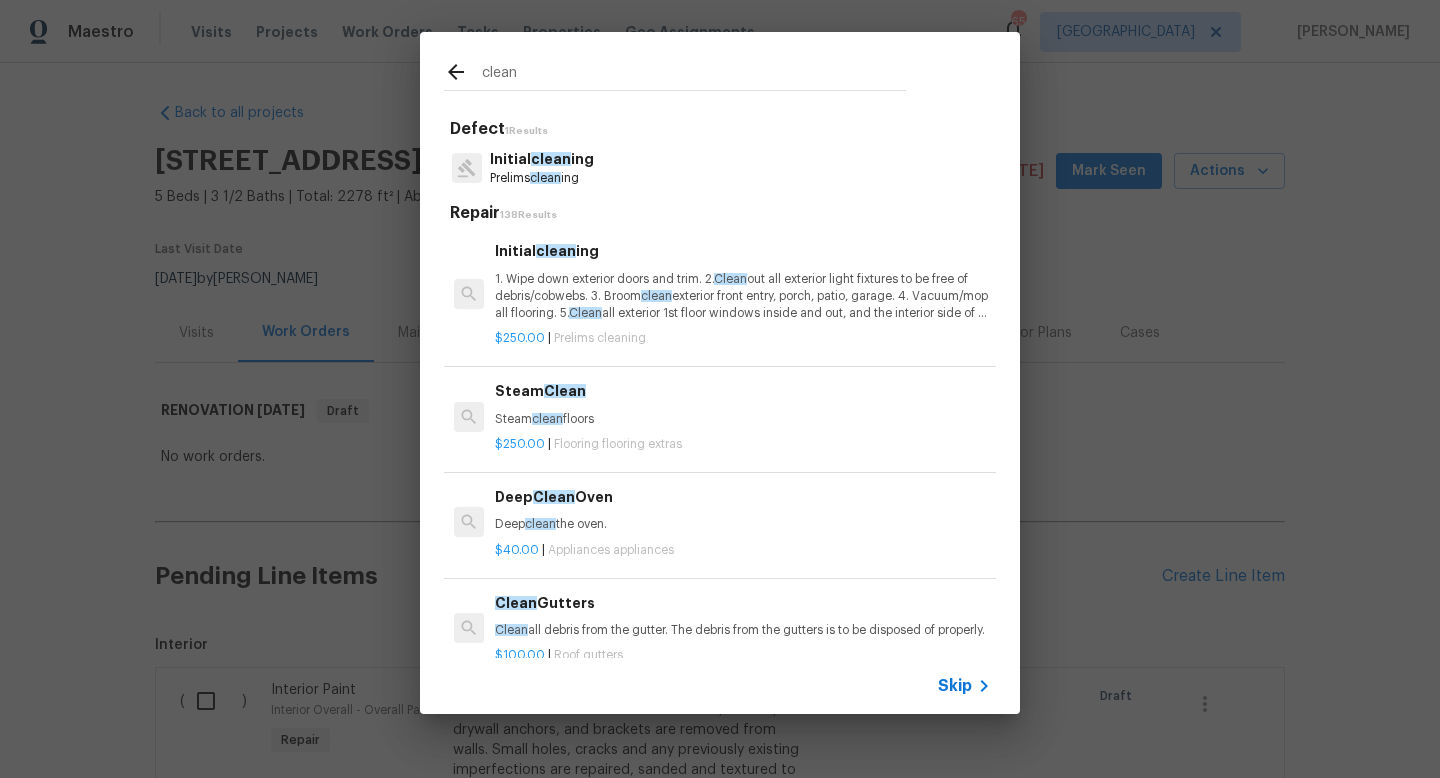 type on "clean" 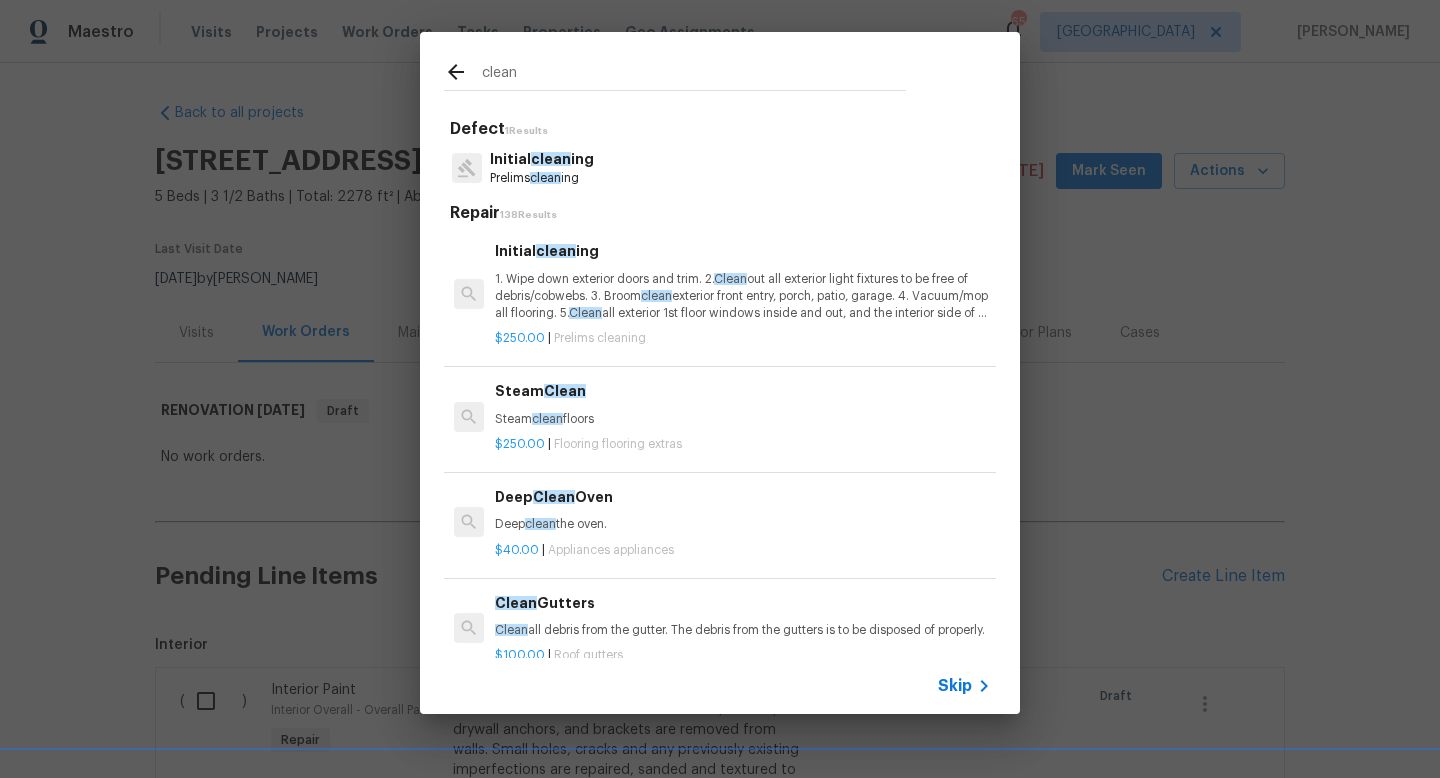 click on "Initial  clean ing" at bounding box center (542, 159) 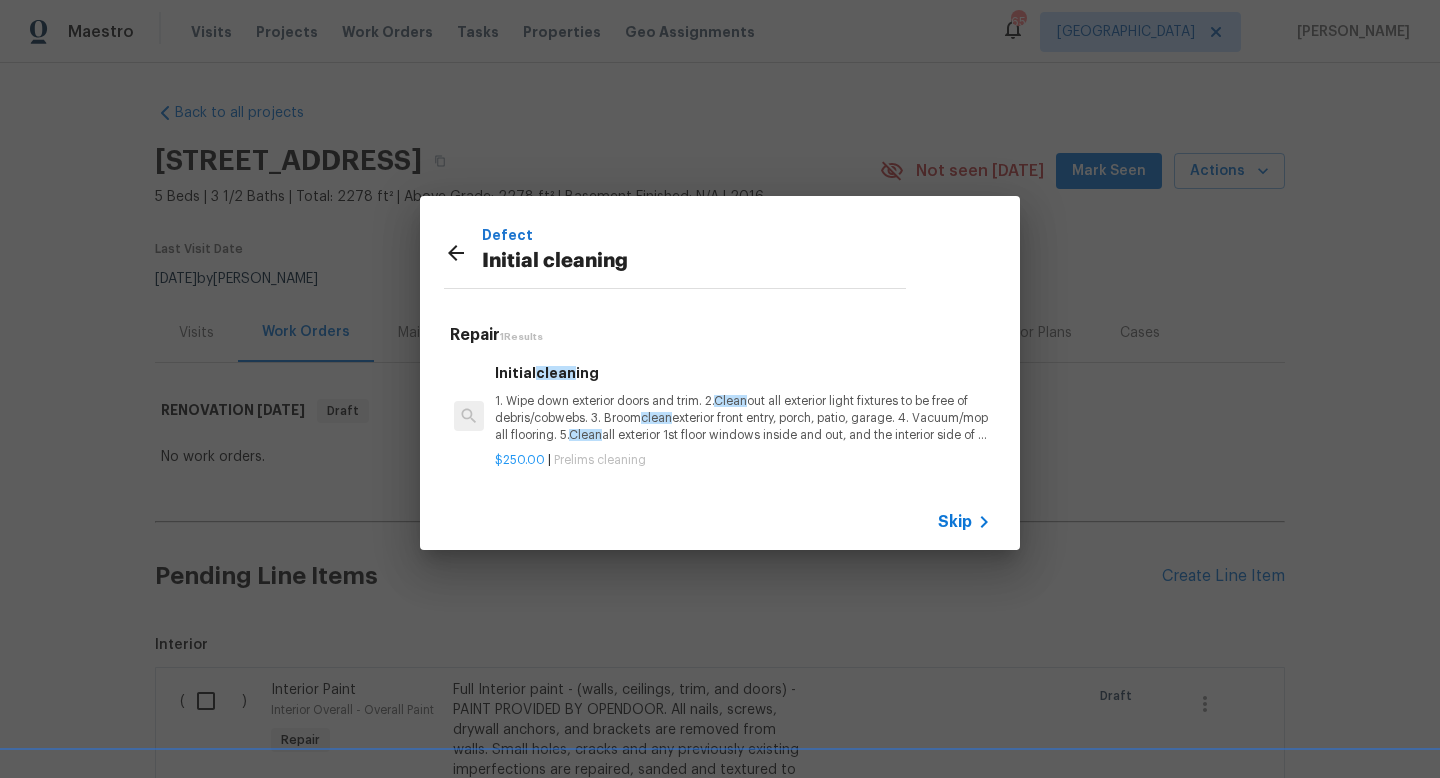 click on "Initial  clean ing 1. Wipe down exterior doors and trim. 2.  Clean  out all exterior light fixtures to be free of debris/cobwebs. 3. Broom  clean  exterior front entry, porch, patio, garage. 4. Vacuum/mop all flooring. 5.  Clean  all exterior 1st floor windows inside and out, and the interior side of all above grade windows.  Clean  all tracks/frames. 6.  Clean  all air vent grills. 7.  Clean  all interior window, base, sill and trim. 8.  Clean  all switch/outlet plates and remove any paint. 9.  Clean  all light fixtures and ceiling fans. 10.  Clean  all doors, frames and trim. 11.  Clean  kitchen and laundry appliances - inside-outside and underneath. 12.  Clean  cabinetry inside and outside and top including drawers. 13.  Clean  counters, sinks, plumbing fixtures, toilets seat to remain down. 14.  Clean  showers, tubs, surrounds, wall tile free of grime and soap scum. 15.  Clean  window coverings if left in place. 16.  Clean  baseboards. 17.  Clean" at bounding box center (743, 403) 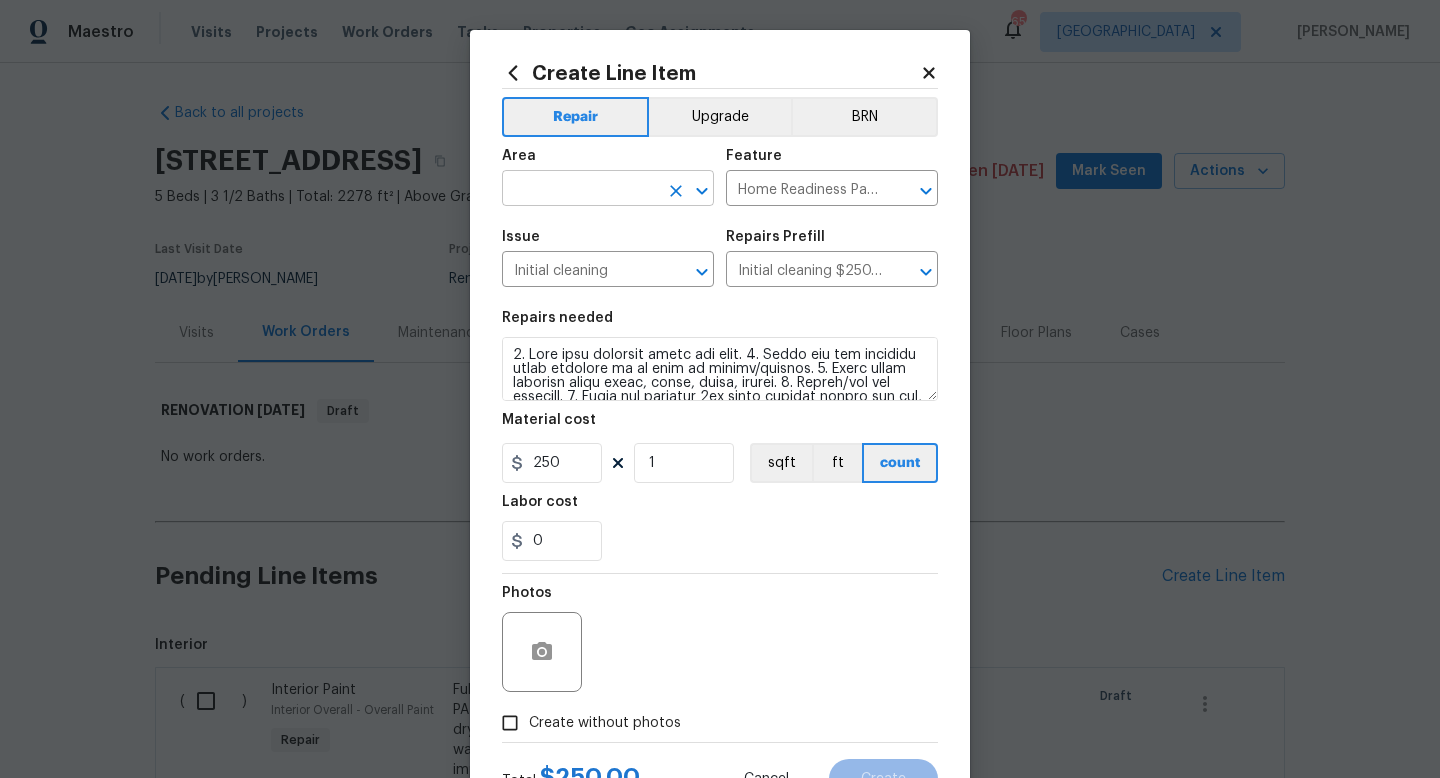 click at bounding box center (580, 190) 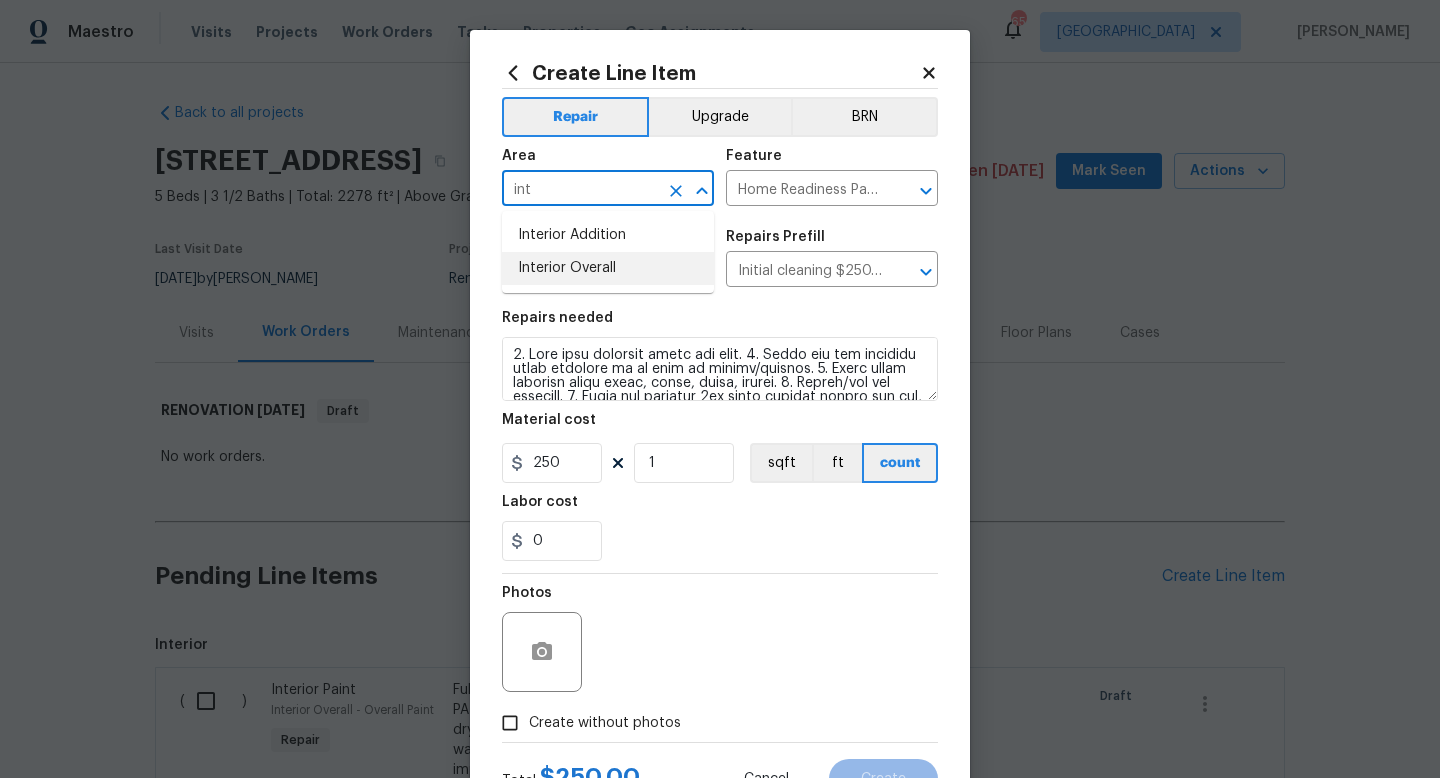 click on "Interior Overall" at bounding box center (608, 268) 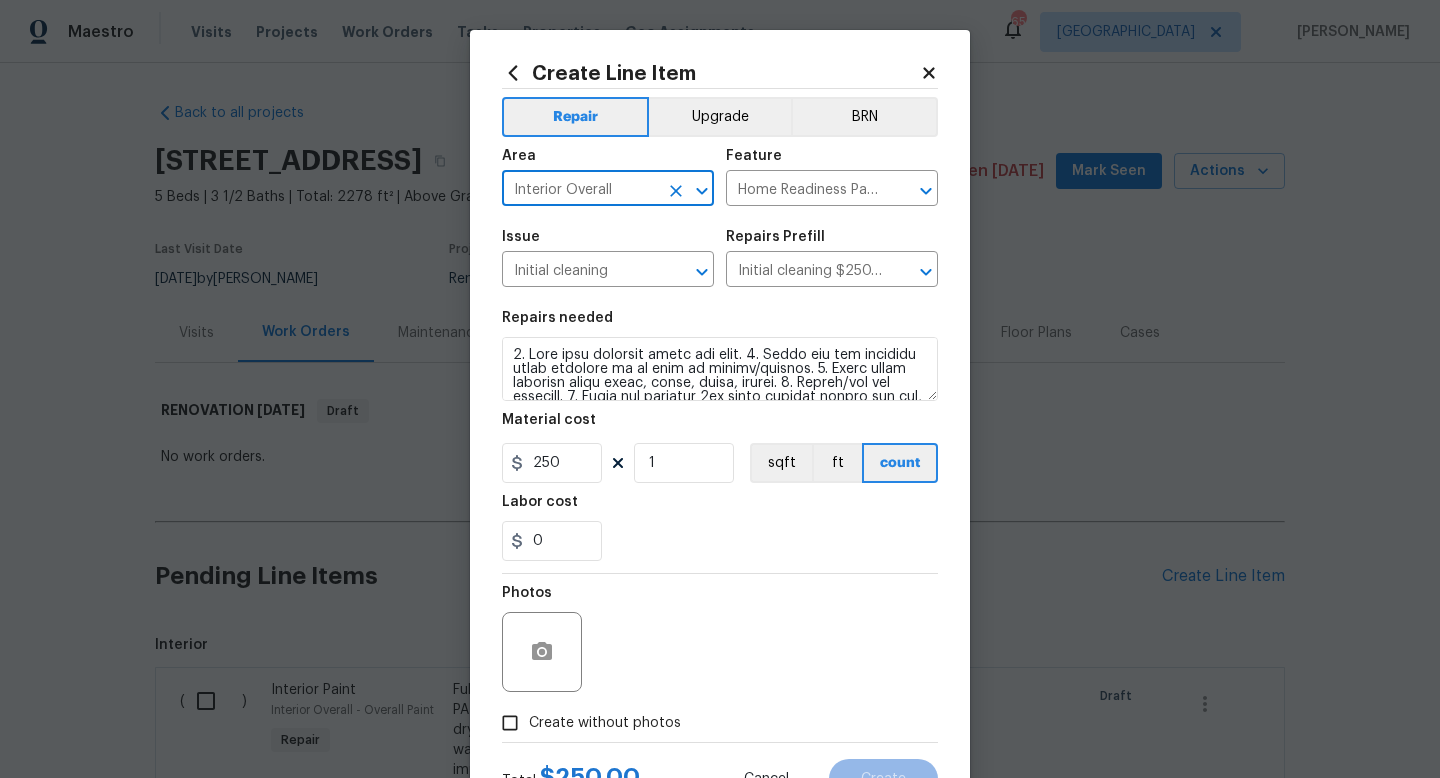 scroll, scrollTop: 84, scrollLeft: 0, axis: vertical 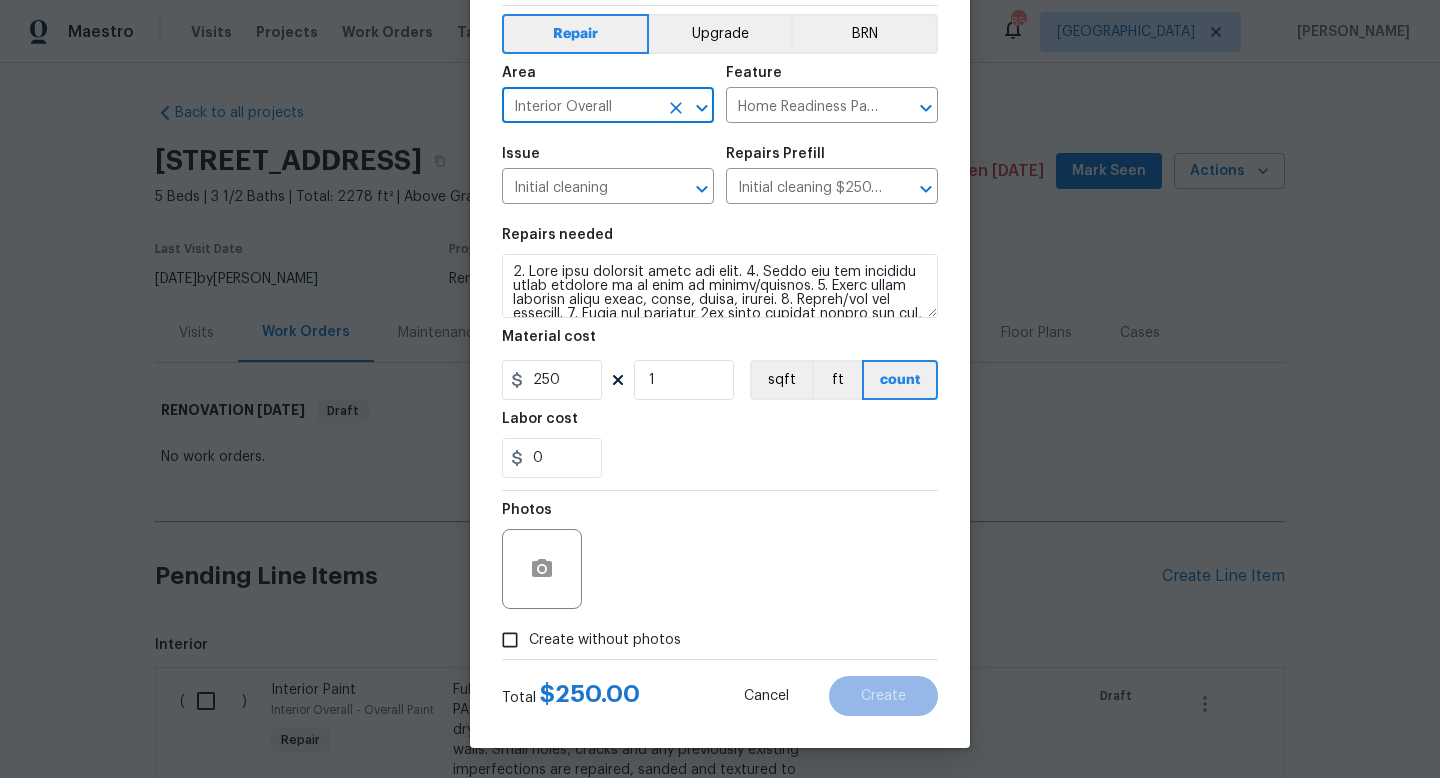 type on "Interior Overall" 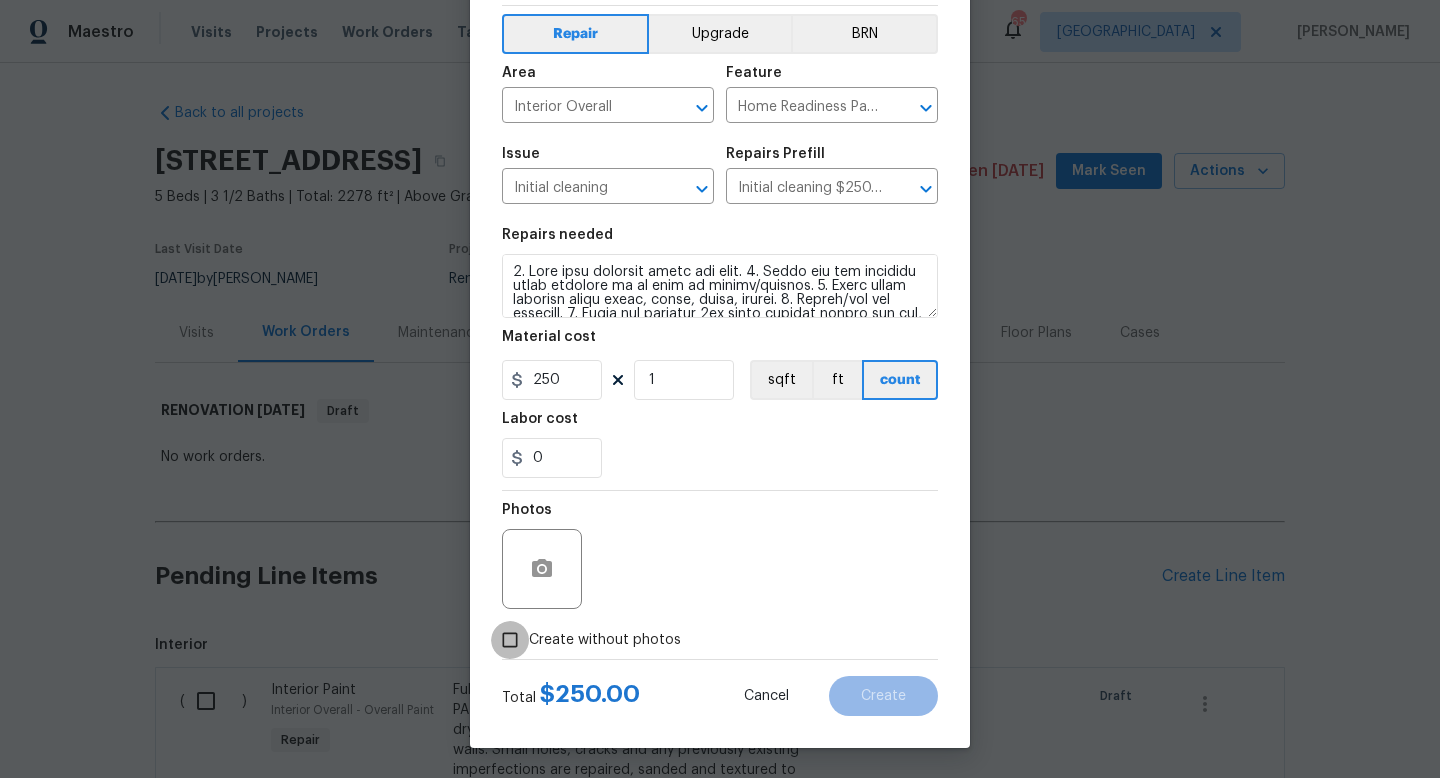 click on "Create without photos" at bounding box center [510, 640] 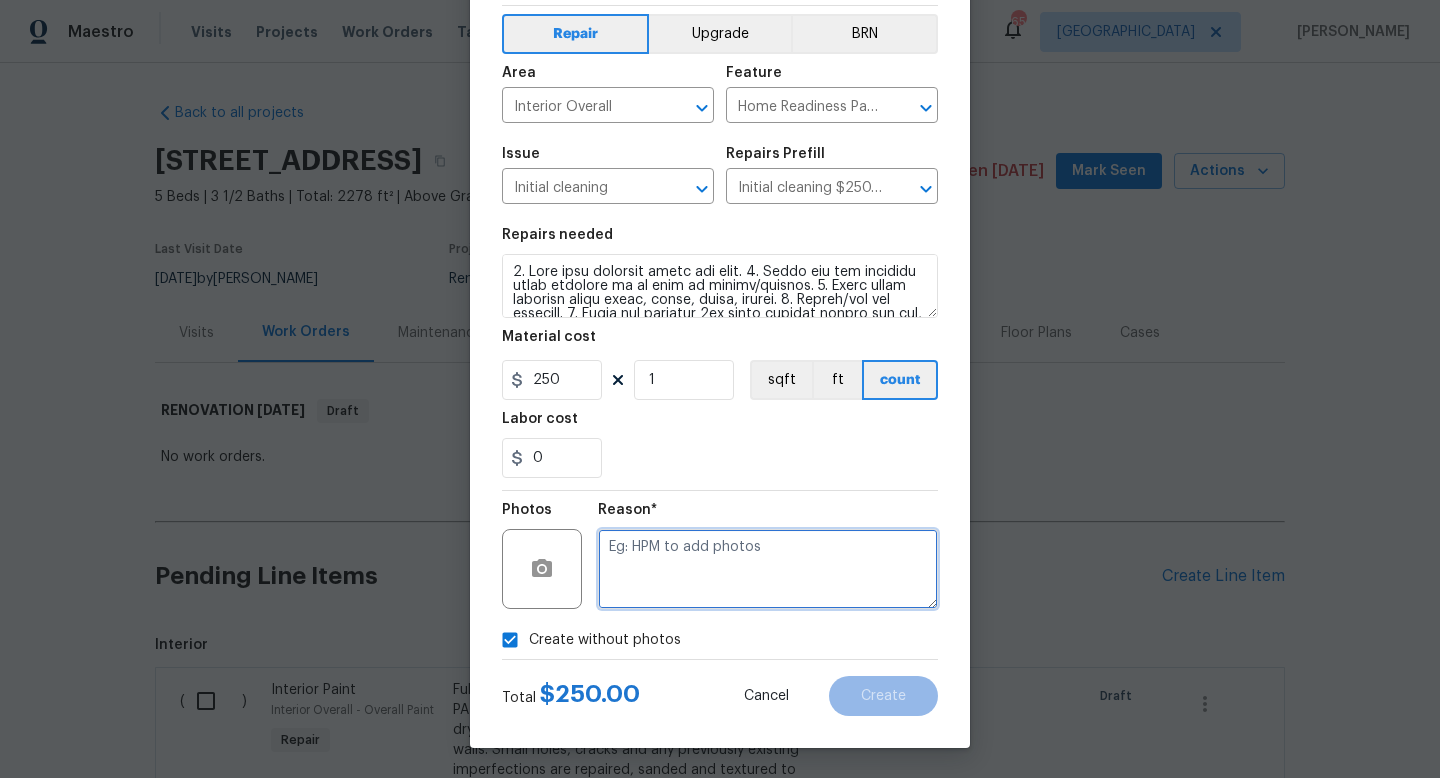 click at bounding box center (768, 569) 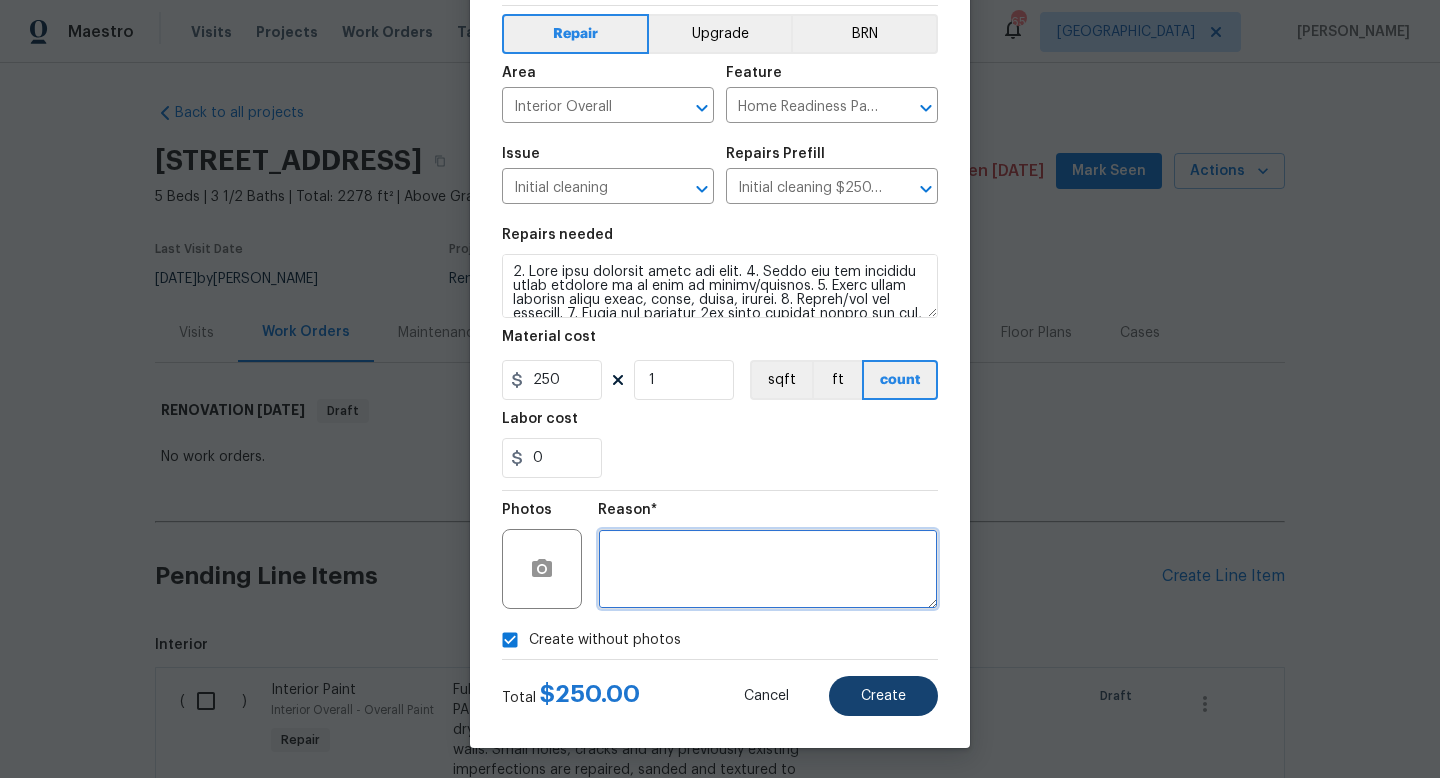 type 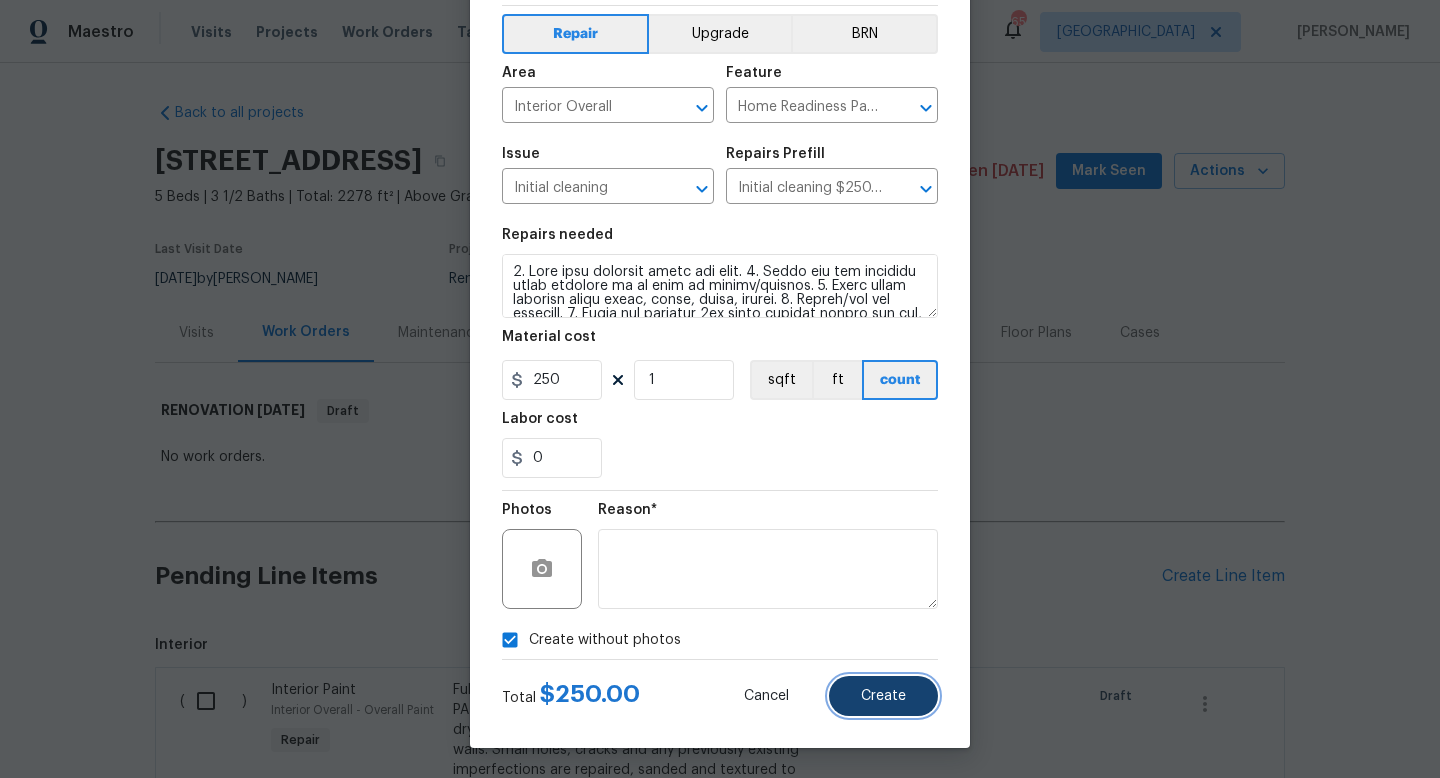 click on "Create" at bounding box center (883, 696) 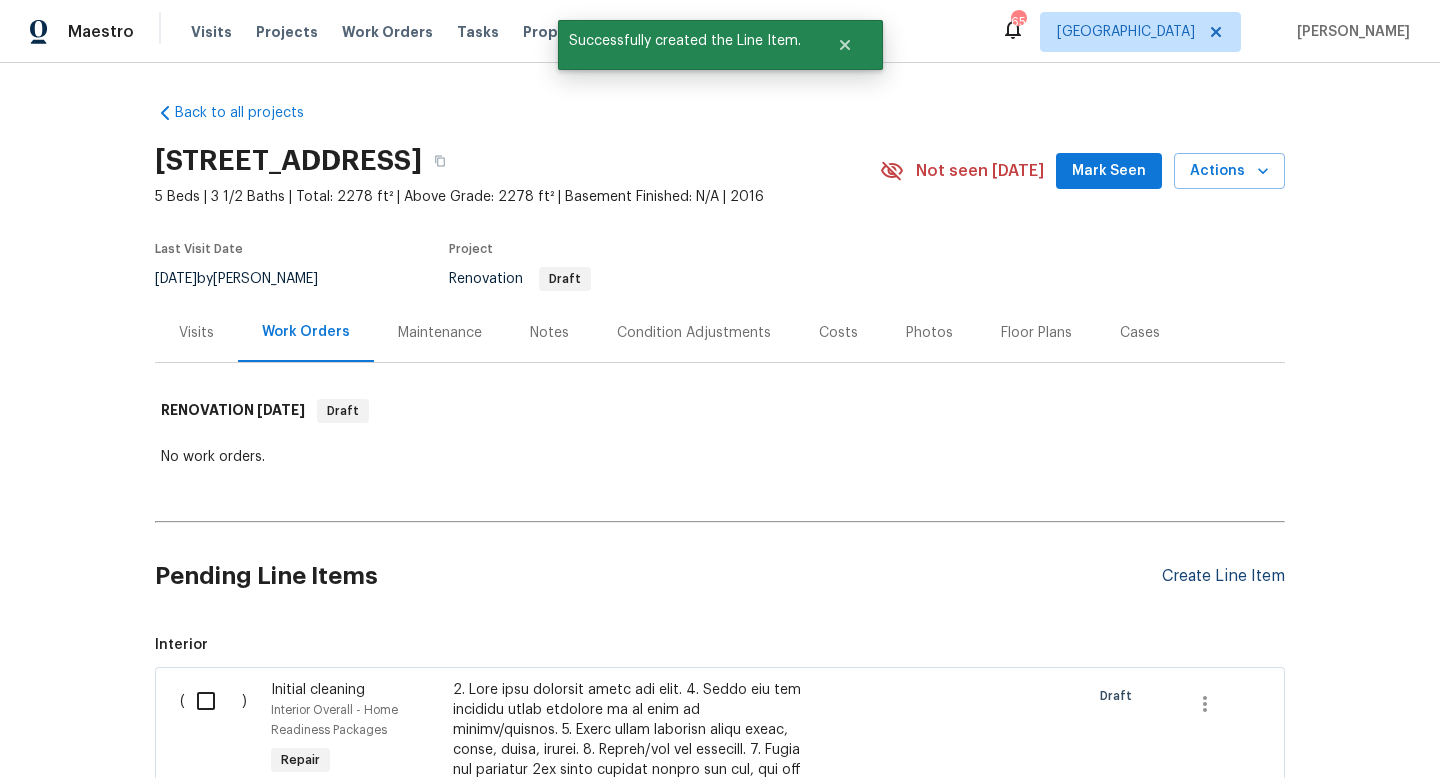 click on "Create Line Item" at bounding box center (1223, 576) 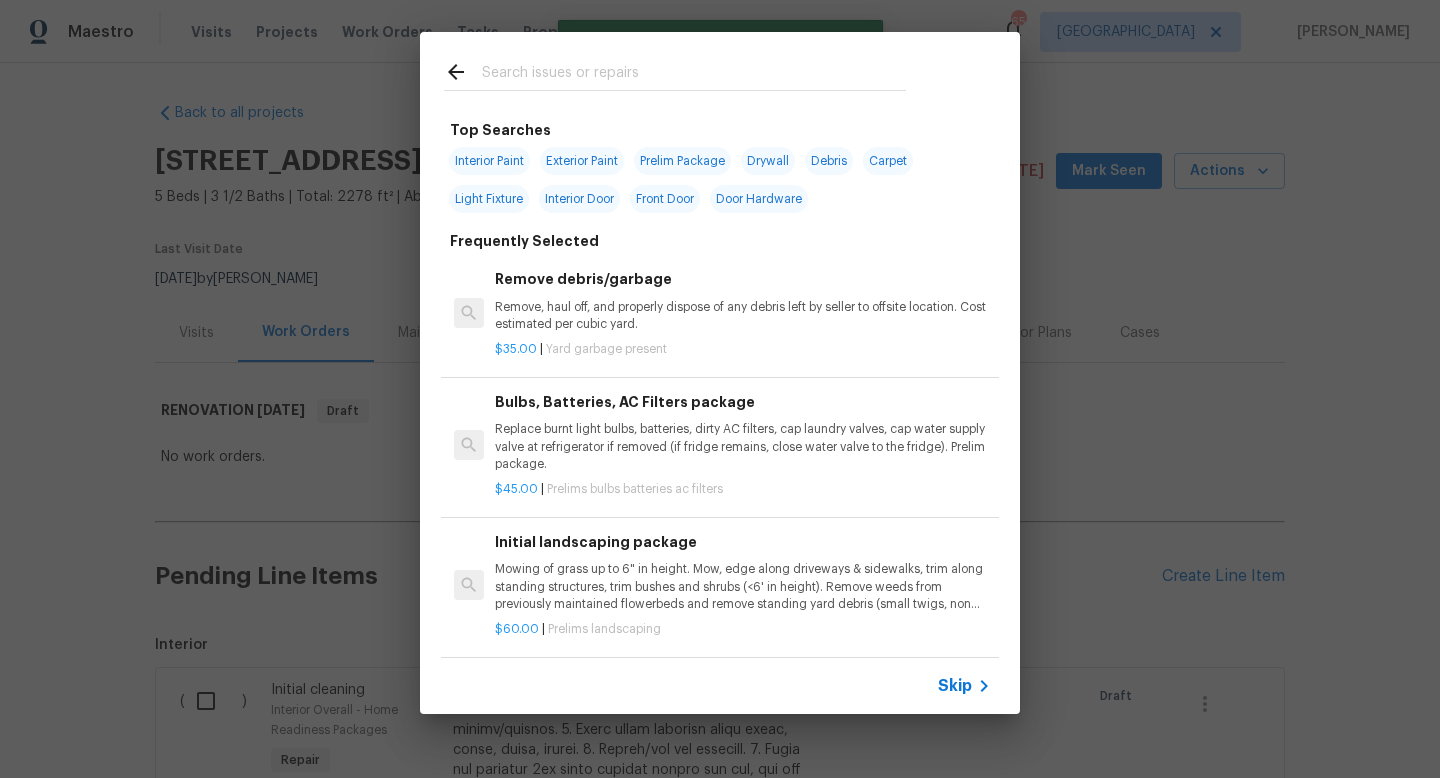 click at bounding box center (694, 75) 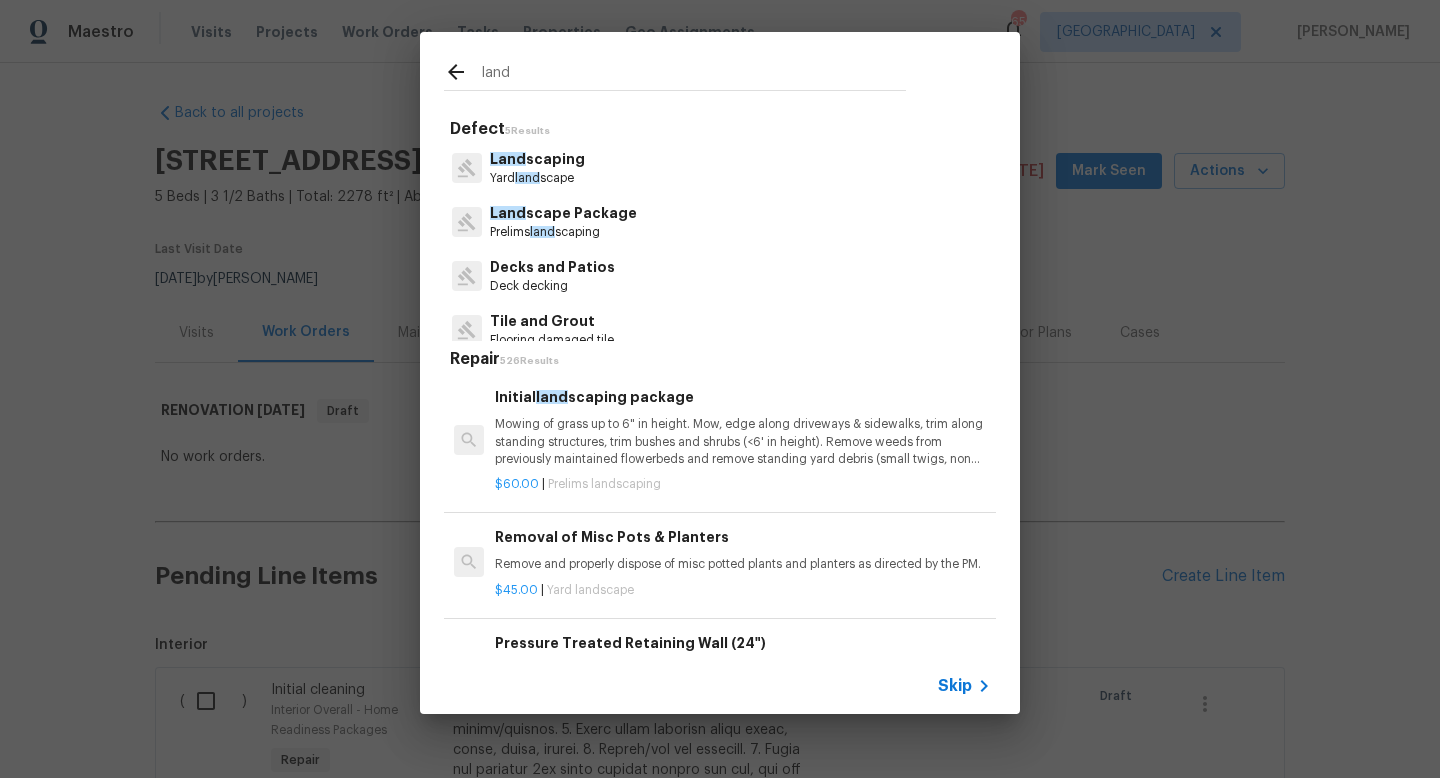 type on "land" 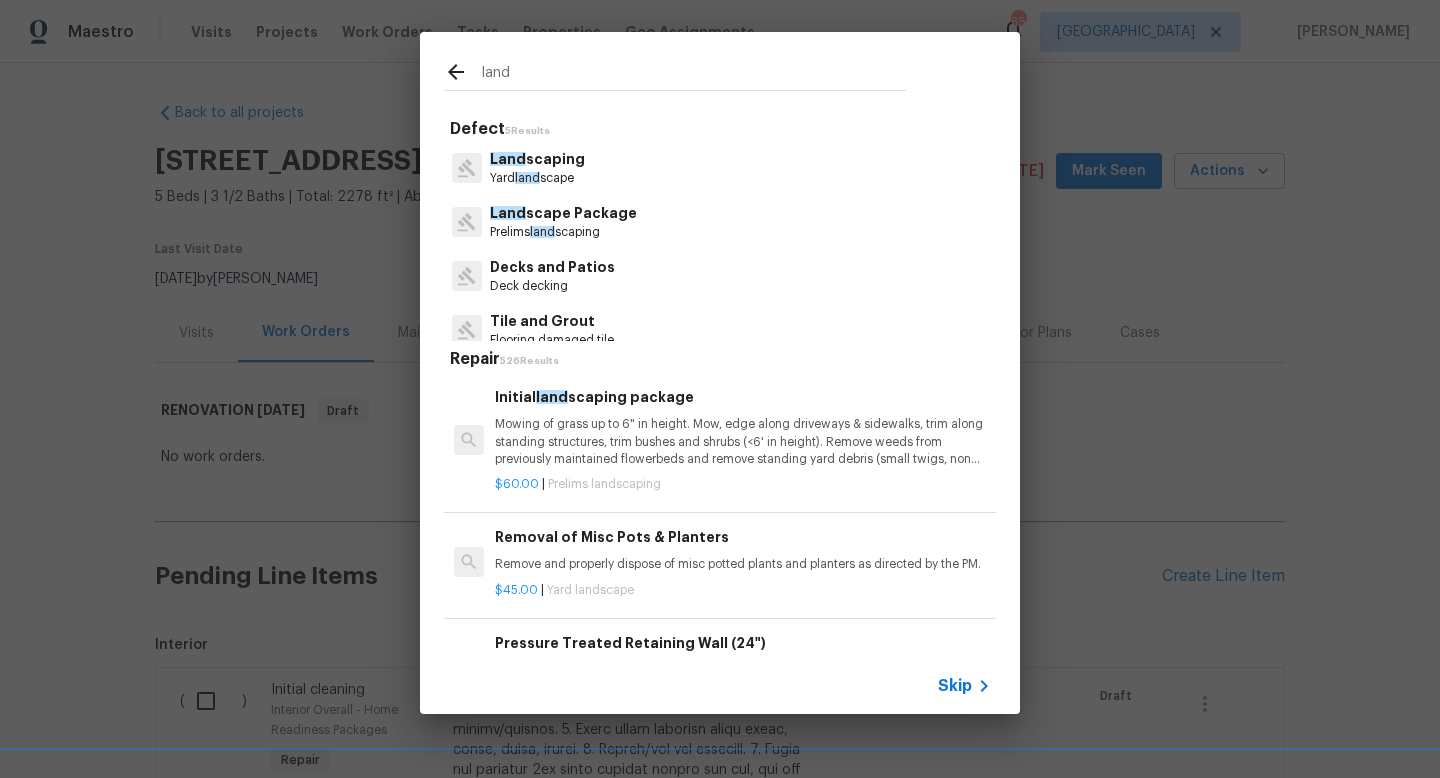 click on "Land scape Package" at bounding box center [563, 213] 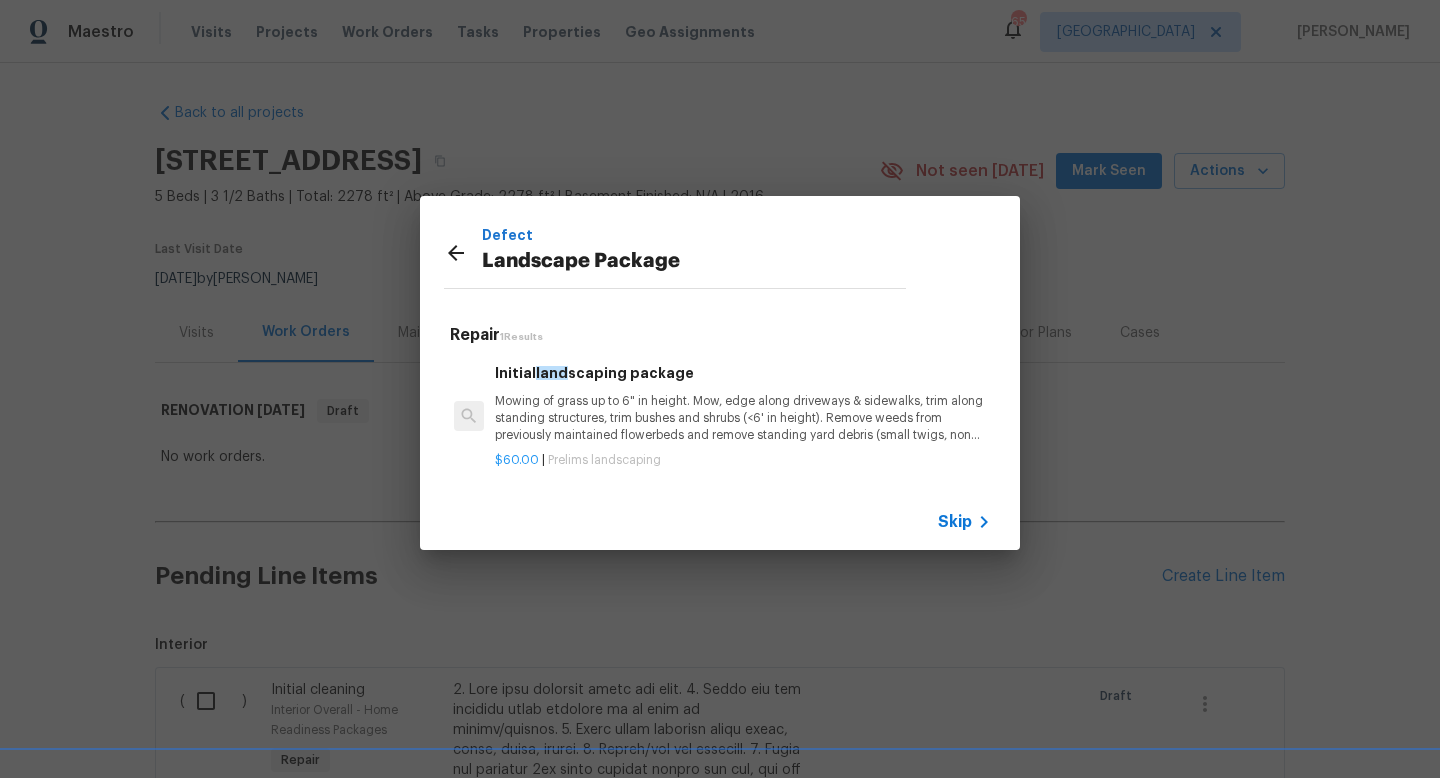 click on "Mowing of grass up to 6" in height. Mow, edge along driveways & sidewalks, trim along standing structures, trim bushes and shrubs (<6' in height). Remove weeds from previously maintained flowerbeds and remove standing yard debris (small twigs, non seasonal falling leaves).  Use leaf blower to remove clippings from hard surfaces."" at bounding box center (743, 418) 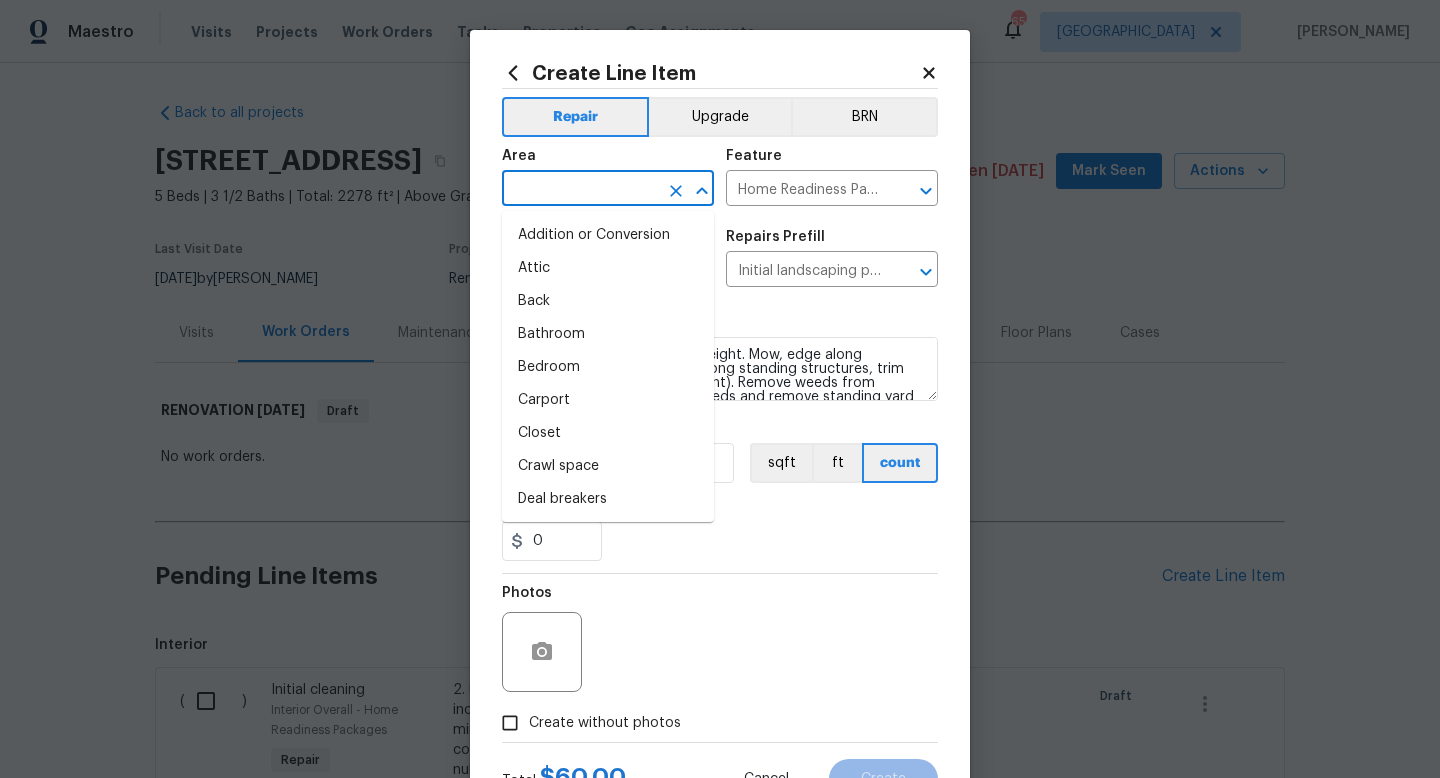 click at bounding box center [580, 190] 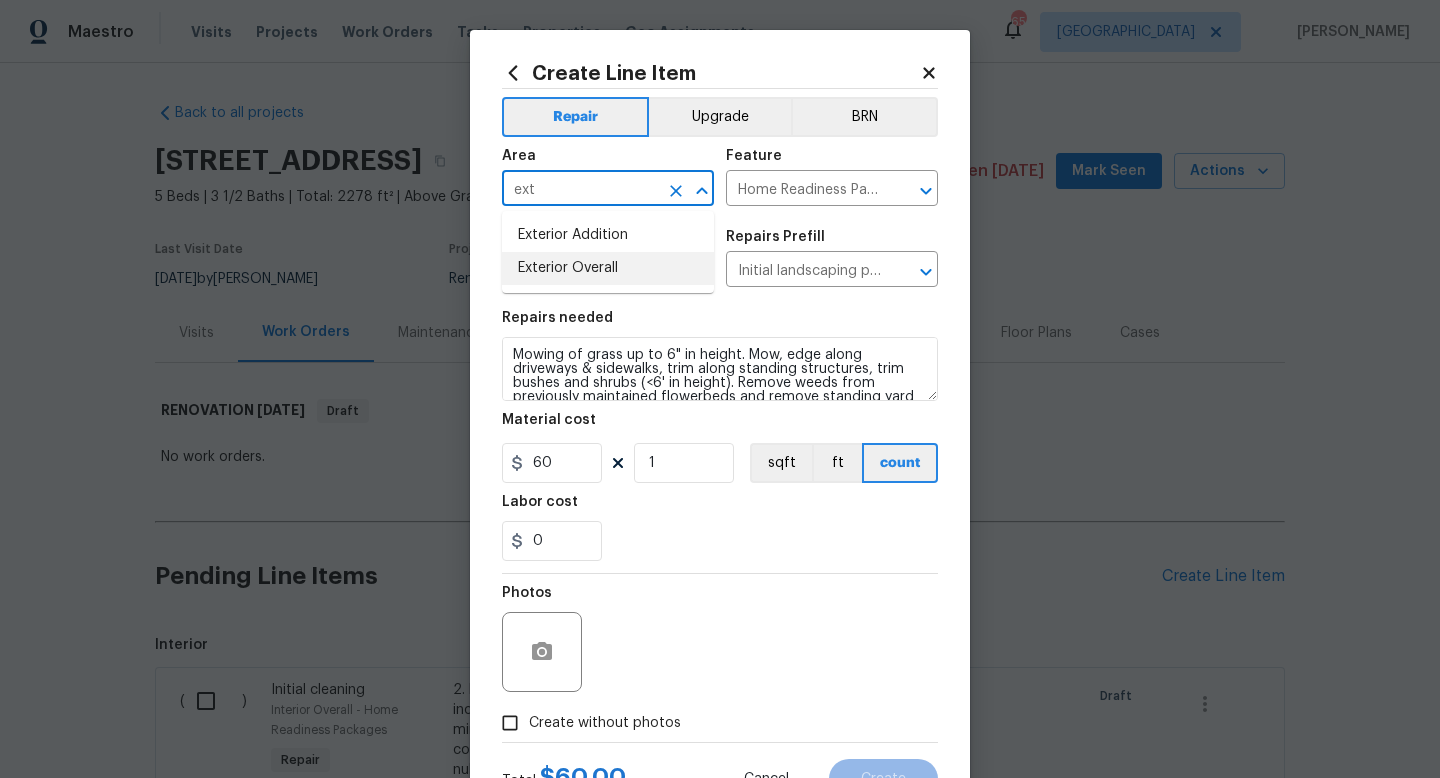 click on "Exterior Overall" at bounding box center (608, 268) 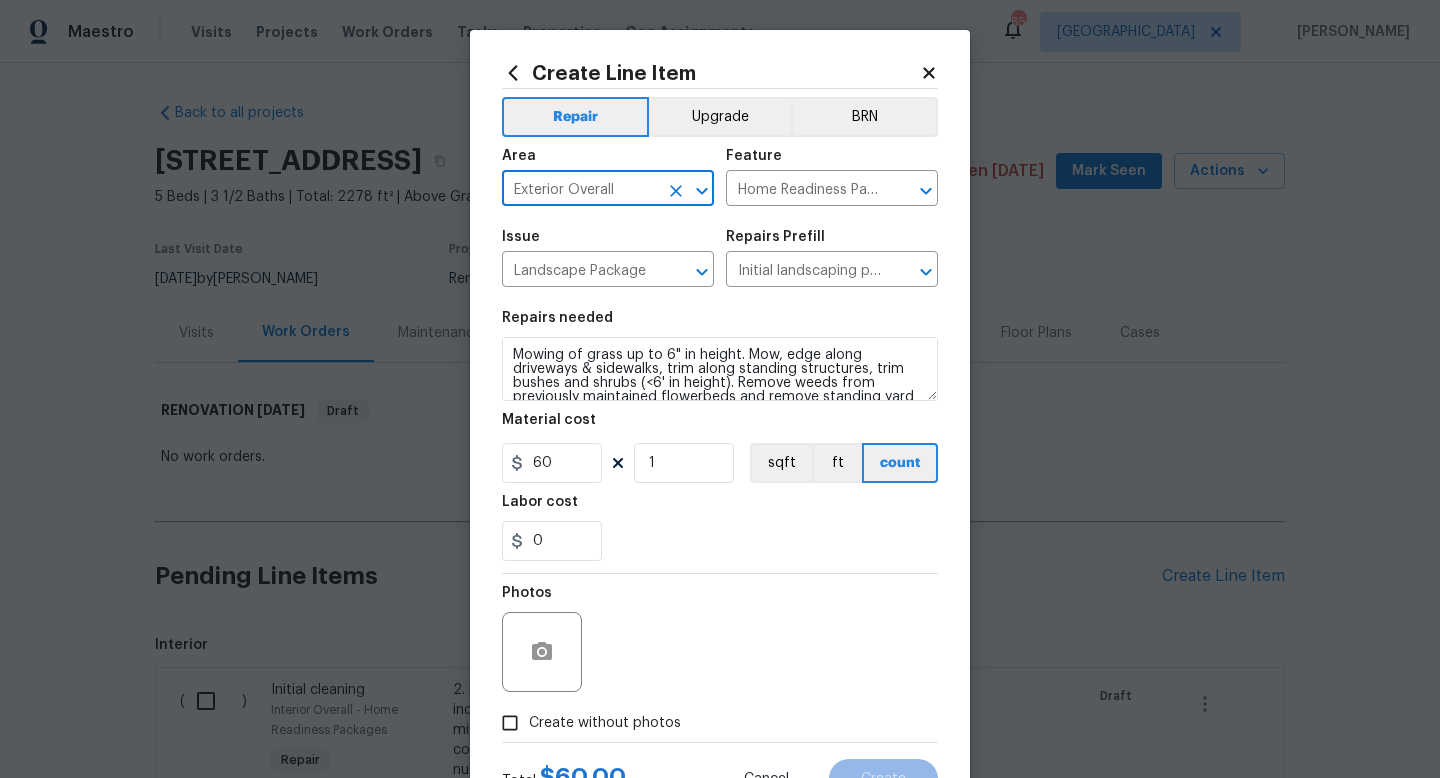scroll, scrollTop: 84, scrollLeft: 0, axis: vertical 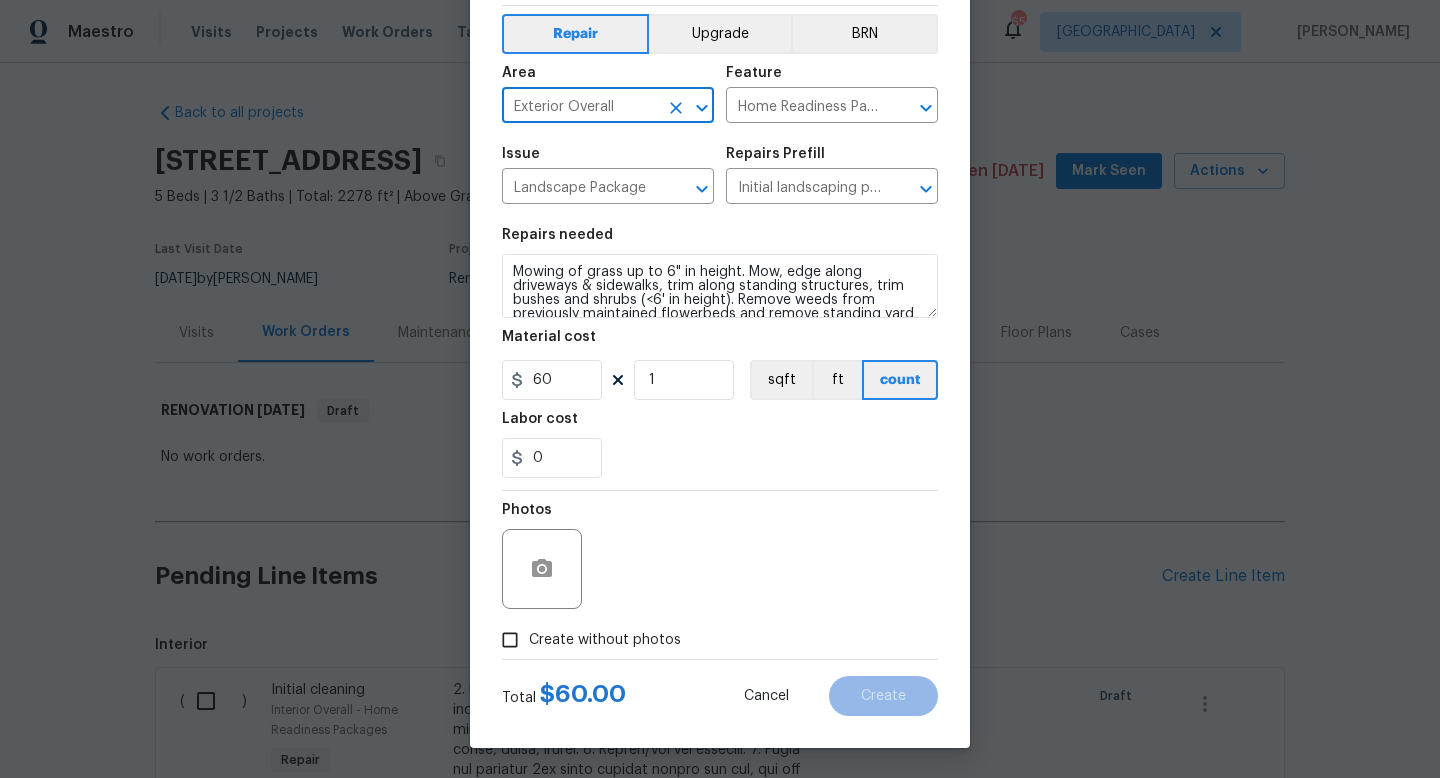 type on "Exterior Overall" 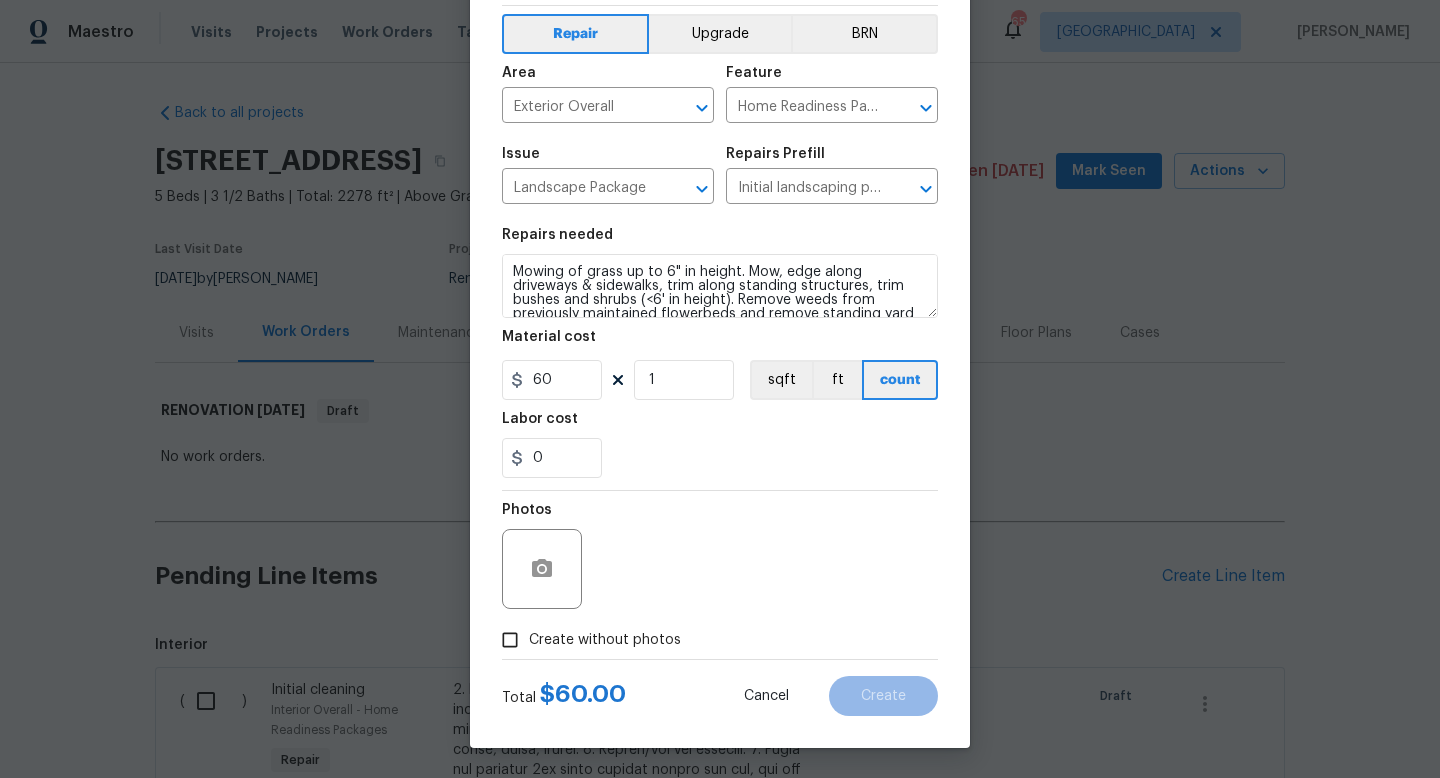 click on "Create without photos" at bounding box center (605, 640) 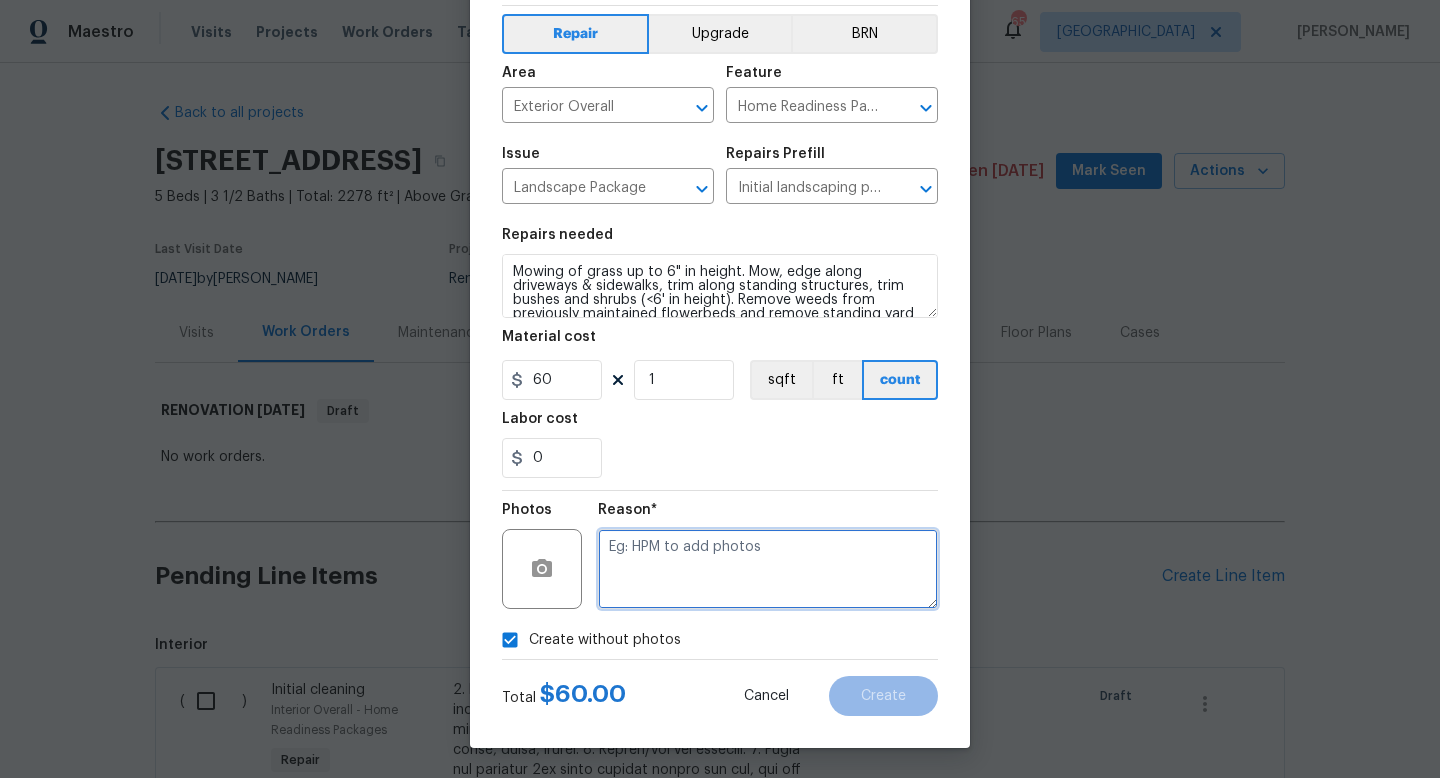 click at bounding box center (768, 569) 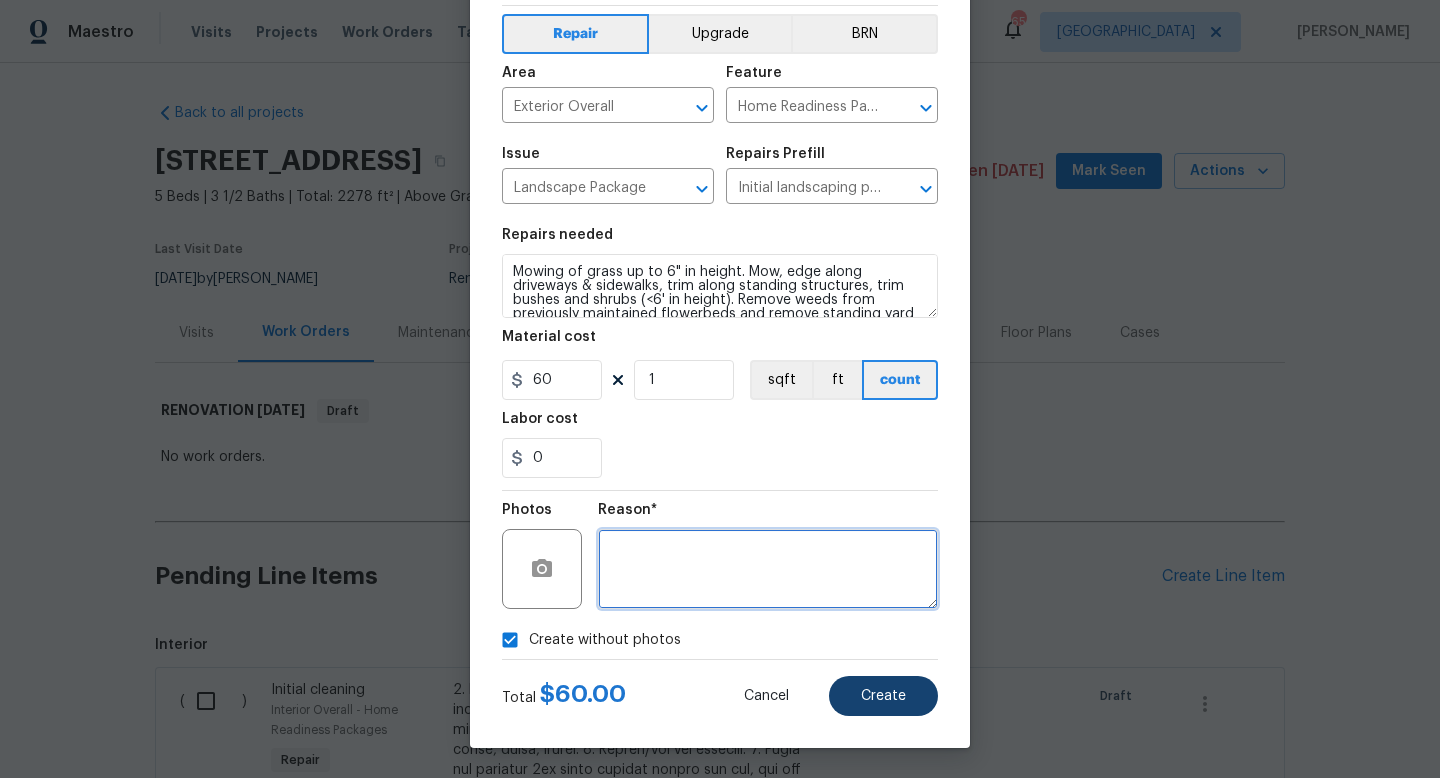 type 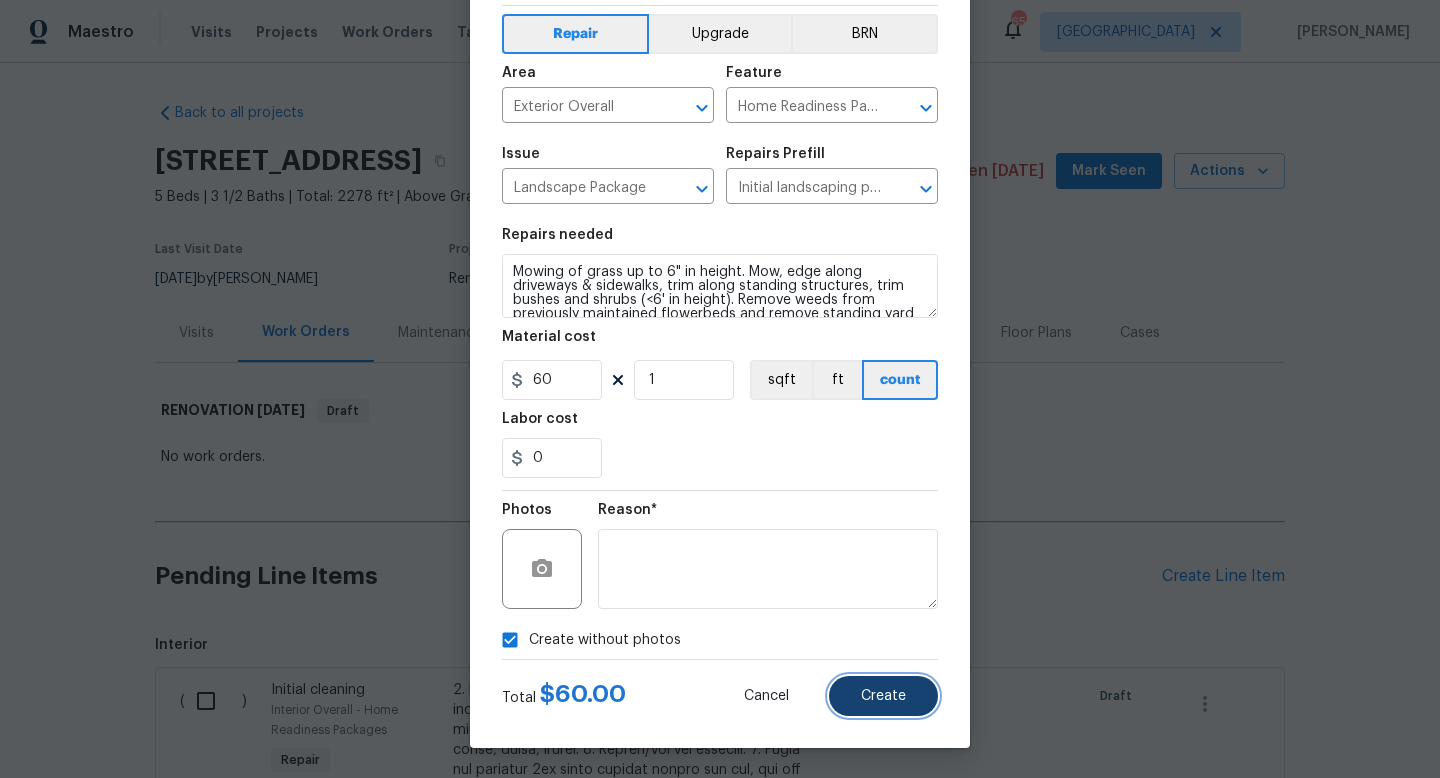 click on "Create" at bounding box center (883, 696) 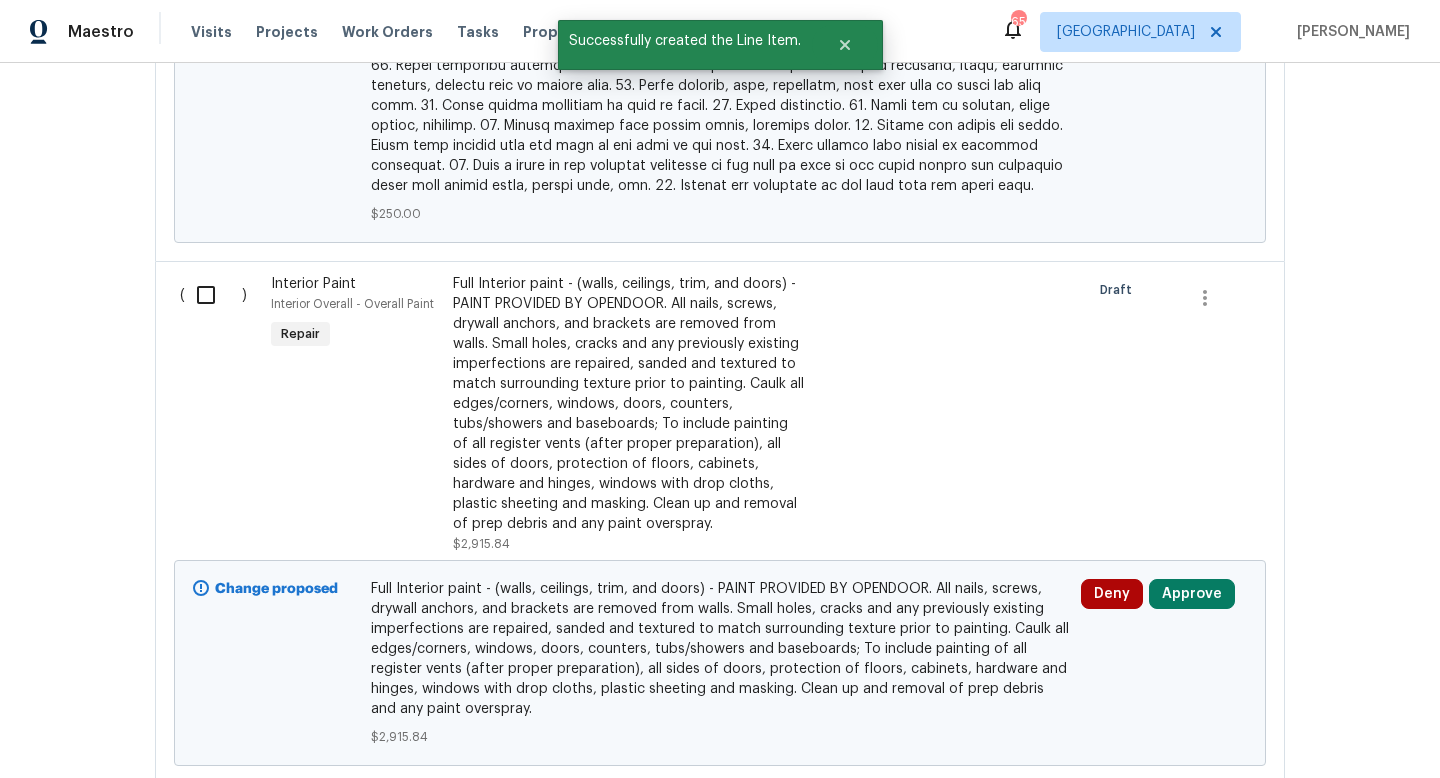scroll, scrollTop: 1841, scrollLeft: 0, axis: vertical 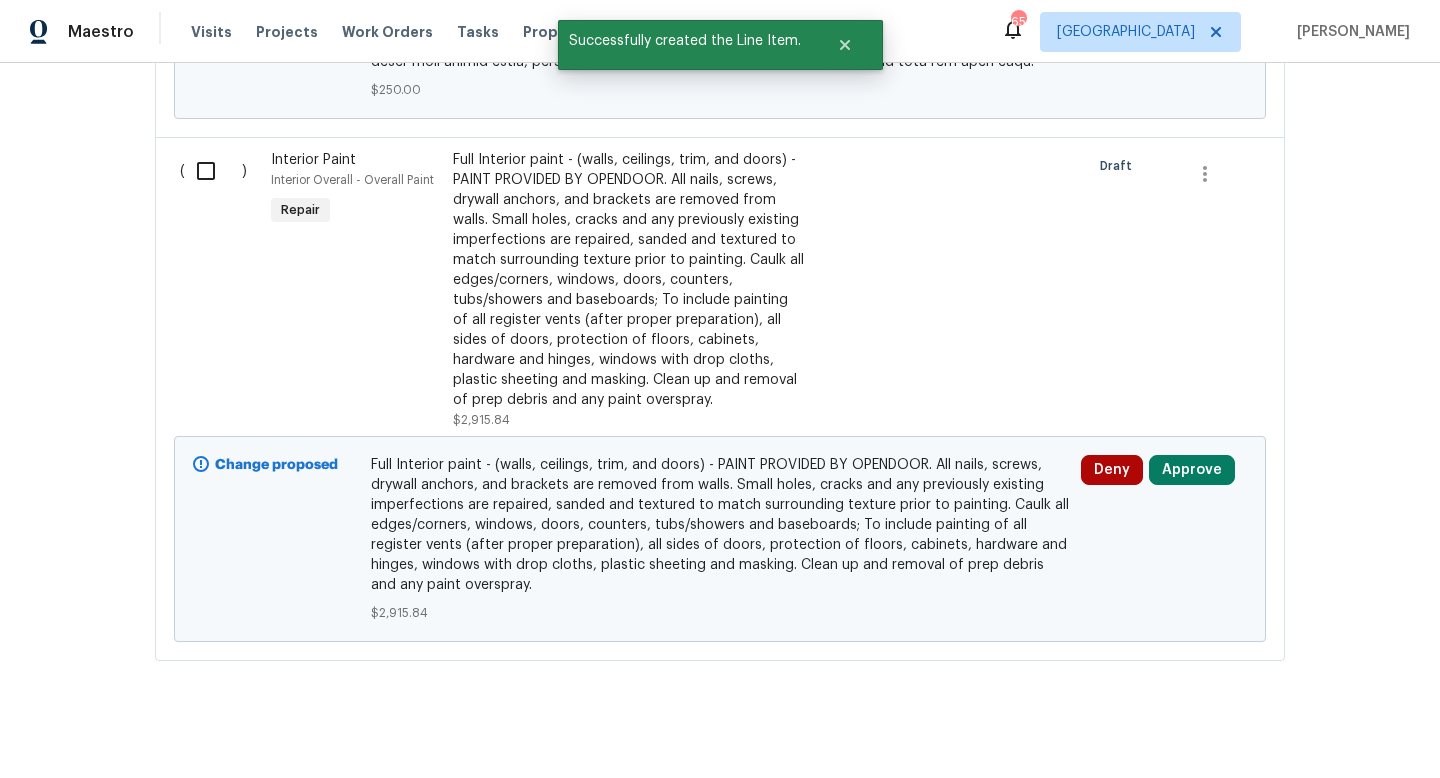 click at bounding box center (213, 171) 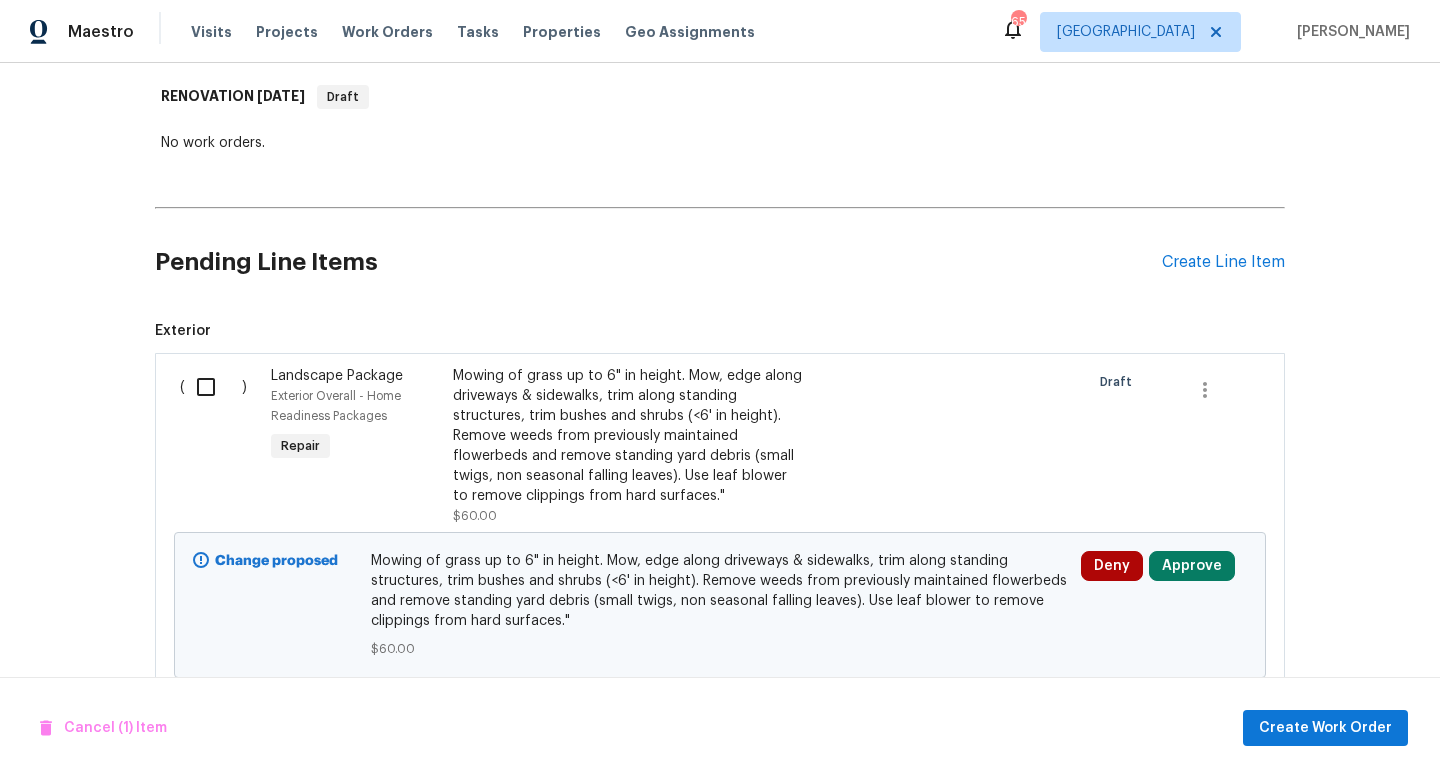 scroll, scrollTop: 307, scrollLeft: 0, axis: vertical 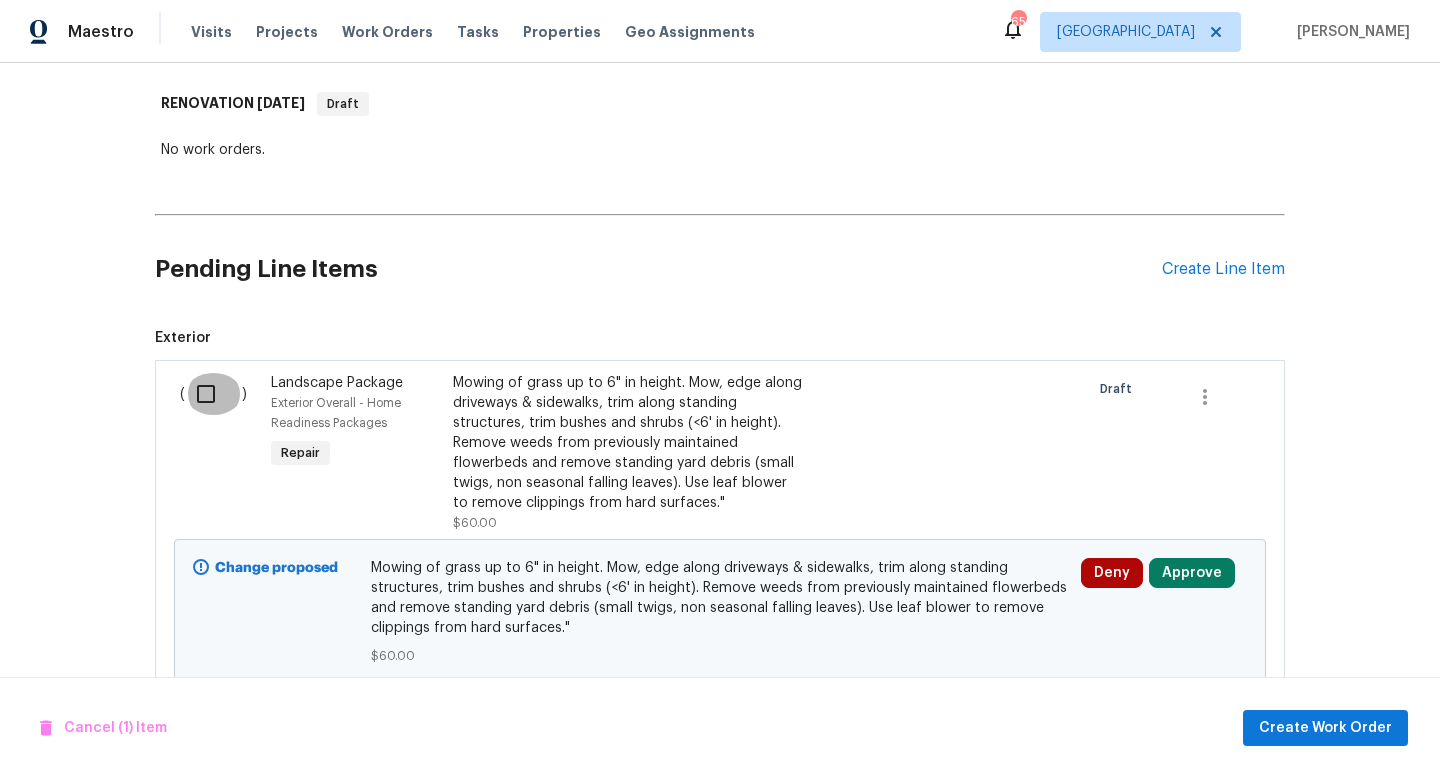click at bounding box center [213, 394] 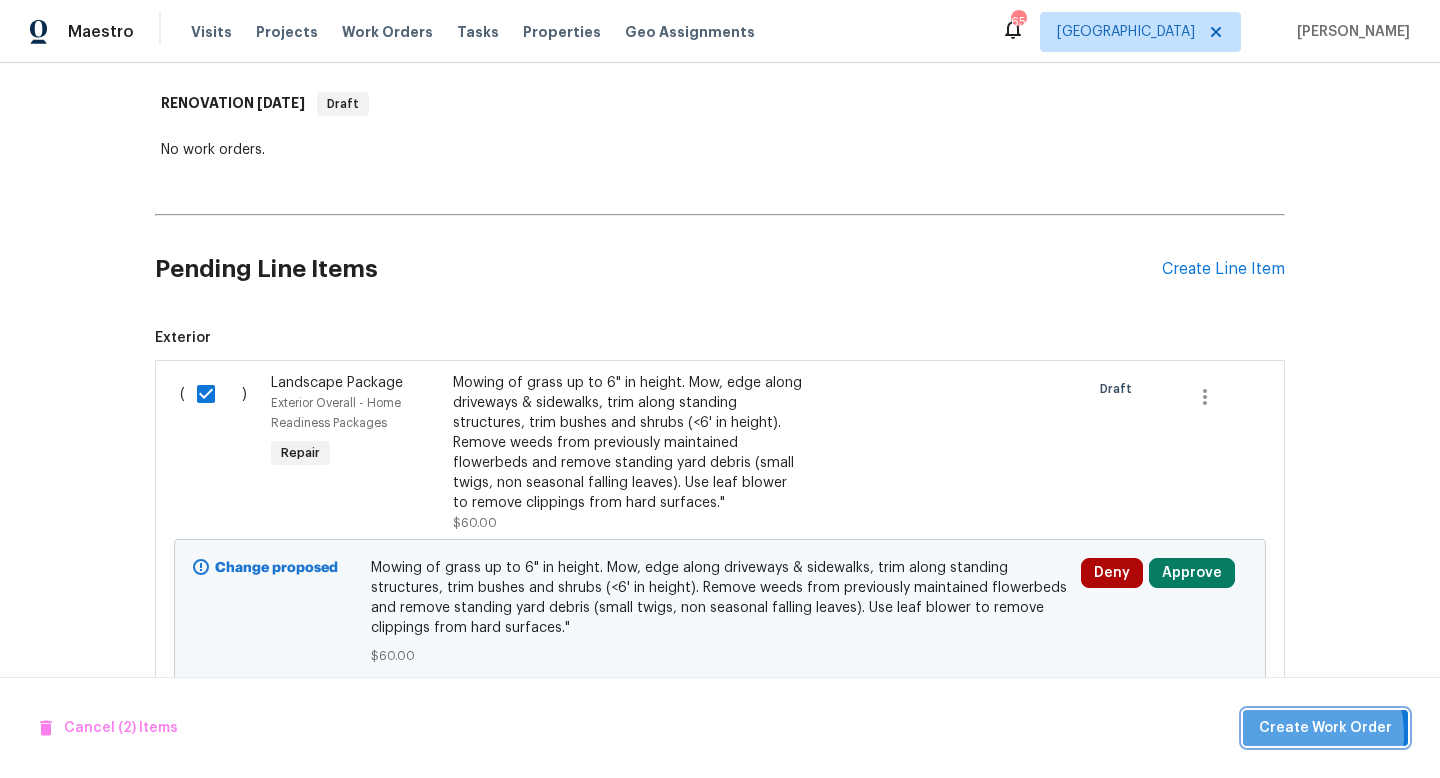 click on "Create Work Order" at bounding box center [1325, 728] 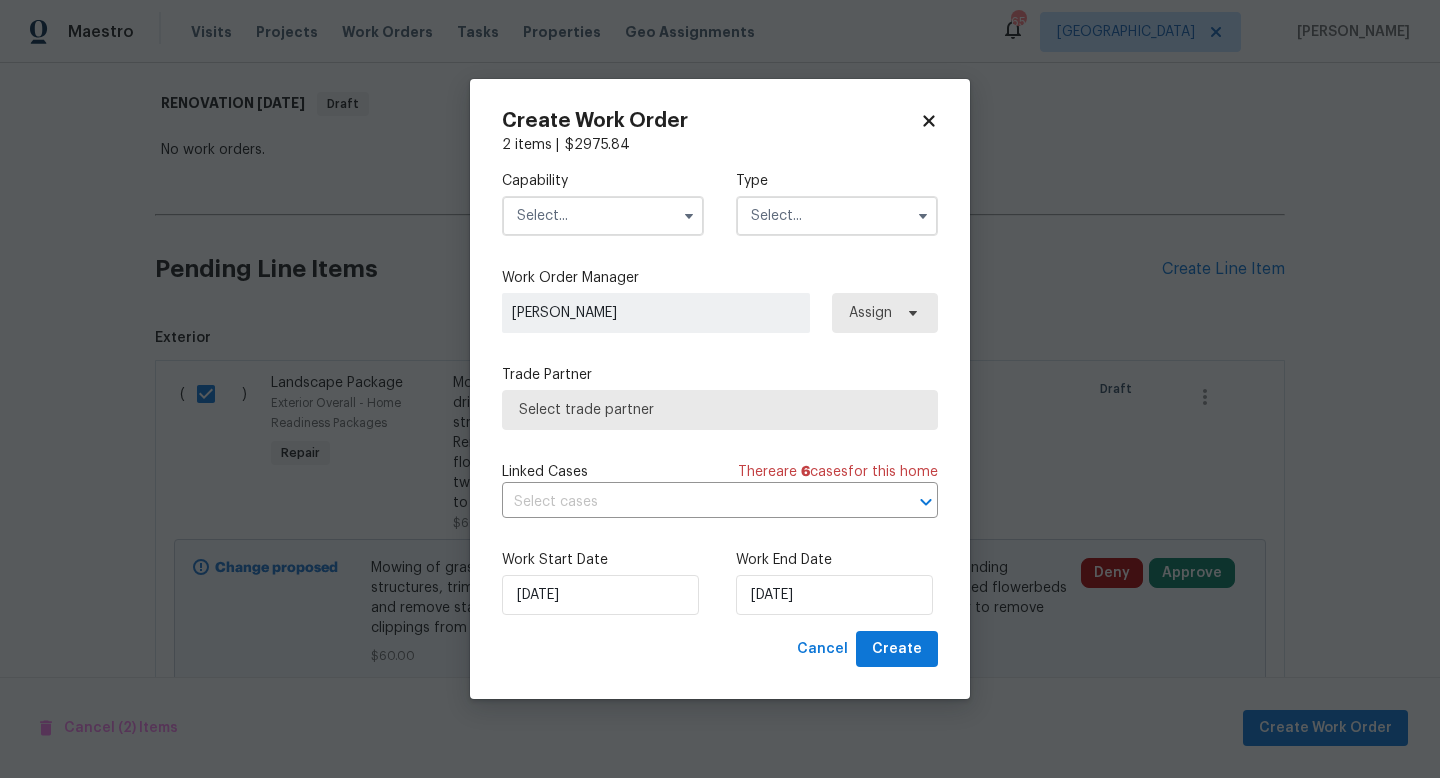 click at bounding box center (603, 216) 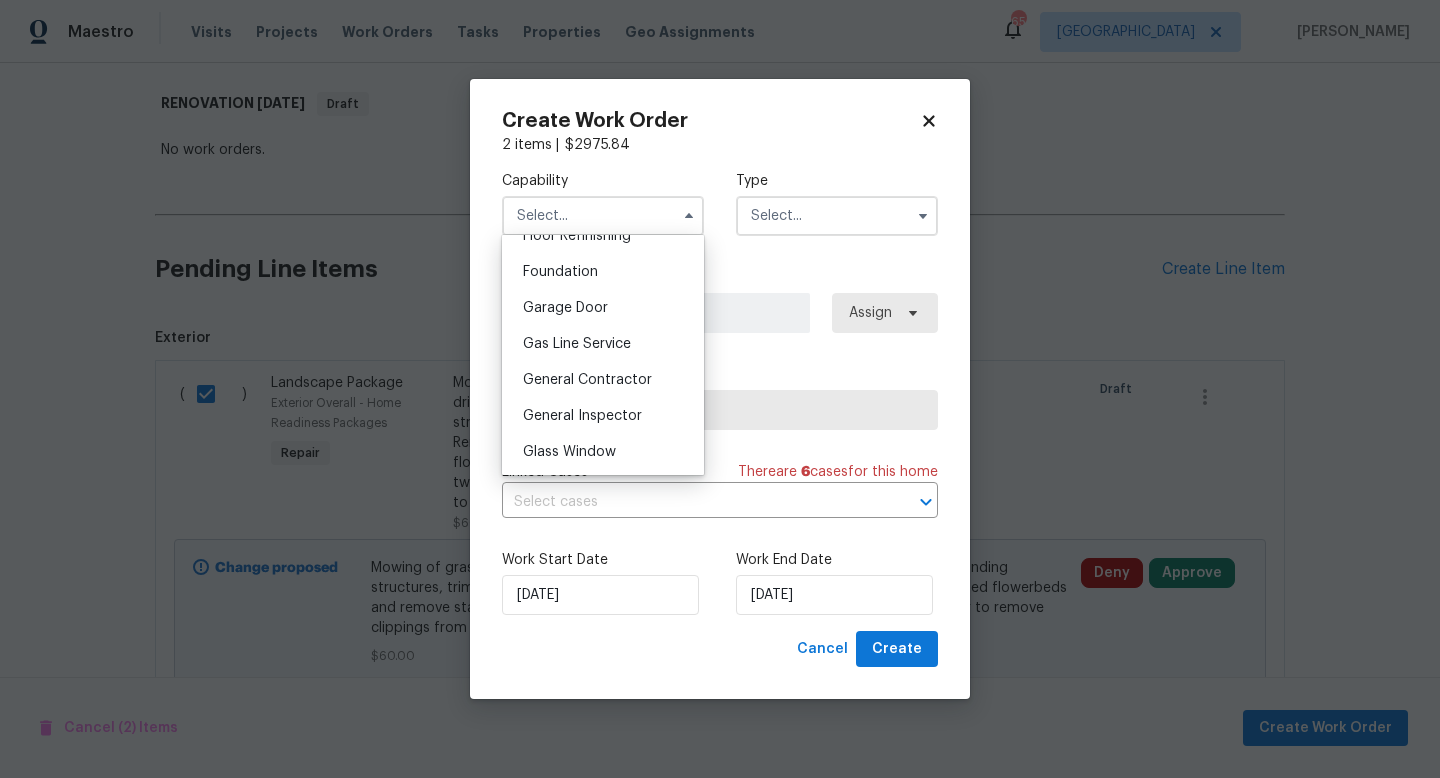 scroll, scrollTop: 838, scrollLeft: 0, axis: vertical 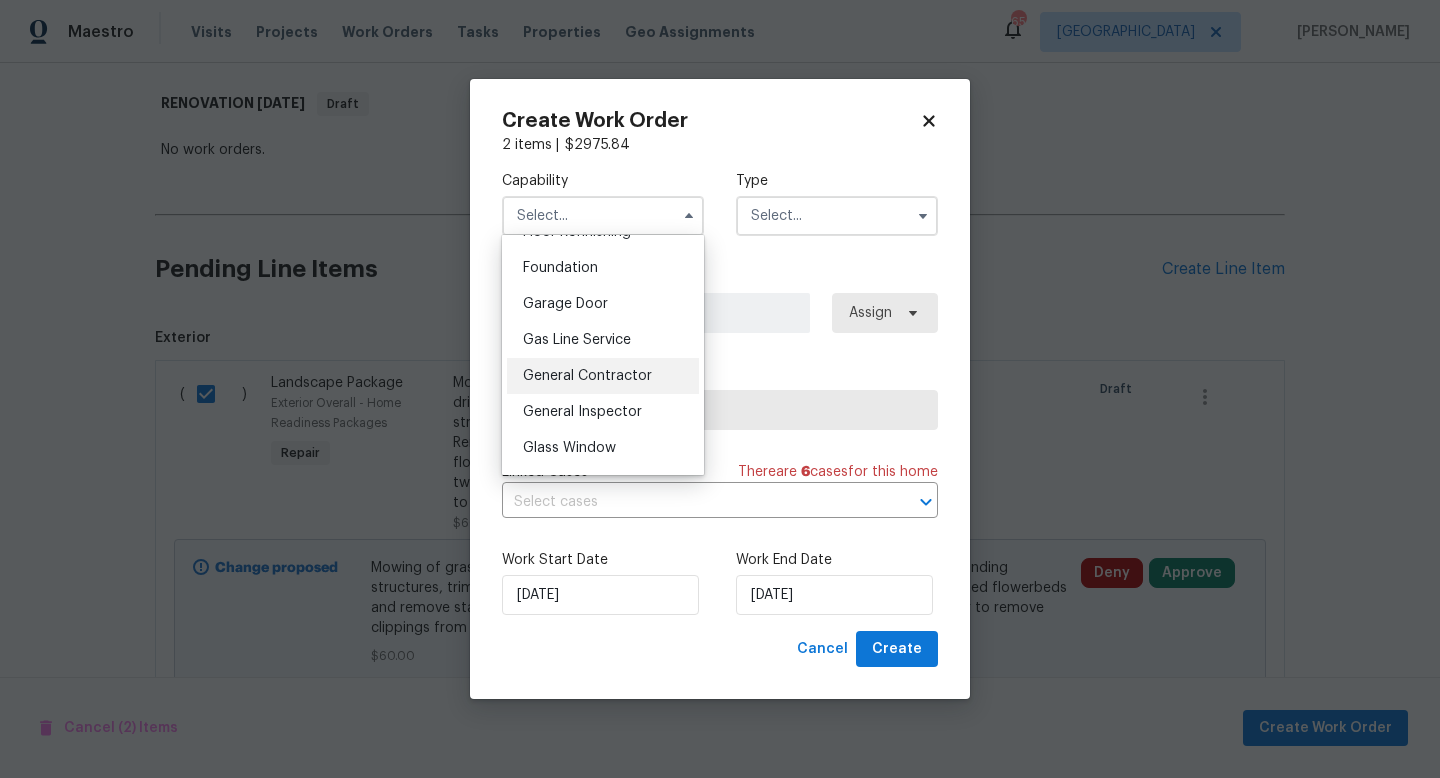 click on "General Contractor" at bounding box center (587, 376) 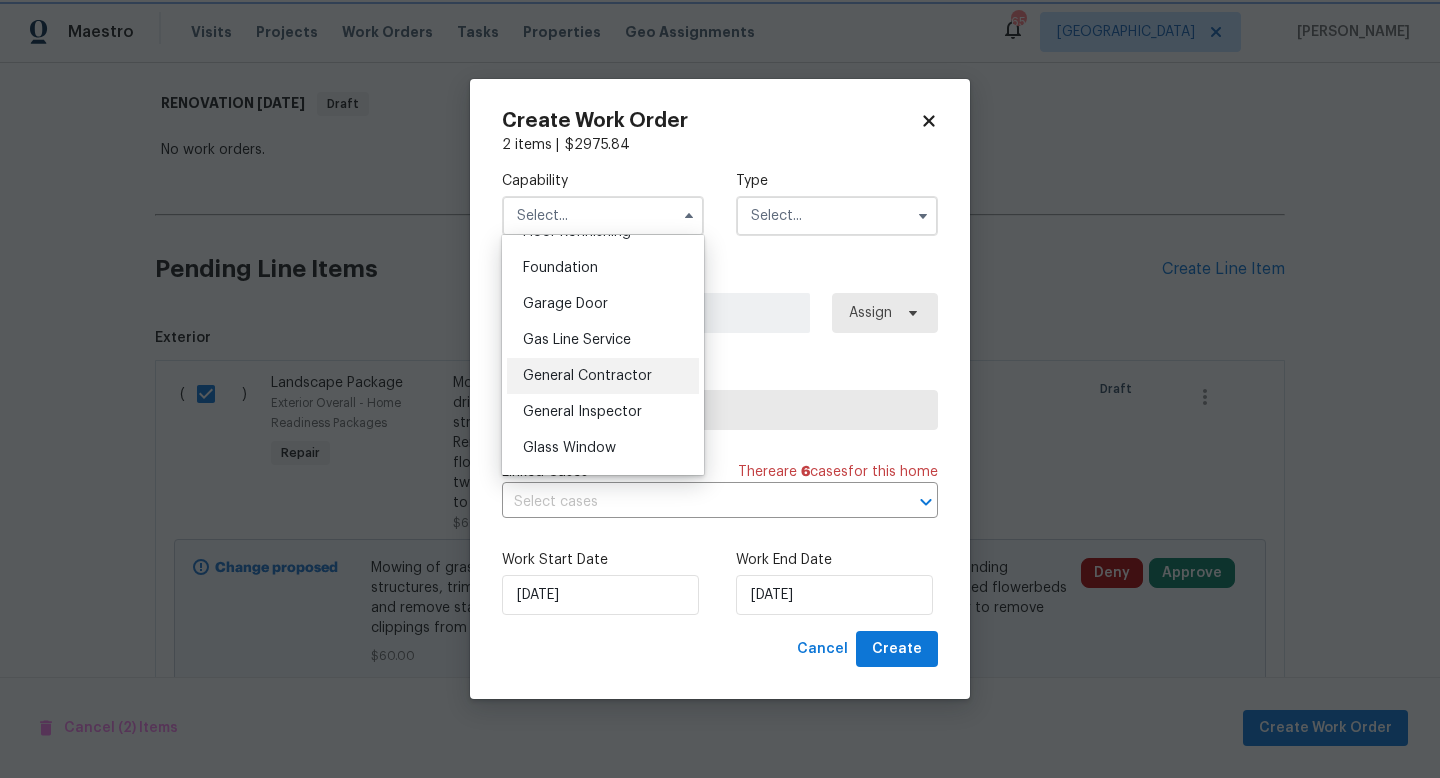 type on "General Contractor" 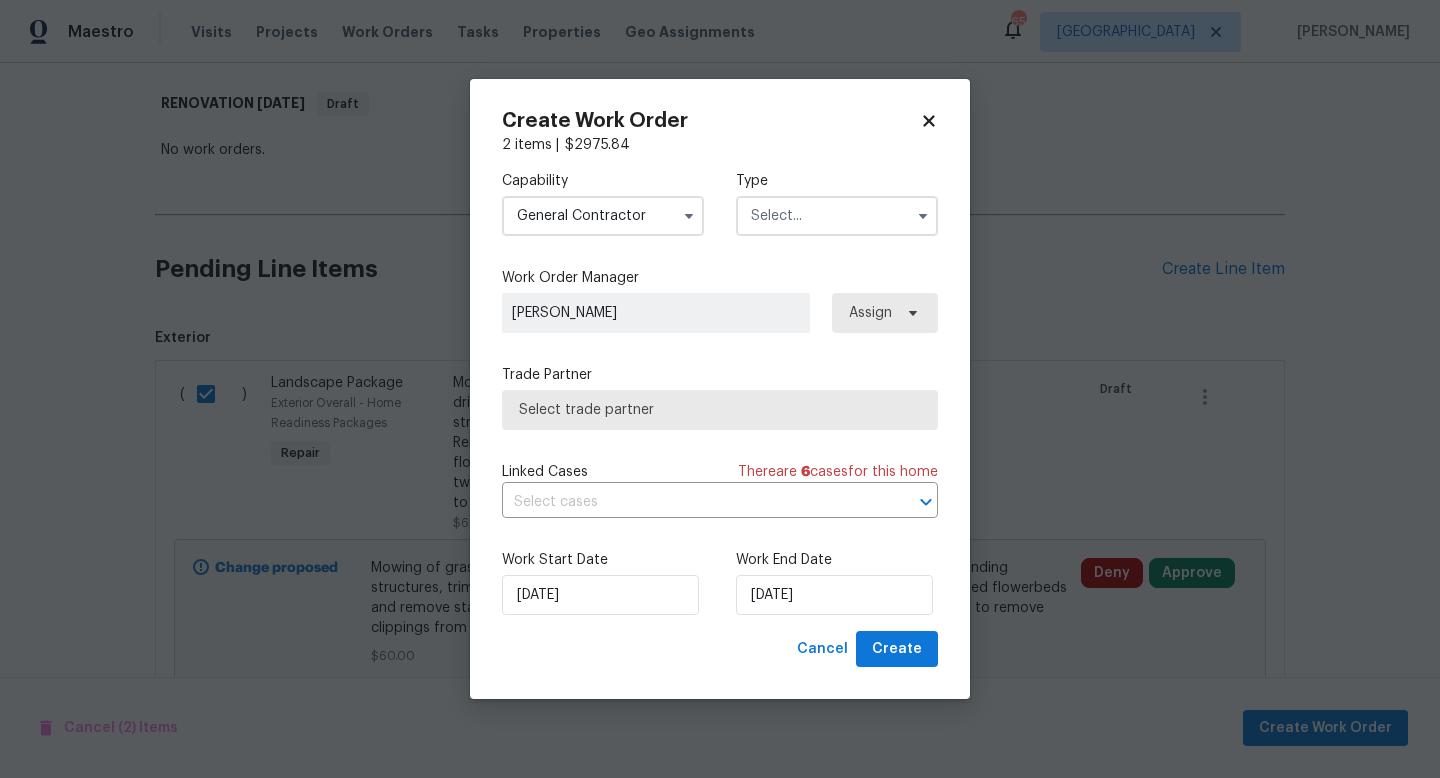 click at bounding box center [837, 216] 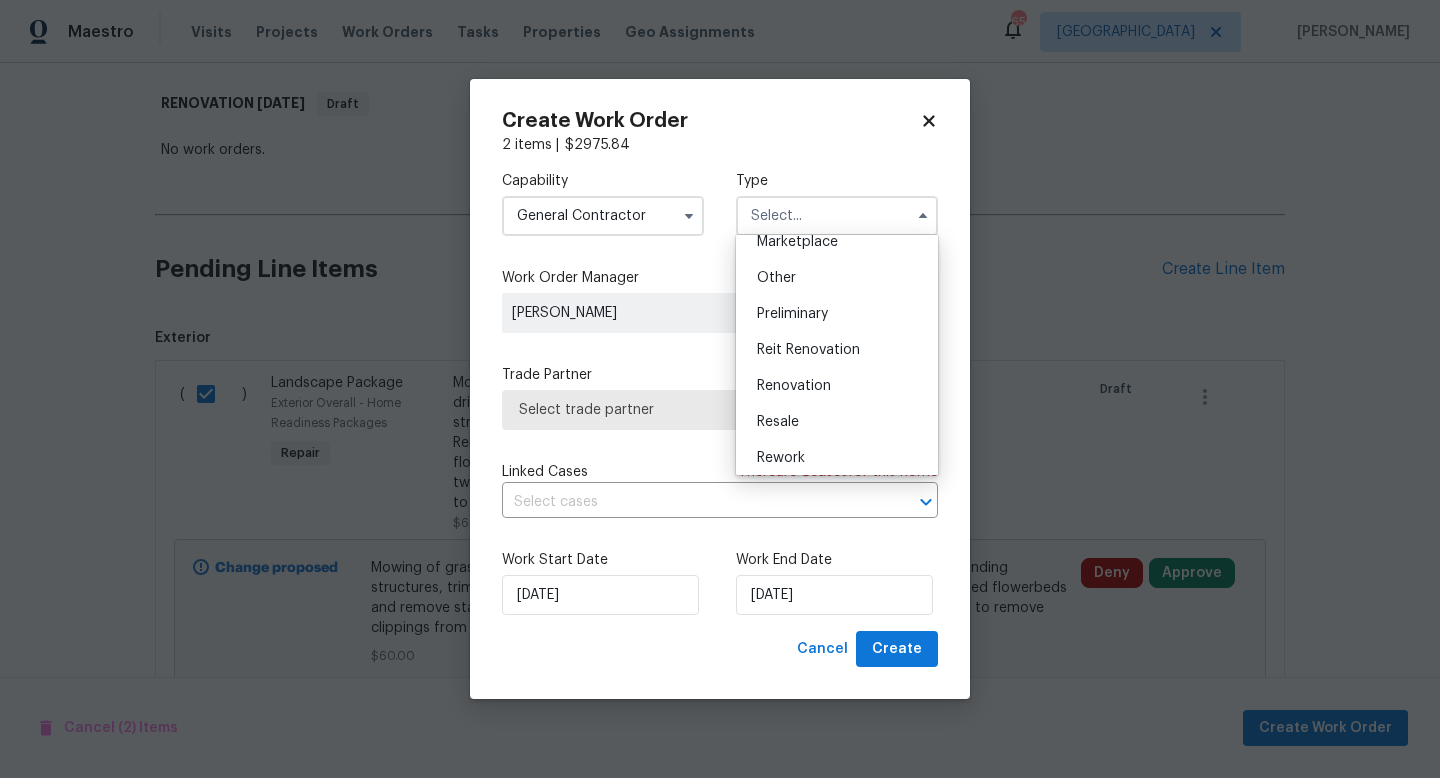 scroll, scrollTop: 378, scrollLeft: 0, axis: vertical 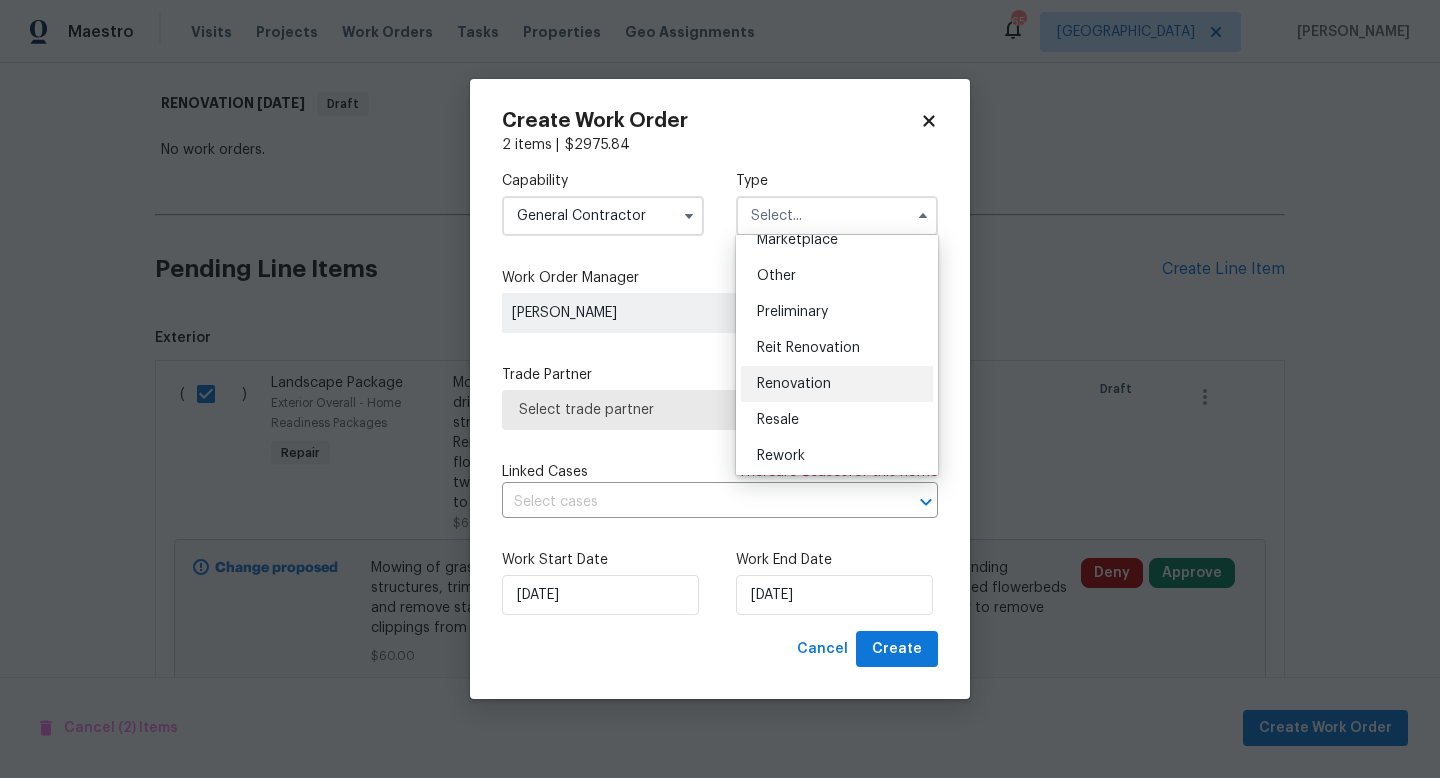 click on "Renovation" at bounding box center [794, 384] 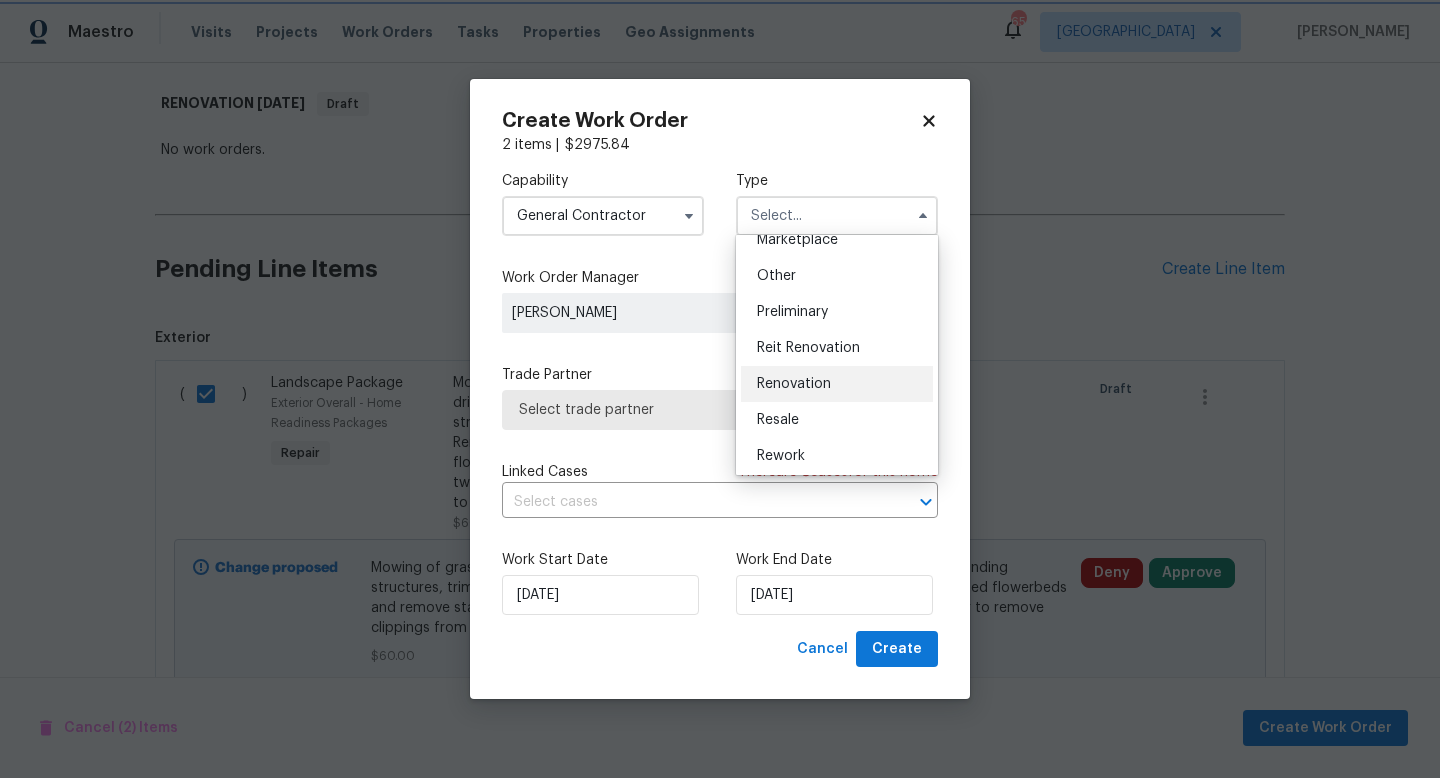 type on "Renovation" 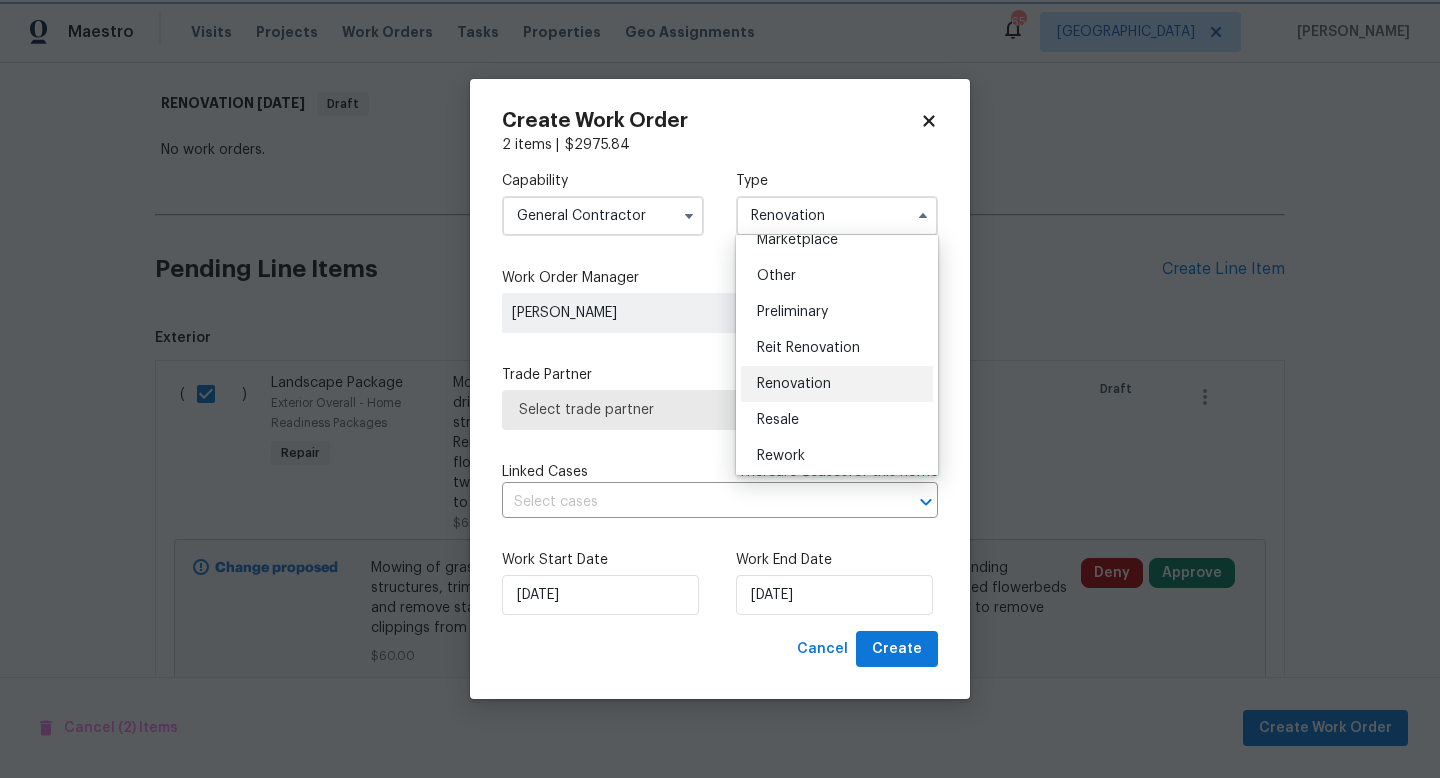 scroll, scrollTop: 0, scrollLeft: 0, axis: both 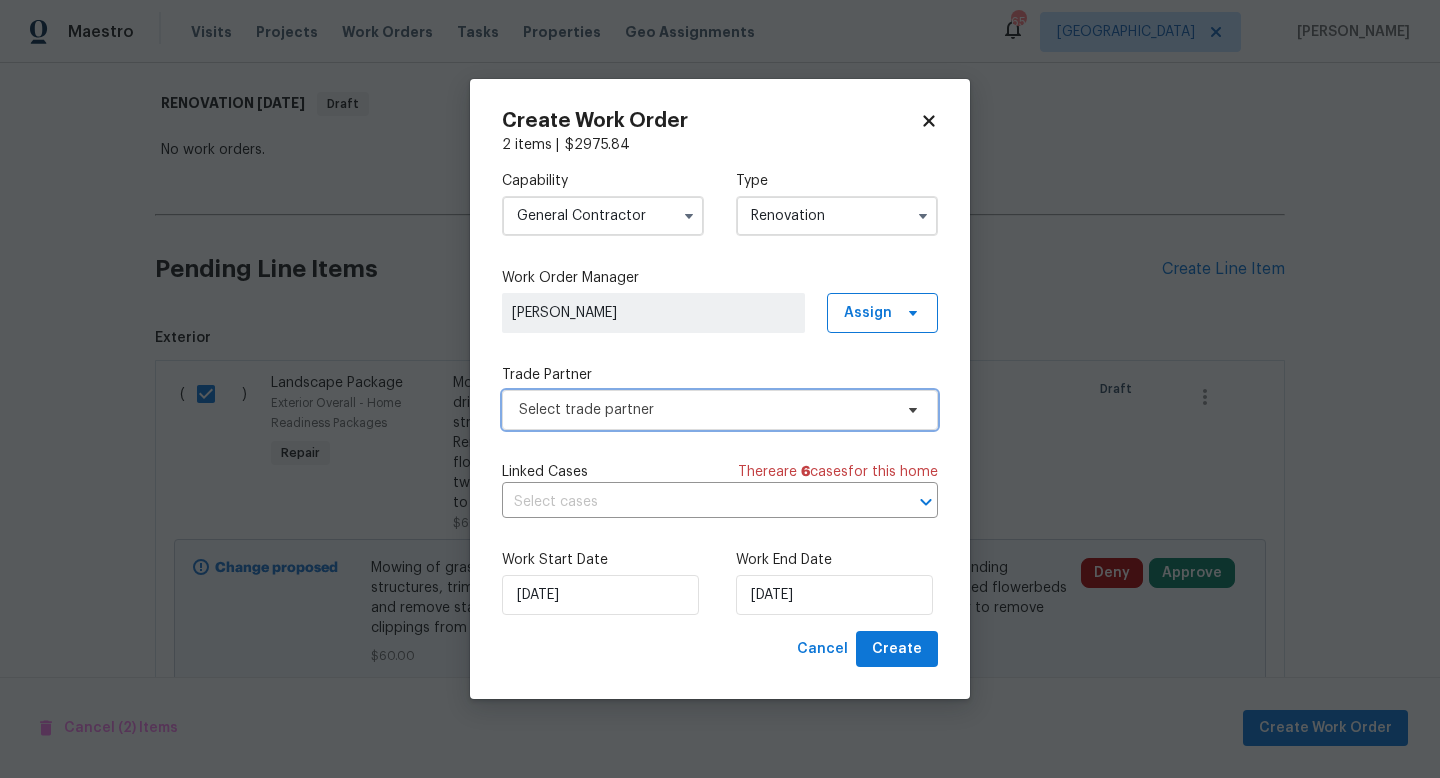 click on "Select trade partner" at bounding box center (705, 410) 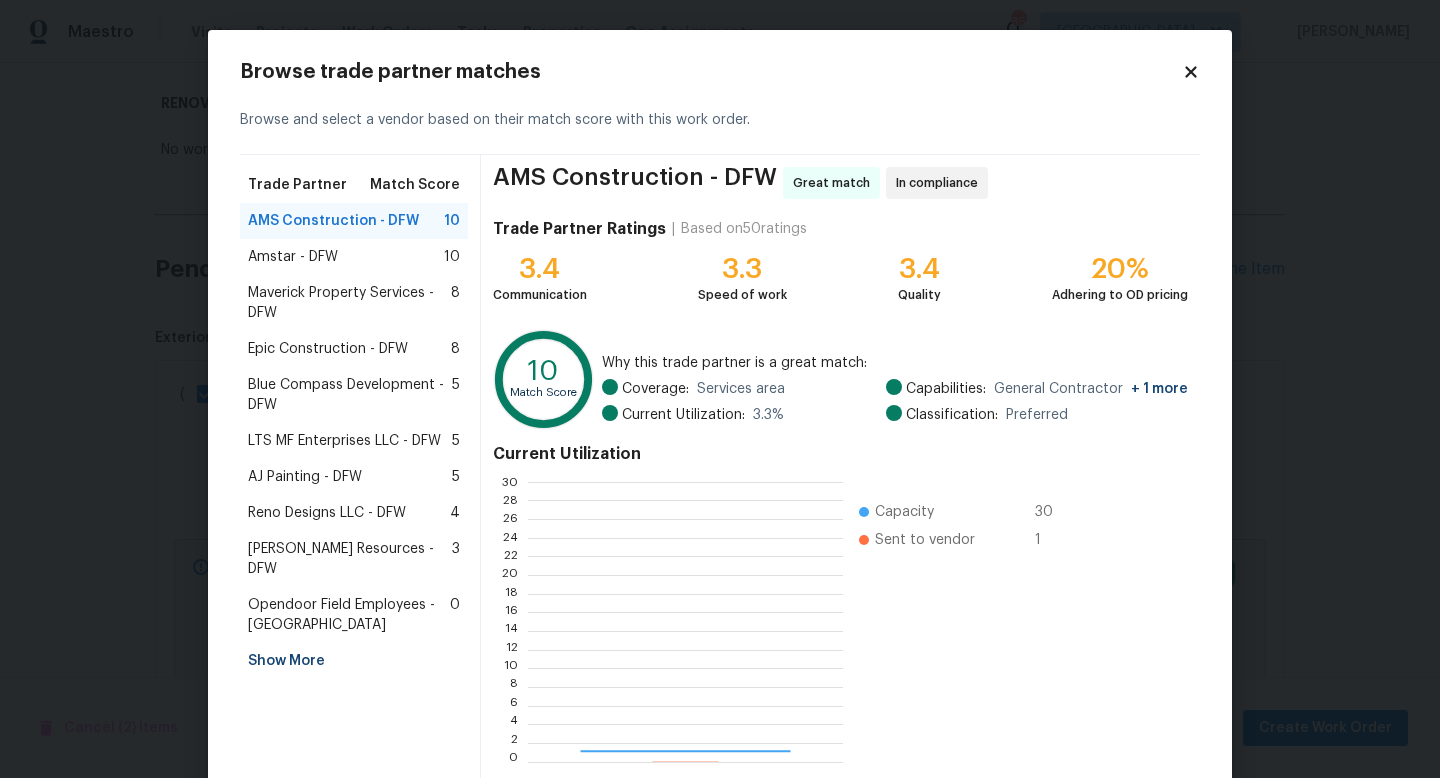 scroll, scrollTop: 2, scrollLeft: 2, axis: both 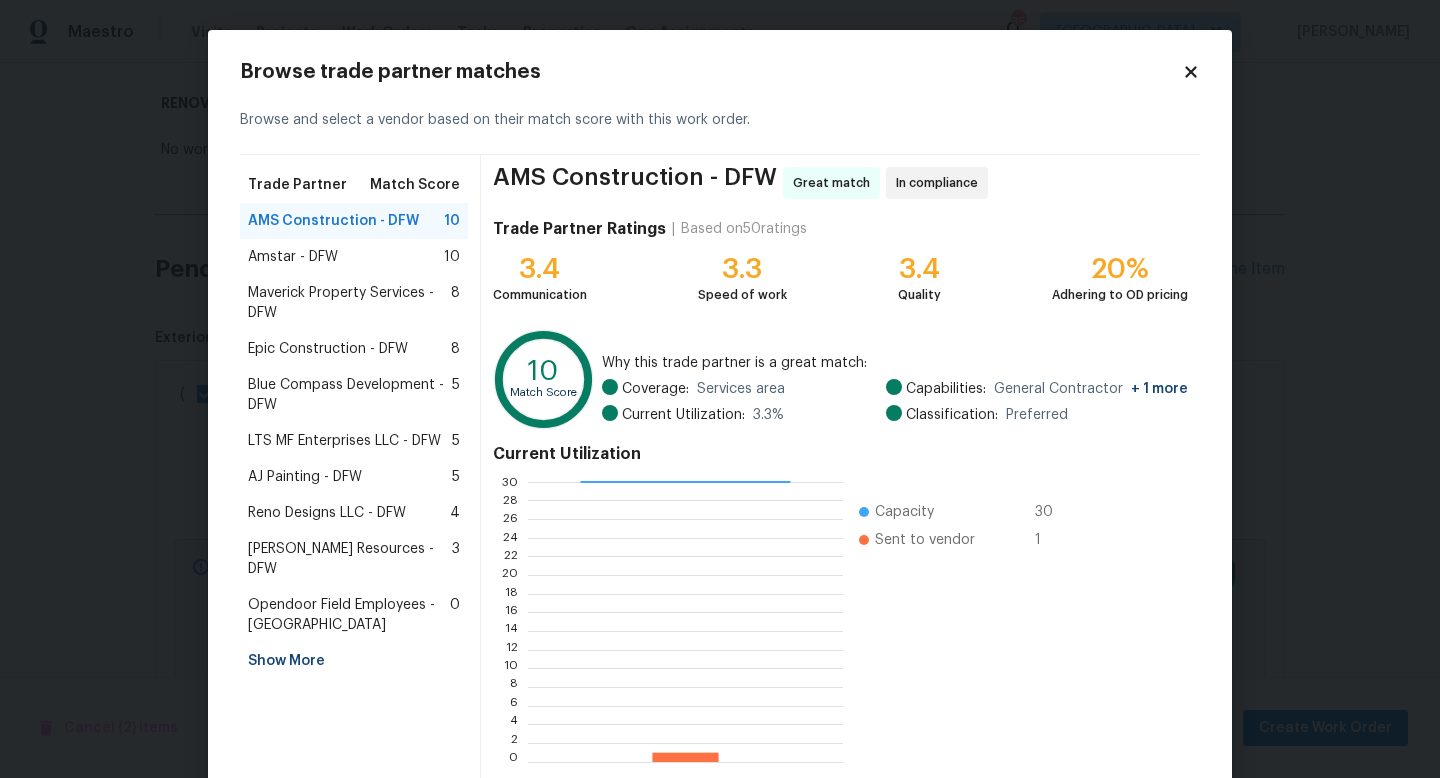 click on "Epic Construction - DFW" at bounding box center [328, 349] 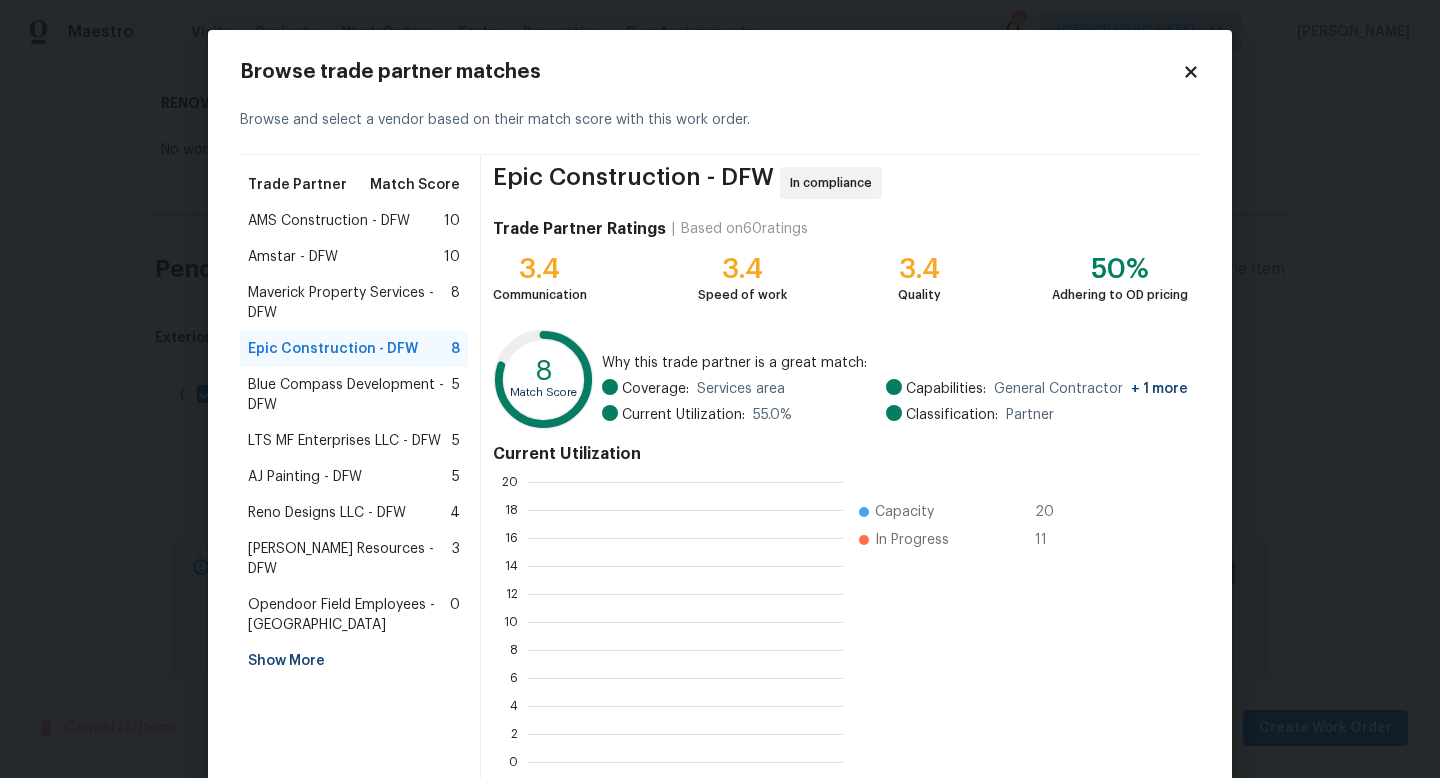 scroll, scrollTop: 2, scrollLeft: 2, axis: both 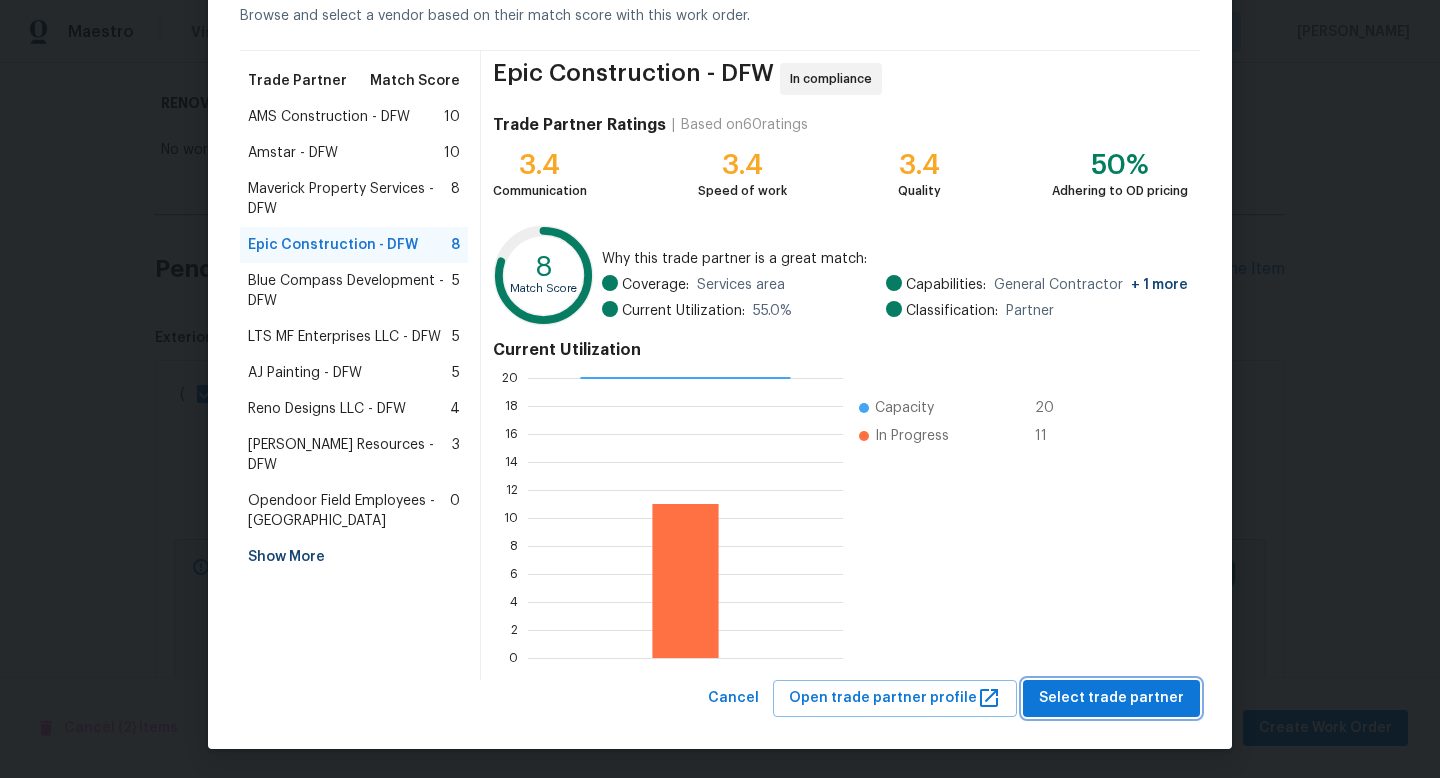 click on "Select trade partner" at bounding box center [1111, 698] 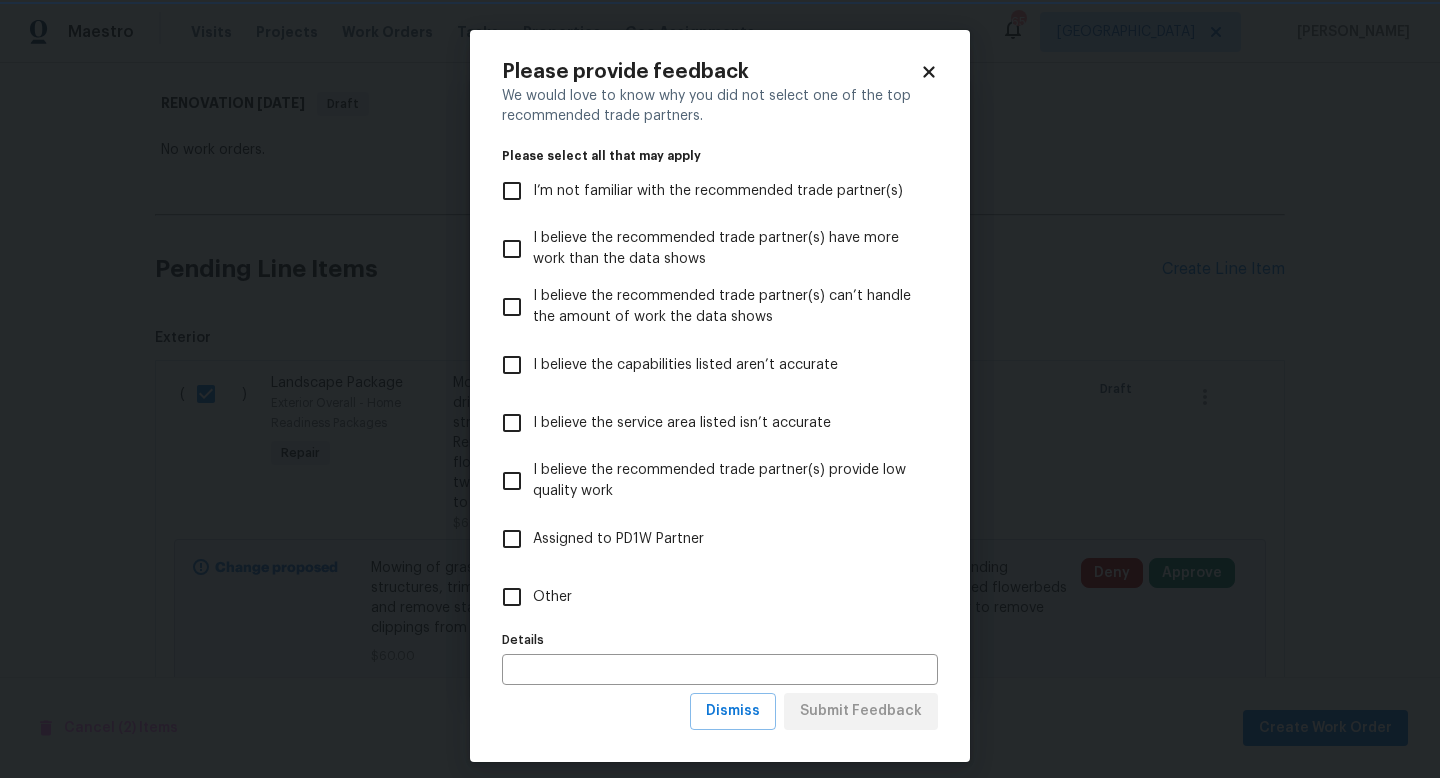 scroll, scrollTop: 0, scrollLeft: 0, axis: both 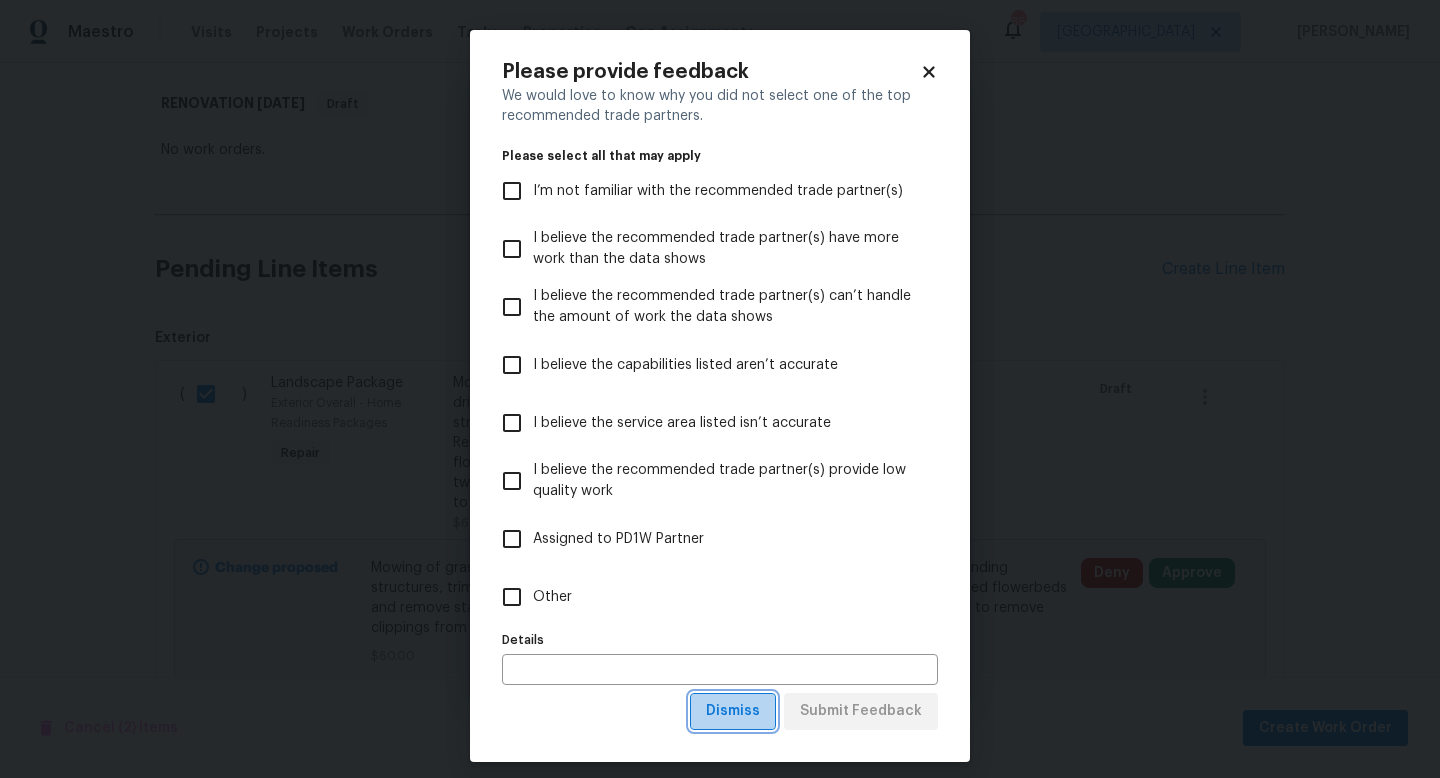 click on "Dismiss" at bounding box center (733, 711) 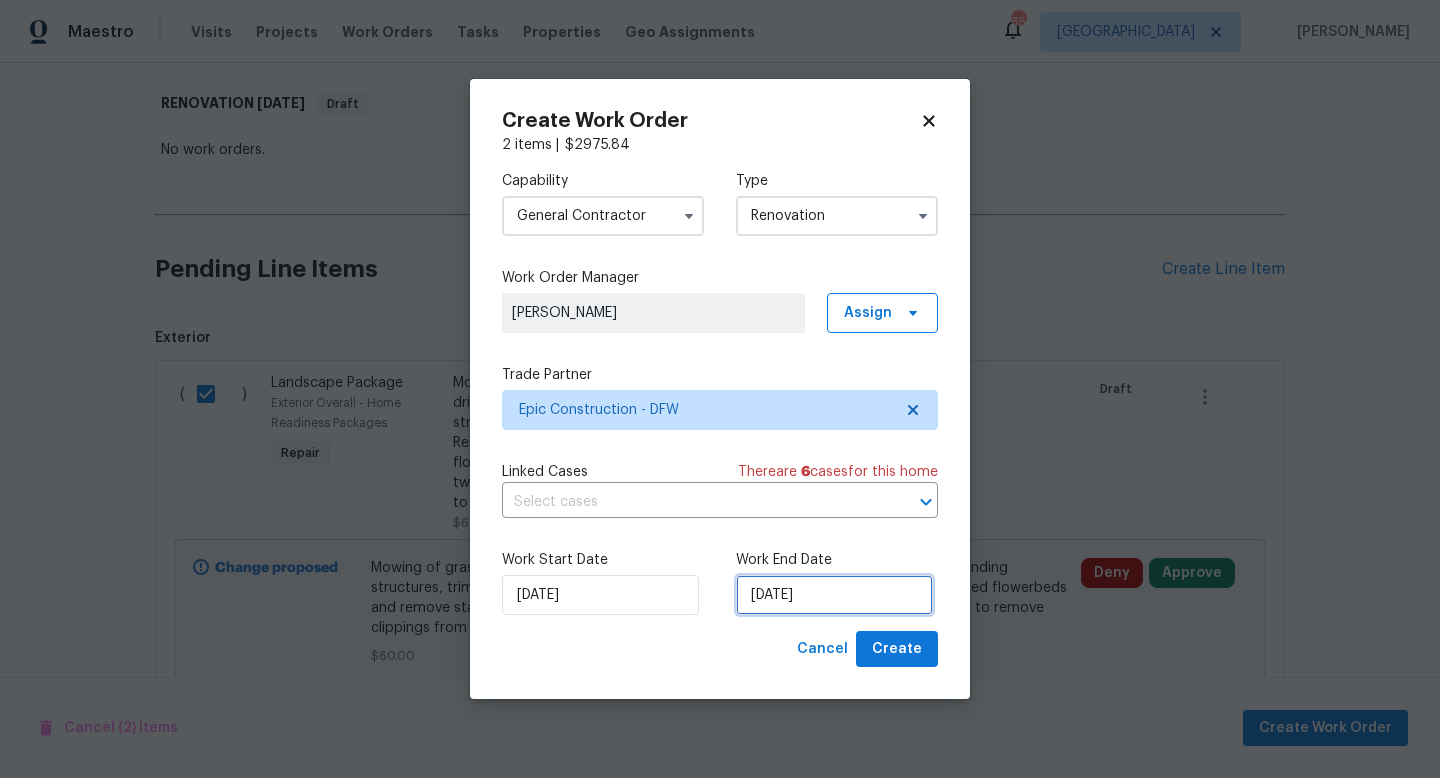 click on "7/14/2025" at bounding box center (834, 595) 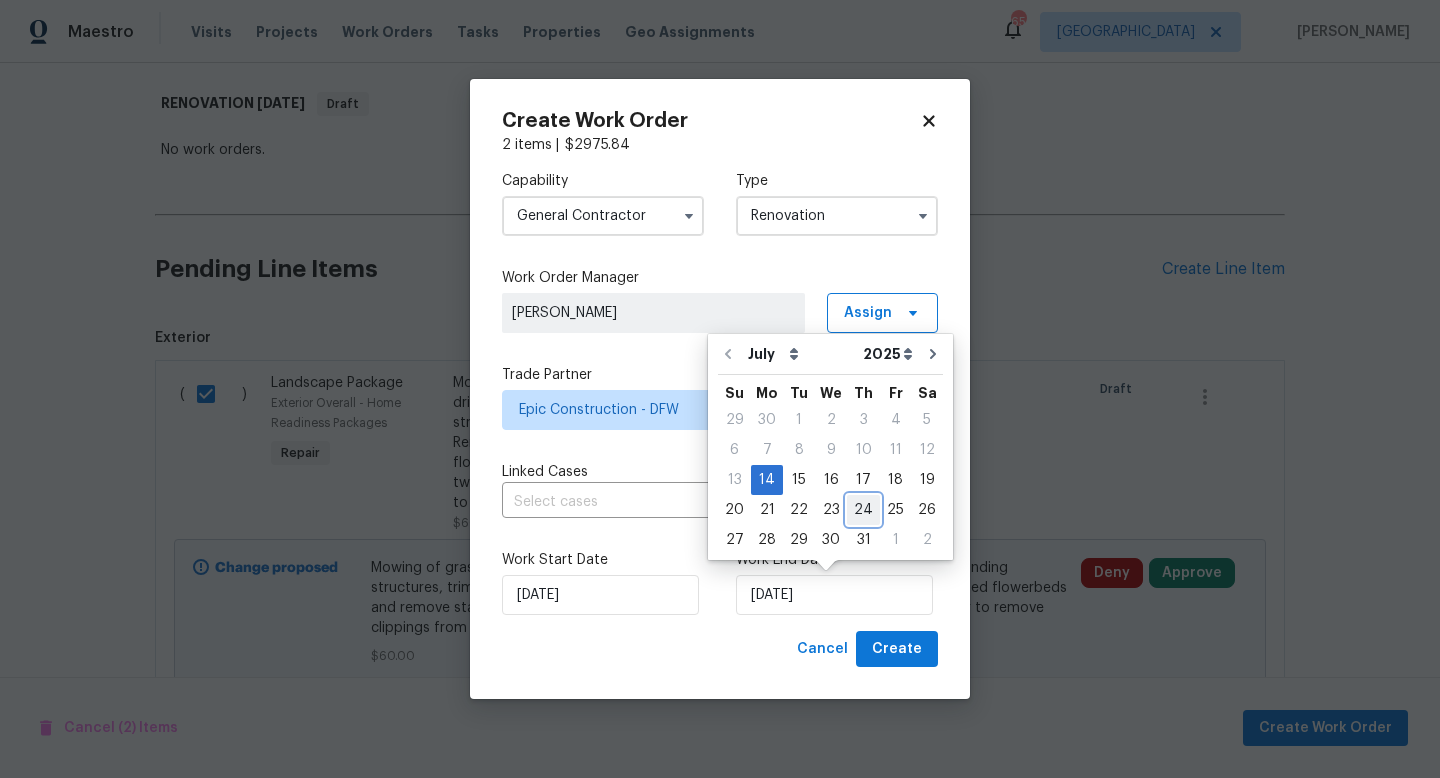 click on "24" at bounding box center (863, 510) 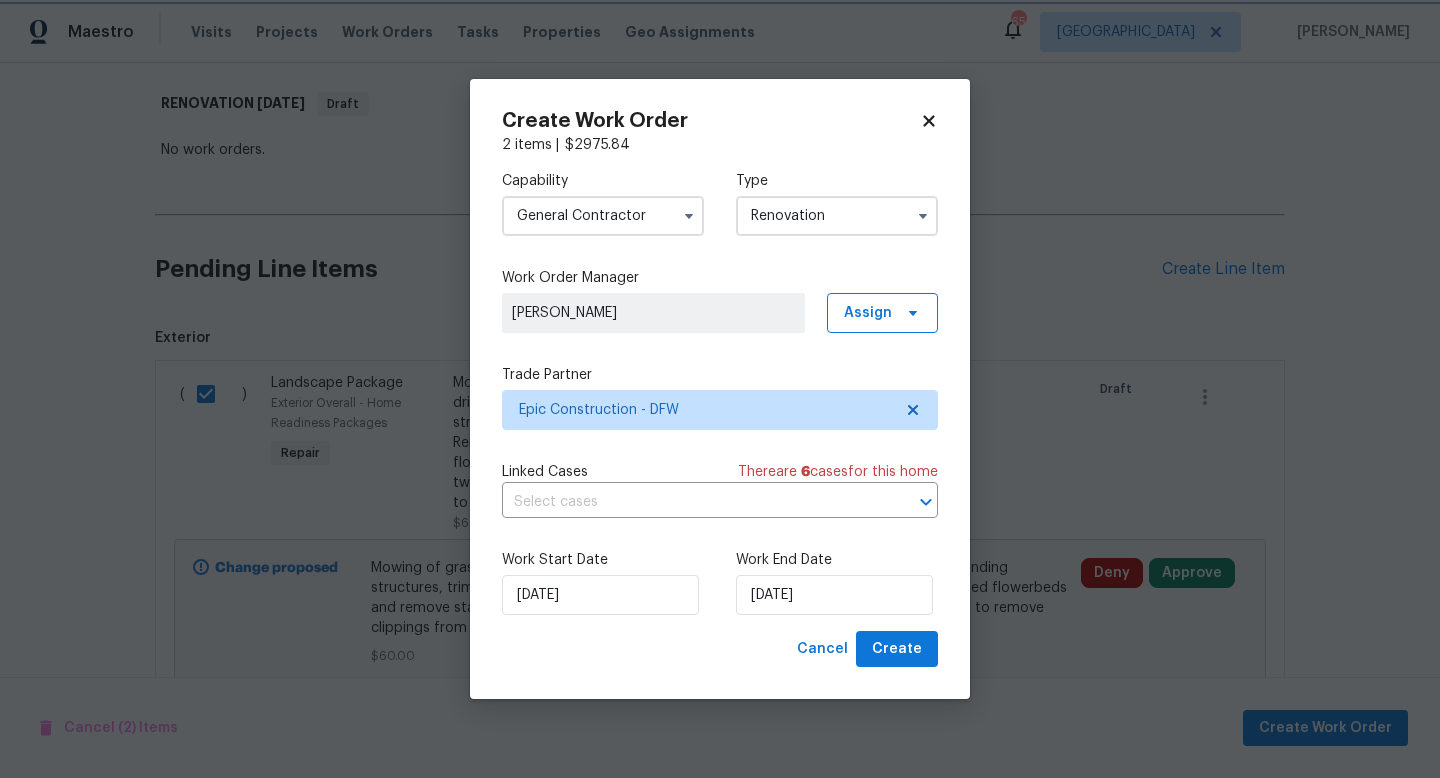 type on "7/24/2025" 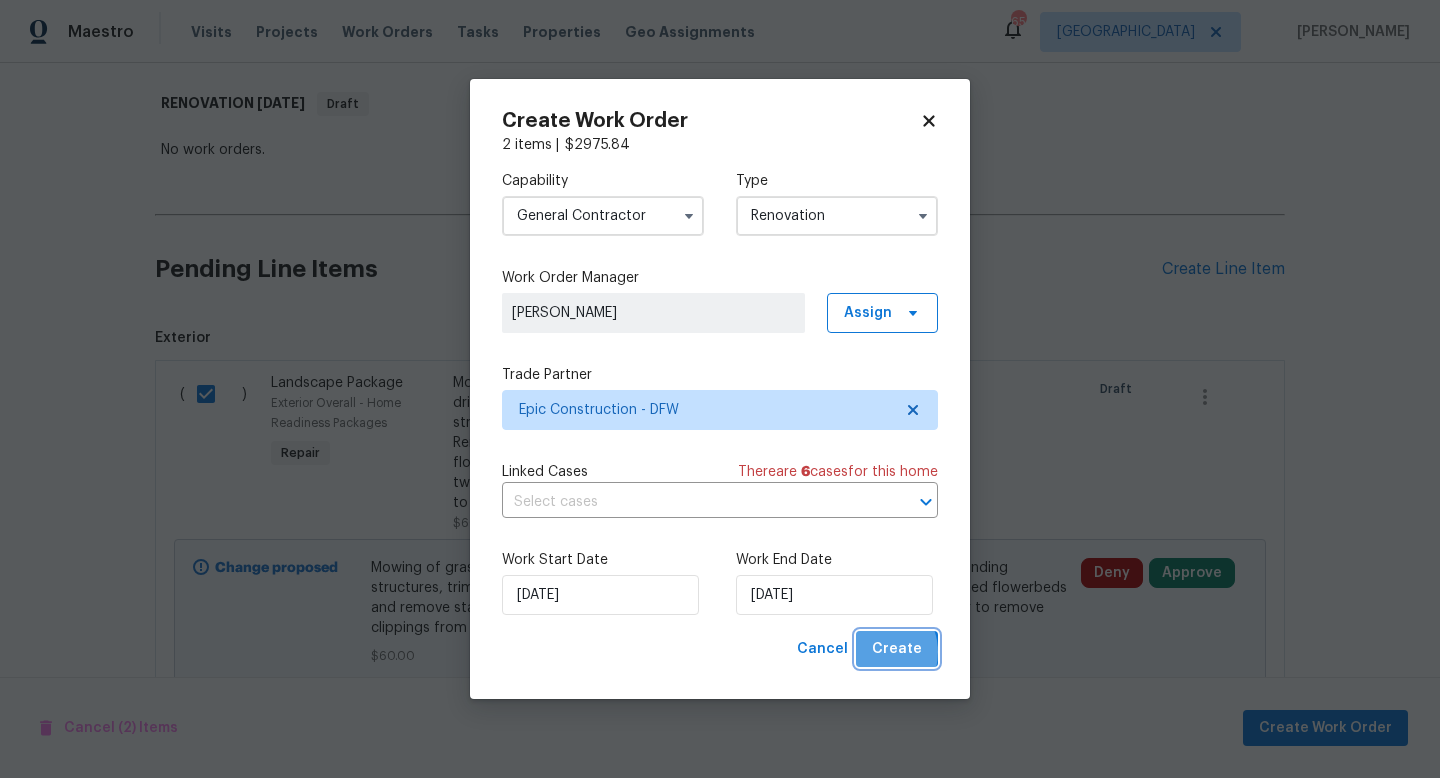 click on "Create" at bounding box center (897, 649) 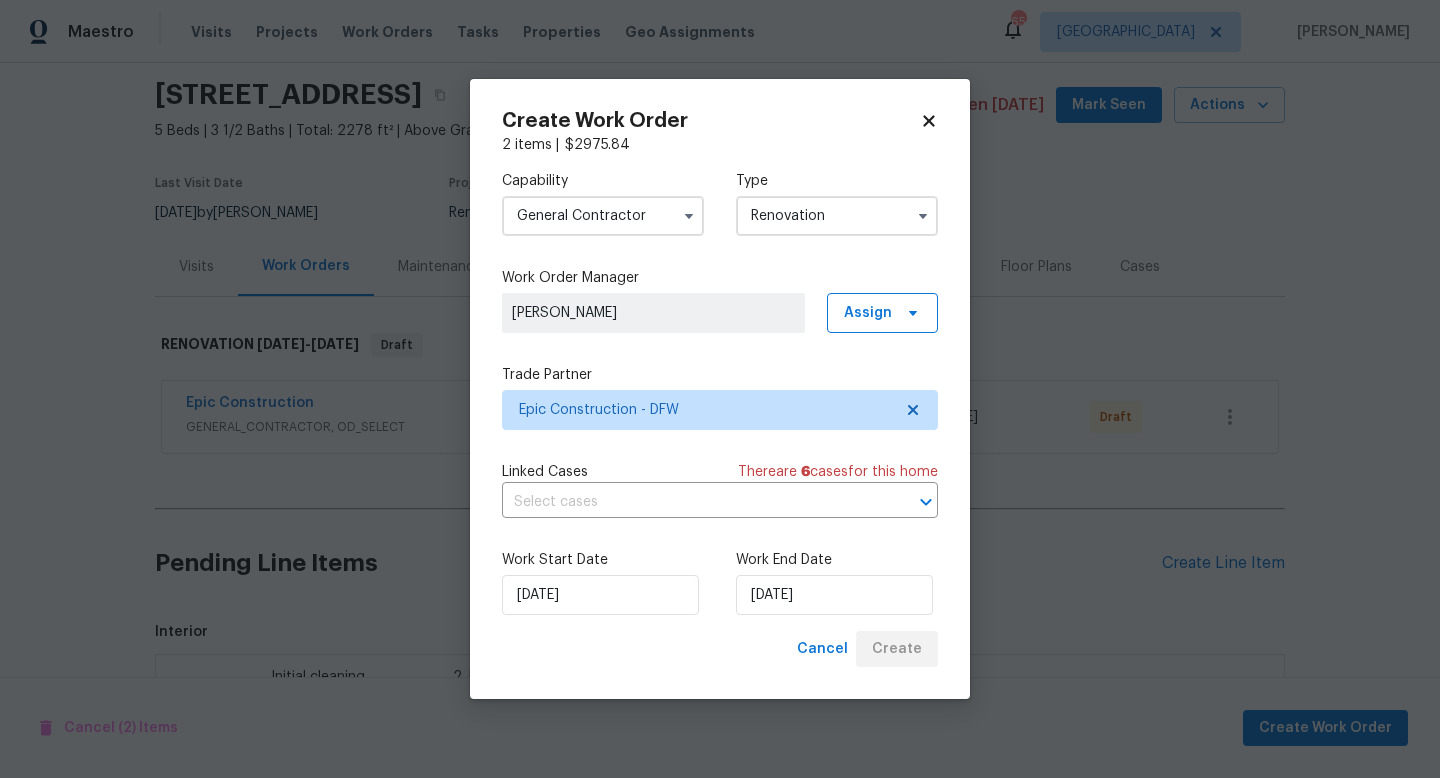 scroll, scrollTop: 307, scrollLeft: 0, axis: vertical 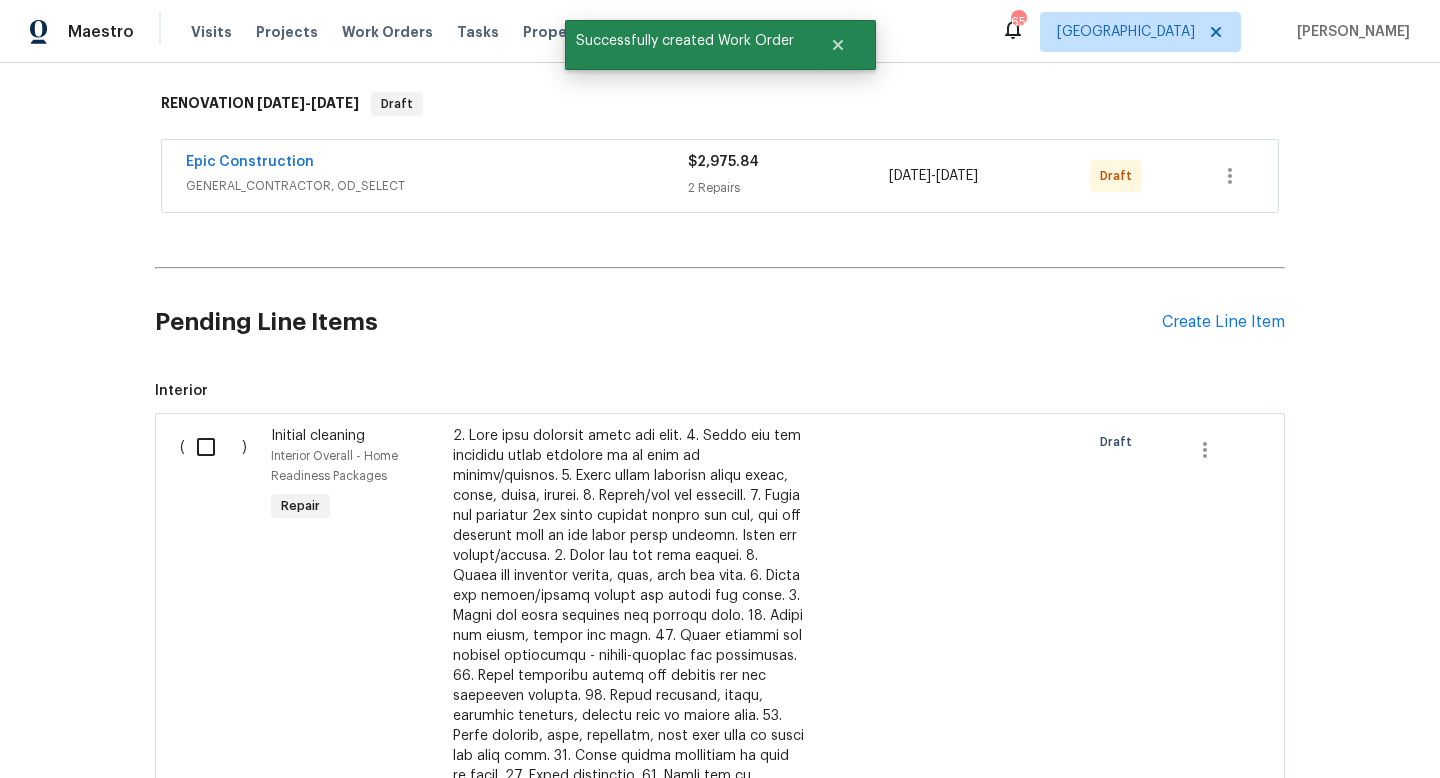 click at bounding box center [213, 447] 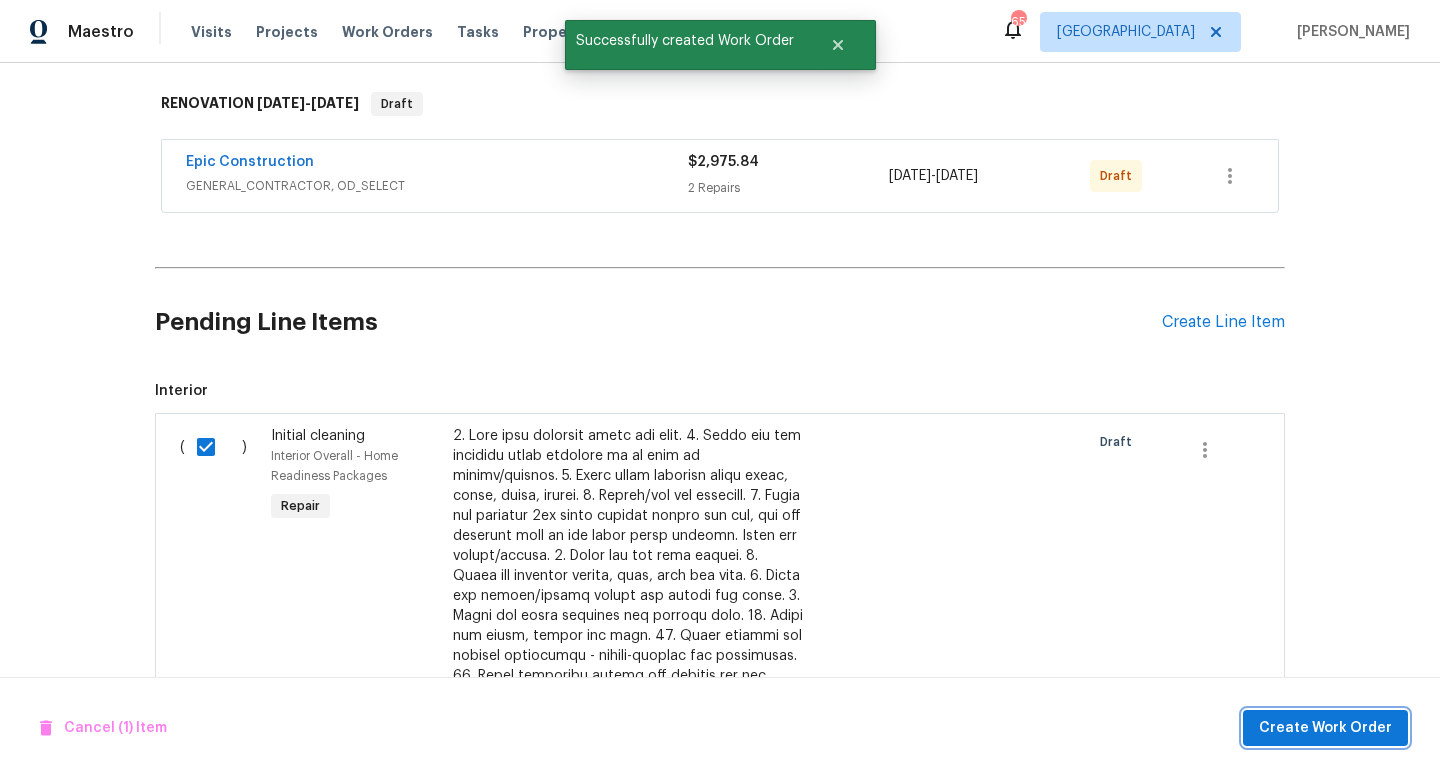 click on "Create Work Order" at bounding box center (1325, 728) 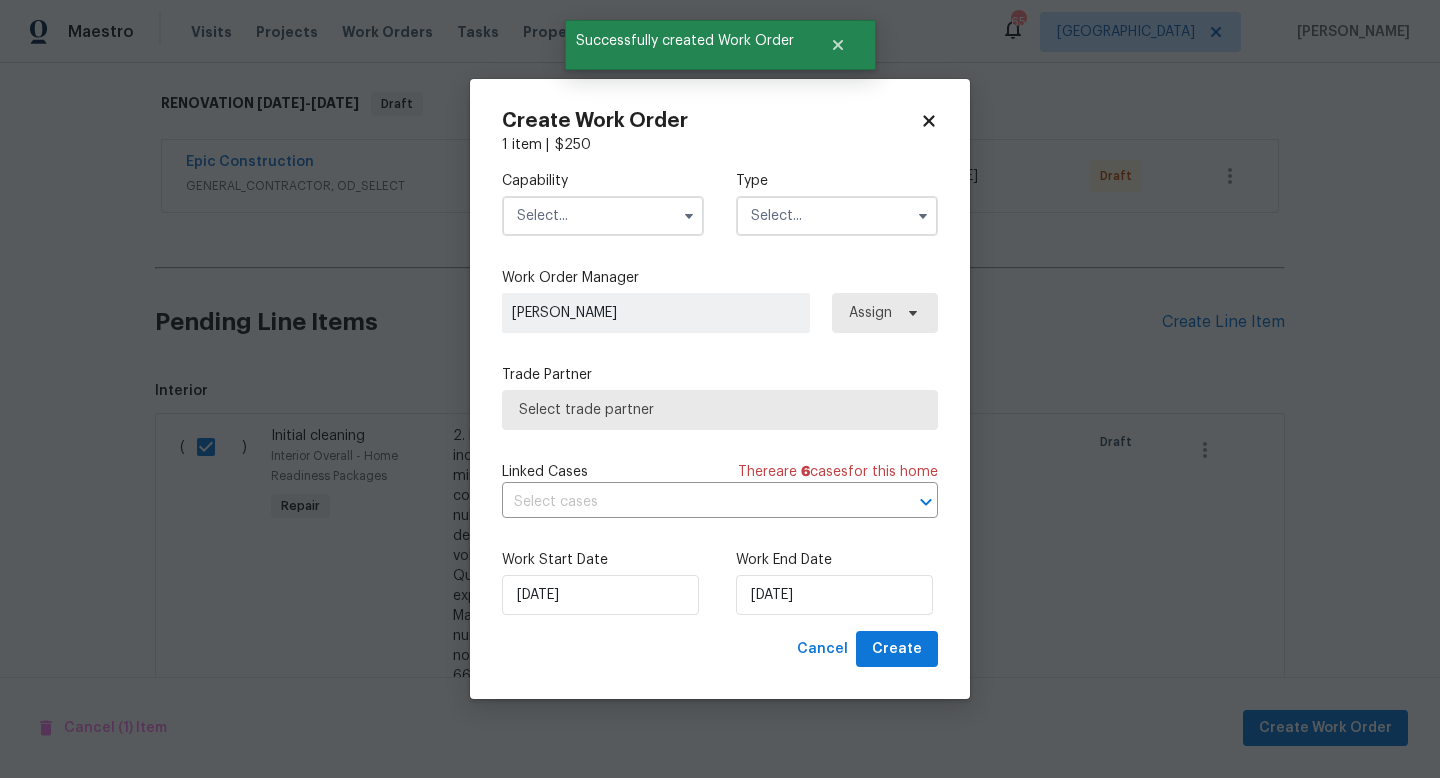 click at bounding box center (603, 216) 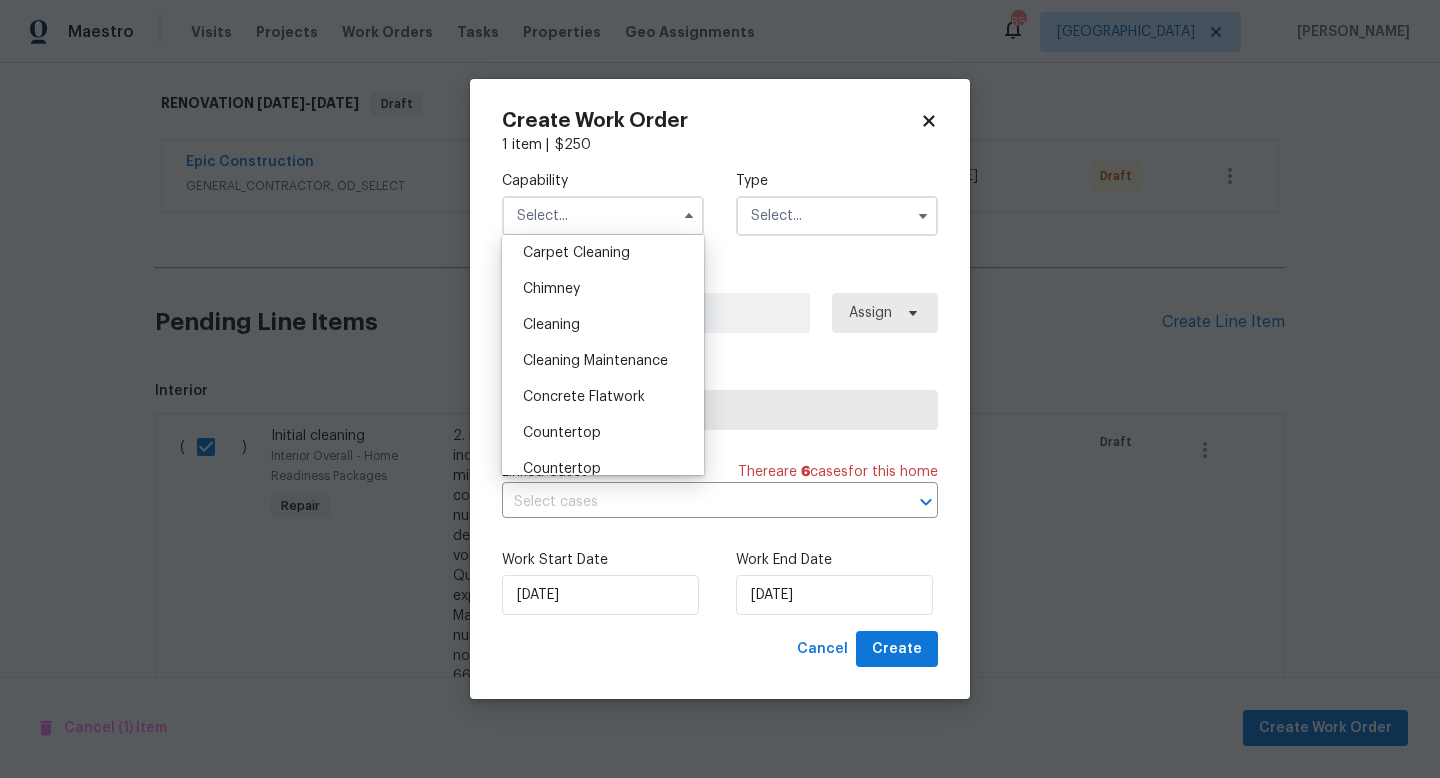 scroll, scrollTop: 222, scrollLeft: 0, axis: vertical 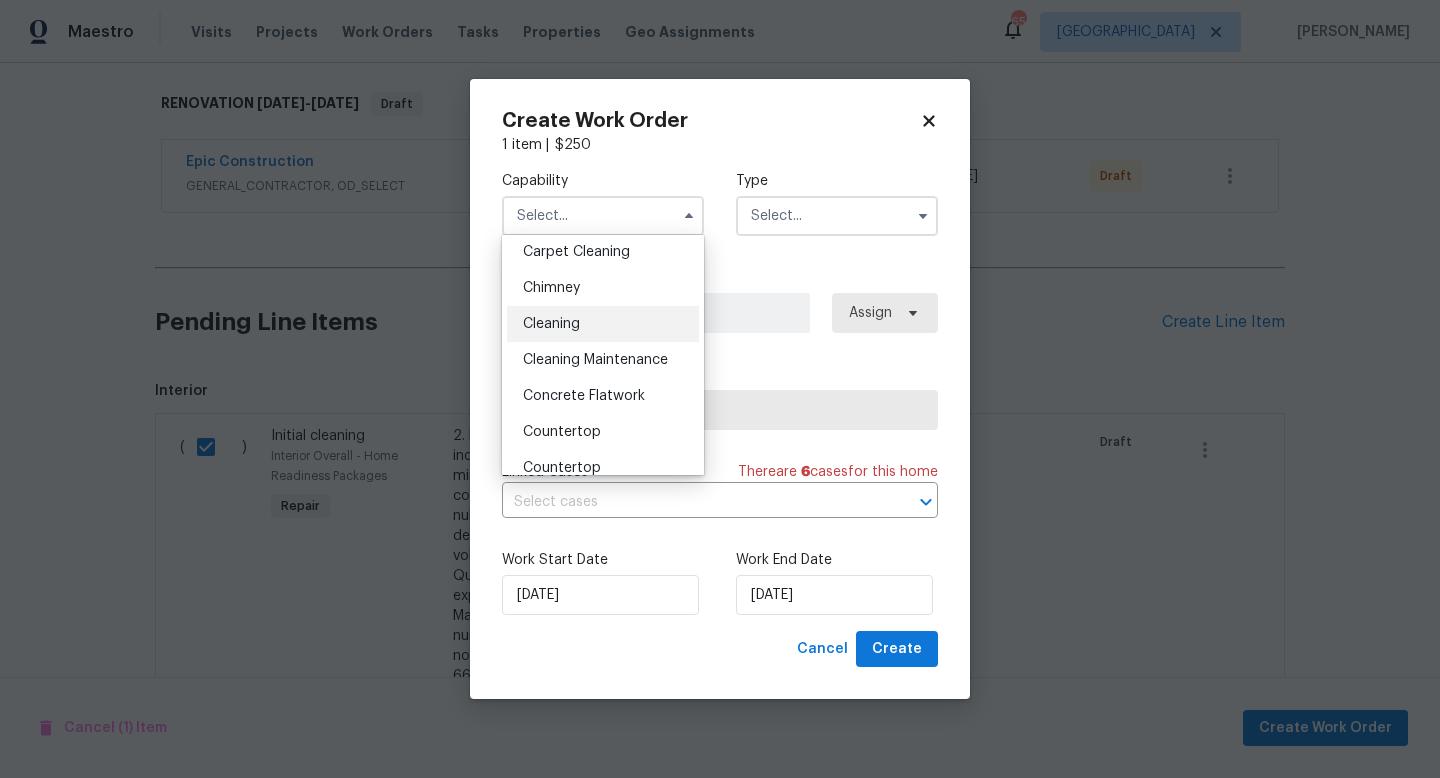 click on "Cleaning" at bounding box center [551, 324] 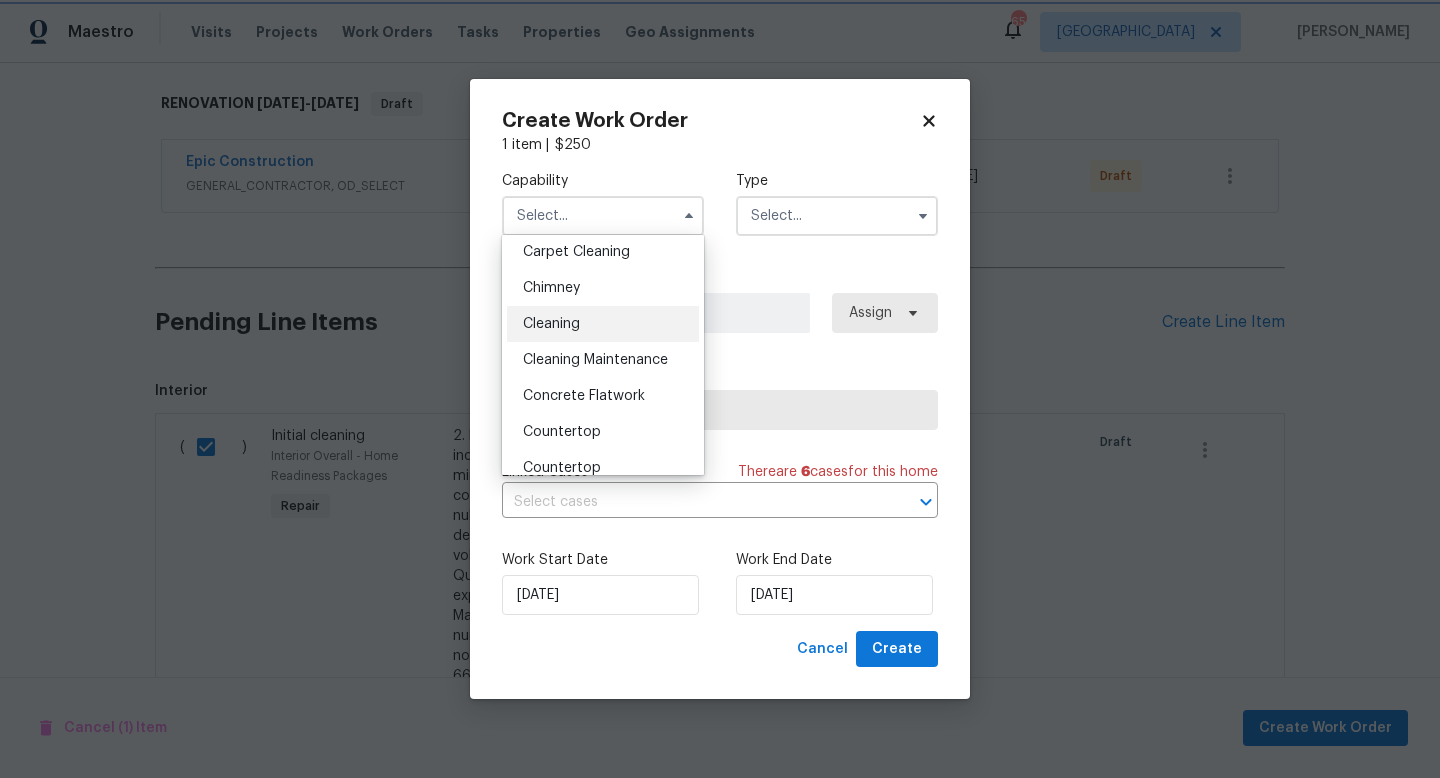 type on "Cleaning" 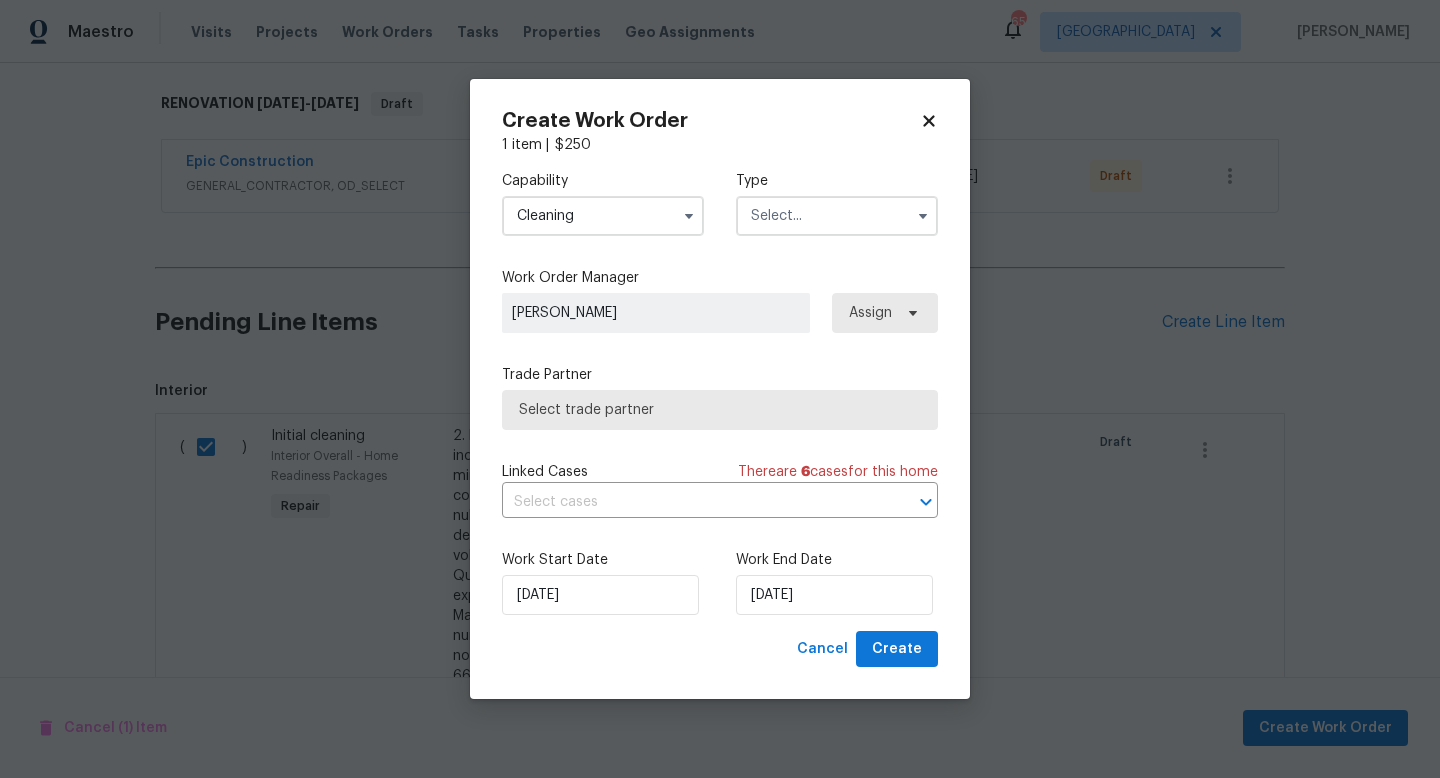 click at bounding box center (837, 216) 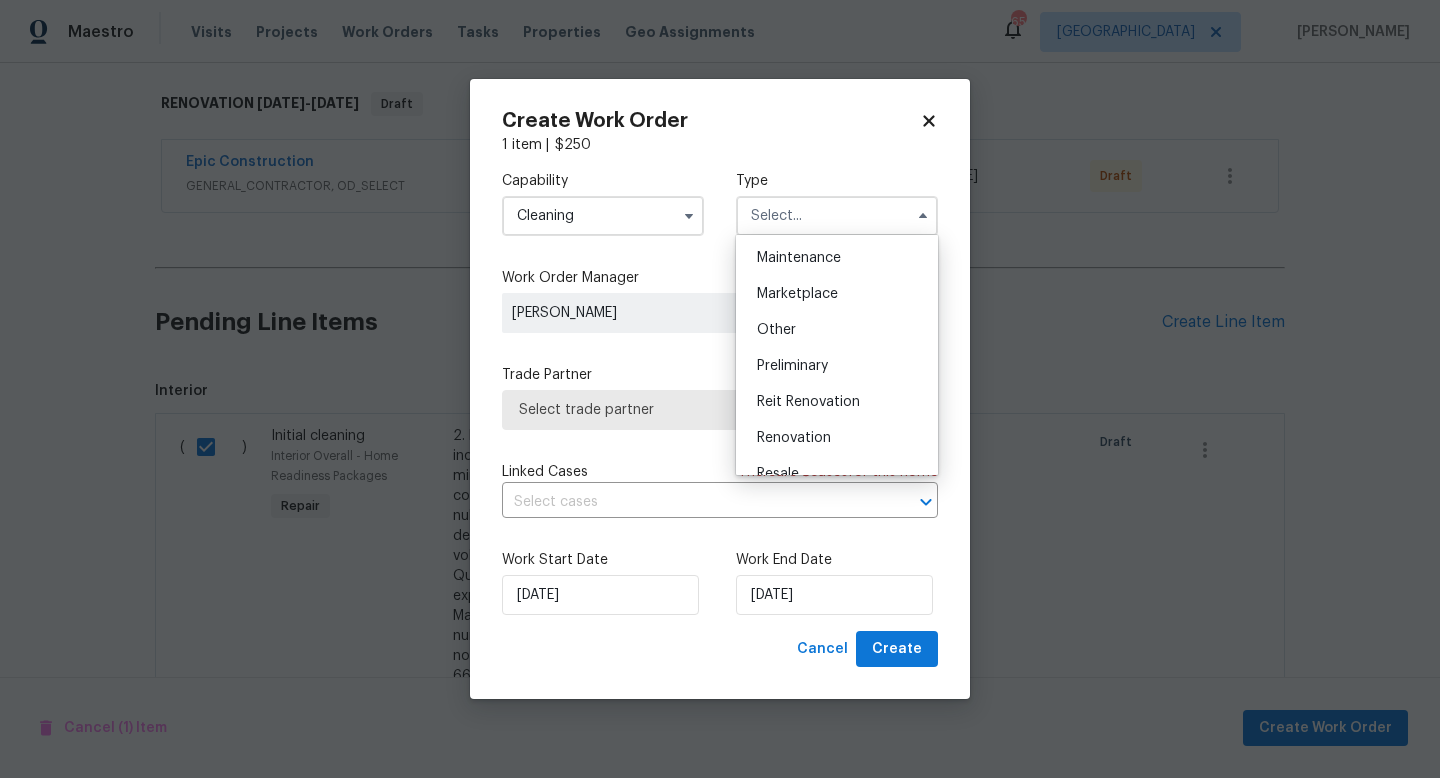 scroll, scrollTop: 328, scrollLeft: 0, axis: vertical 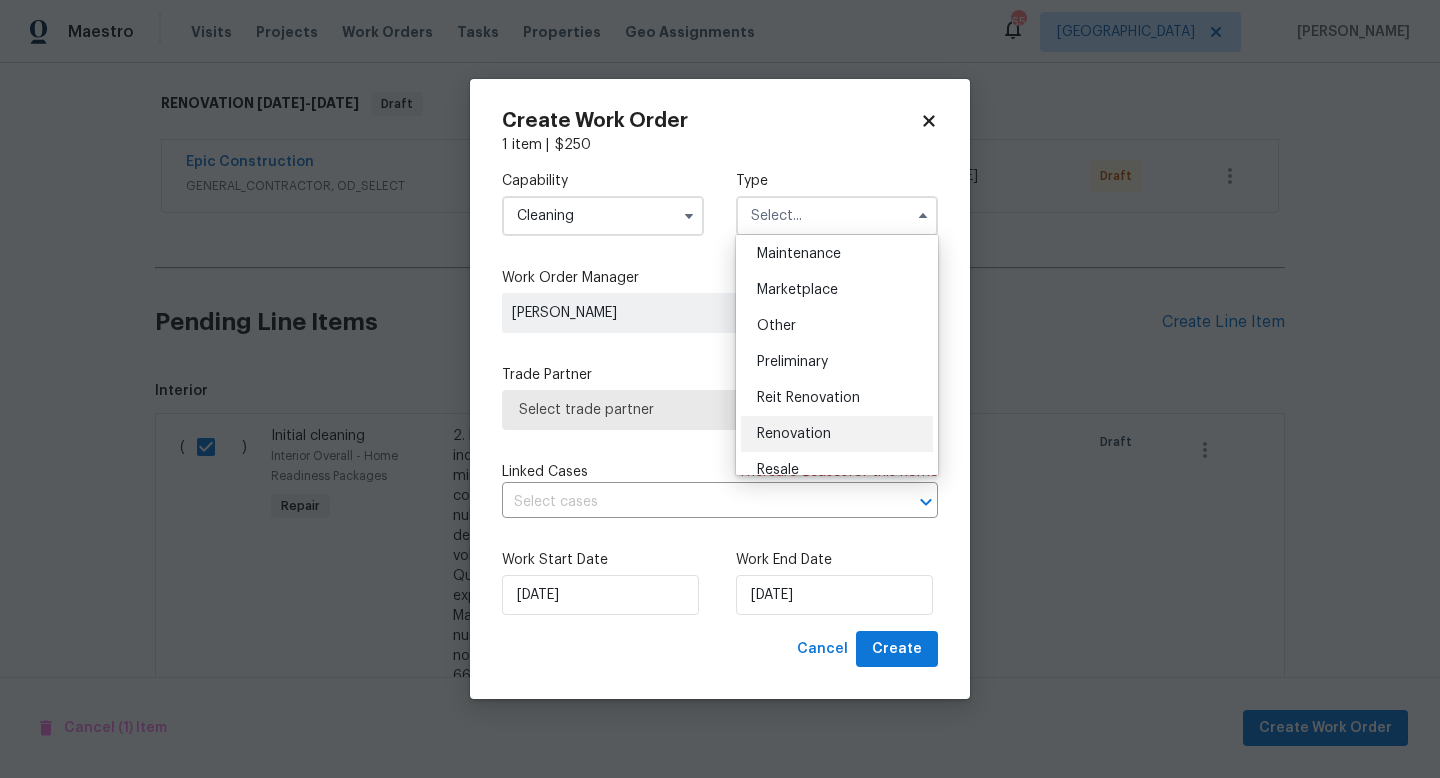 click on "Renovation" at bounding box center [794, 434] 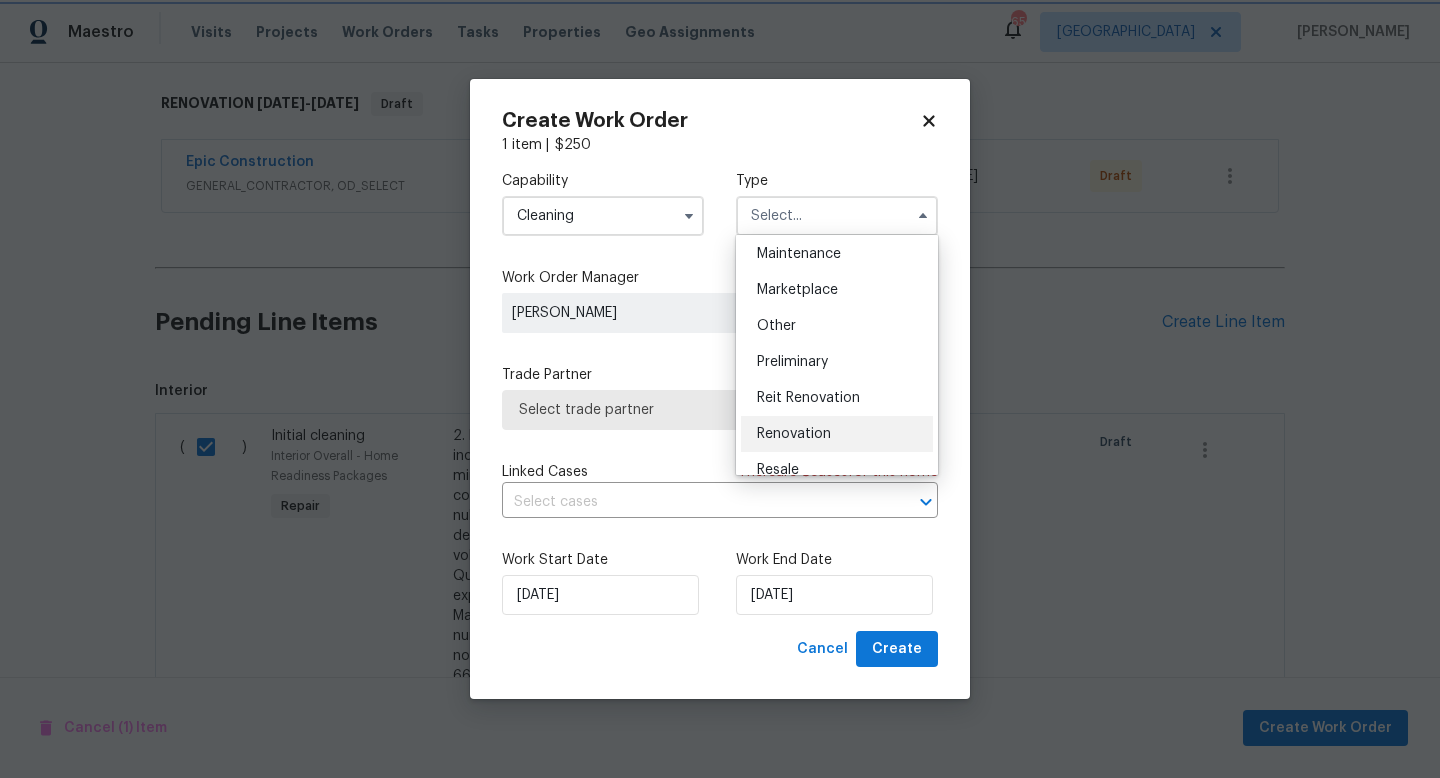 type on "Renovation" 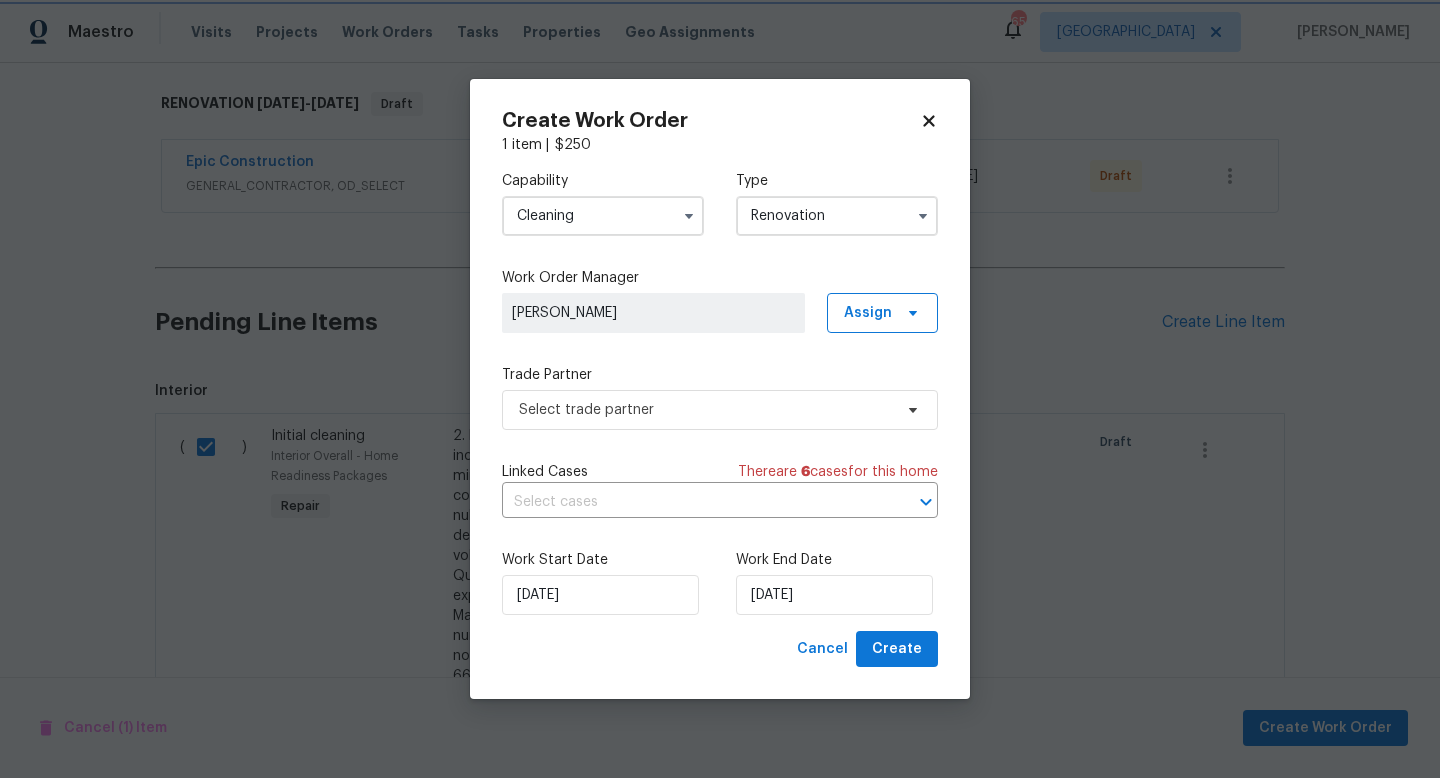 scroll, scrollTop: 0, scrollLeft: 0, axis: both 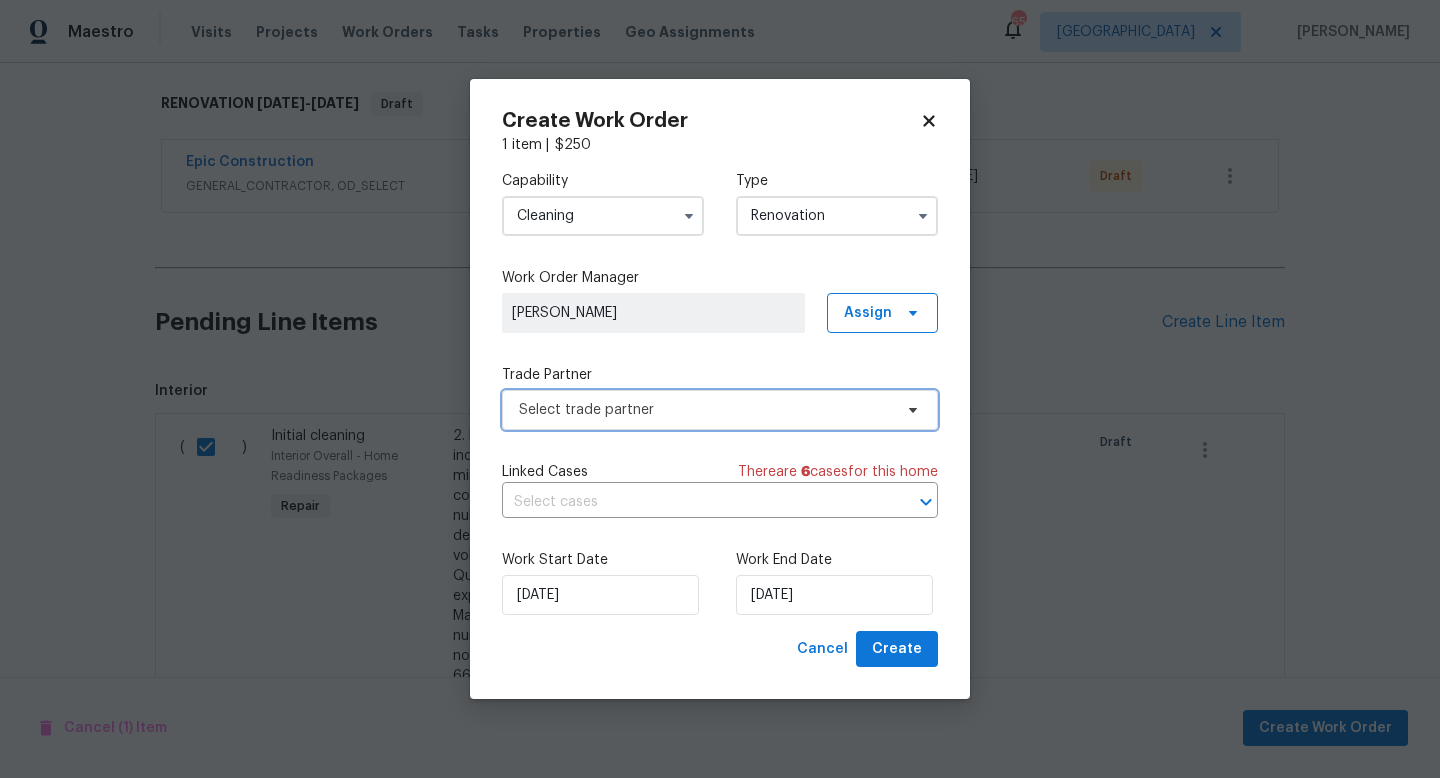 click on "Select trade partner" at bounding box center (705, 410) 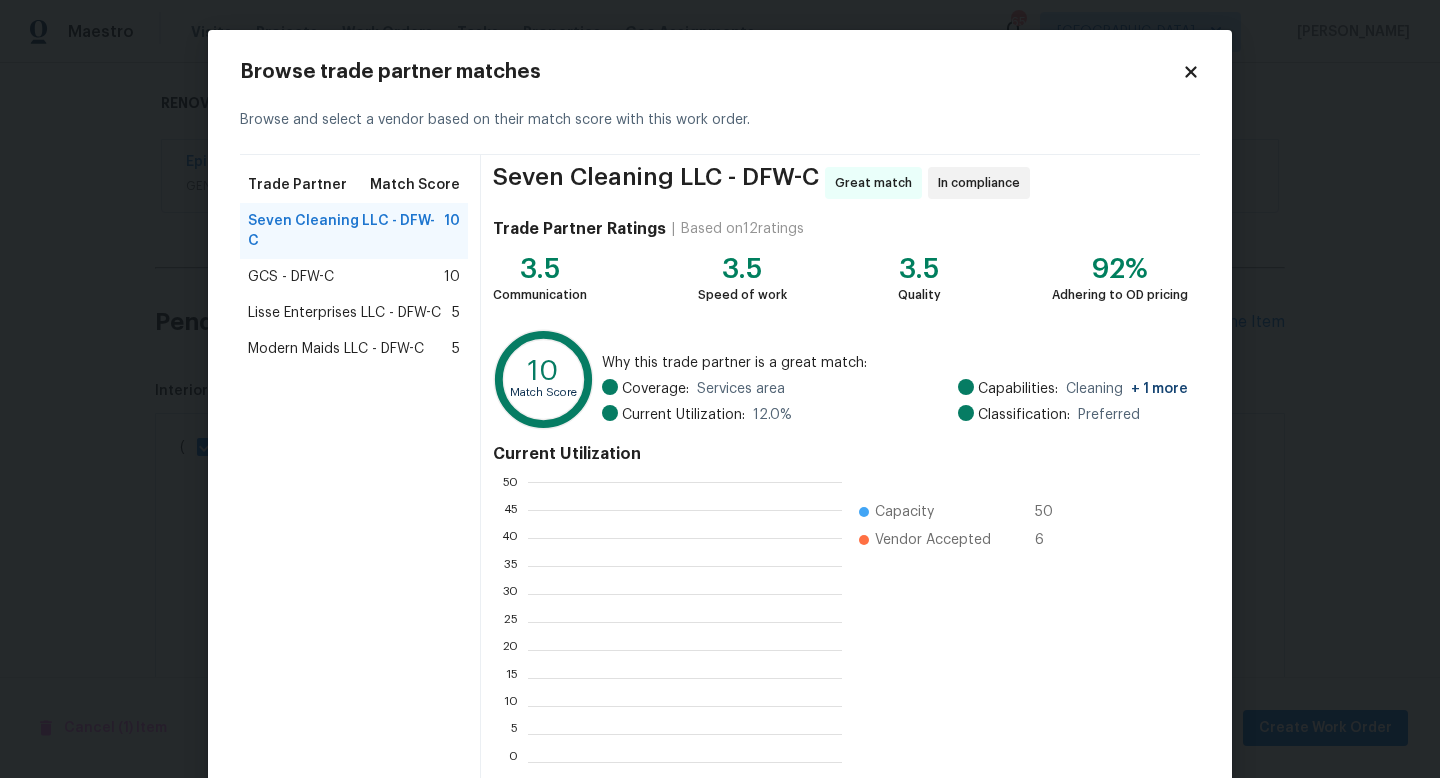 scroll, scrollTop: 280, scrollLeft: 314, axis: both 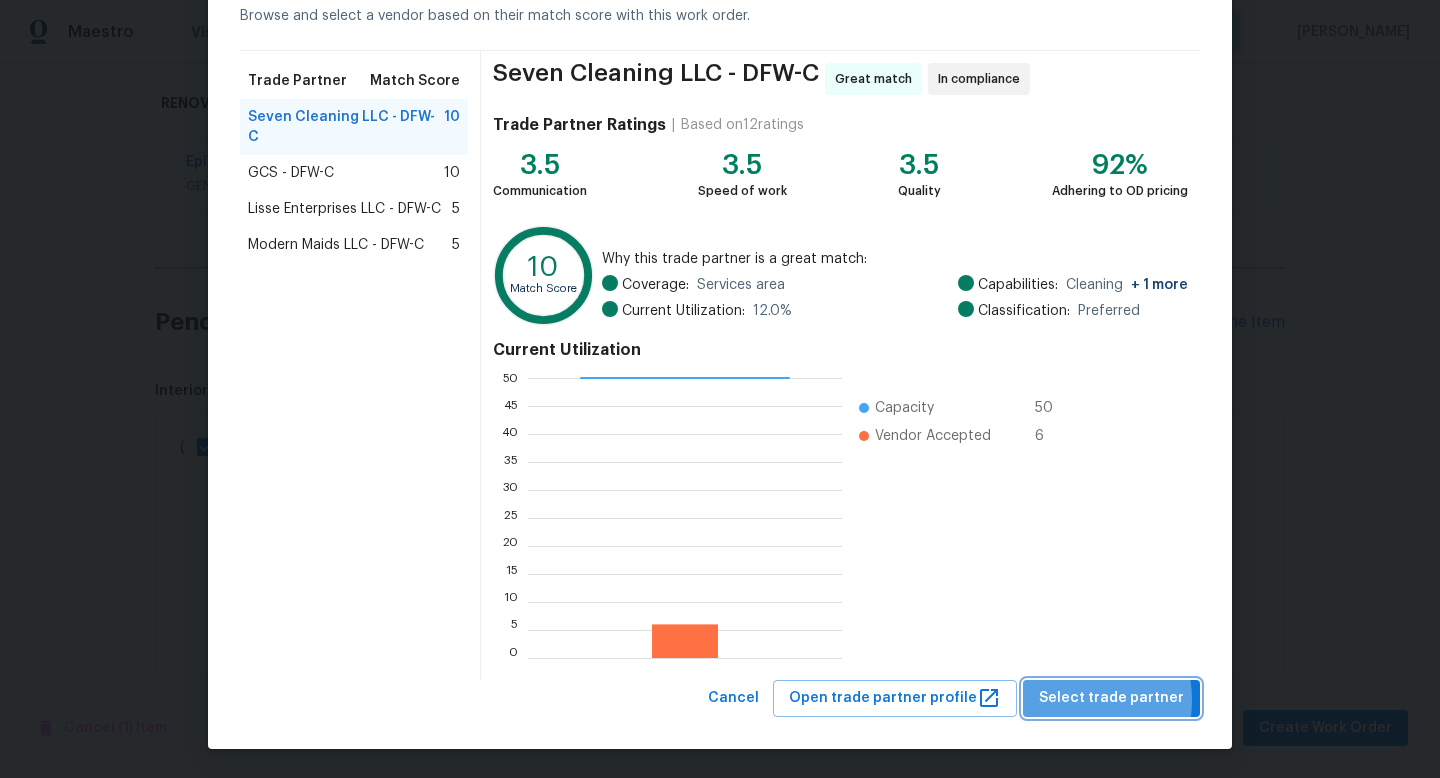click on "Select trade partner" at bounding box center [1111, 698] 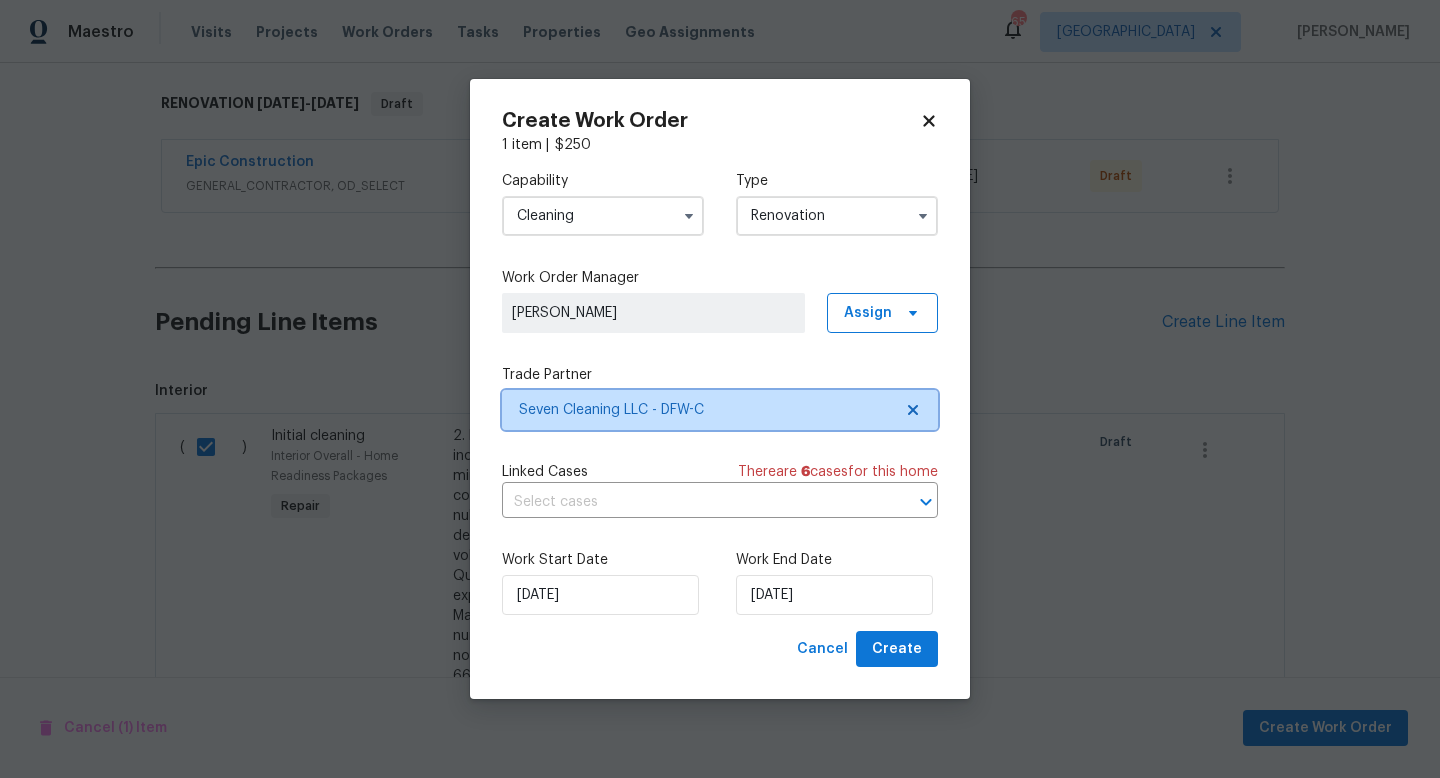 scroll, scrollTop: 0, scrollLeft: 0, axis: both 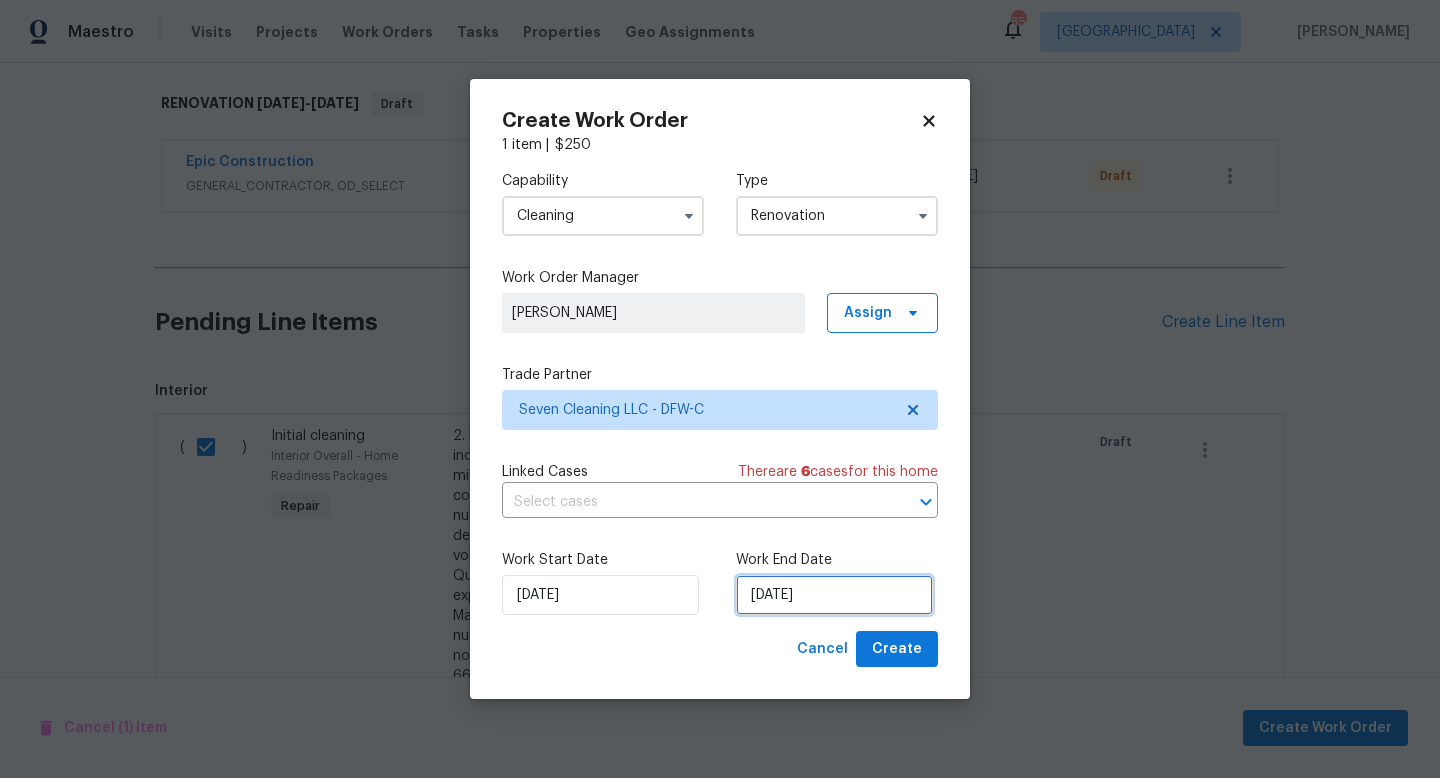 click on "7/14/2025" at bounding box center (834, 595) 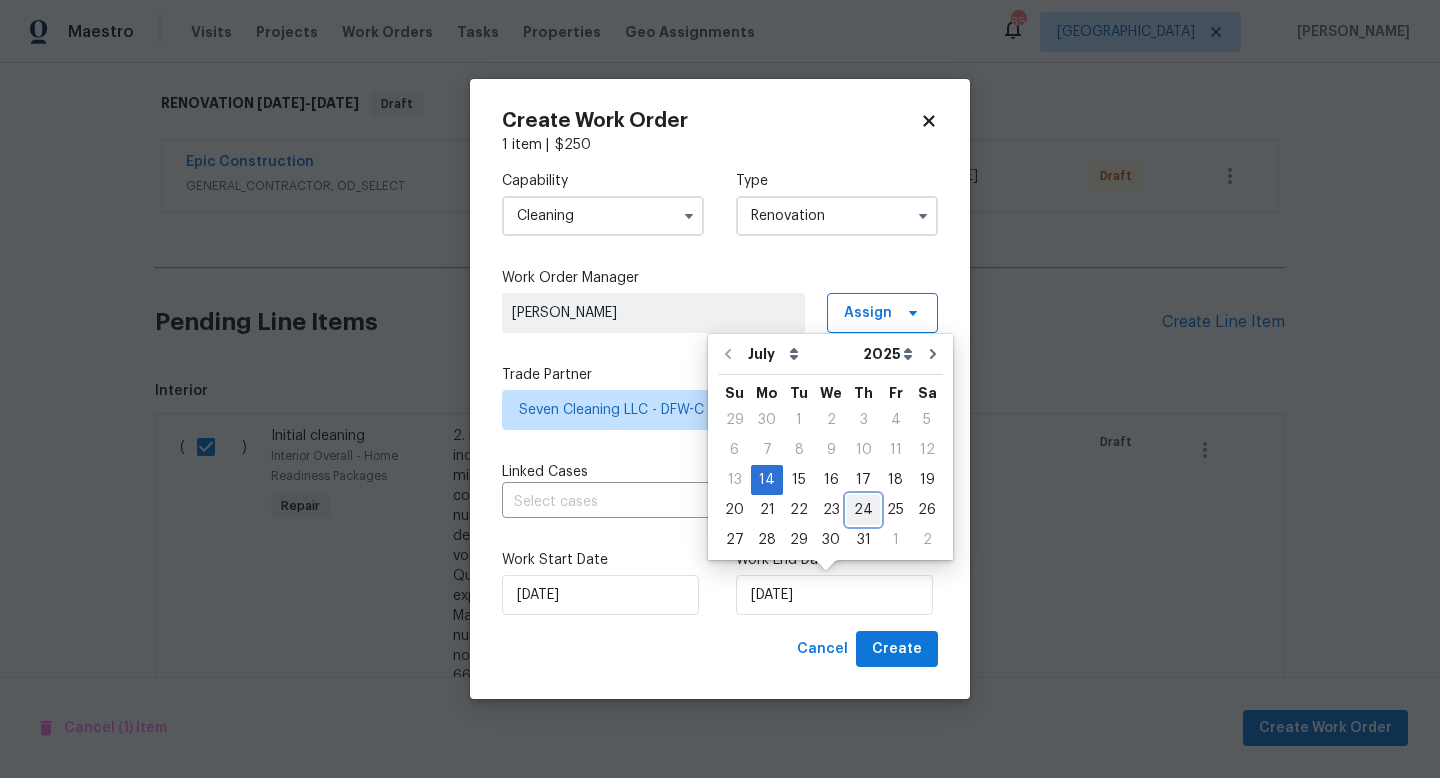 click on "24" at bounding box center (863, 510) 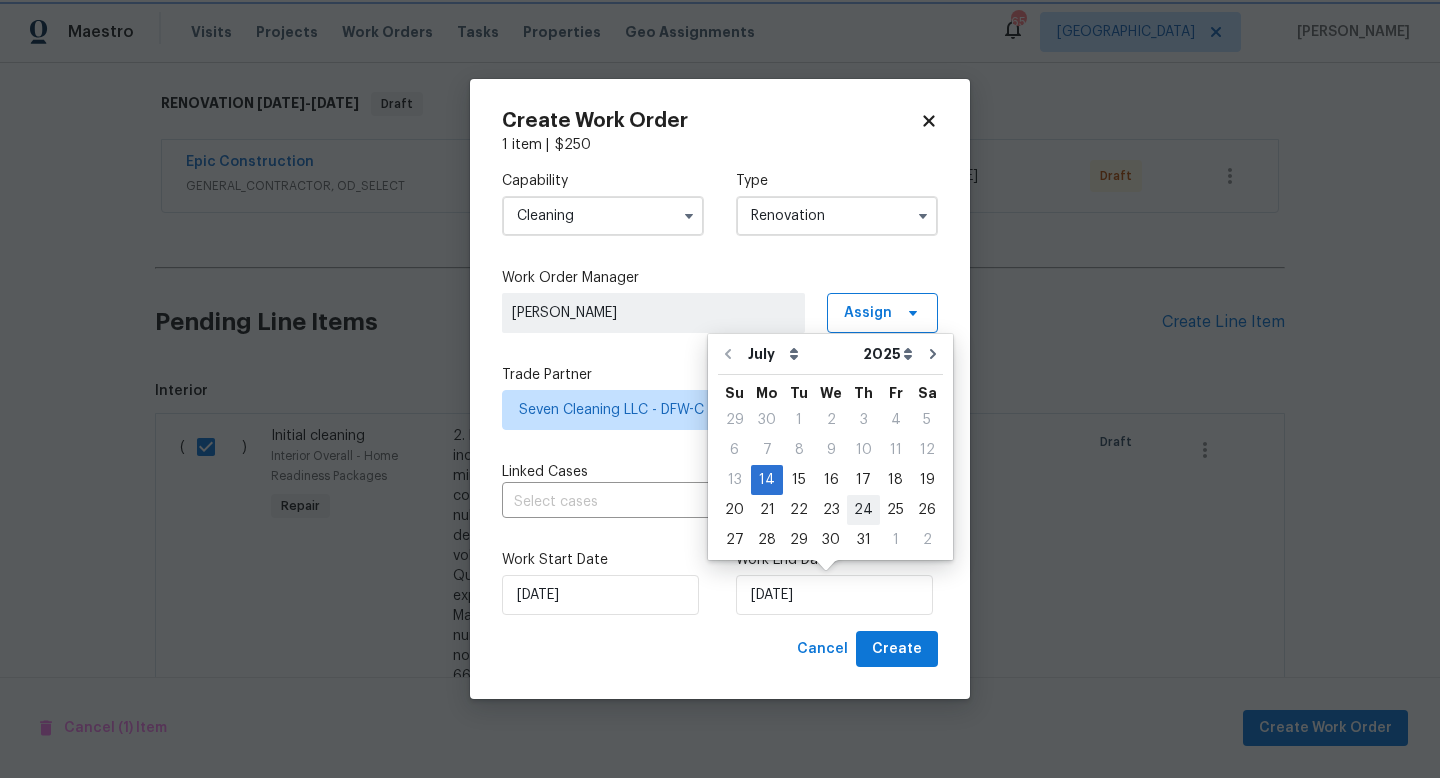 type on "7/24/2025" 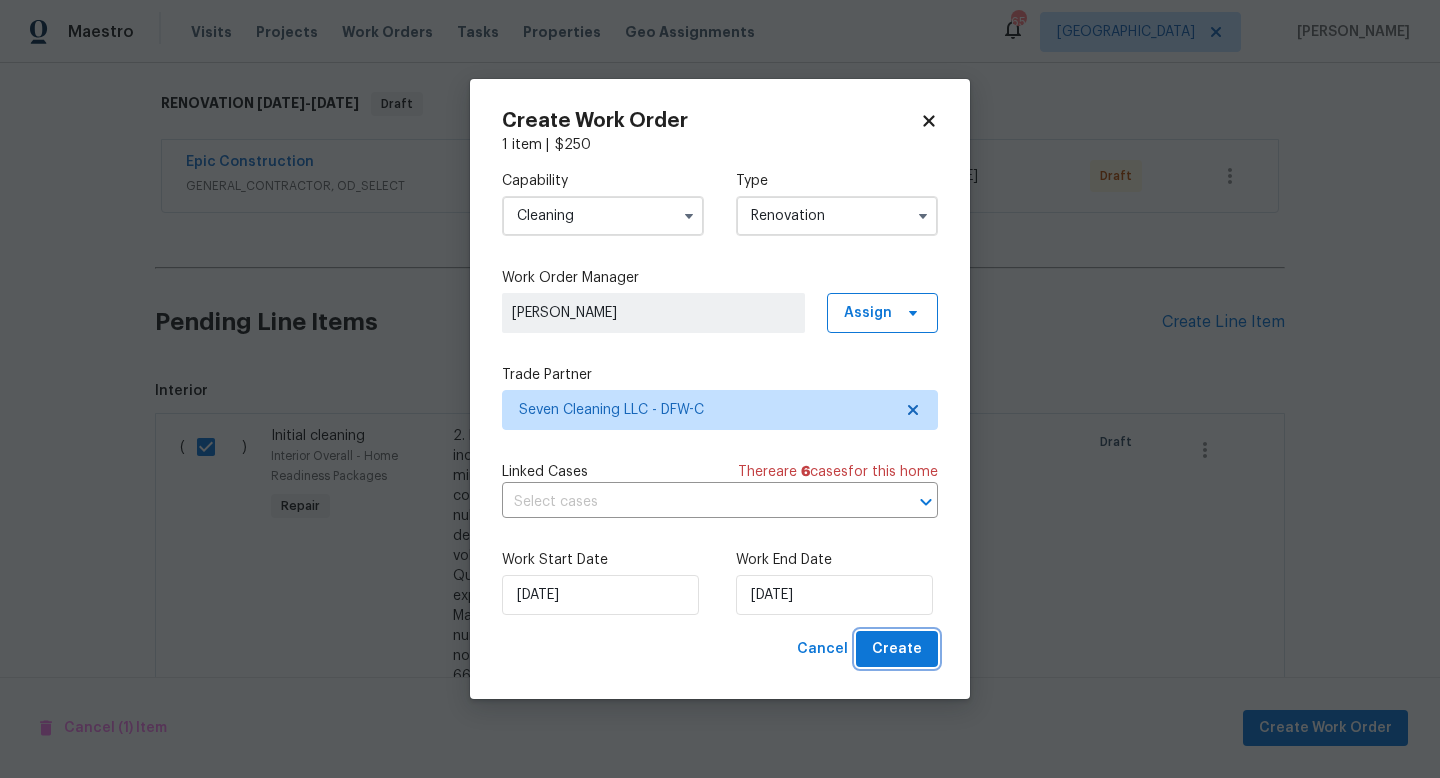 click on "Create" at bounding box center [897, 649] 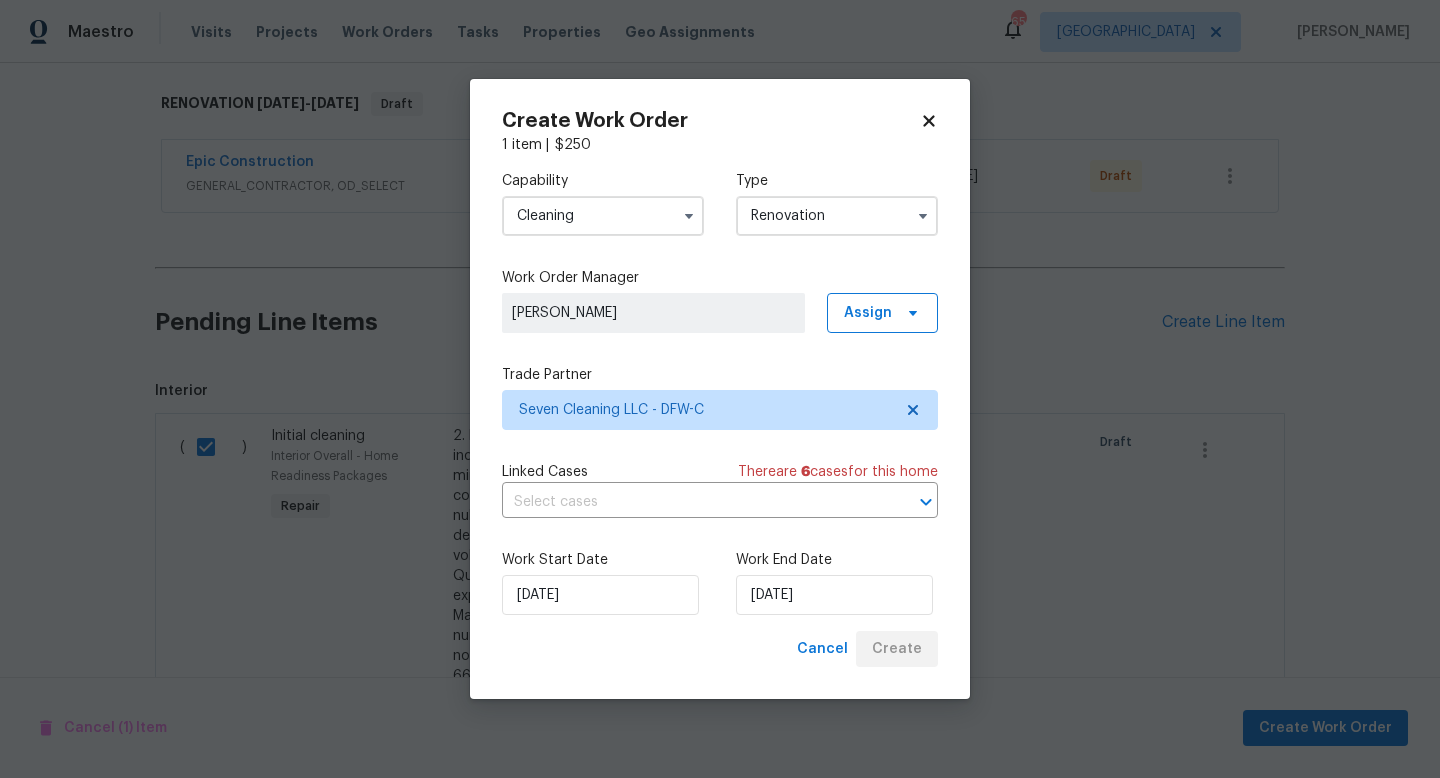 scroll, scrollTop: 127, scrollLeft: 0, axis: vertical 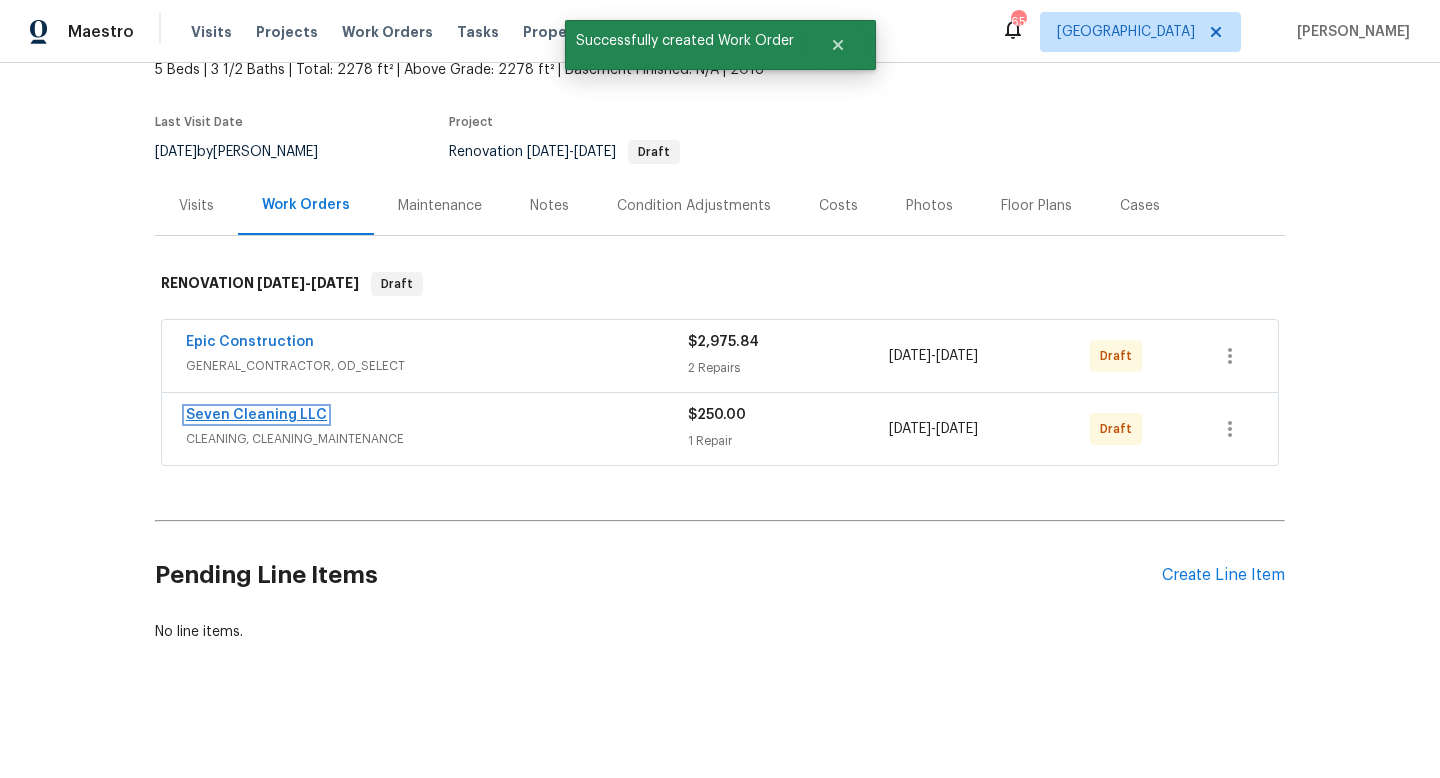 click on "Seven Cleaning LLC" at bounding box center [256, 415] 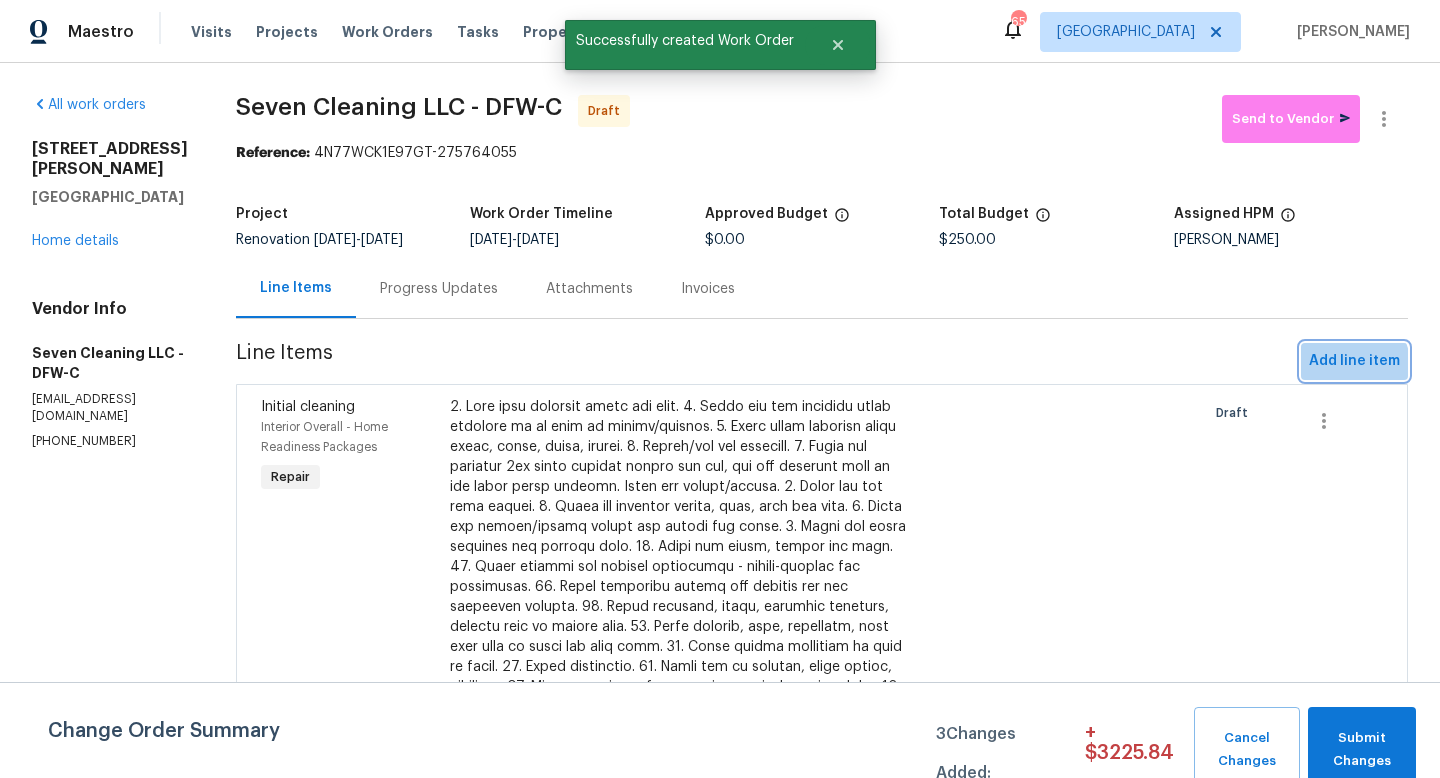 click on "Add line item" at bounding box center (1354, 361) 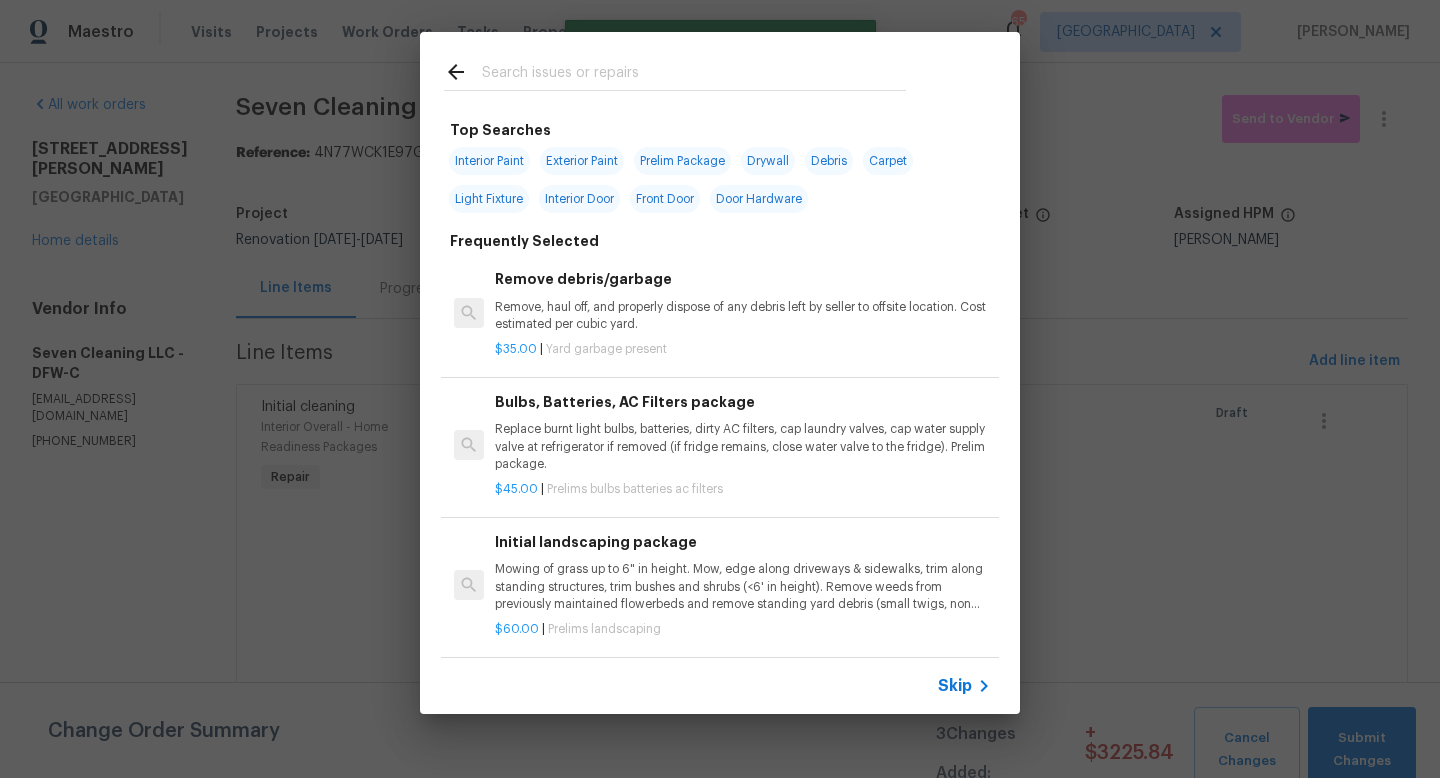 click at bounding box center [694, 75] 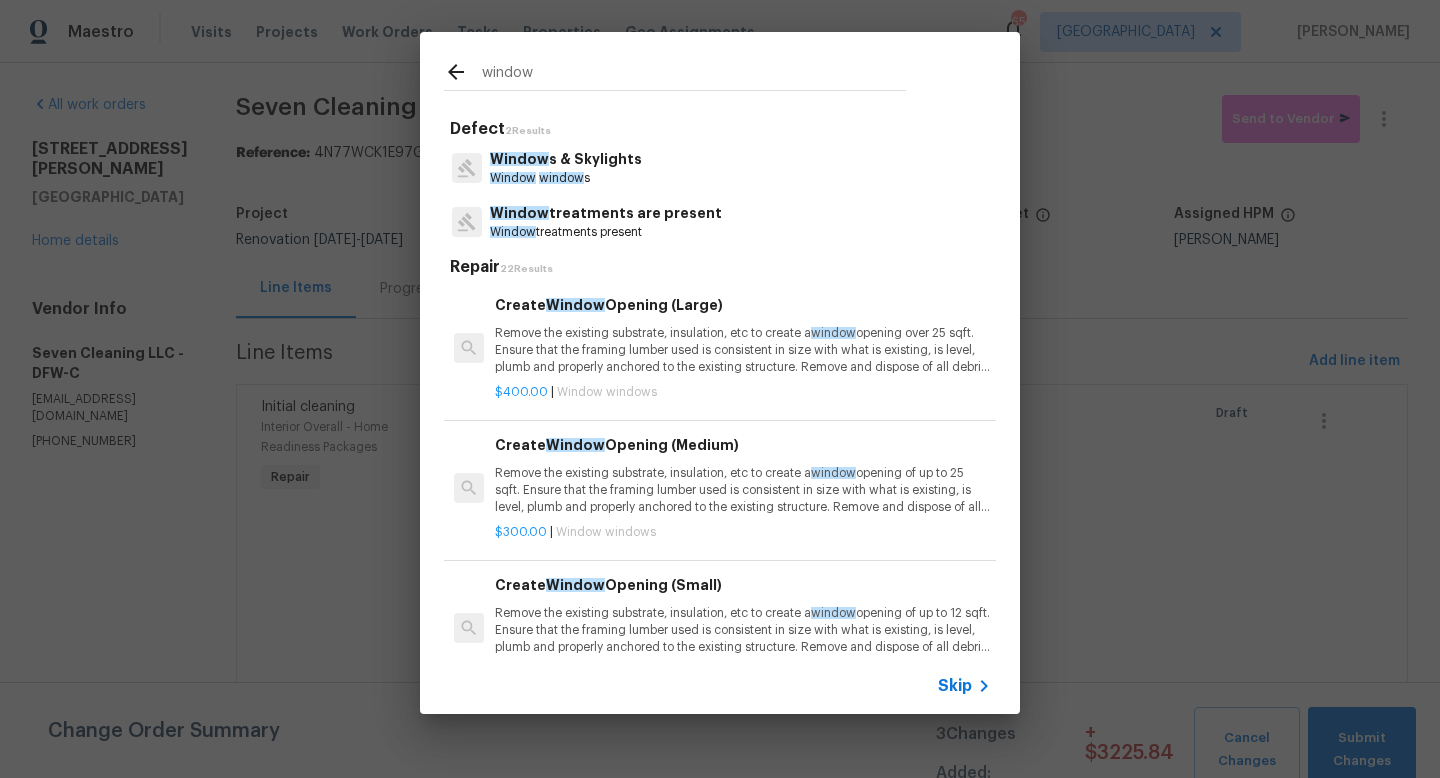 type on "window" 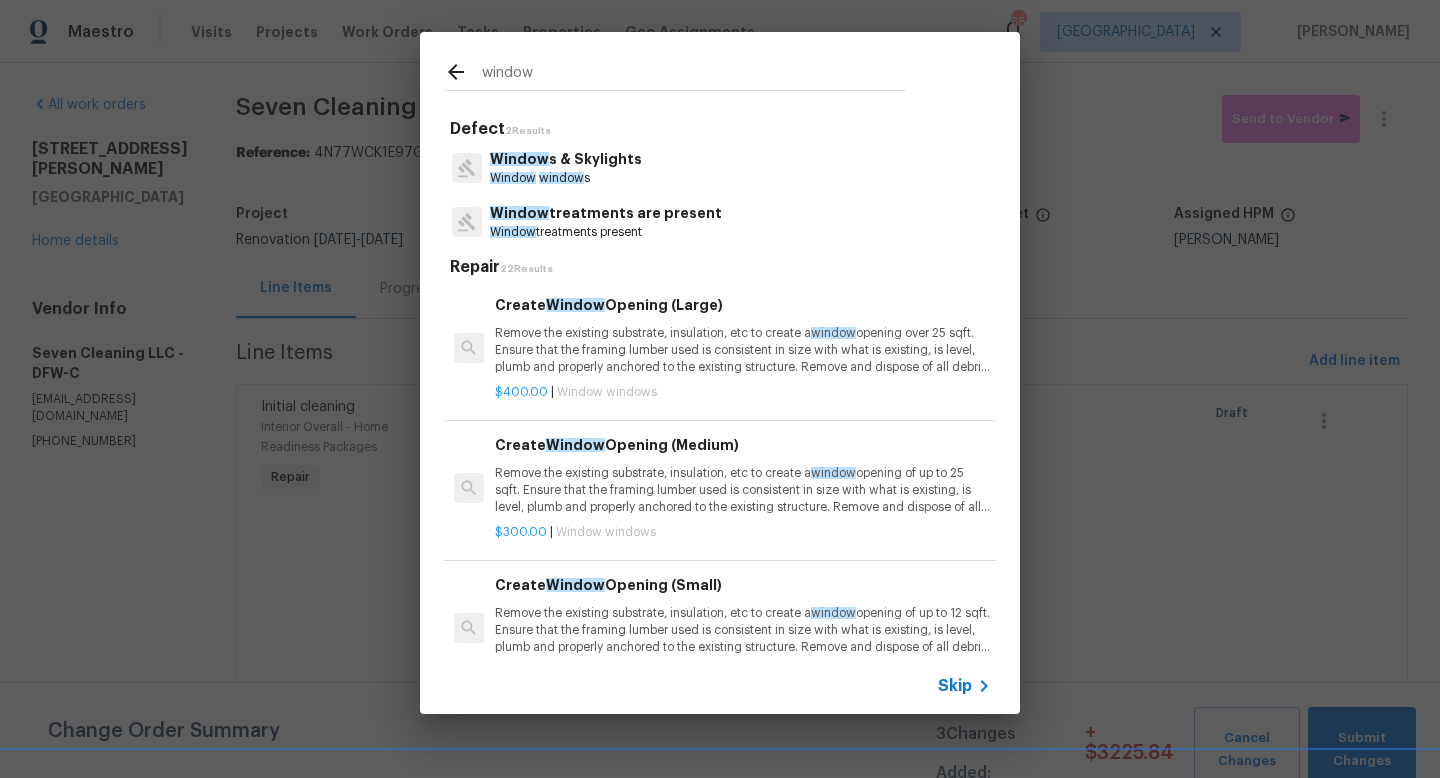 click on "Window" at bounding box center (513, 178) 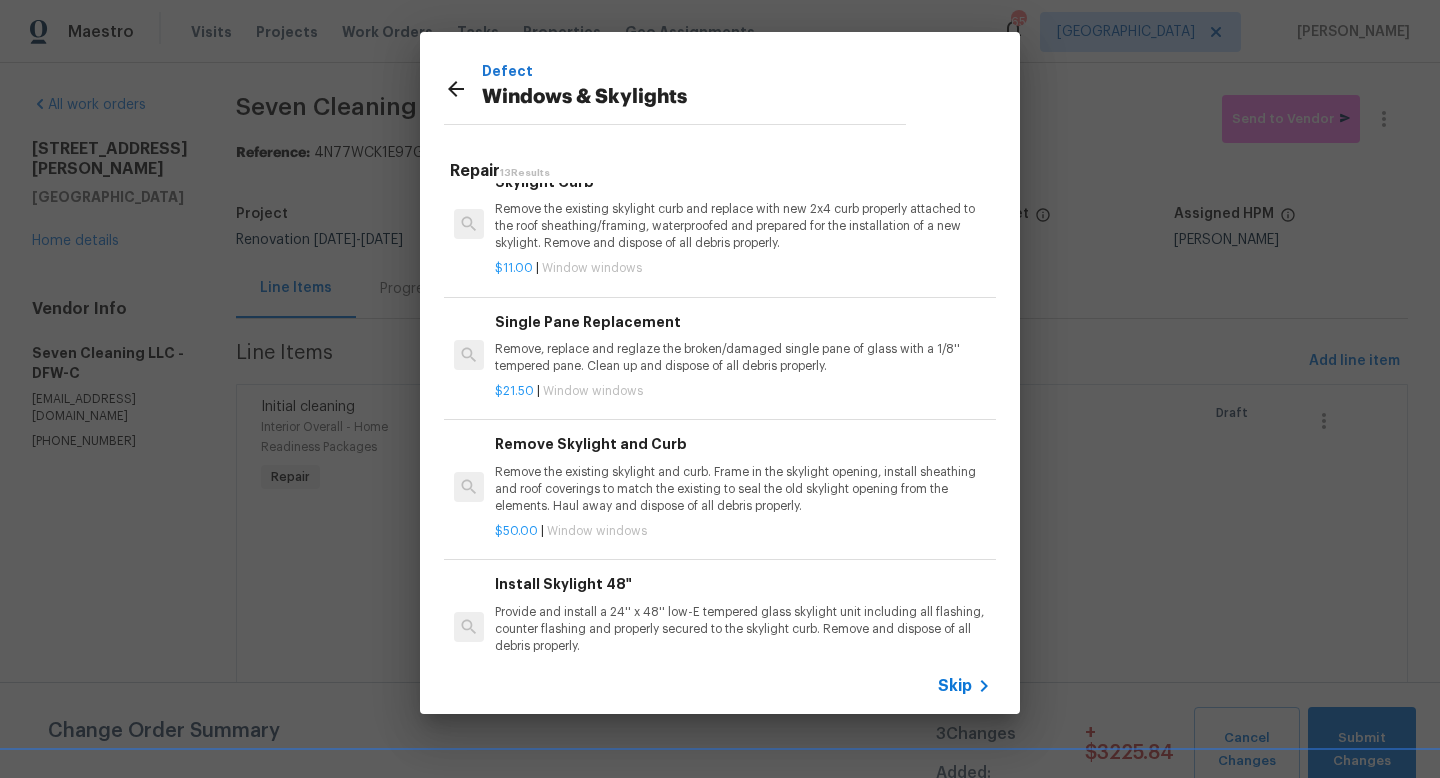 scroll, scrollTop: 1237, scrollLeft: 0, axis: vertical 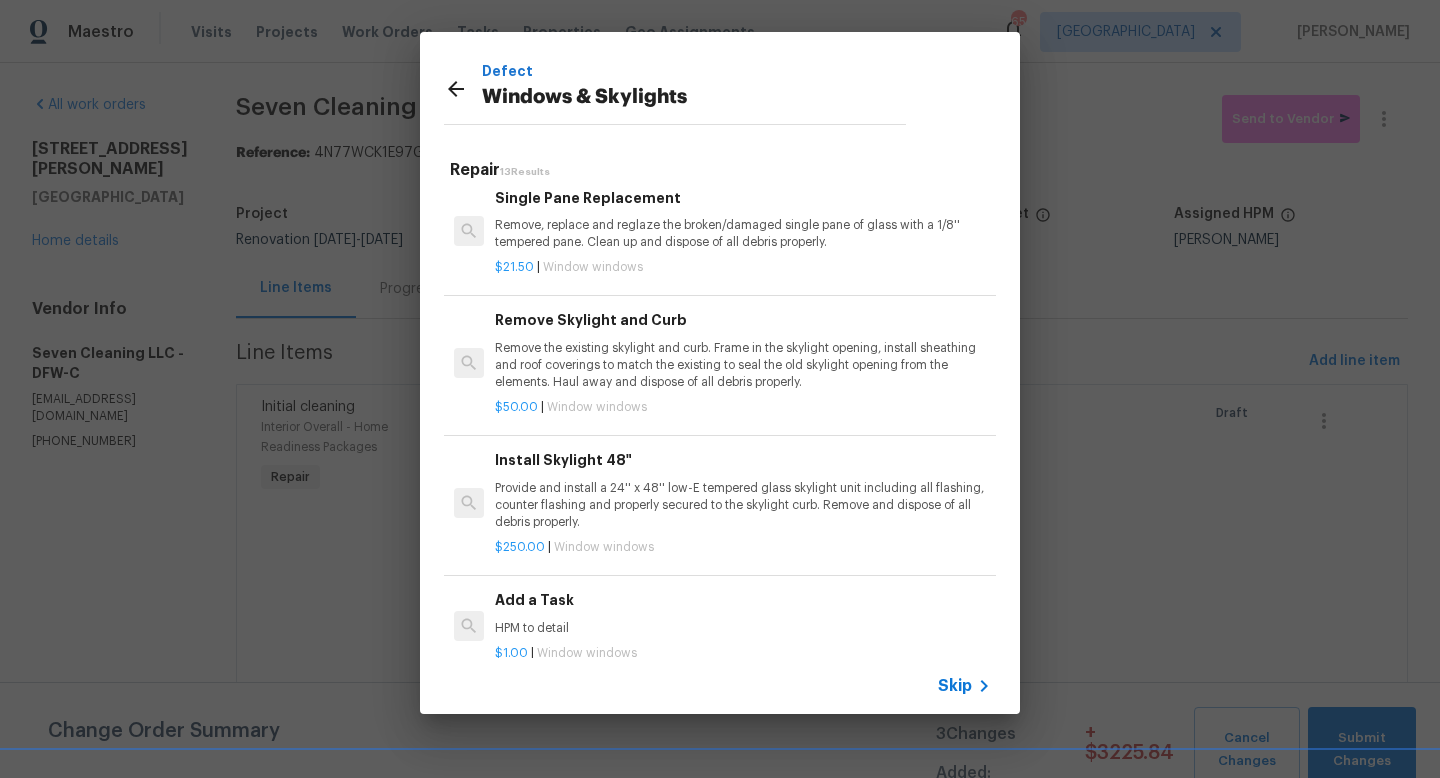 click on "Add a Task" at bounding box center [743, 600] 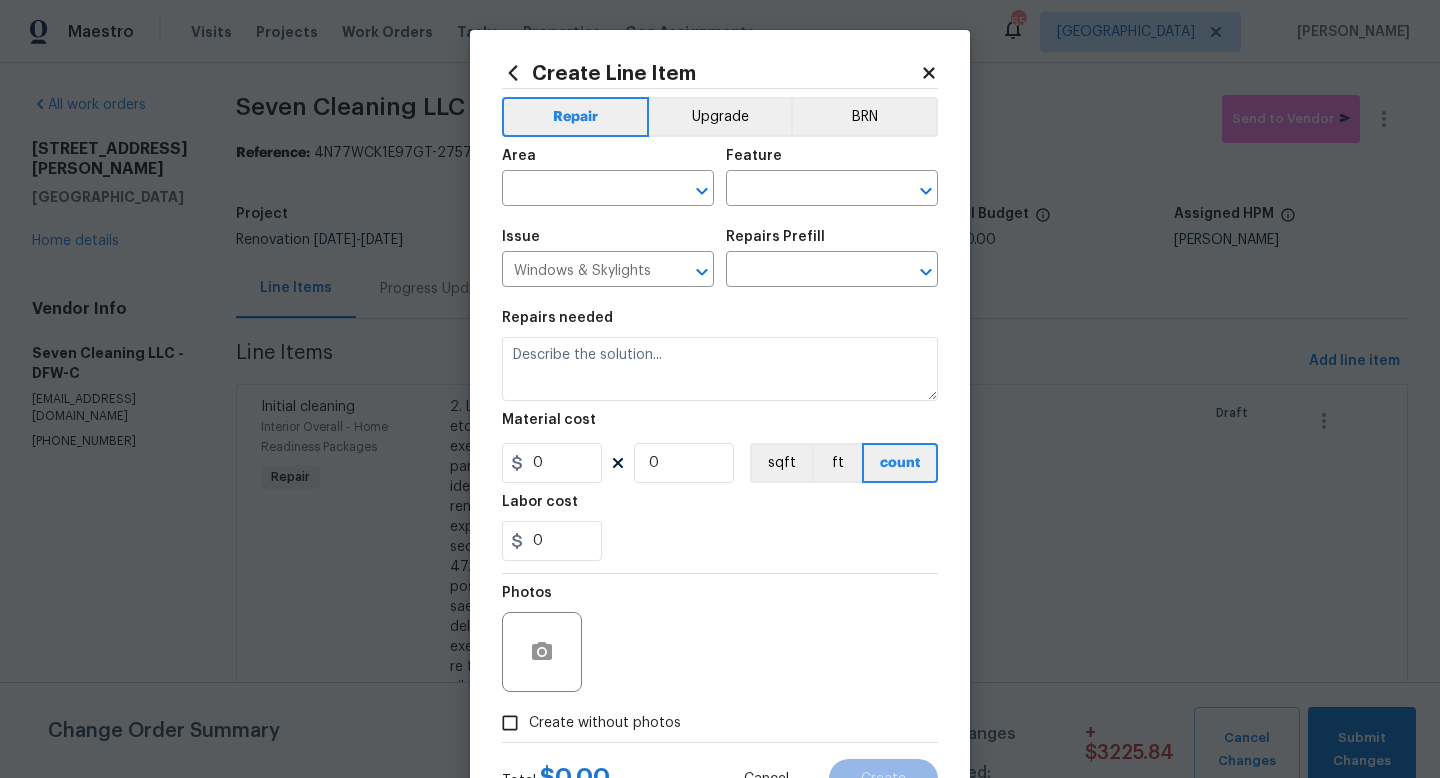 type on "Add a Task $1.00" 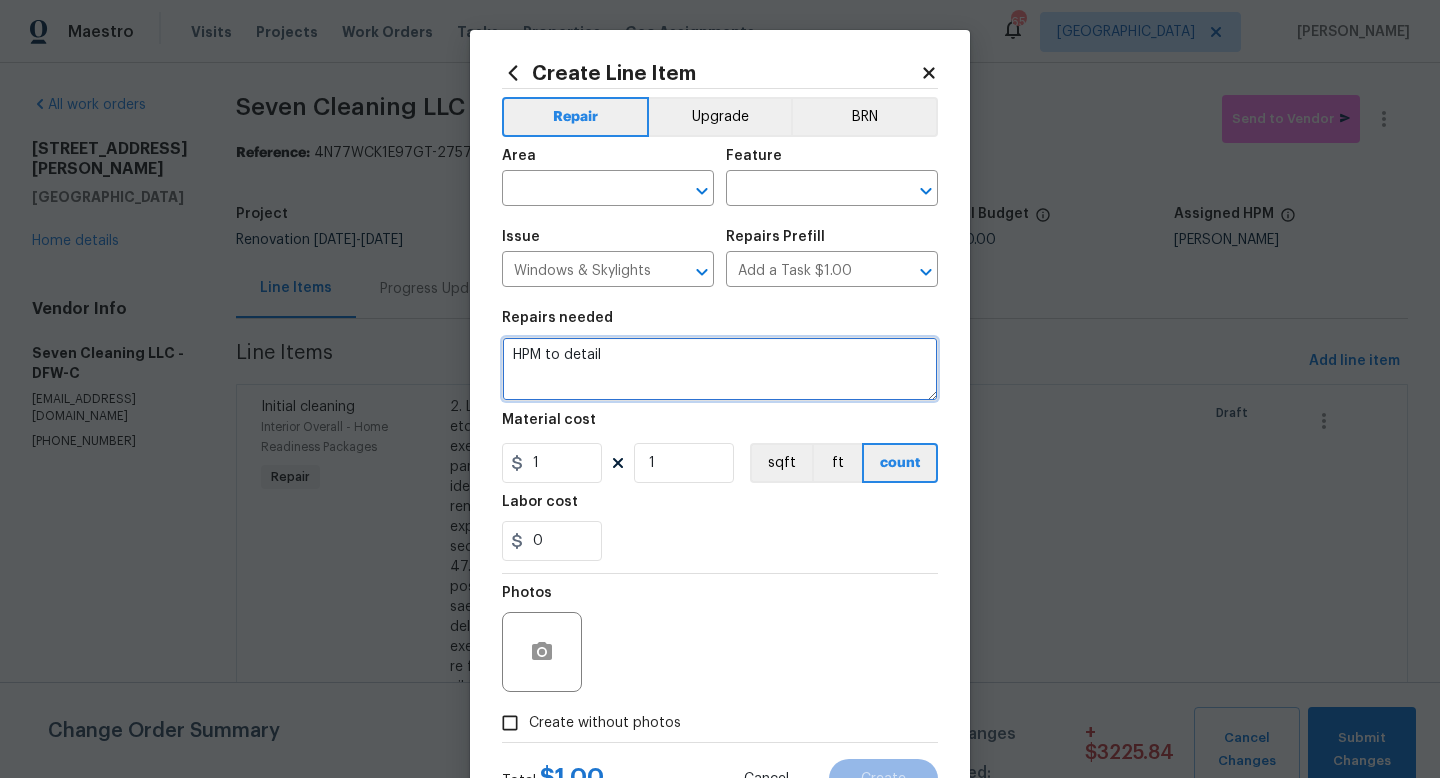 drag, startPoint x: 627, startPoint y: 350, endPoint x: 321, endPoint y: 318, distance: 307.66864 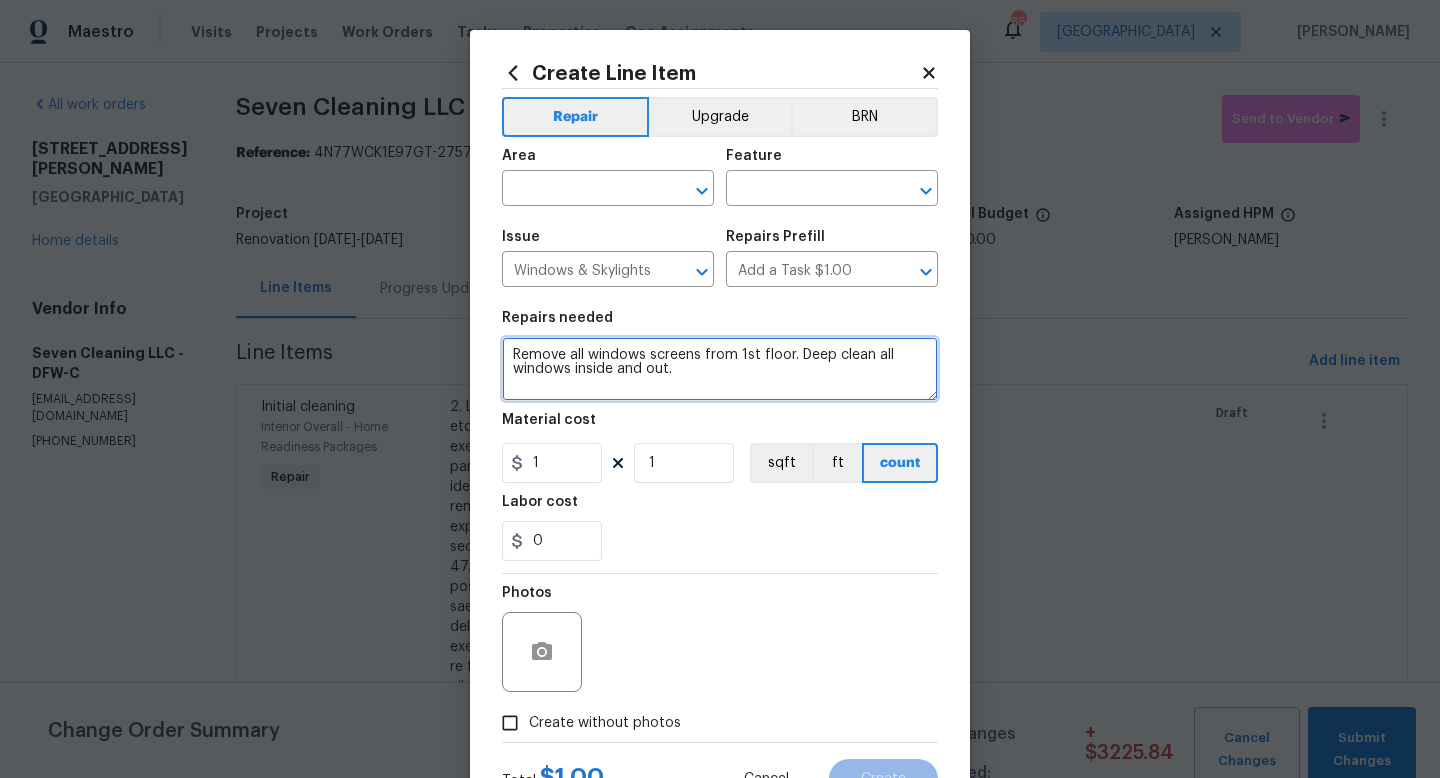 type on "Remove all windows screens from 1st floor. Deep clean all windows inside and out." 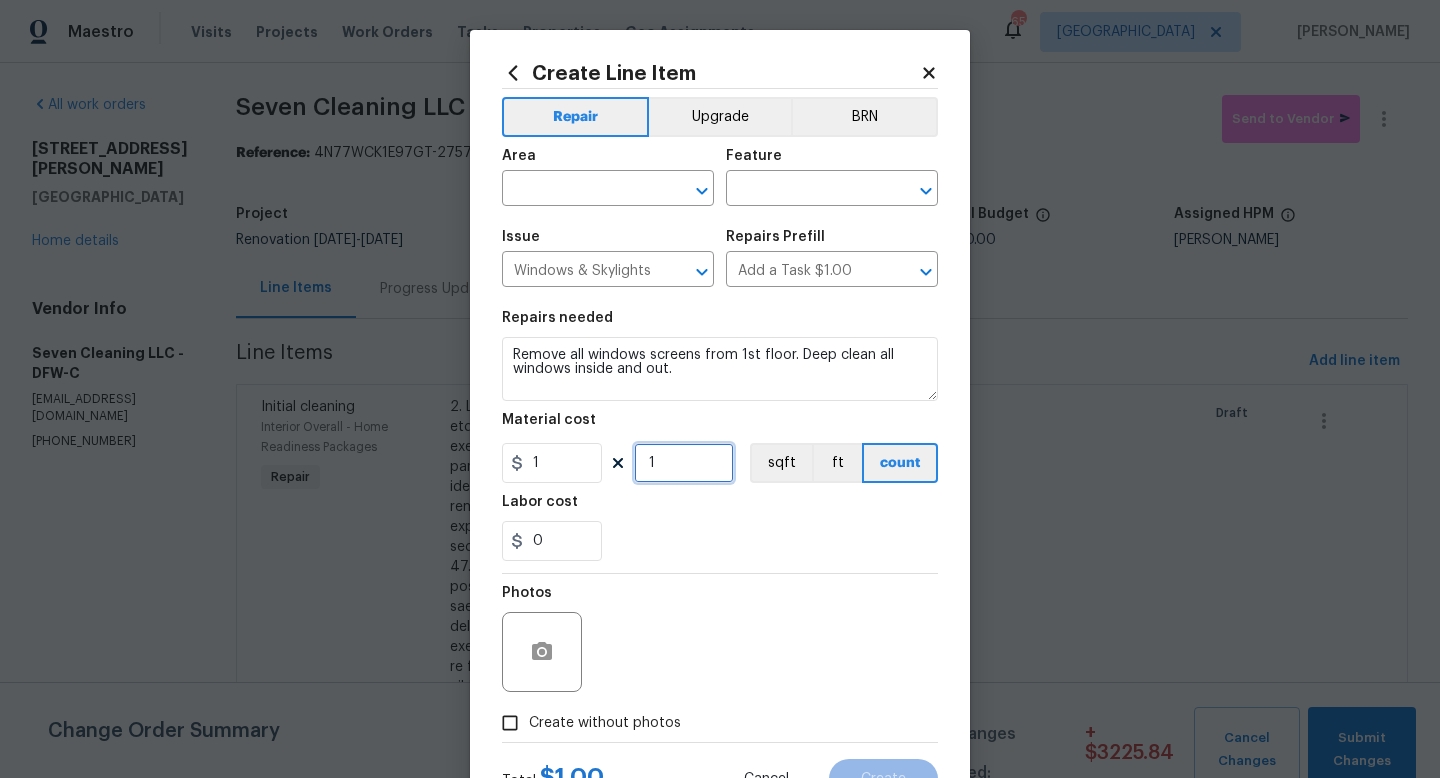 click on "1" at bounding box center (684, 463) 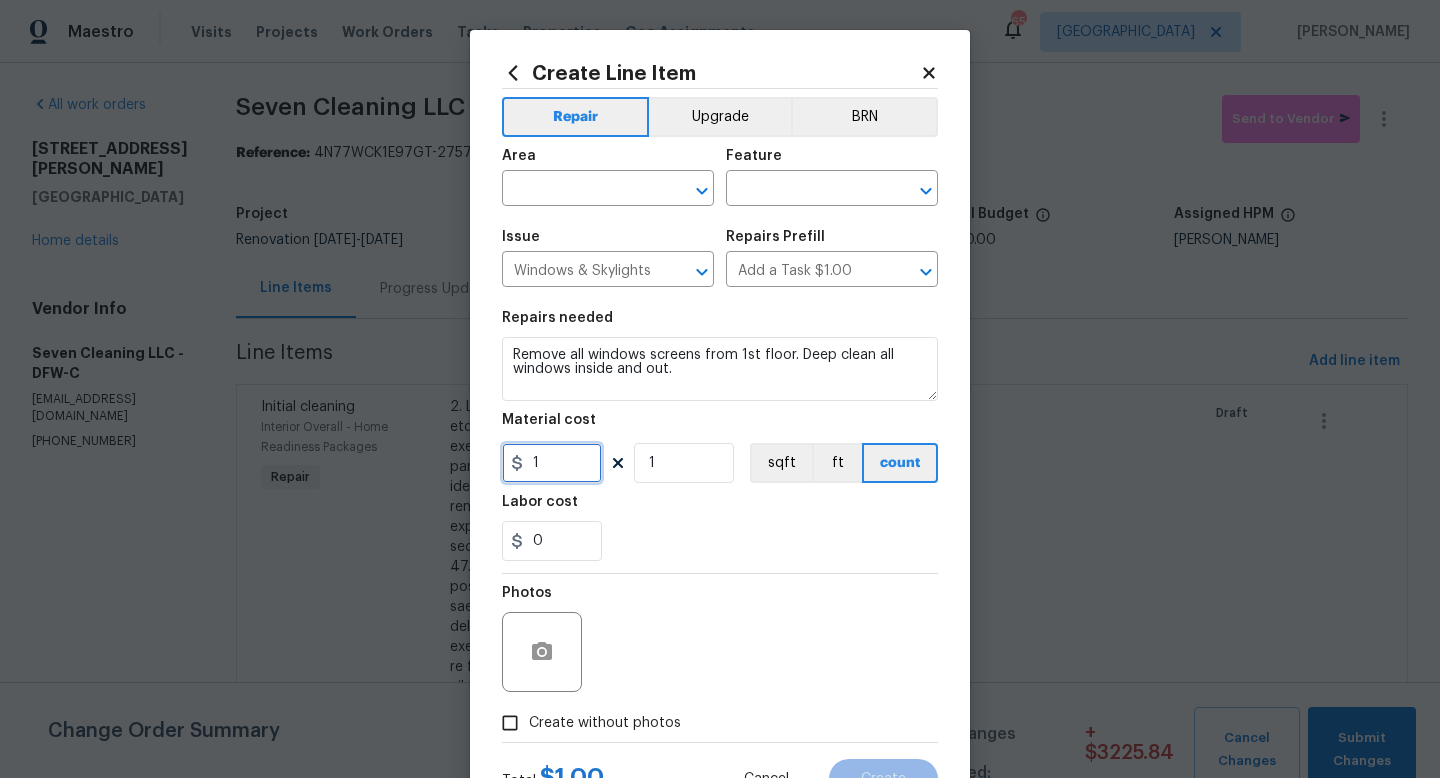 click on "1" at bounding box center (552, 463) 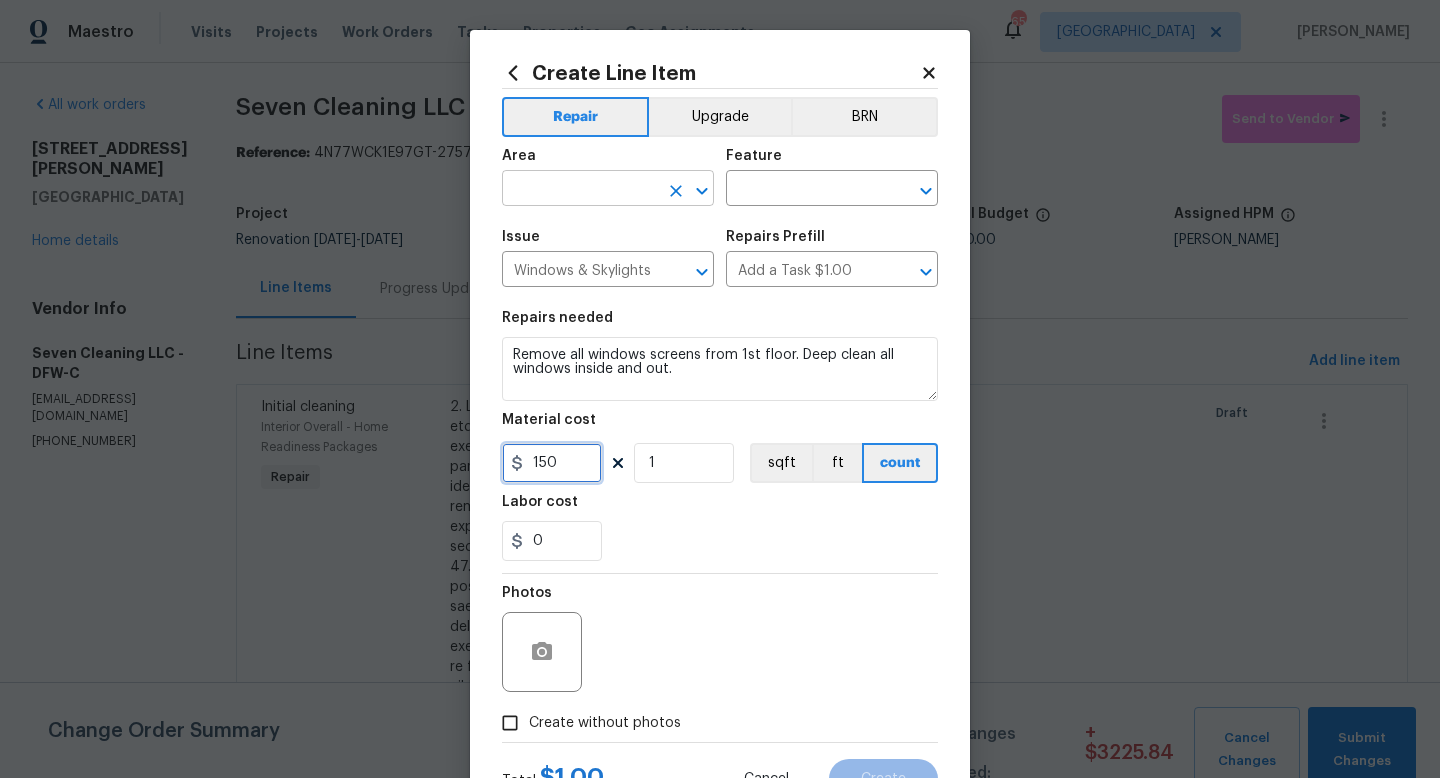 type on "150" 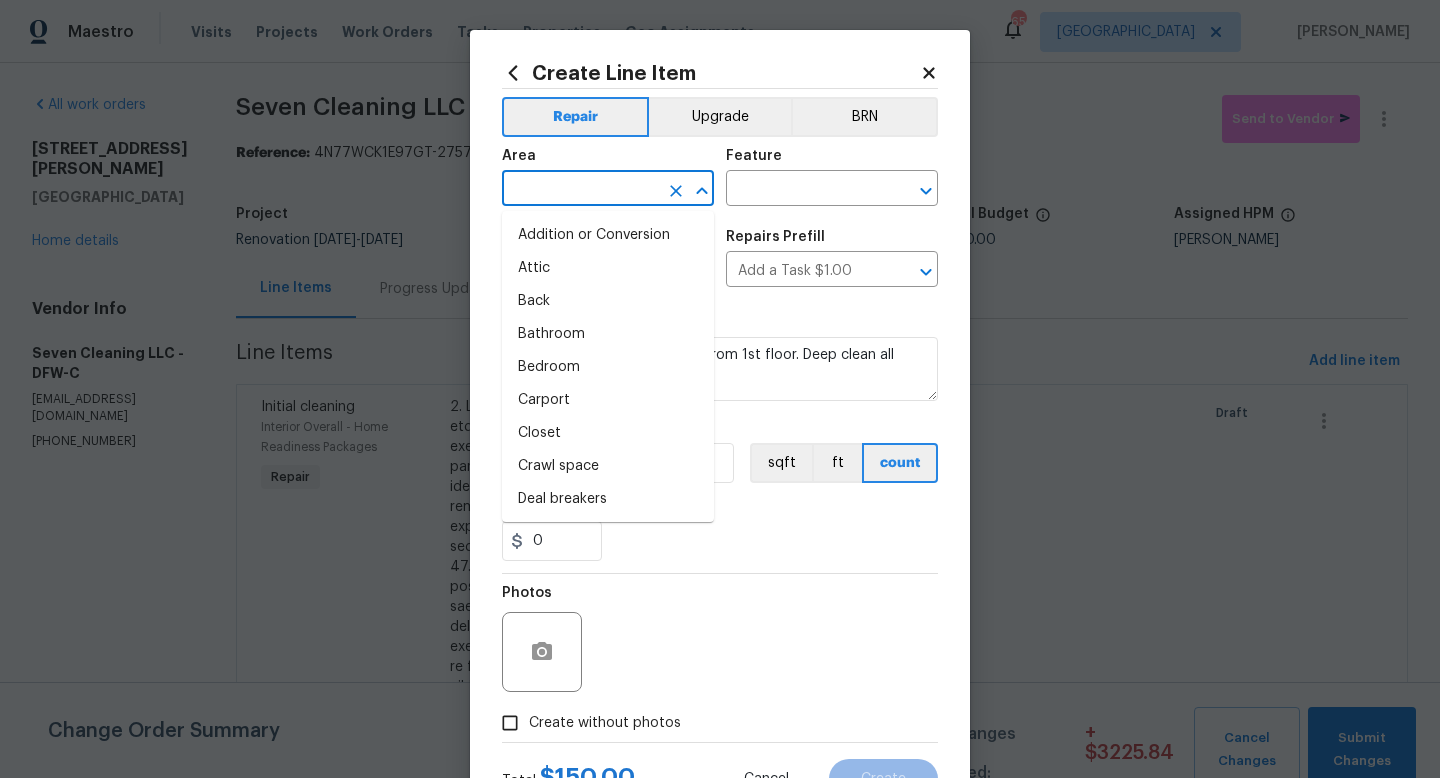 click at bounding box center [580, 190] 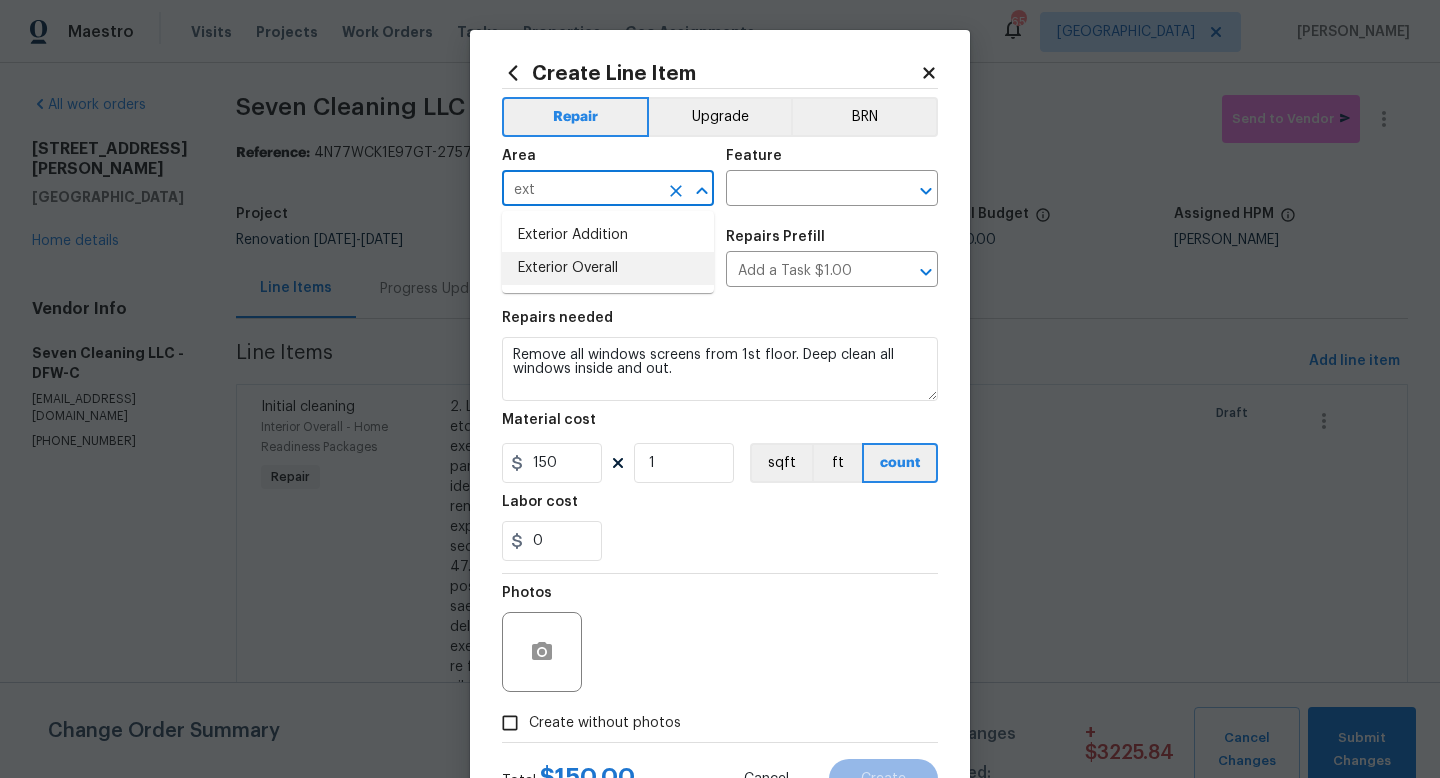 click on "Exterior Overall" at bounding box center (608, 268) 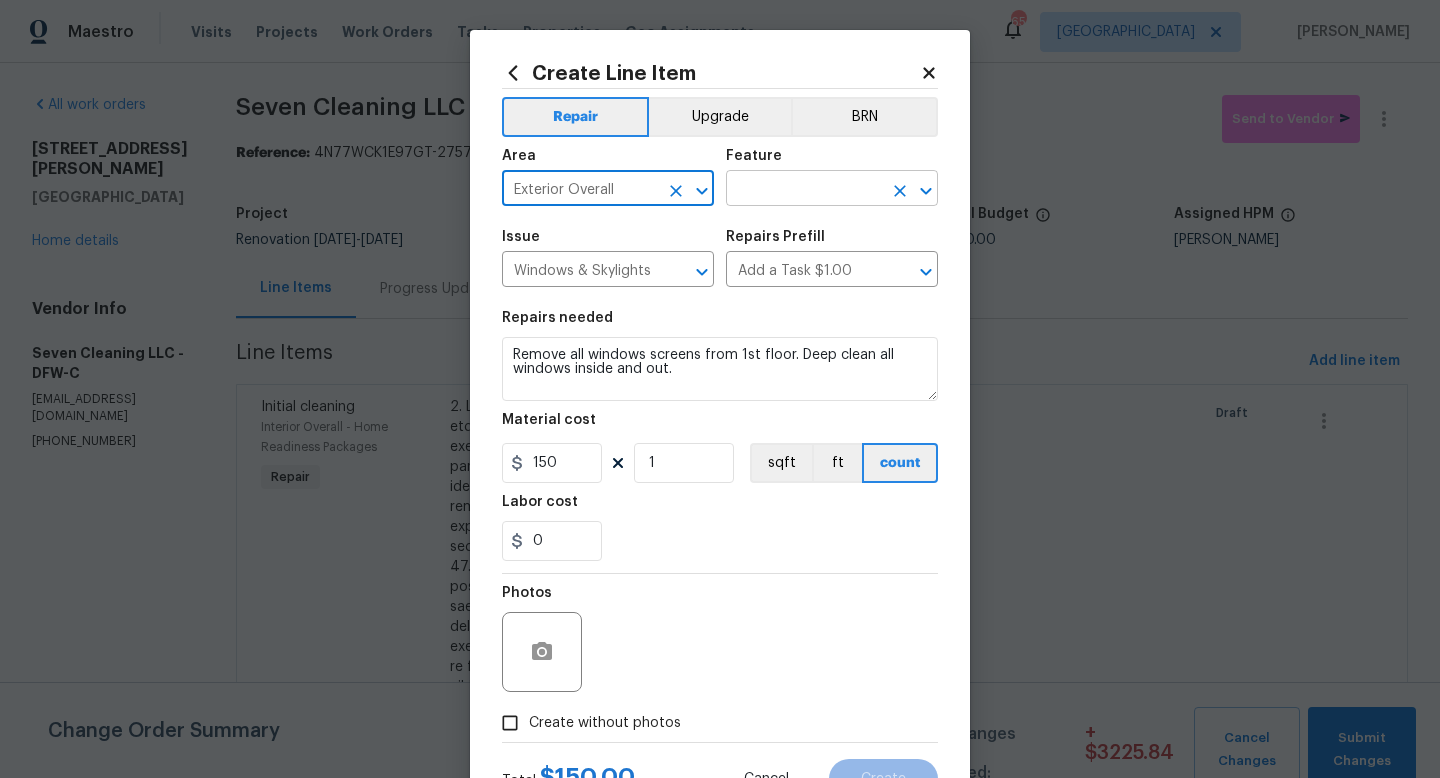 type on "Exterior Overall" 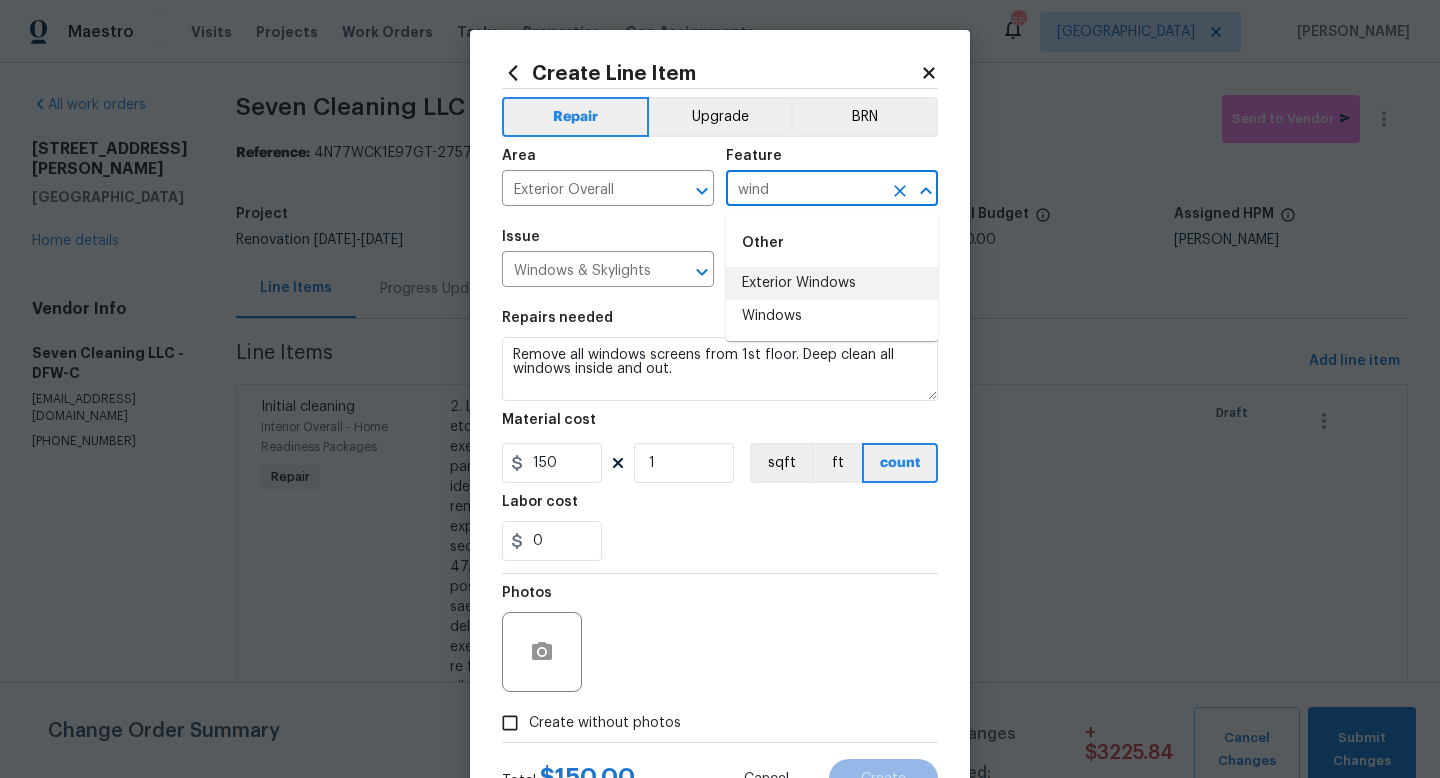 click on "Exterior Windows" at bounding box center [832, 283] 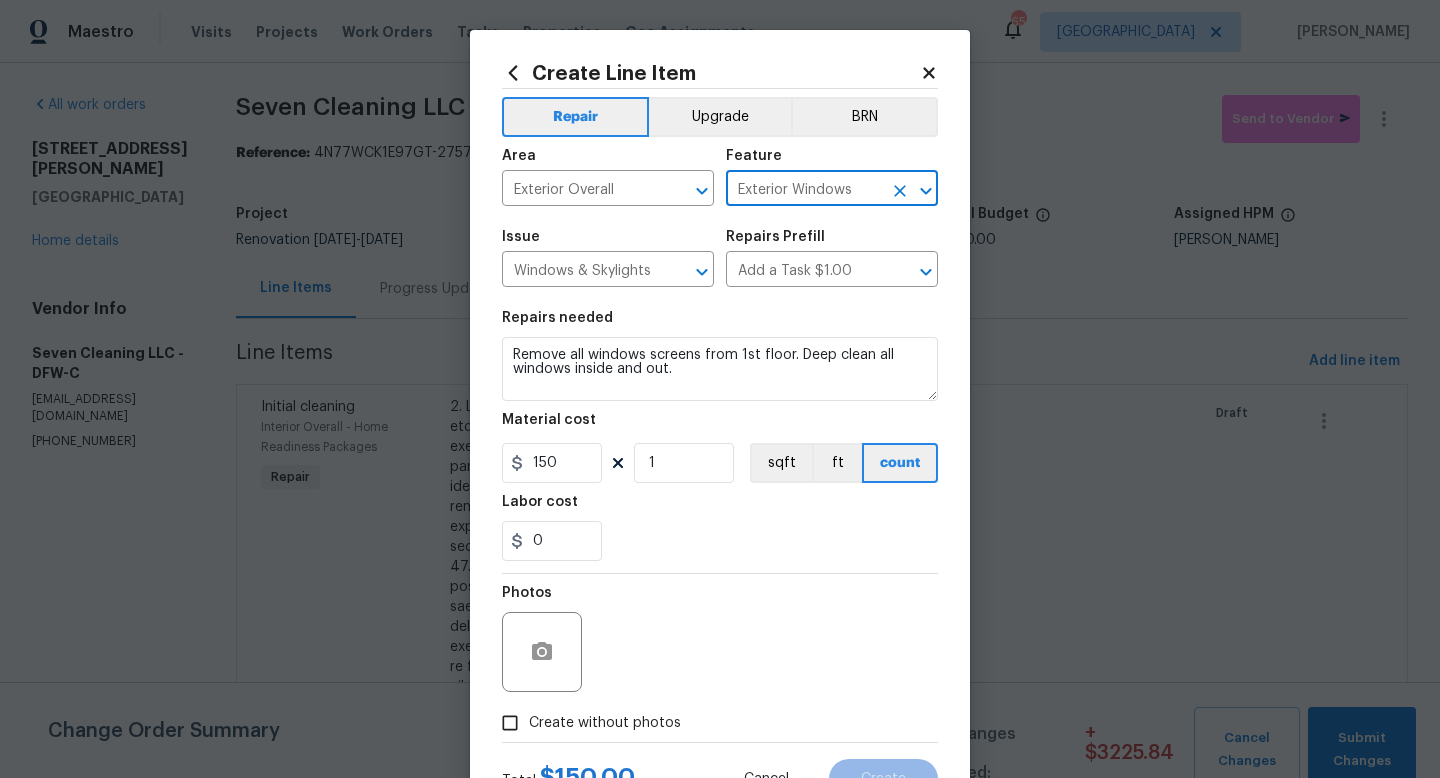scroll, scrollTop: 84, scrollLeft: 0, axis: vertical 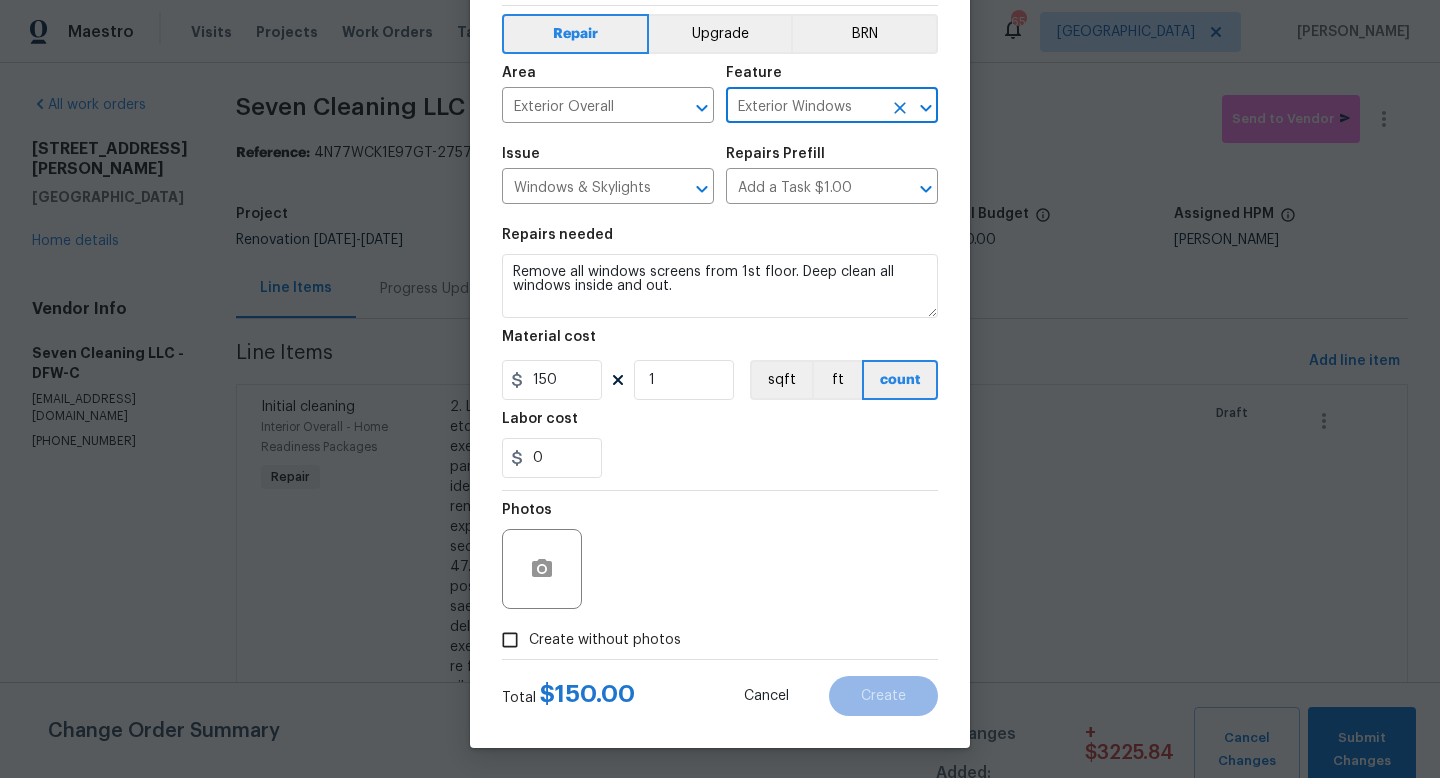 type on "Exterior Windows" 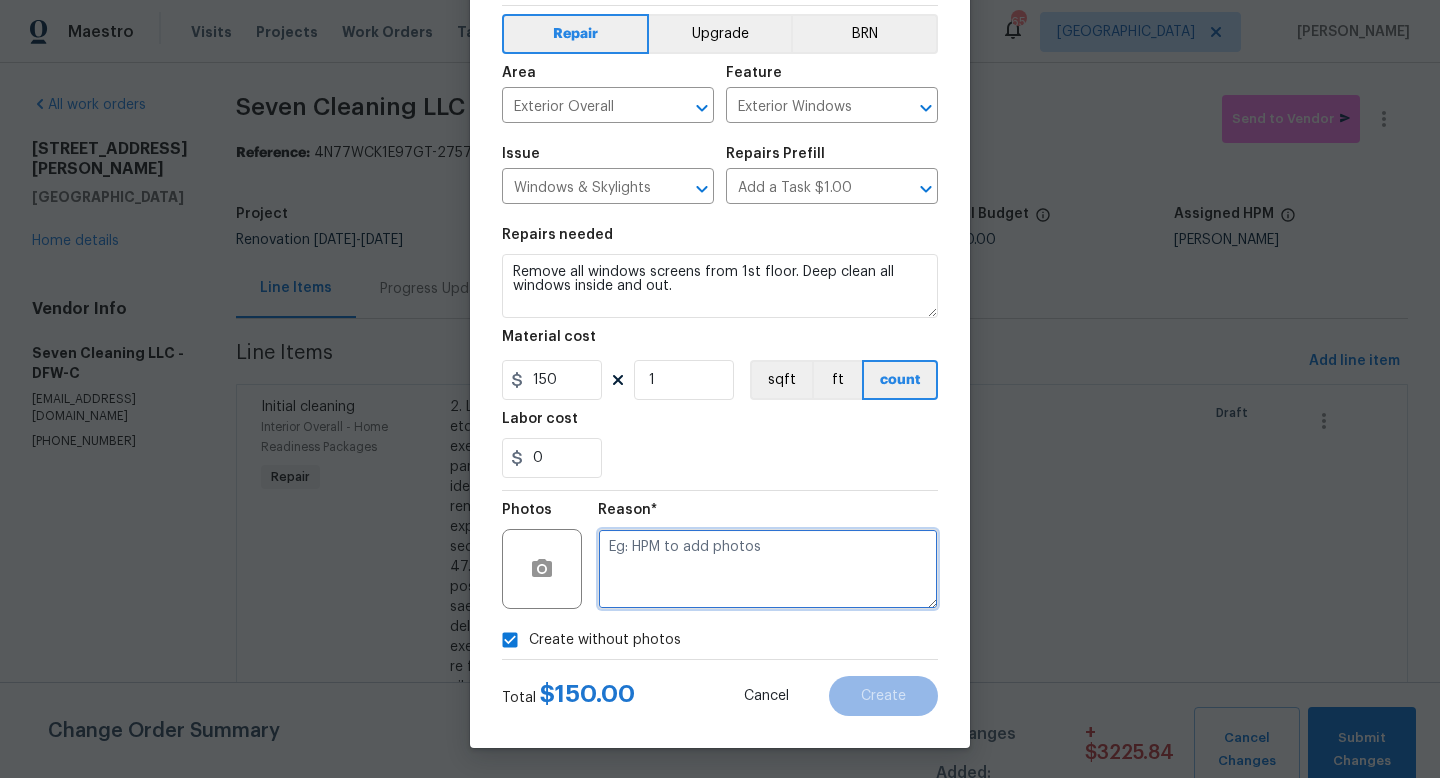 click at bounding box center [768, 569] 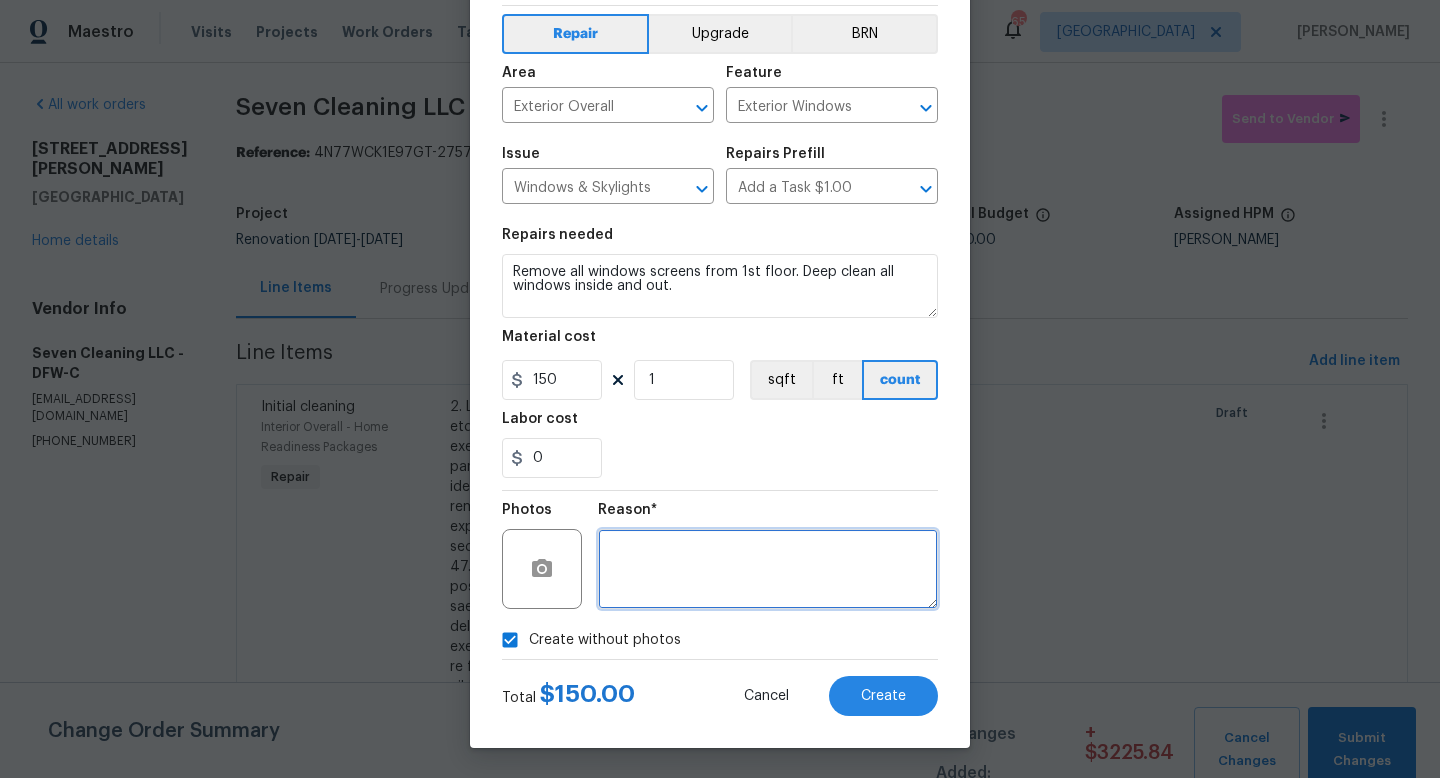 type 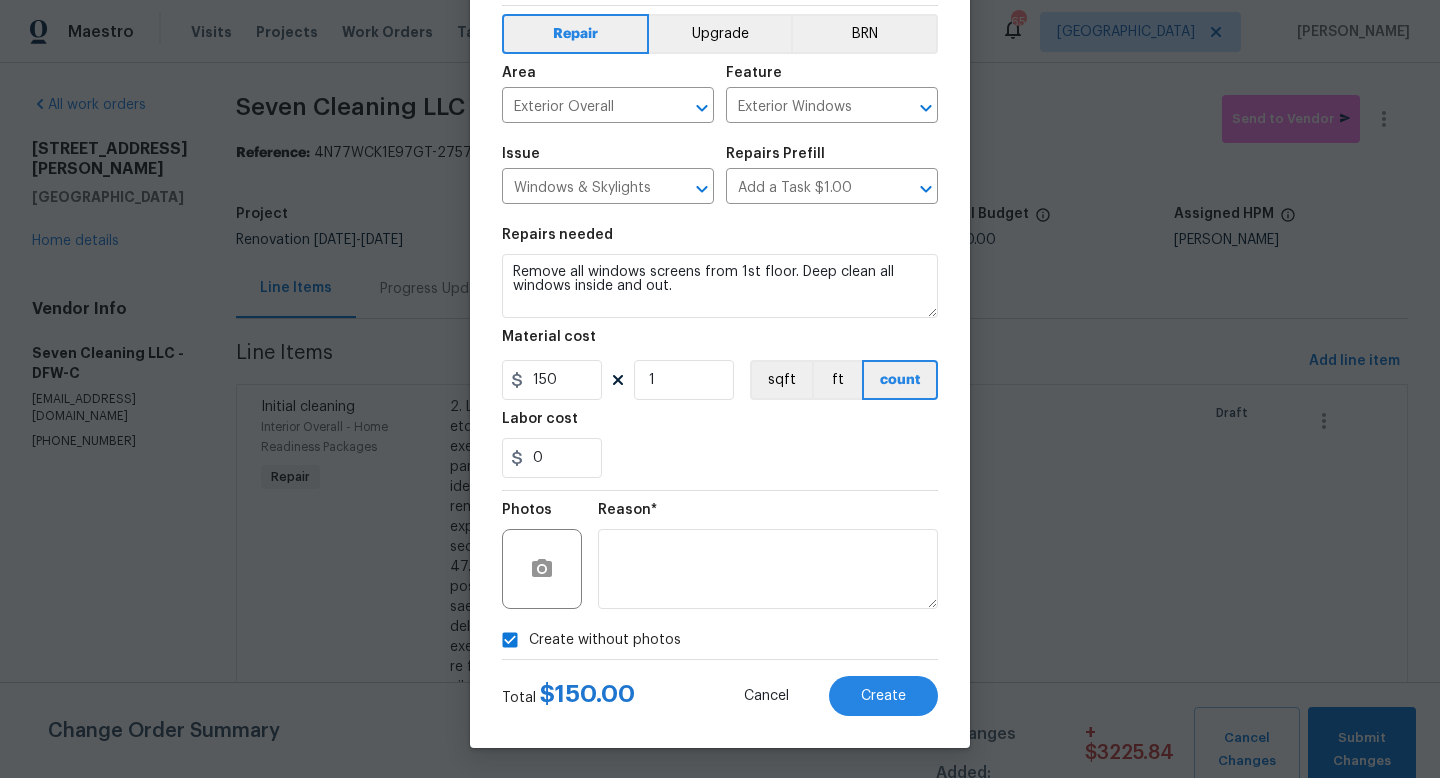 click on "Create Line Item Repair Upgrade BRN Area Exterior Overall ​ Feature Exterior Windows ​ Issue Windows & Skylights ​ Repairs Prefill Add a Task $1.00 ​ Repairs needed Remove all windows screens from 1st floor. Deep clean all windows inside and out.  Material cost 150 1 sqft ft count Labor cost 0 Photos Reason*   Create without photos Total   $ 150.00 Cancel Create" at bounding box center (720, 347) 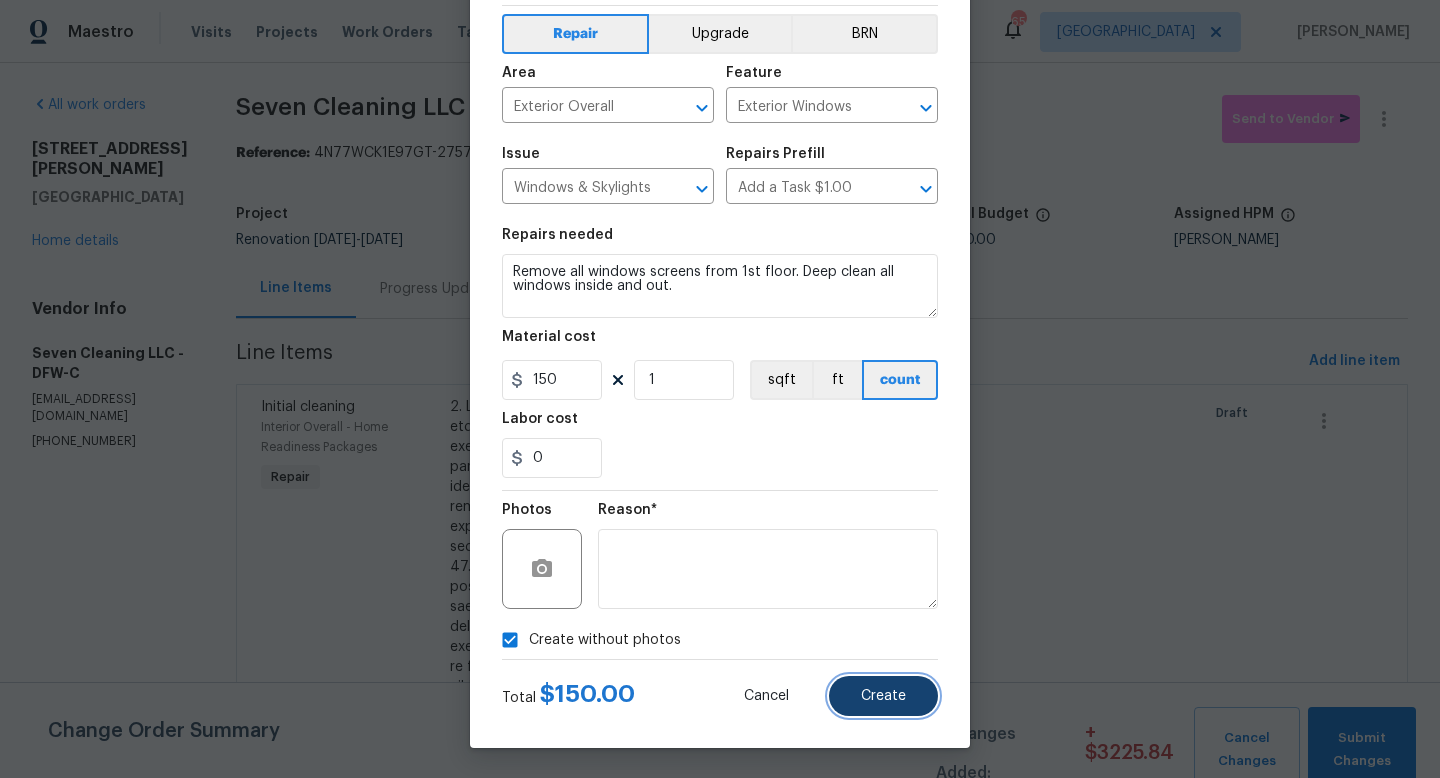 click on "Create" at bounding box center [883, 696] 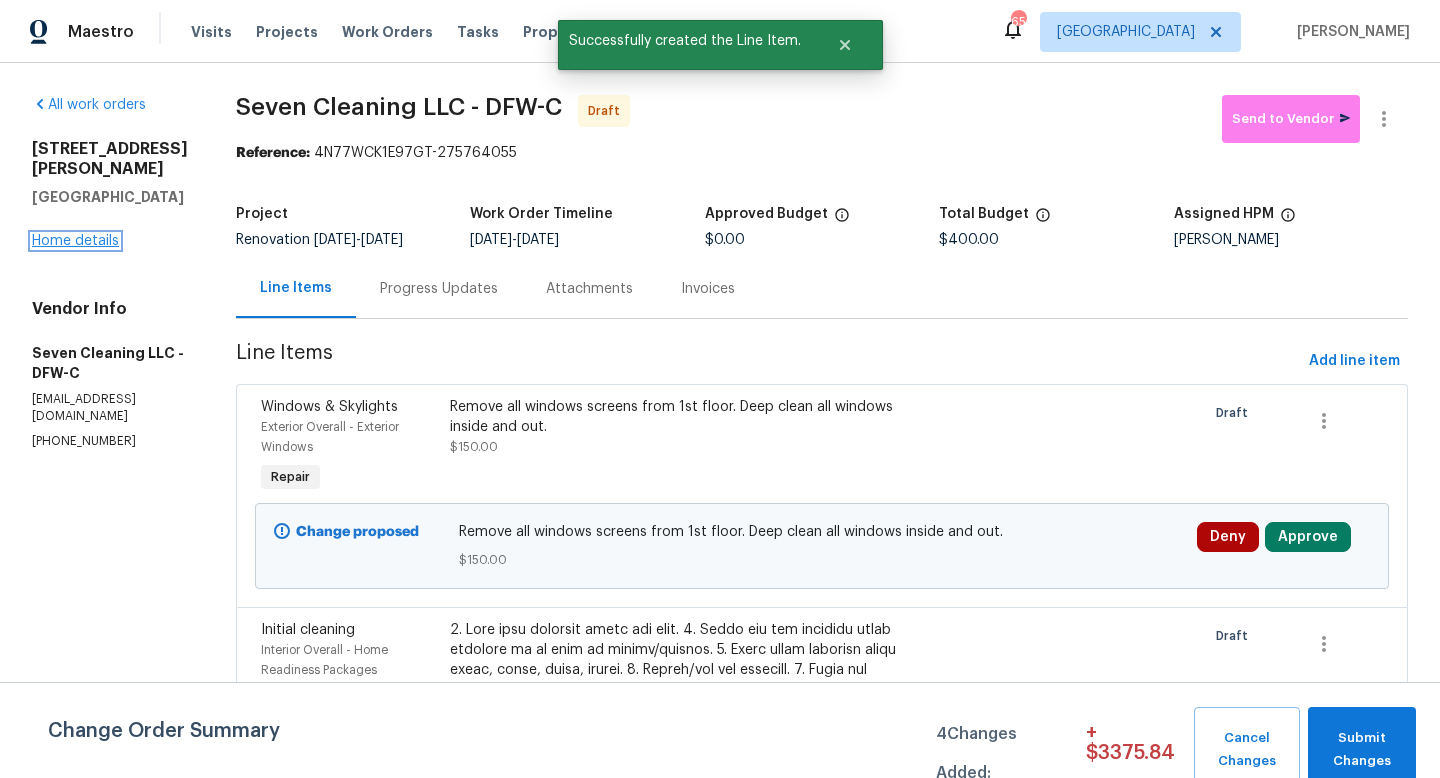click on "Home details" at bounding box center (75, 241) 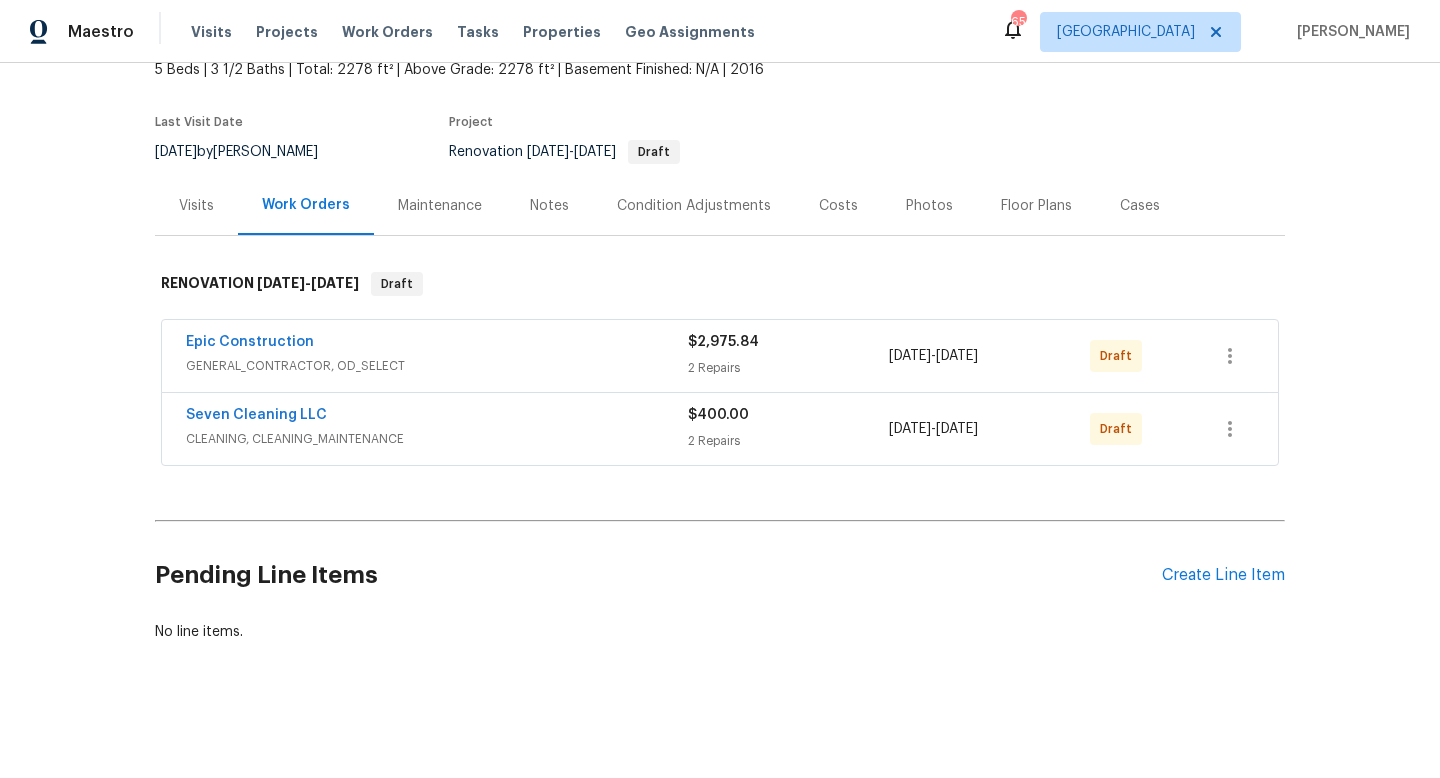 scroll, scrollTop: 0, scrollLeft: 0, axis: both 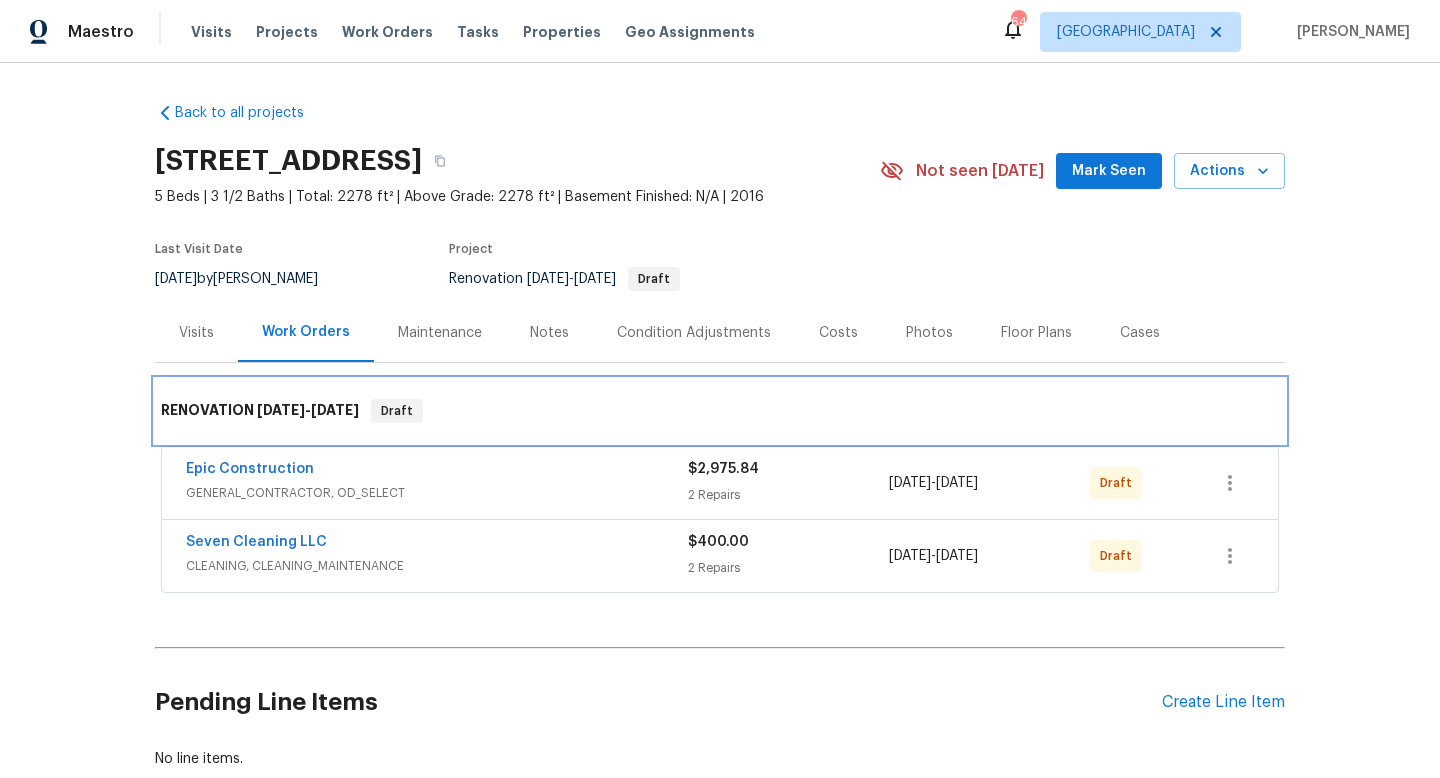 click on "RENOVATION   7/14/25  -  7/24/25 Draft" at bounding box center [720, 411] 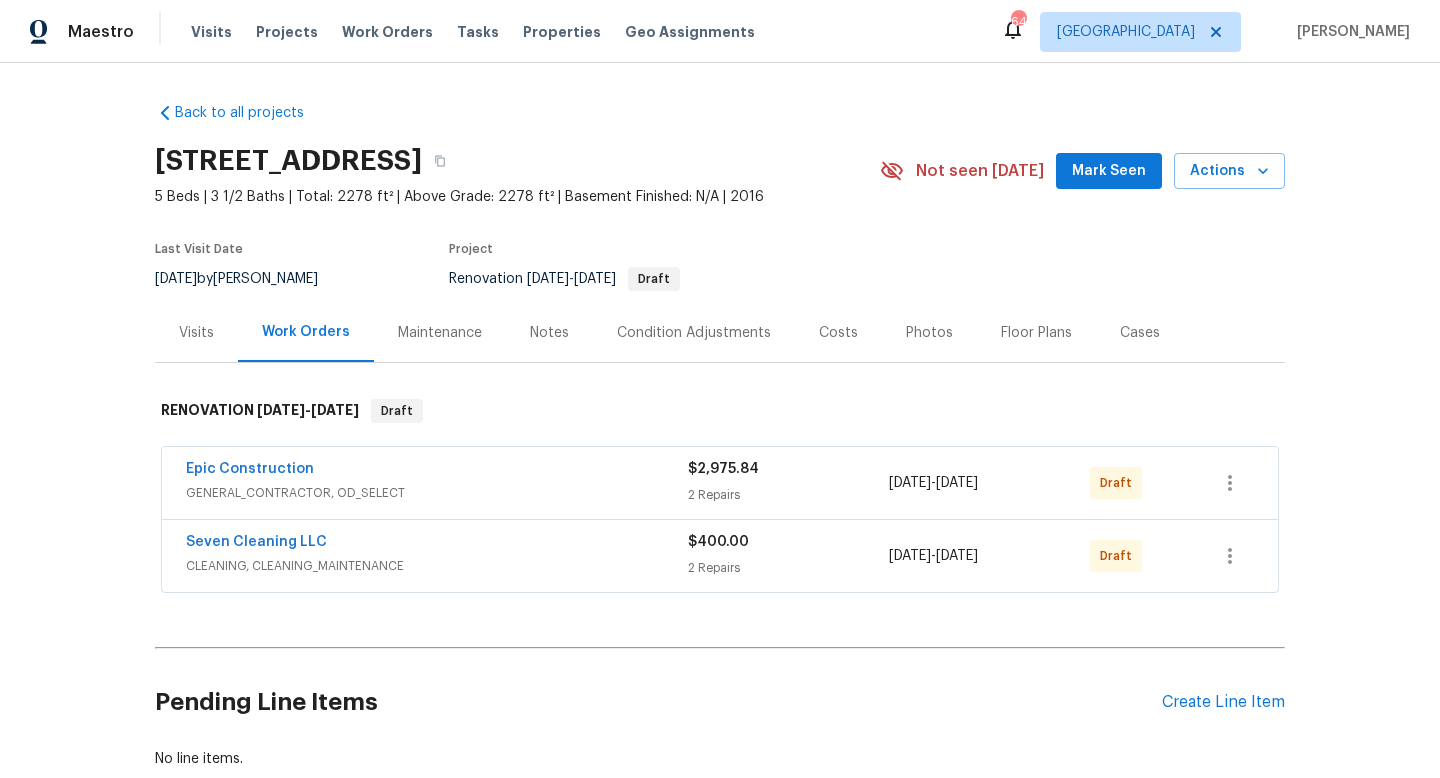 click on "Back to all projects 661 Cameron Way, Azle, TX 76020 5 Beds | 3 1/2 Baths | Total: 2278 ft² | Above Grade: 2278 ft² | Basement Finished: N/A | 2016 Not seen today Mark Seen Actions Last Visit Date 5/23/2025  by  Spencer Kleintop   Project Renovation   7/14/2025  -  7/24/2025 Draft Visits Work Orders Maintenance Notes Condition Adjustments Costs Photos Floor Plans Cases RENOVATION   7/14/25  -  7/24/25 Draft Epic Construction GENERAL_CONTRACTOR, OD_SELECT $2,975.84 2 Repairs 7/14/2025  -  7/24/2025 Draft Seven Cleaning LLC CLEANING, CLEANING_MAINTENANCE $400.00 2 Repairs 7/14/2025  -  7/24/2025 Draft Pending Line Items Create Line Item No line items." at bounding box center (720, 420) 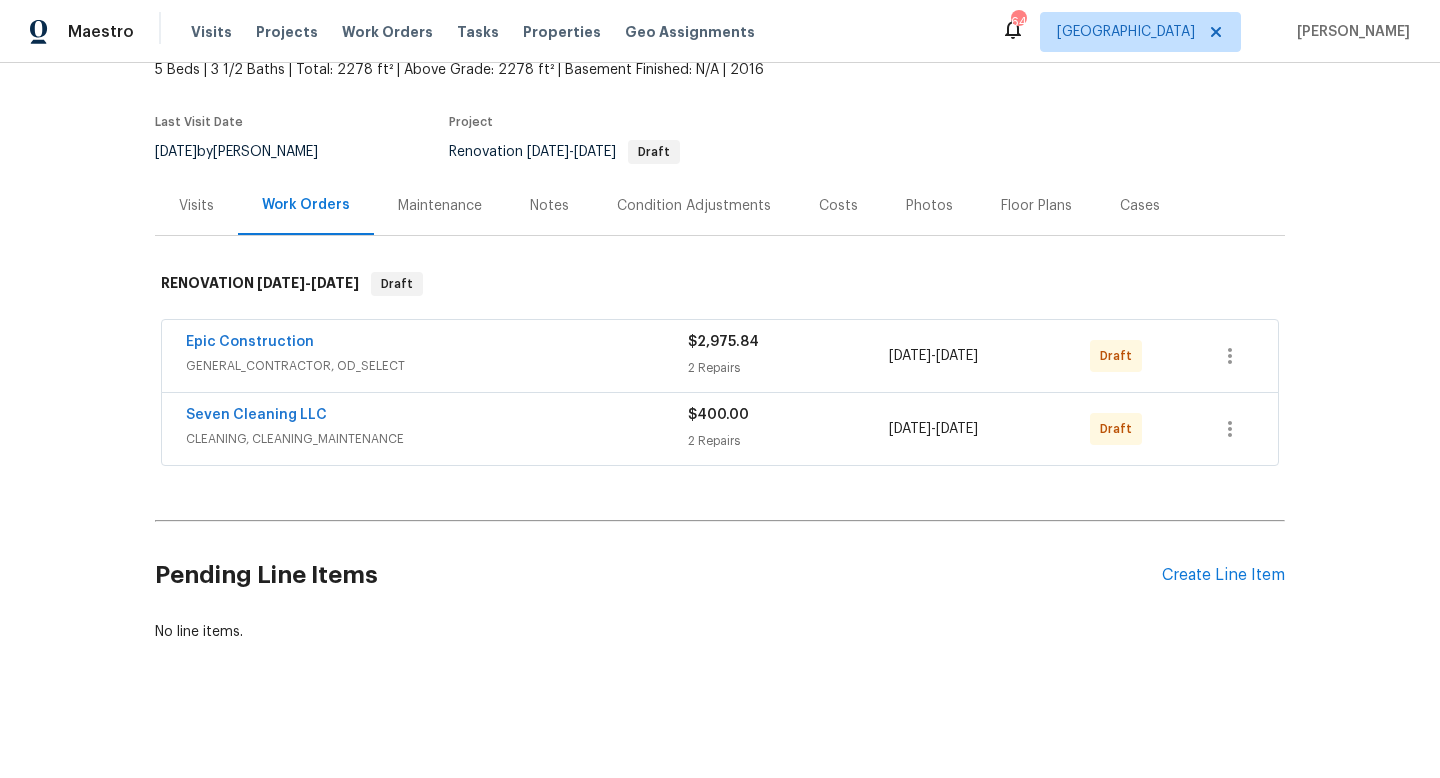 scroll, scrollTop: 0, scrollLeft: 0, axis: both 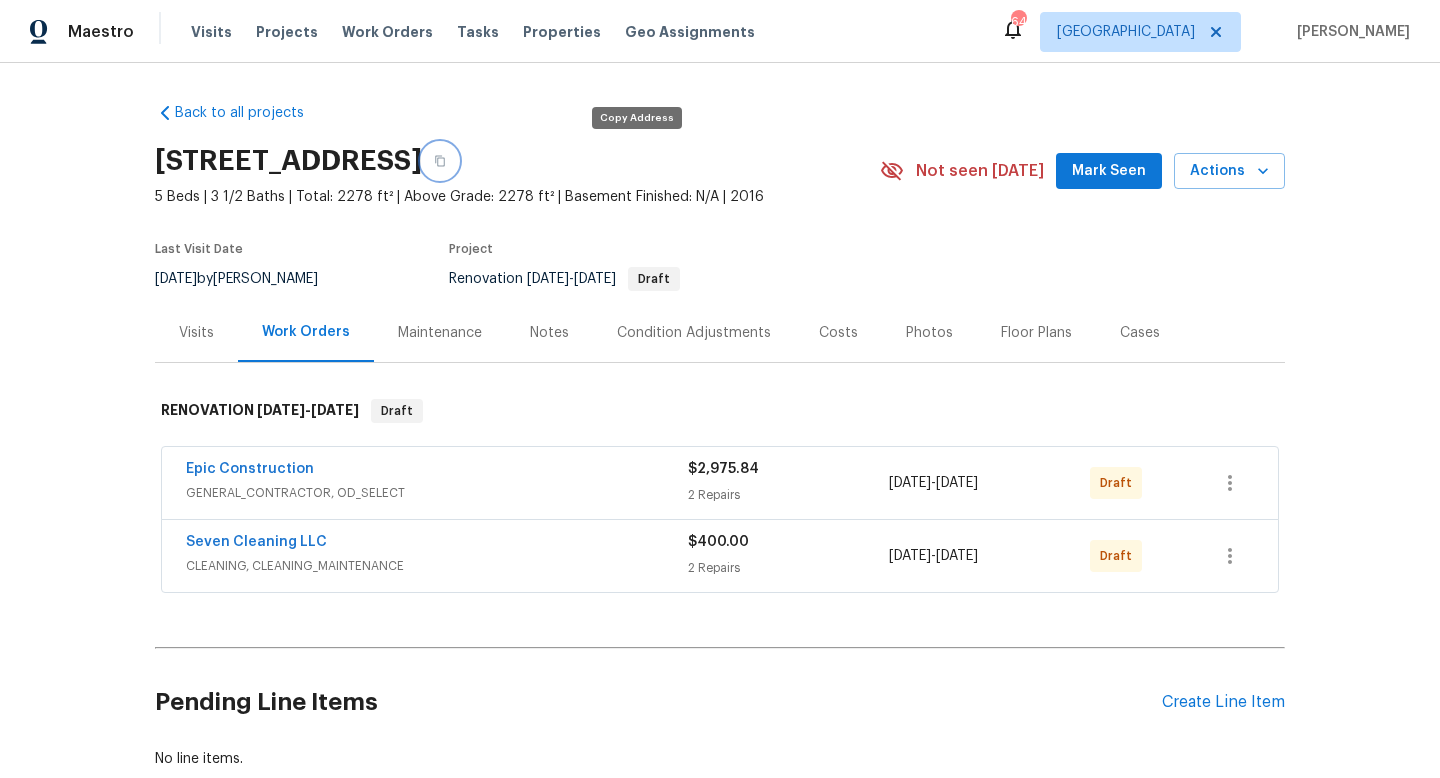 click at bounding box center [440, 161] 